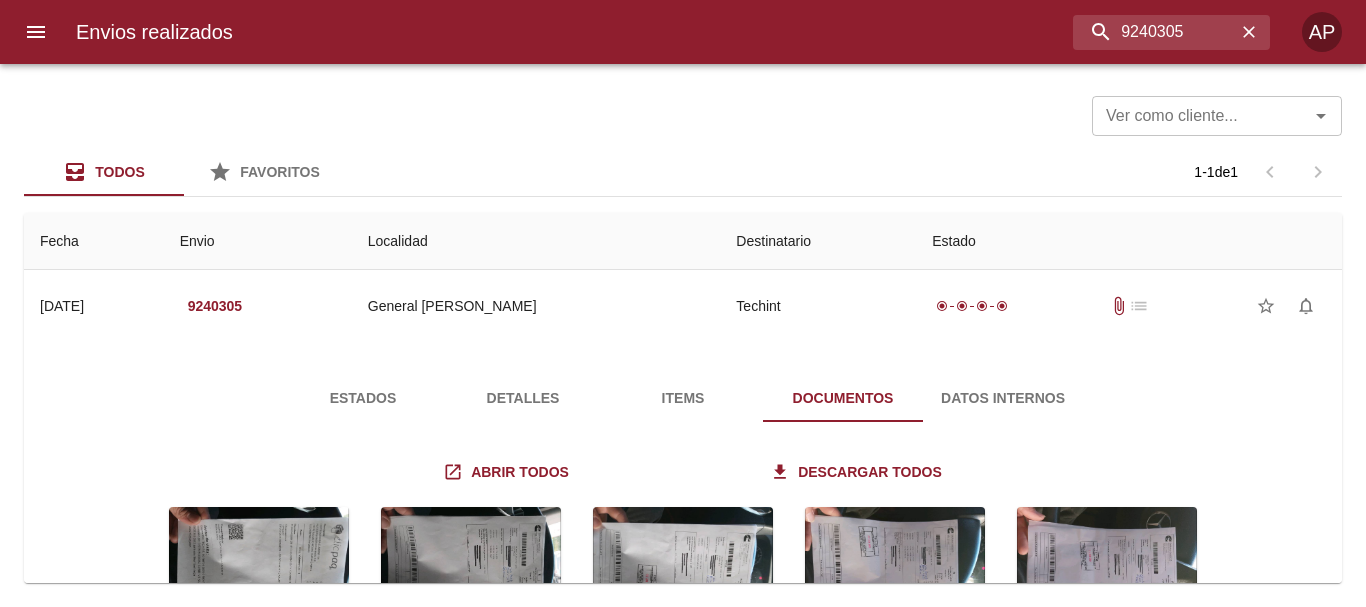 scroll, scrollTop: 0, scrollLeft: 0, axis: both 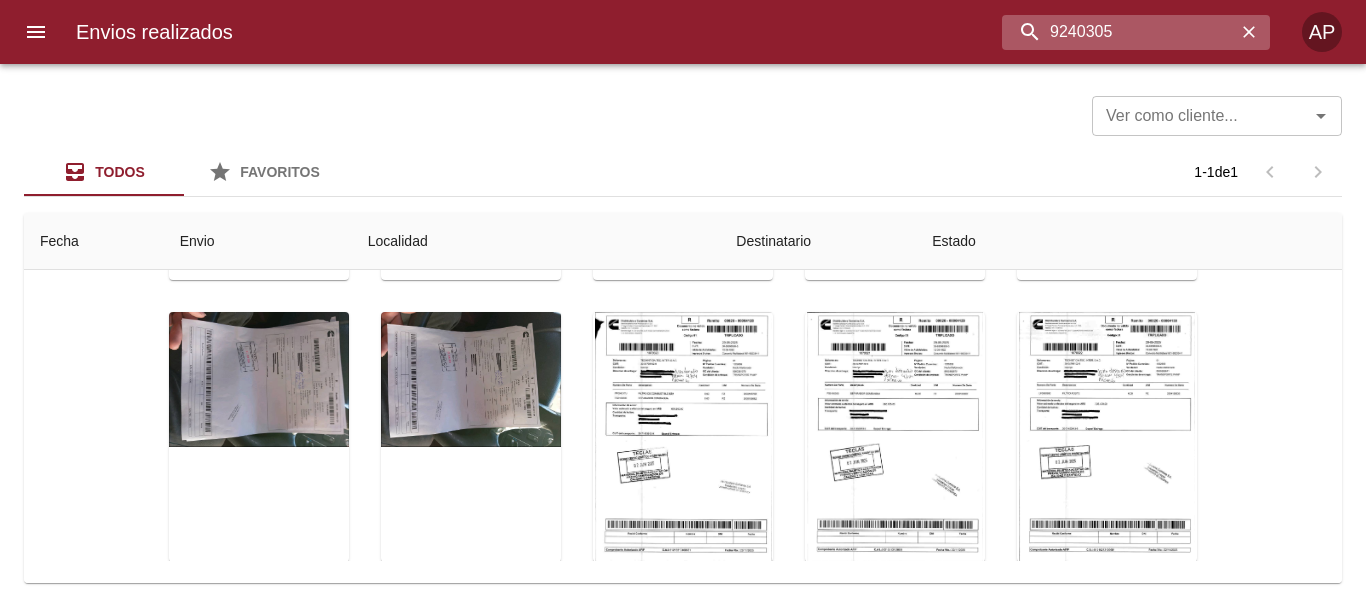 click on "9240305" at bounding box center [1119, 32] 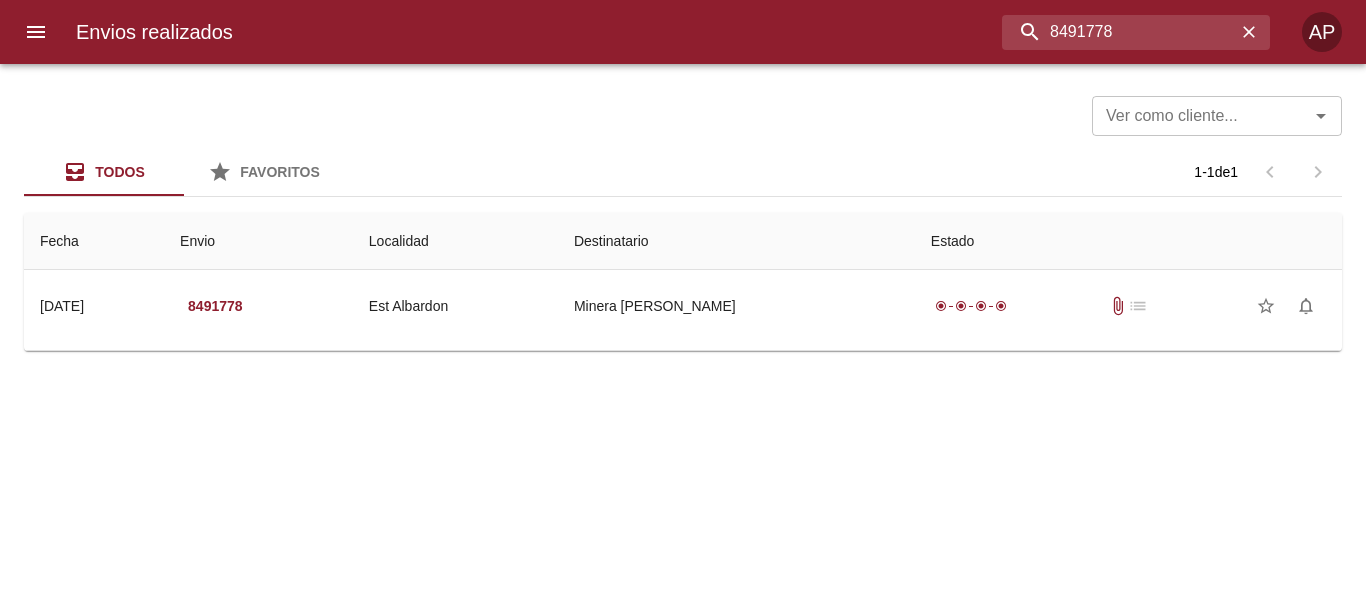 scroll, scrollTop: 0, scrollLeft: 0, axis: both 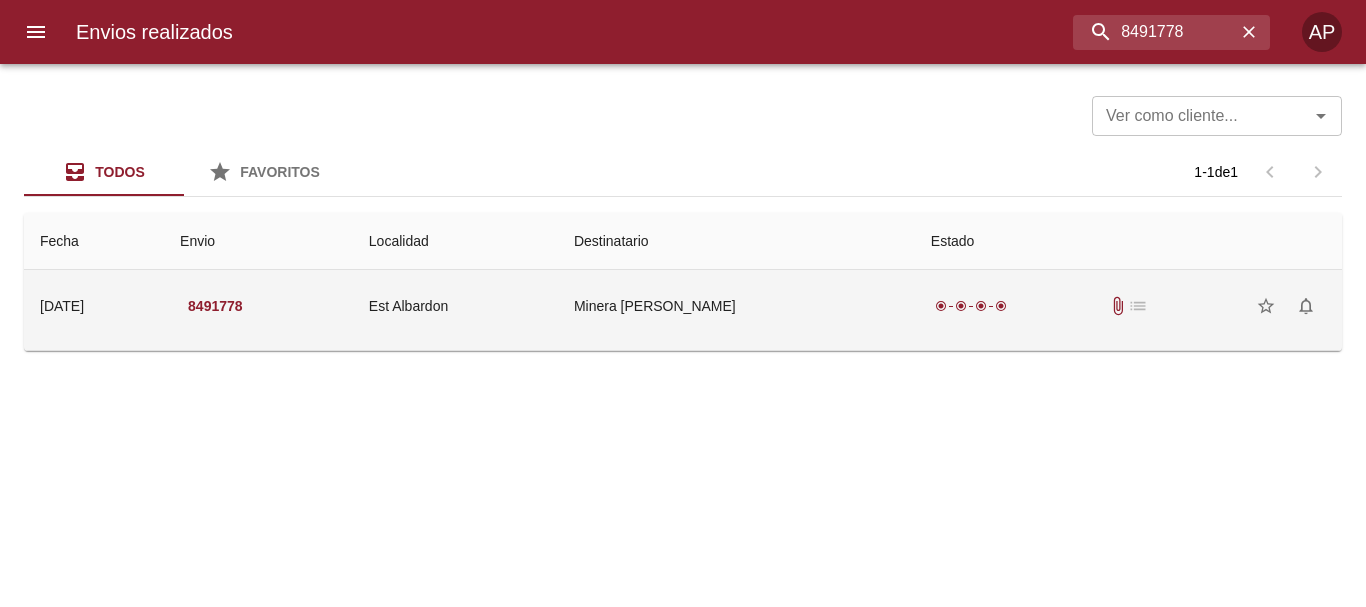 click on "radio_button_checked radio_button_checked radio_button_checked radio_button_checked attach_file list star_border notifications_none" at bounding box center (1128, 306) 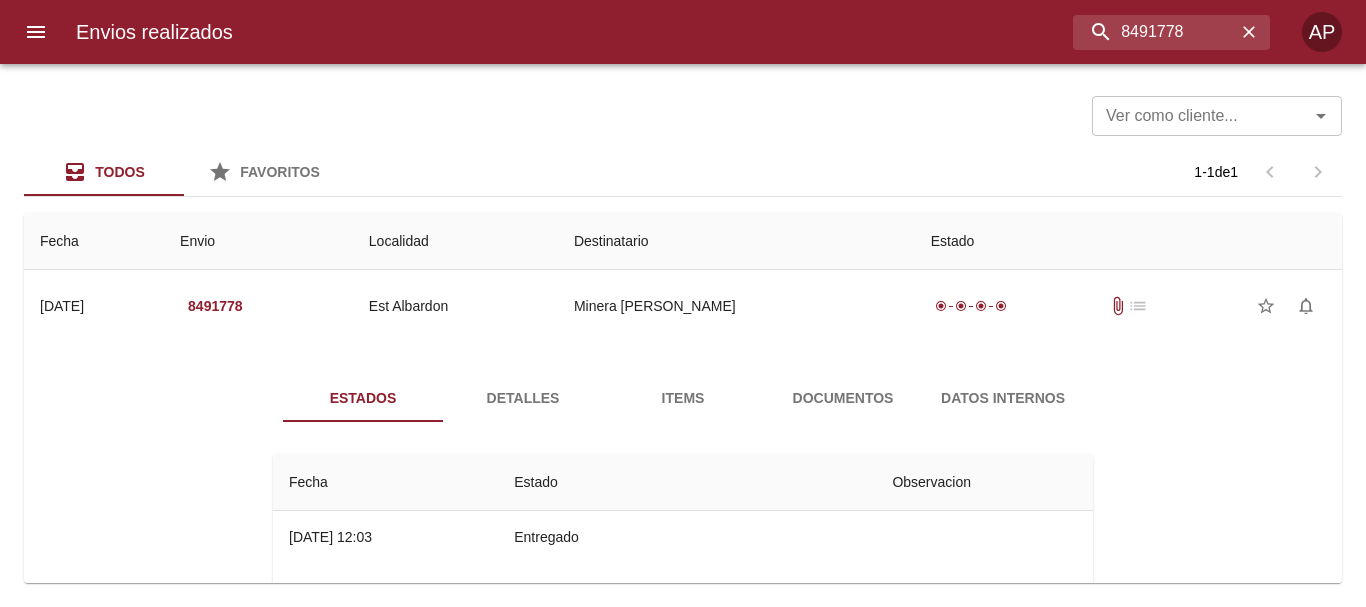 click on "Documentos" at bounding box center (843, 398) 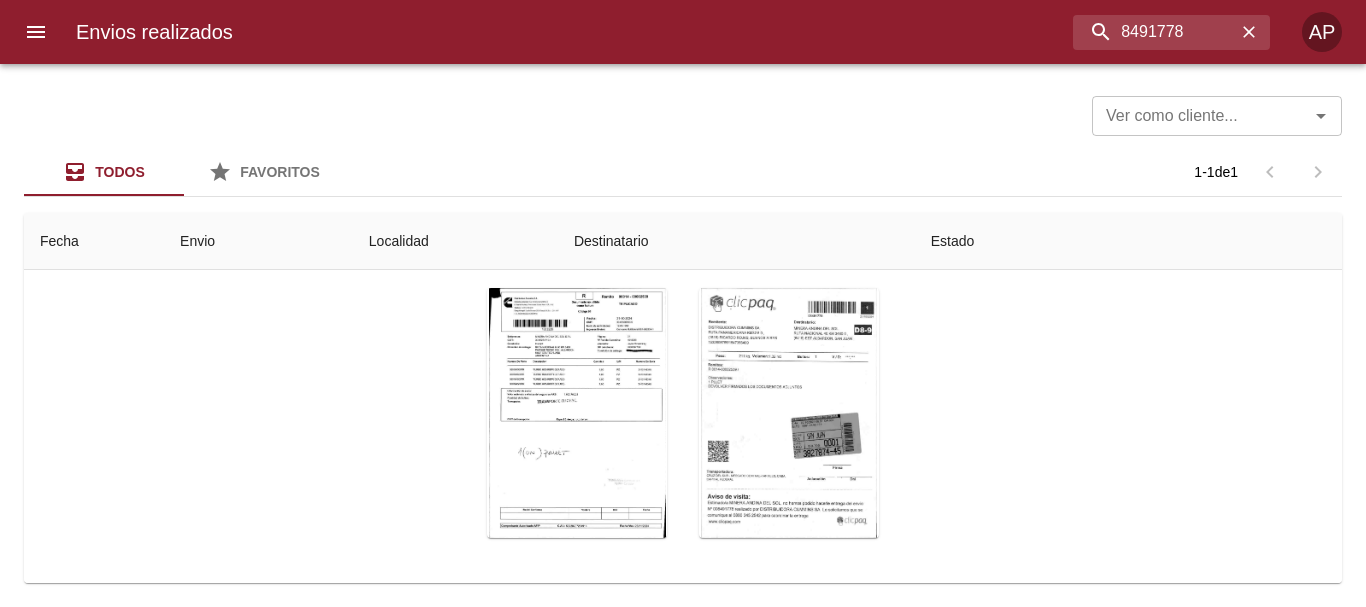 scroll, scrollTop: 231, scrollLeft: 0, axis: vertical 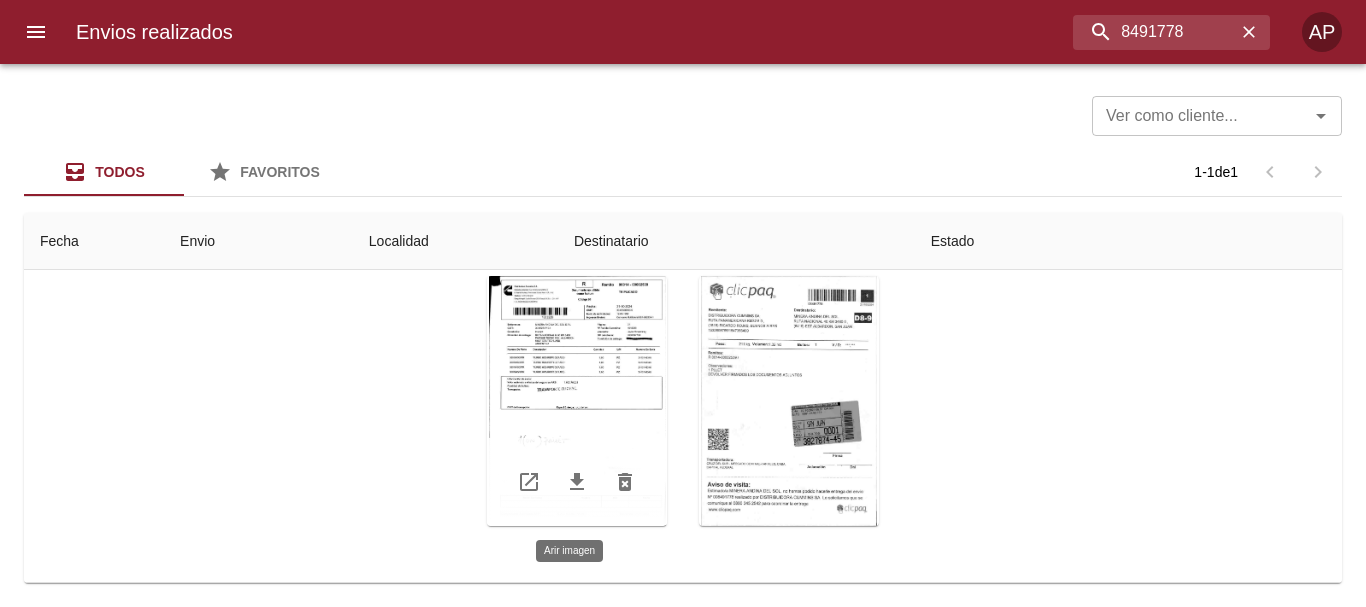 click at bounding box center [577, 401] 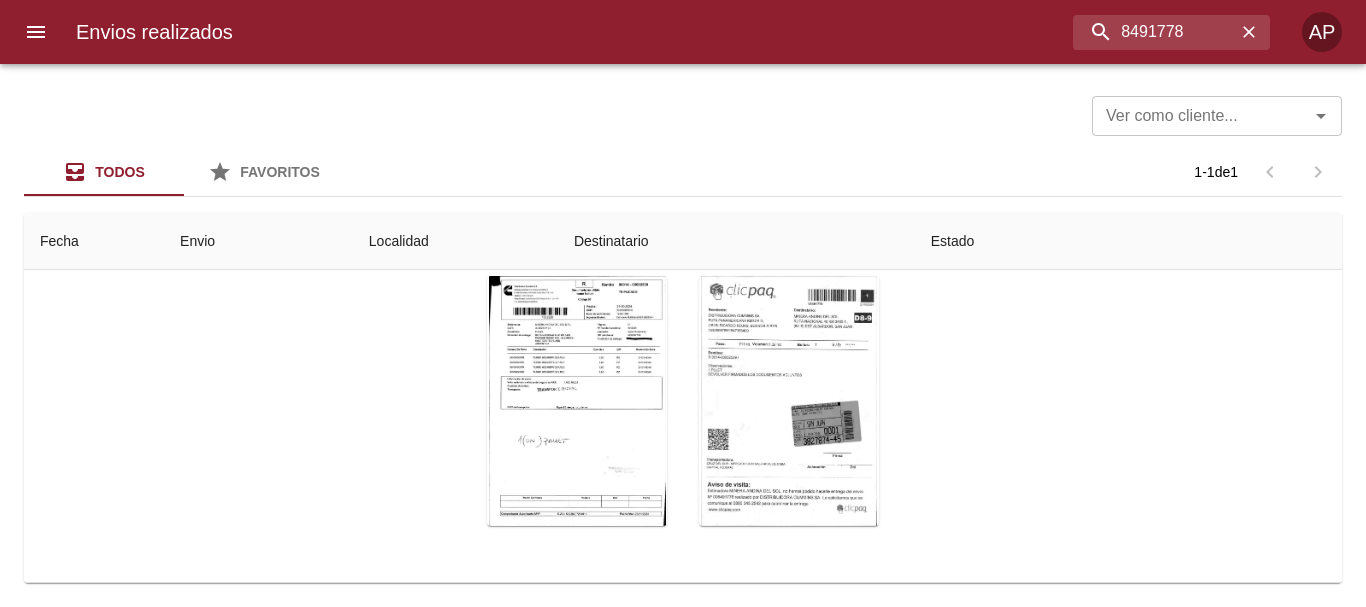 click at bounding box center [683, 1759] 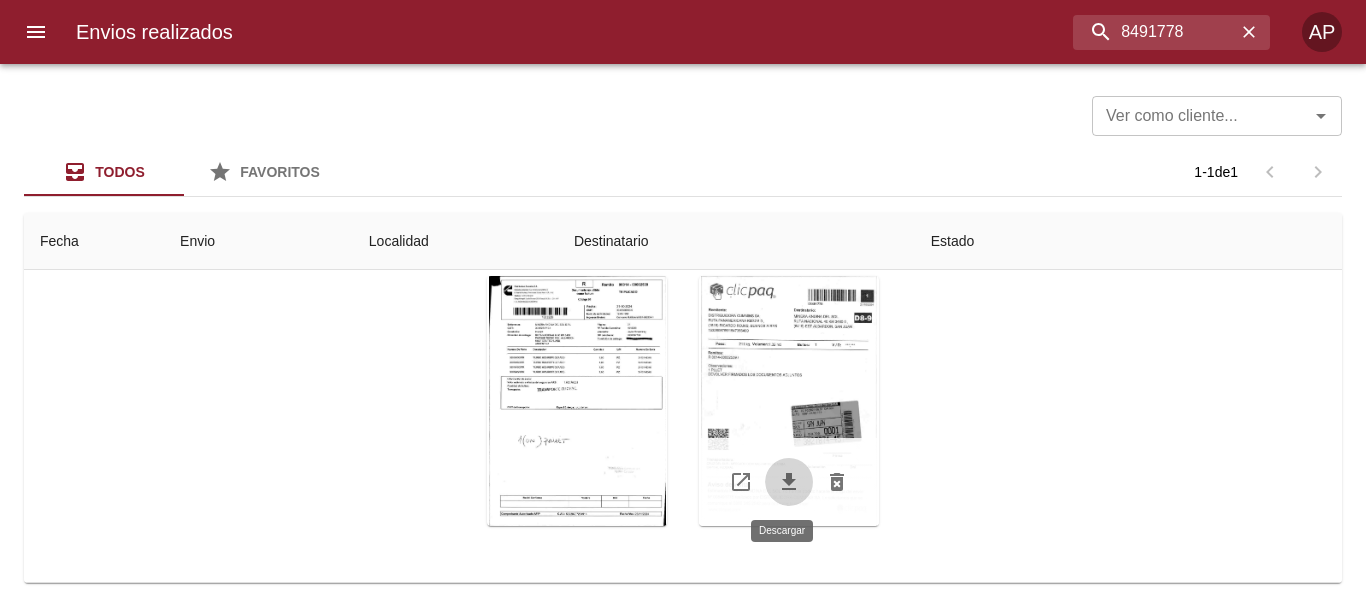 click 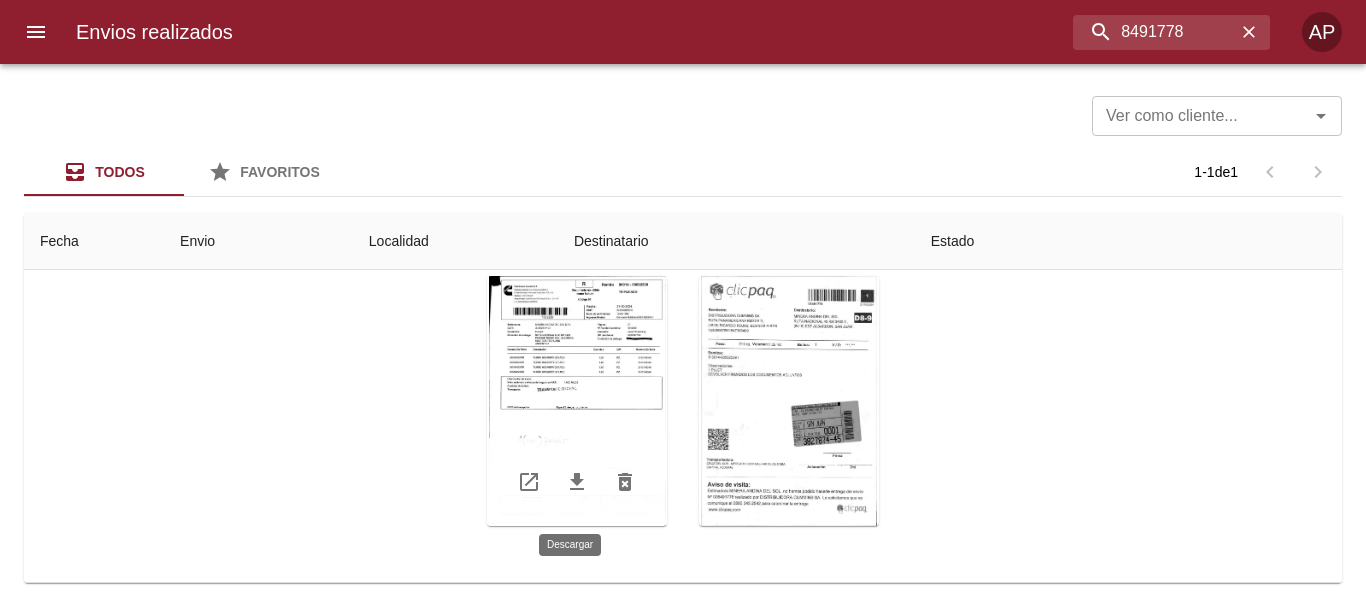 click 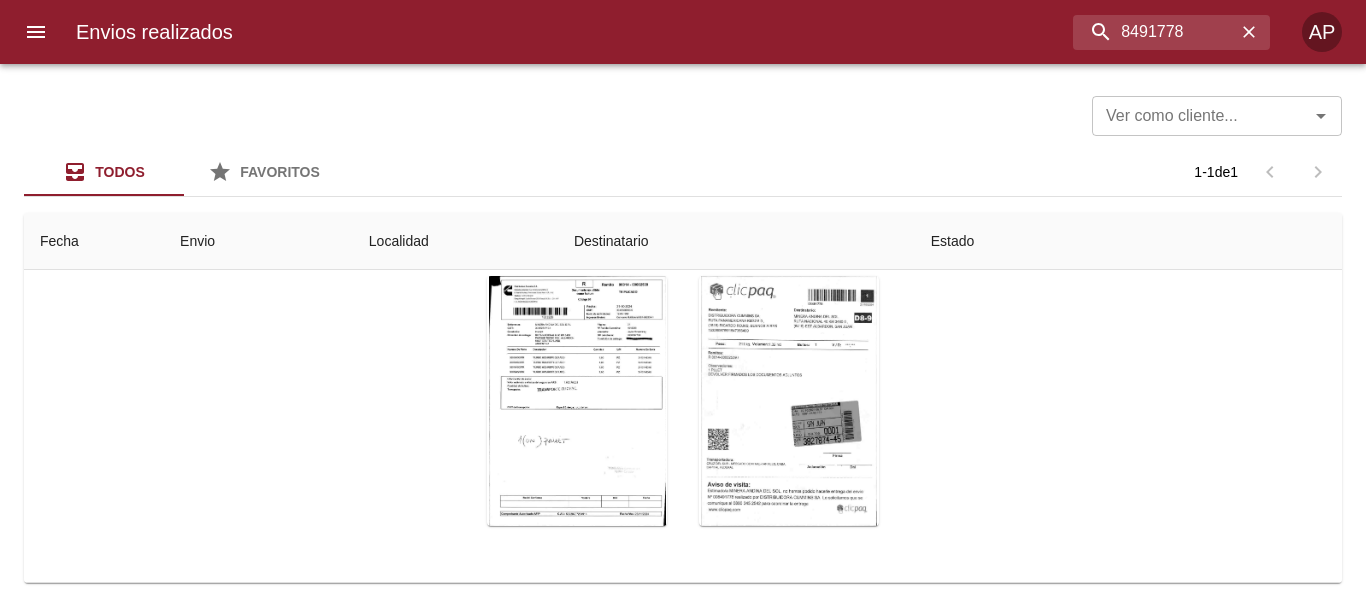 click on "Envios realizados 8491778 AP" at bounding box center [683, 32] 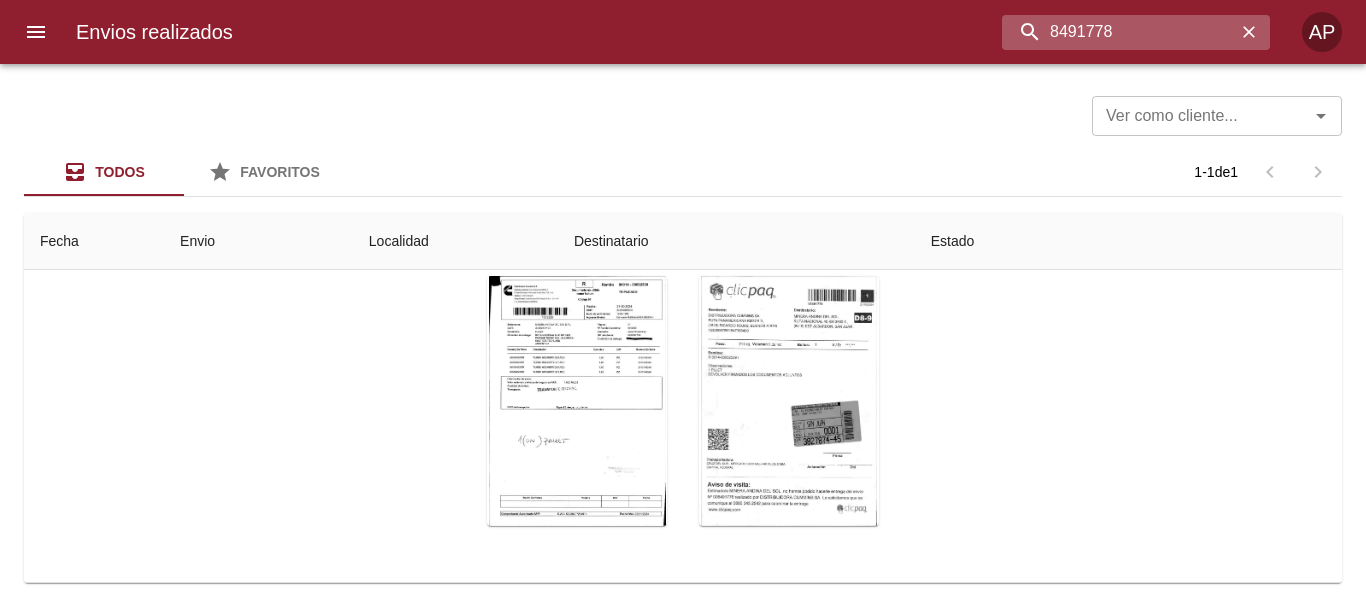 click on "8491778" at bounding box center (1119, 32) 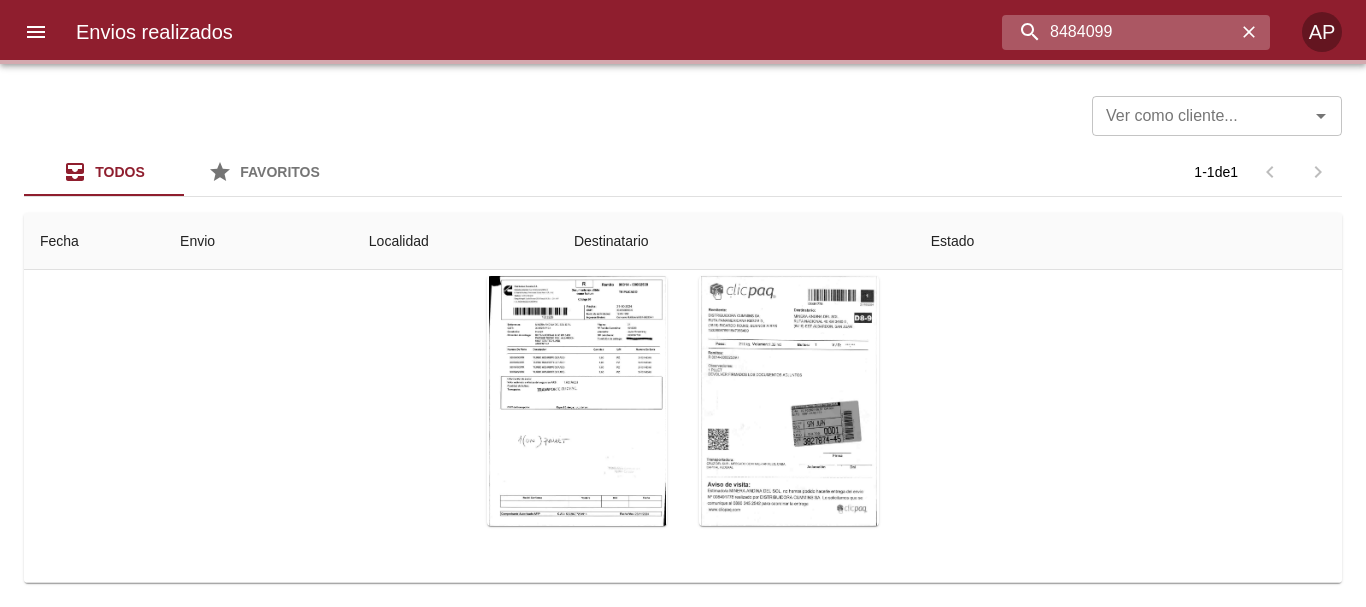 scroll, scrollTop: 0, scrollLeft: 0, axis: both 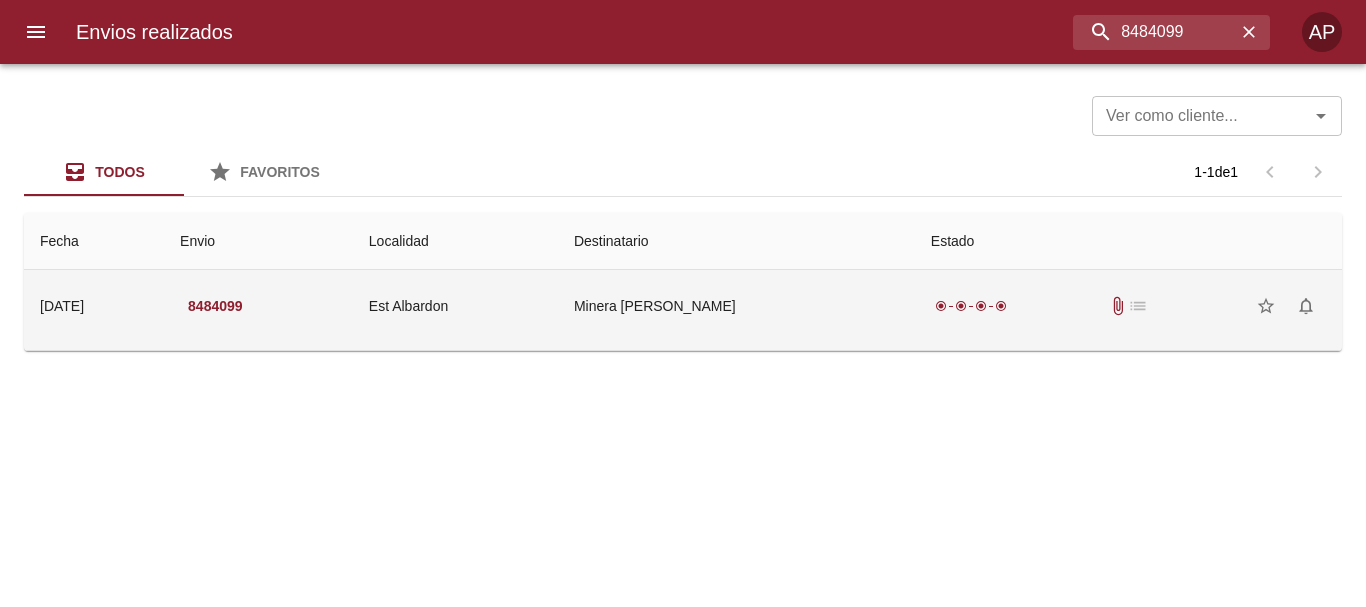click on "radio_button_checked radio_button_checked radio_button_checked radio_button_checked attach_file list star_border notifications_none" at bounding box center [1128, 306] 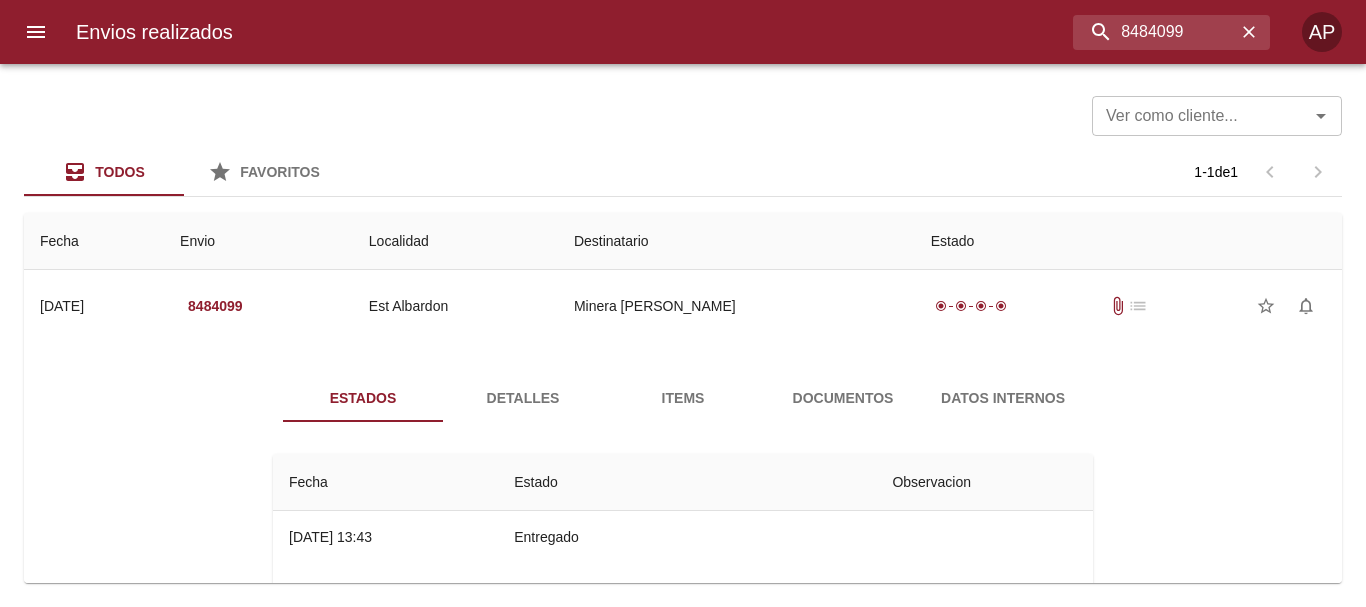 click on "Documentos" at bounding box center [843, 398] 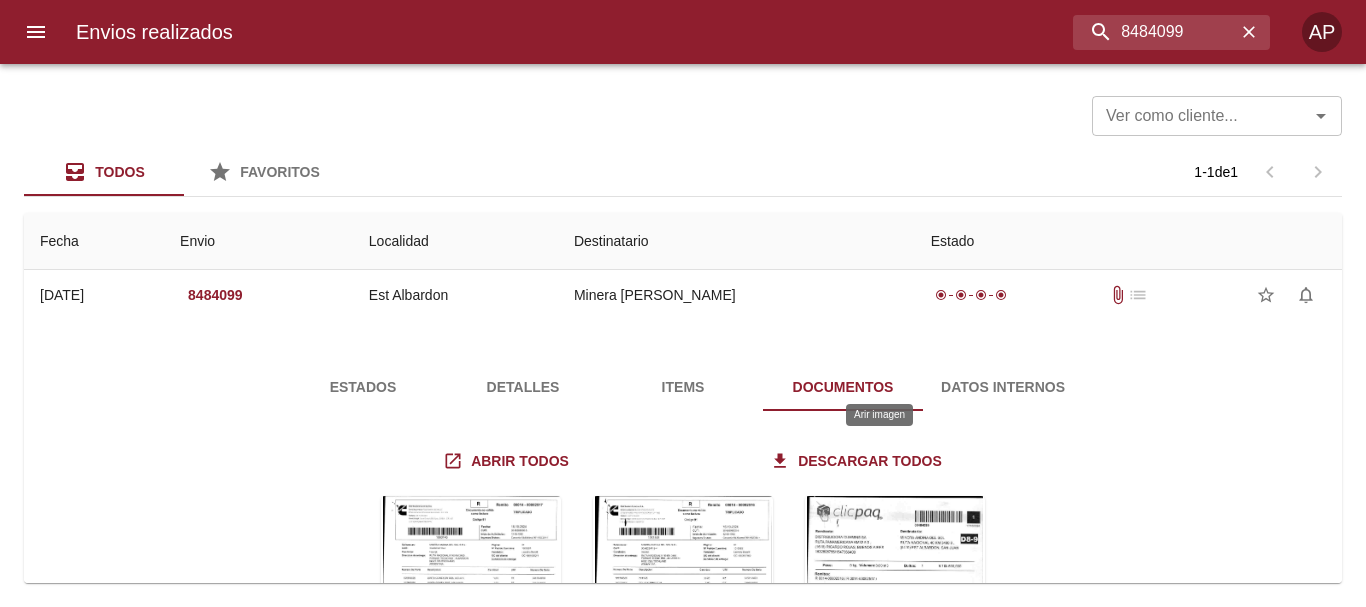scroll, scrollTop: 0, scrollLeft: 0, axis: both 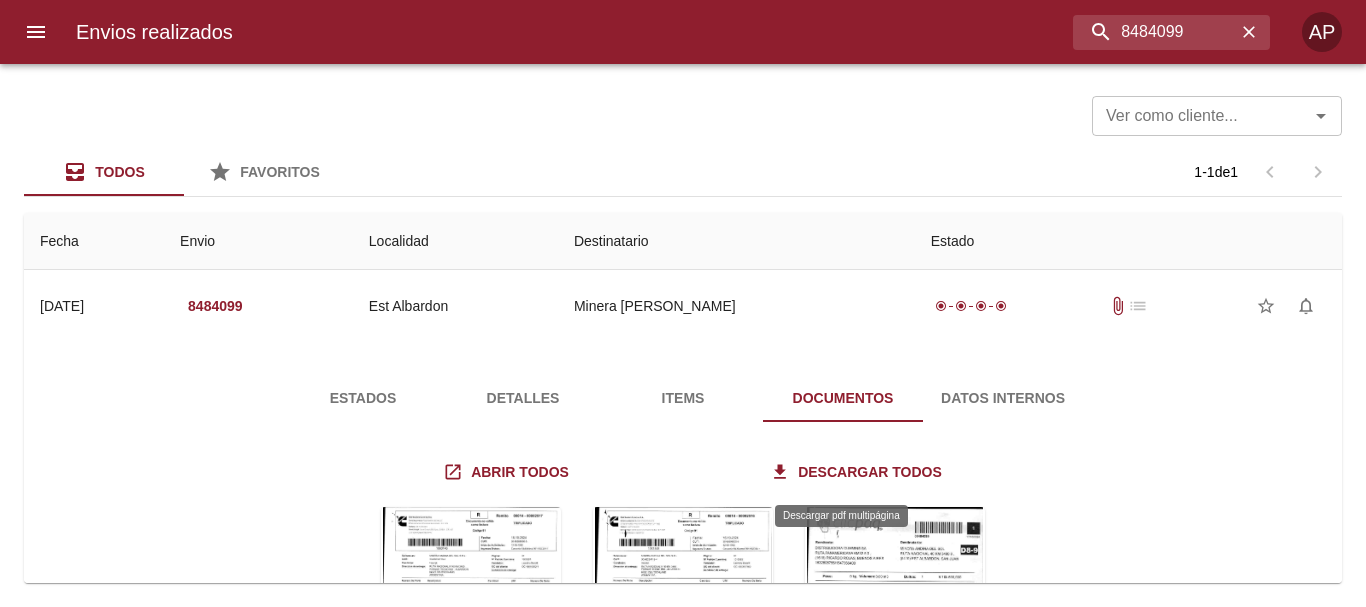 click on "Descargar todos" at bounding box center (858, 472) 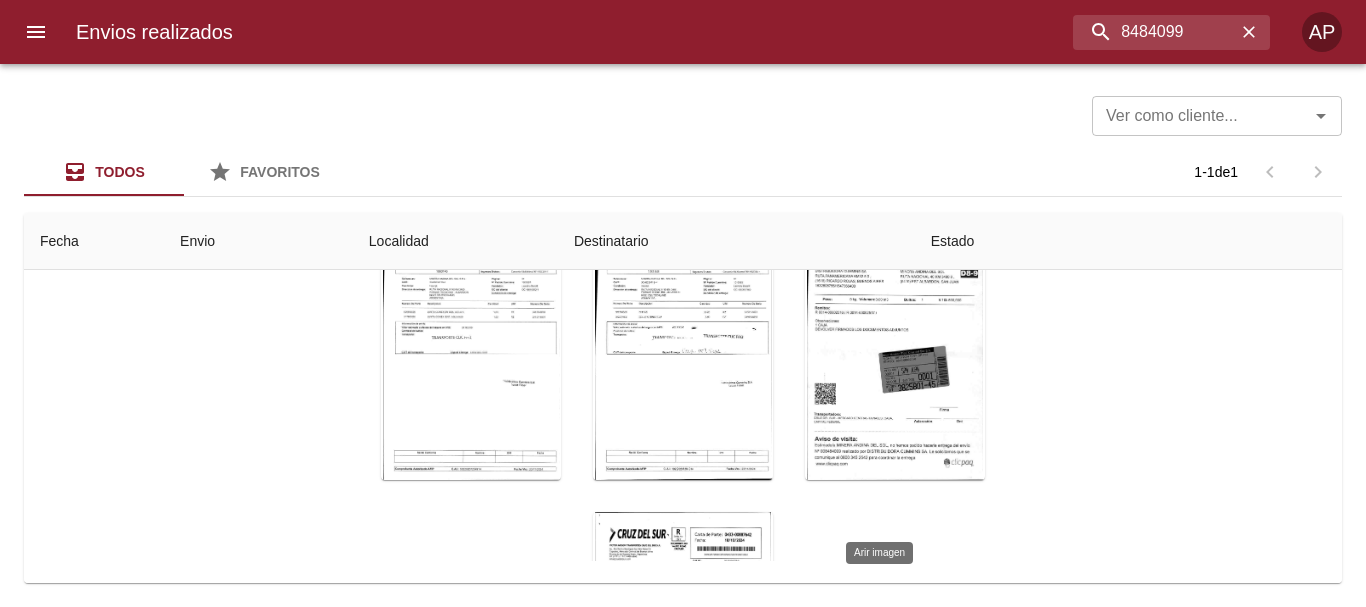 scroll, scrollTop: 280, scrollLeft: 0, axis: vertical 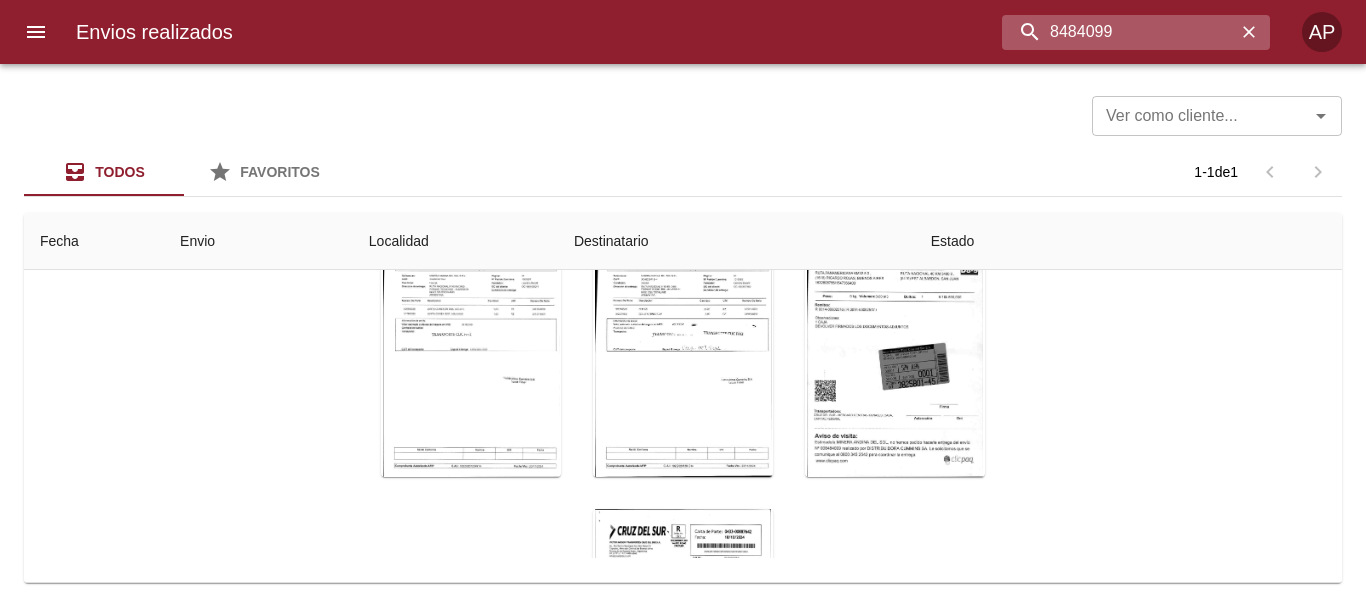 click on "8484099" at bounding box center [1119, 32] 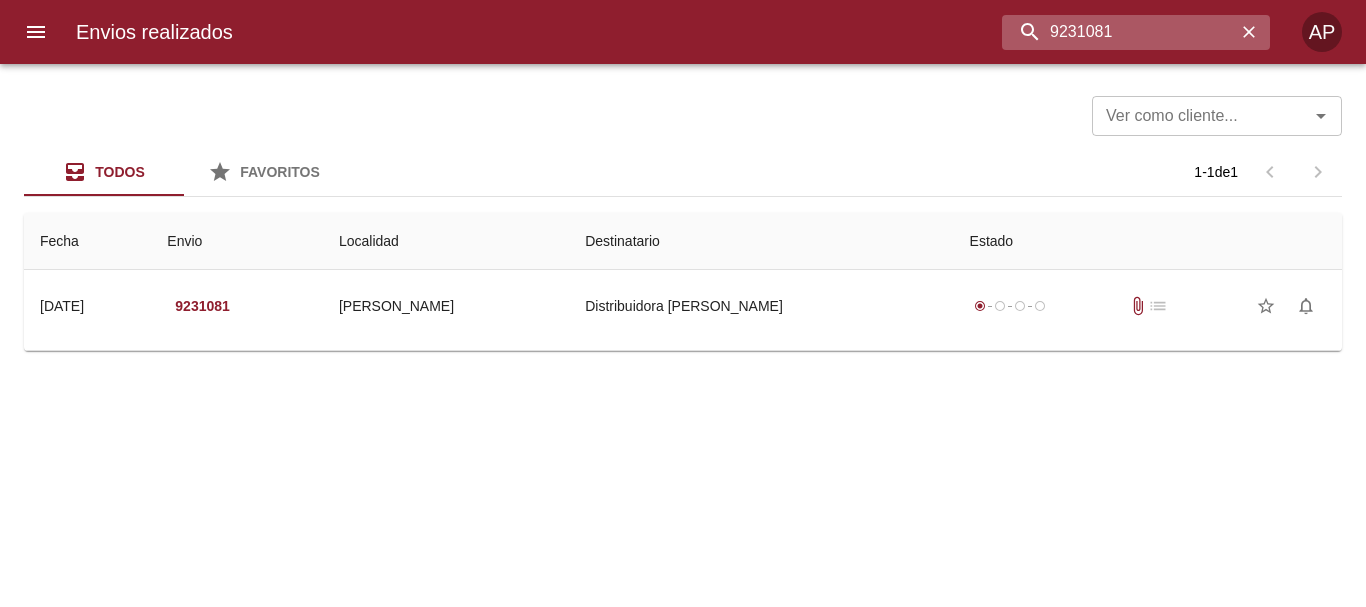scroll, scrollTop: 0, scrollLeft: 0, axis: both 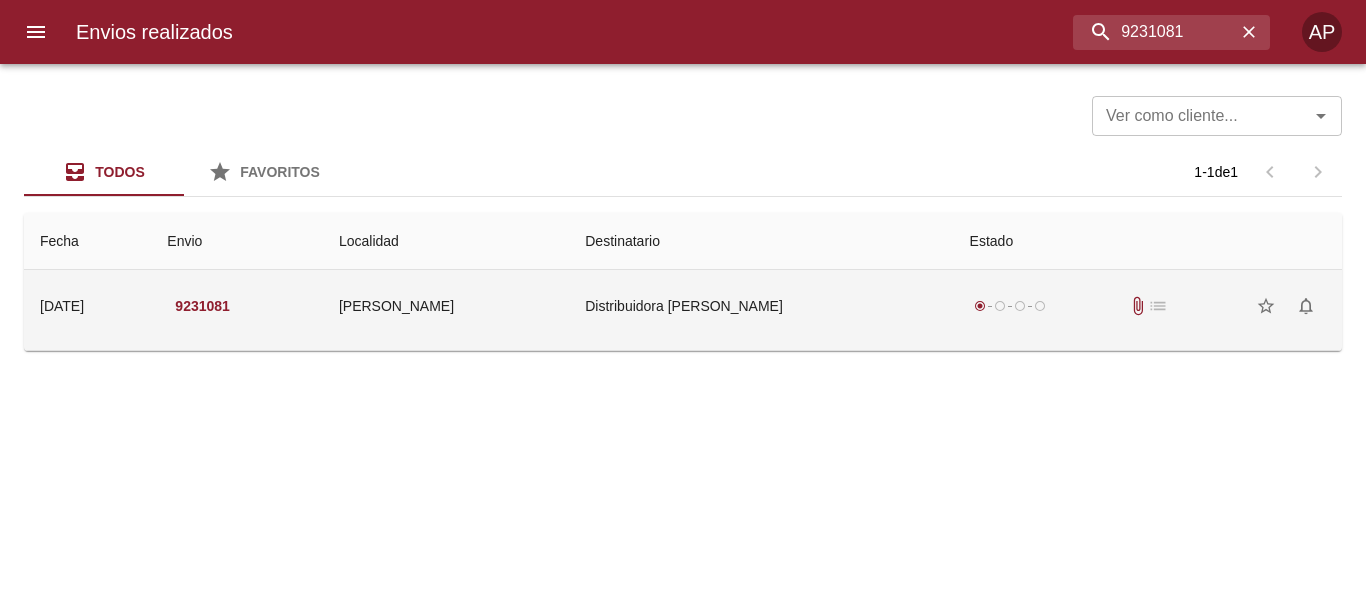 click on "Distribuidora Cummins Sa" at bounding box center [761, 306] 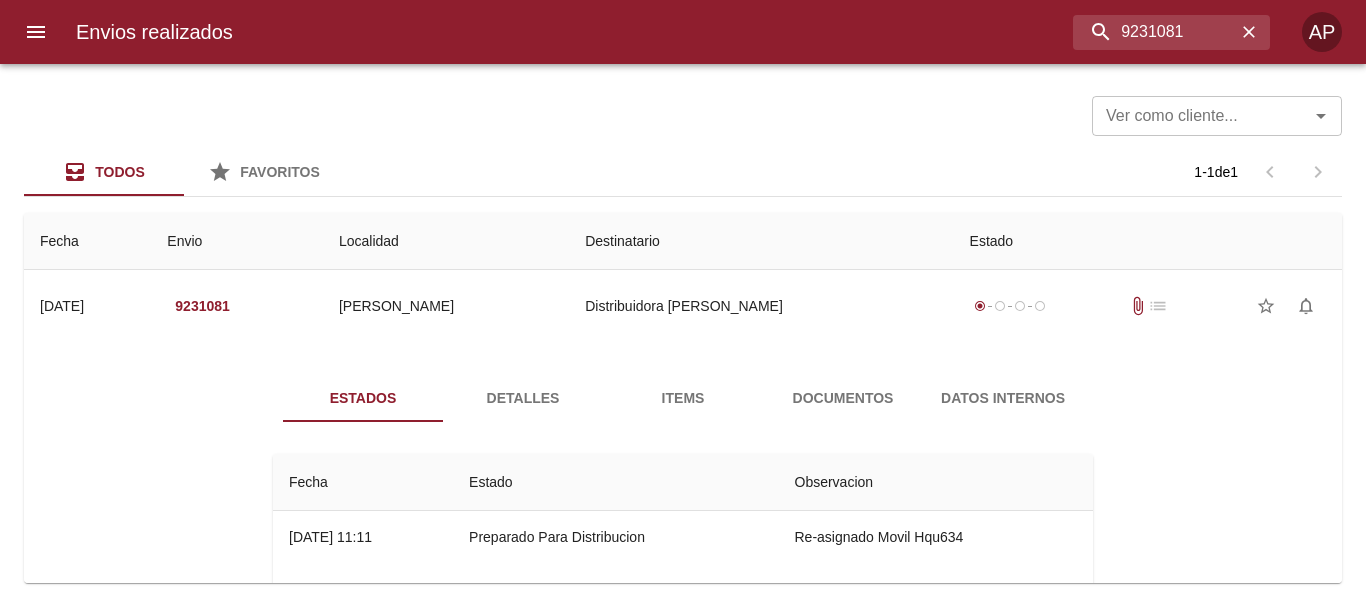 click on "Documentos" at bounding box center (843, 398) 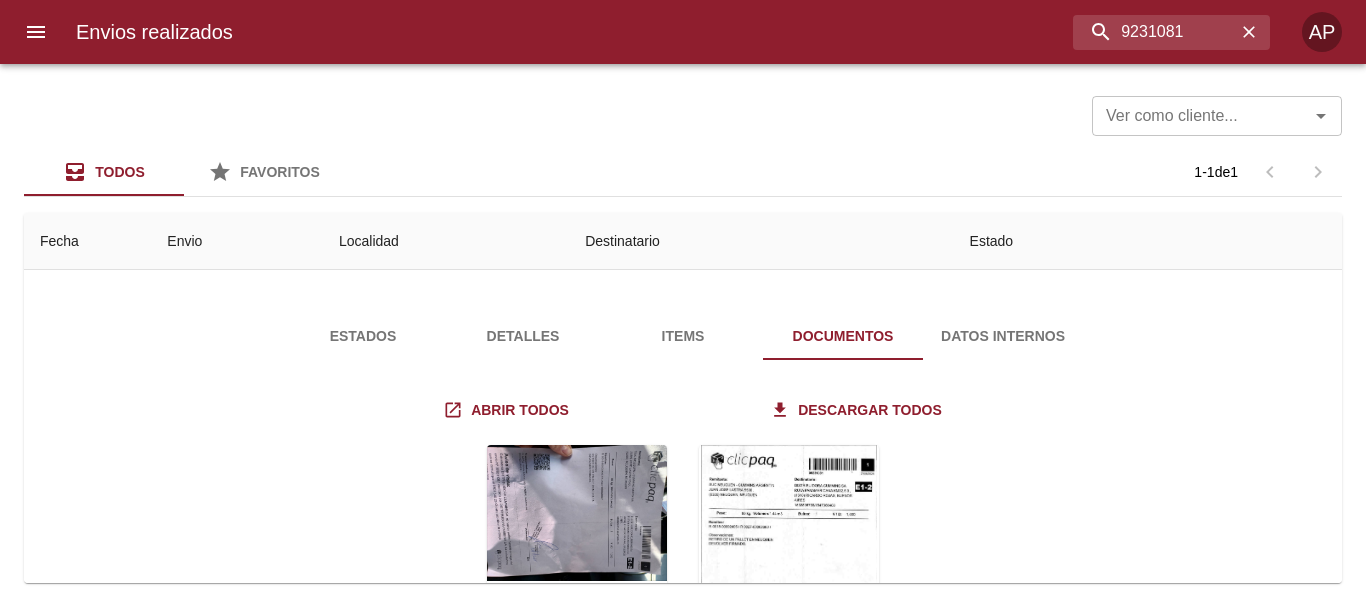scroll, scrollTop: 231, scrollLeft: 0, axis: vertical 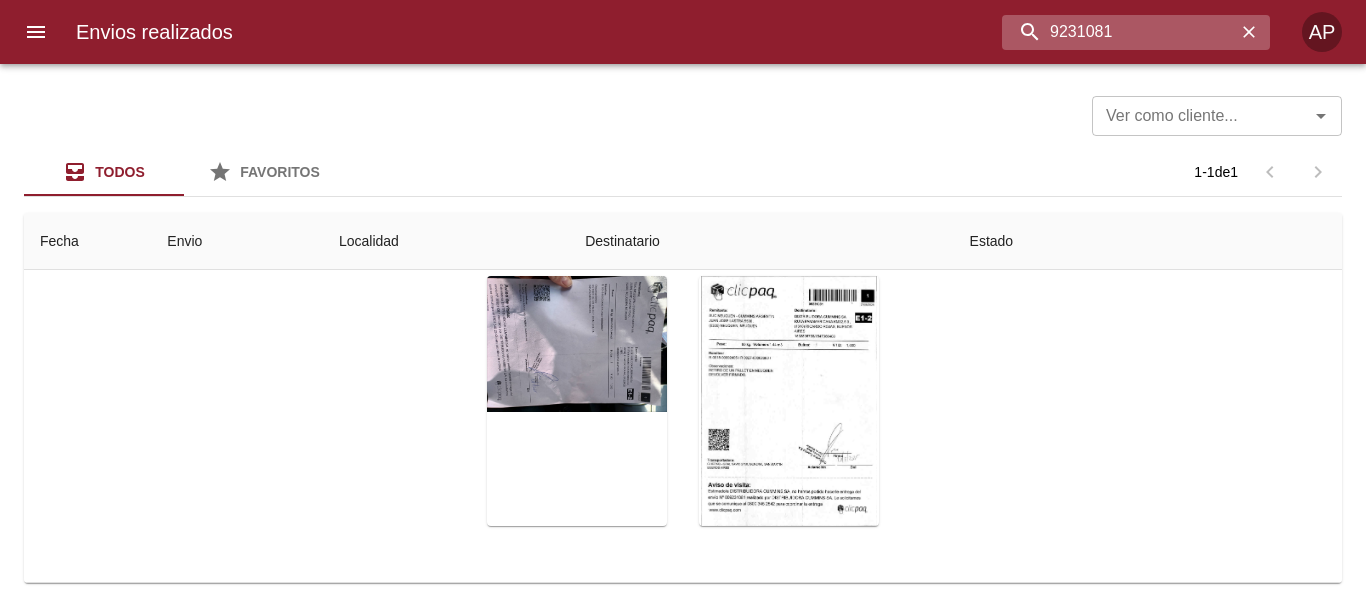 click on "9231081" at bounding box center [1119, 32] 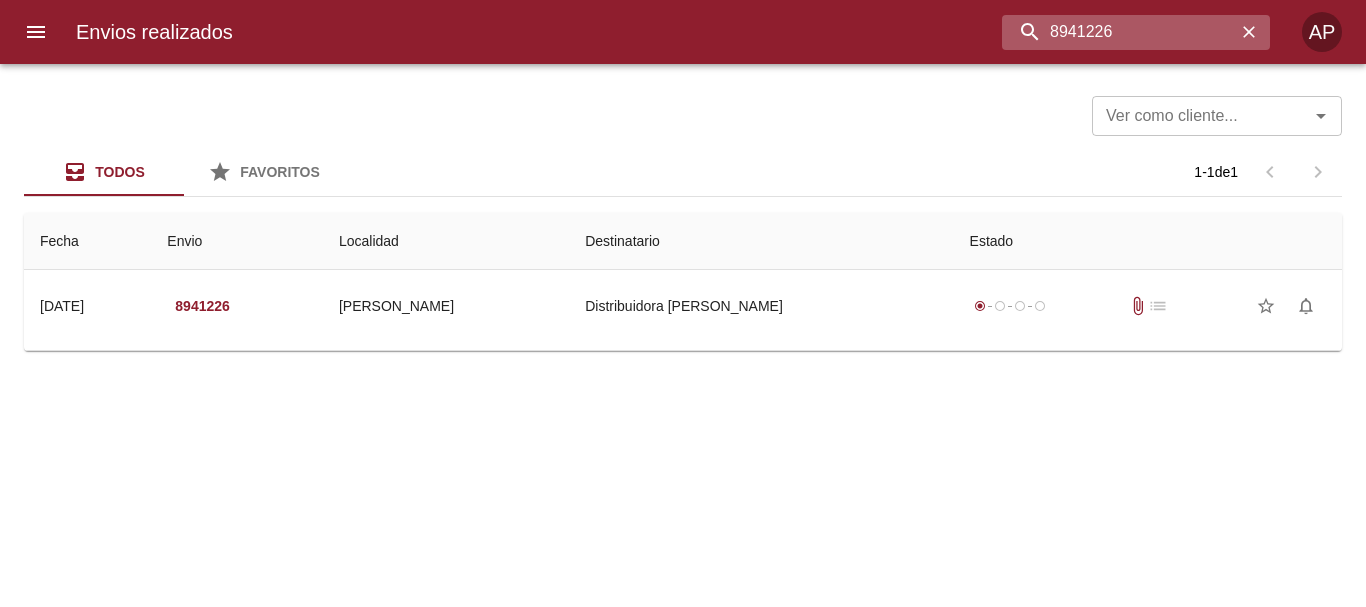 scroll, scrollTop: 0, scrollLeft: 0, axis: both 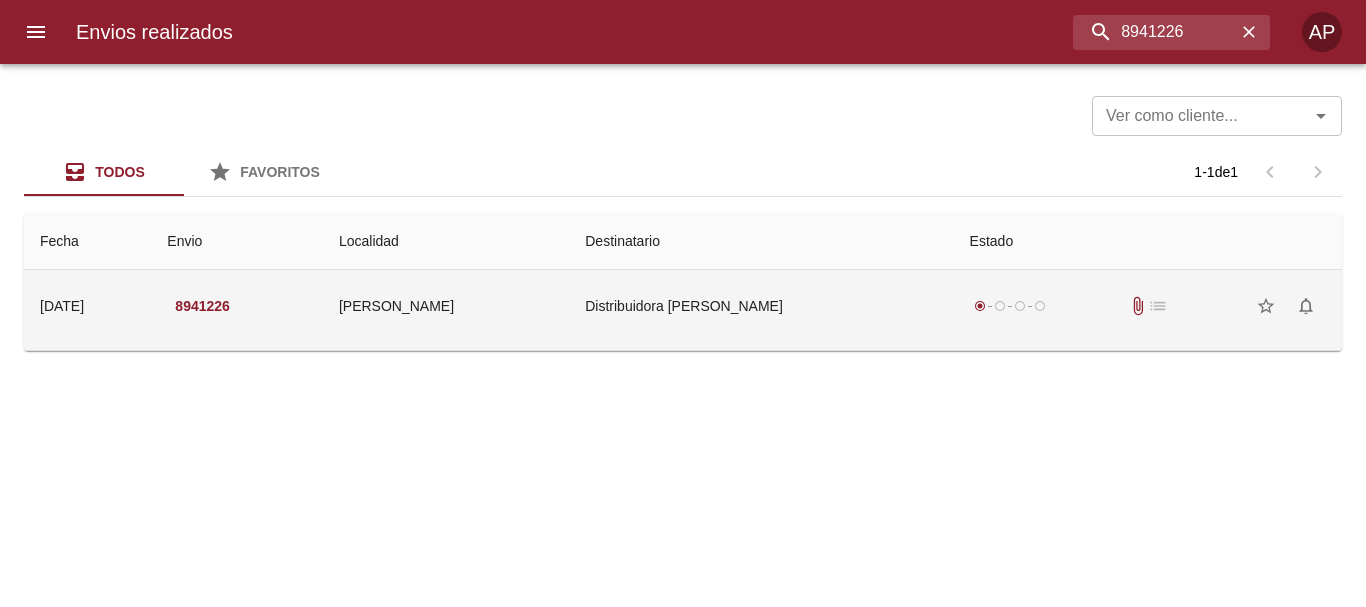 click on "radio_button_checked radio_button_unchecked radio_button_unchecked radio_button_unchecked attach_file list star_border notifications_none" at bounding box center (1148, 306) 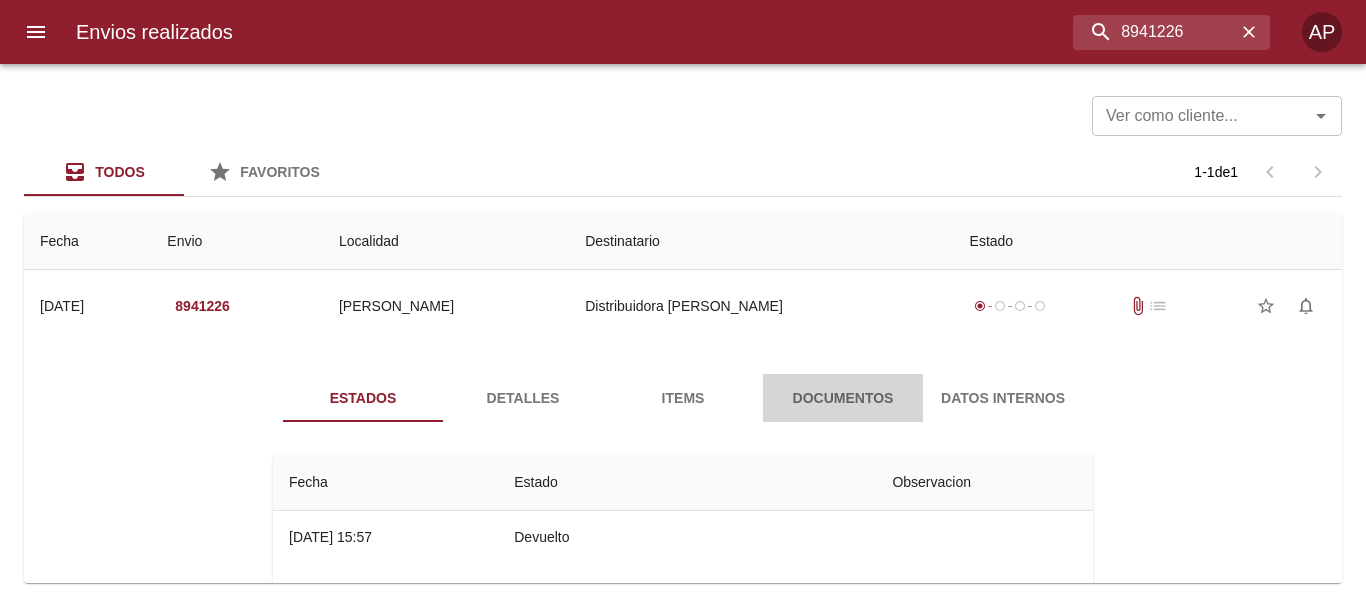 click on "Documentos" at bounding box center [843, 398] 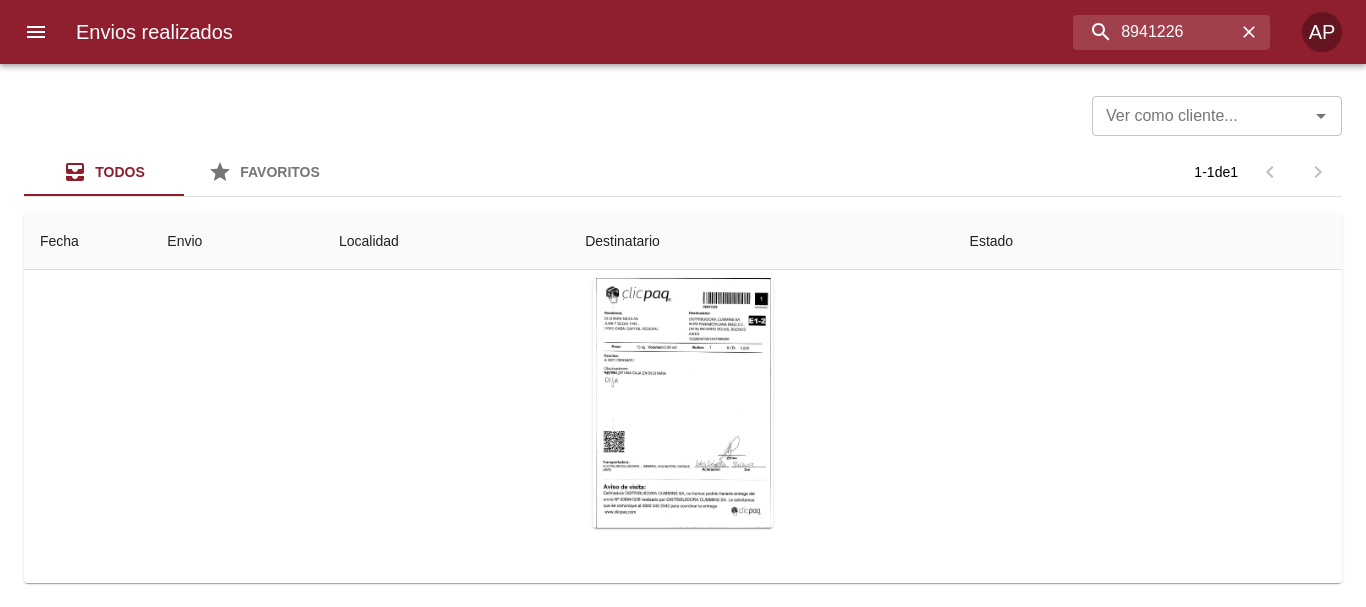 scroll, scrollTop: 194, scrollLeft: 0, axis: vertical 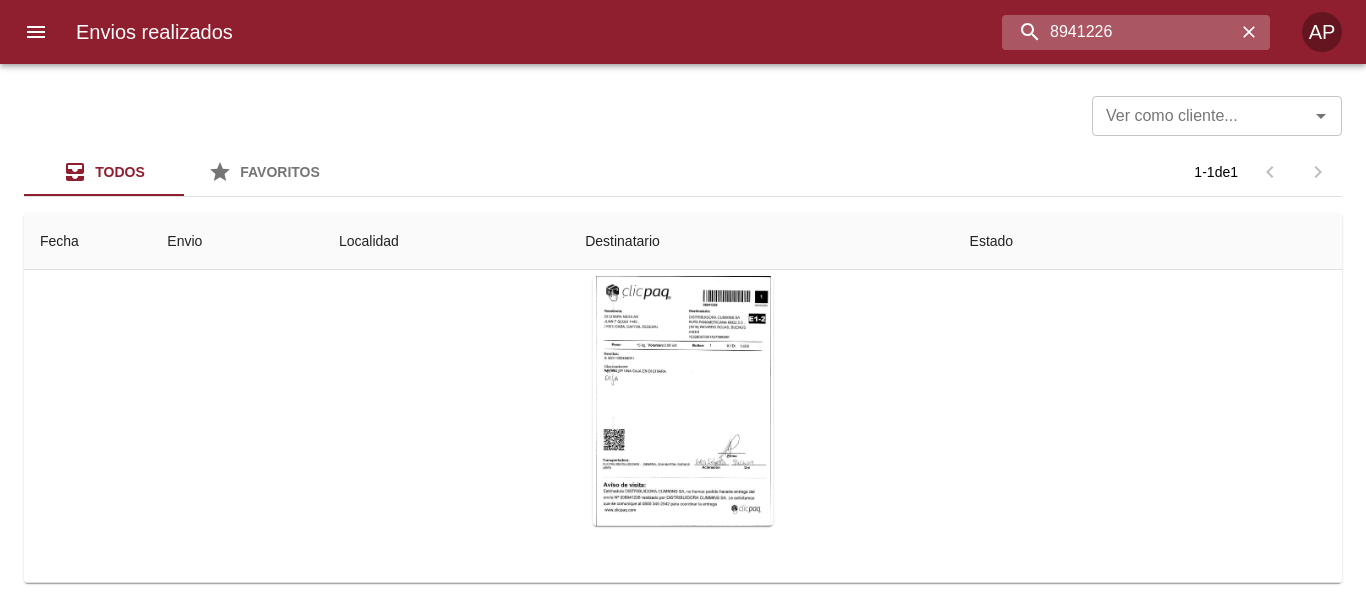 click on "8941226" at bounding box center (1119, 32) 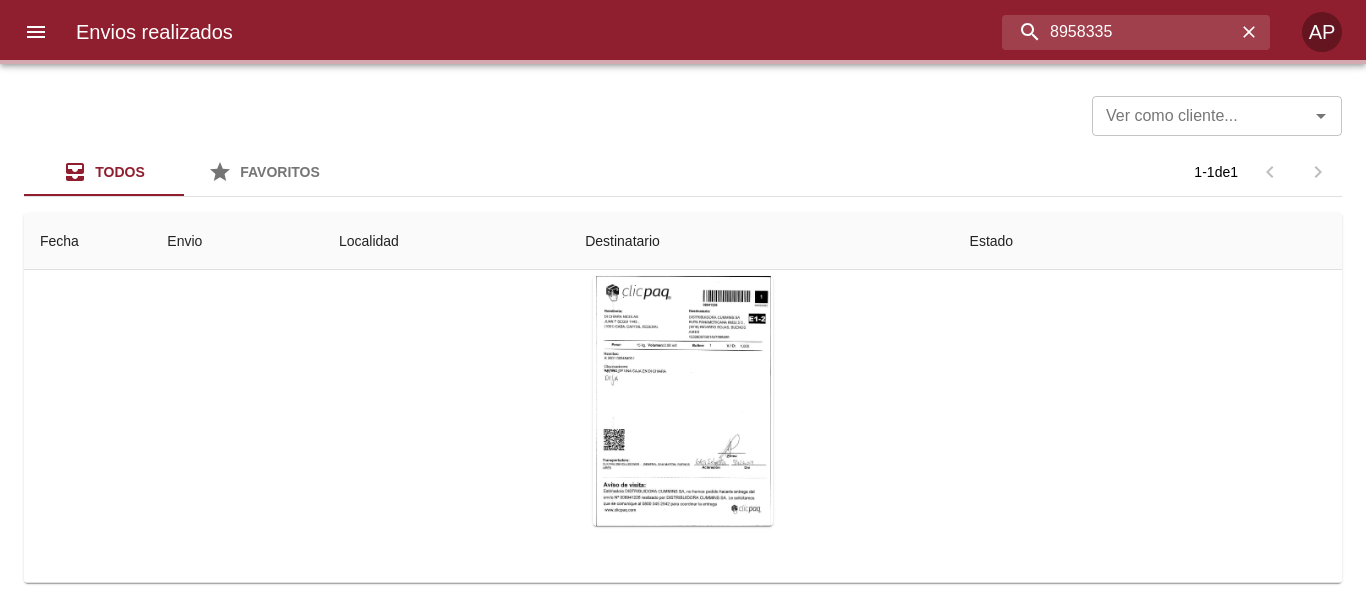 scroll, scrollTop: 0, scrollLeft: 0, axis: both 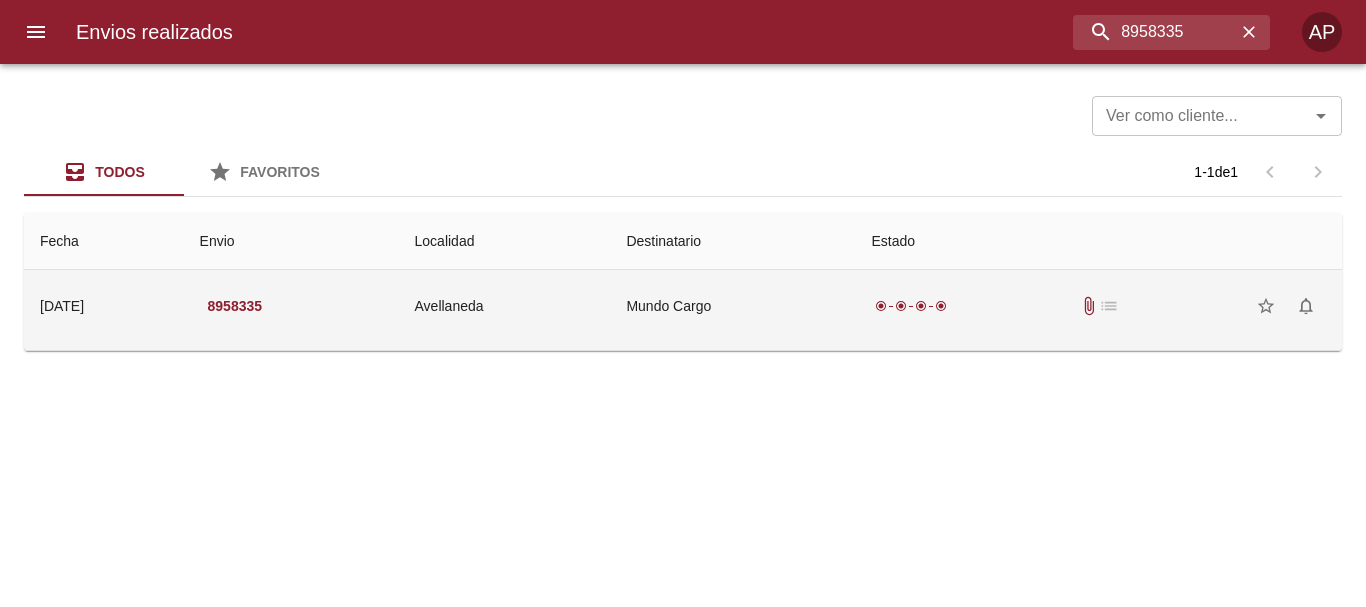 click on "radio_button_checked radio_button_checked radio_button_checked radio_button_checked attach_file list star_border notifications_none" at bounding box center [1098, 306] 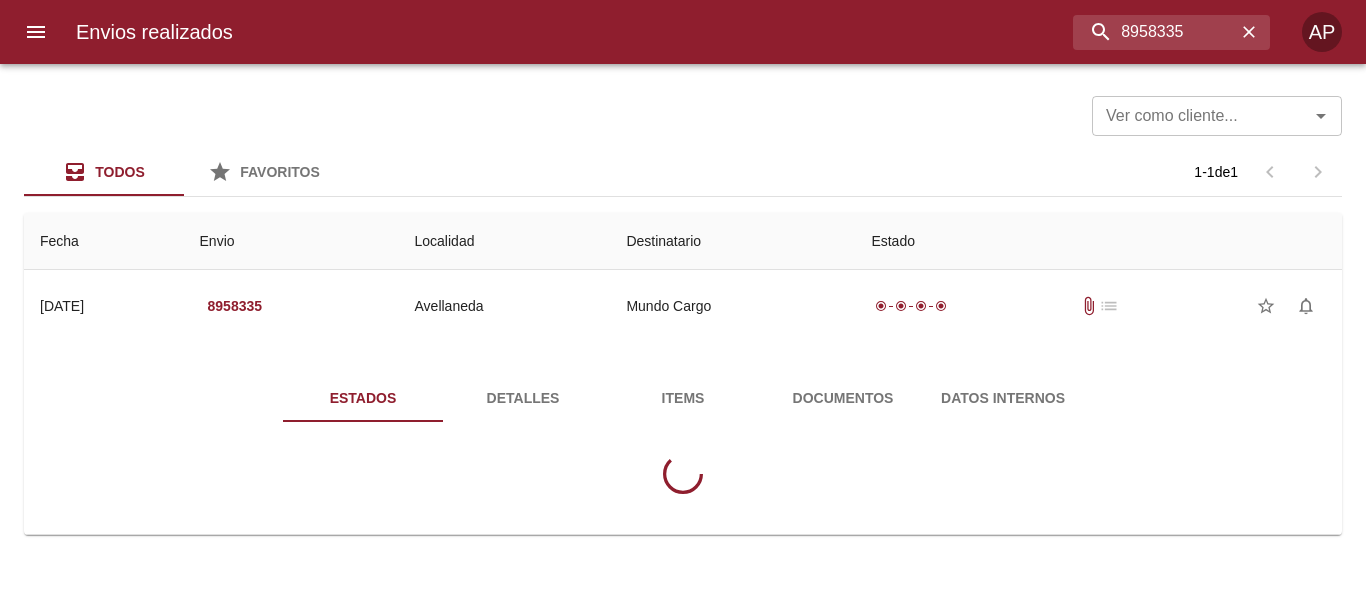 drag, startPoint x: 817, startPoint y: 395, endPoint x: 828, endPoint y: 396, distance: 11.045361 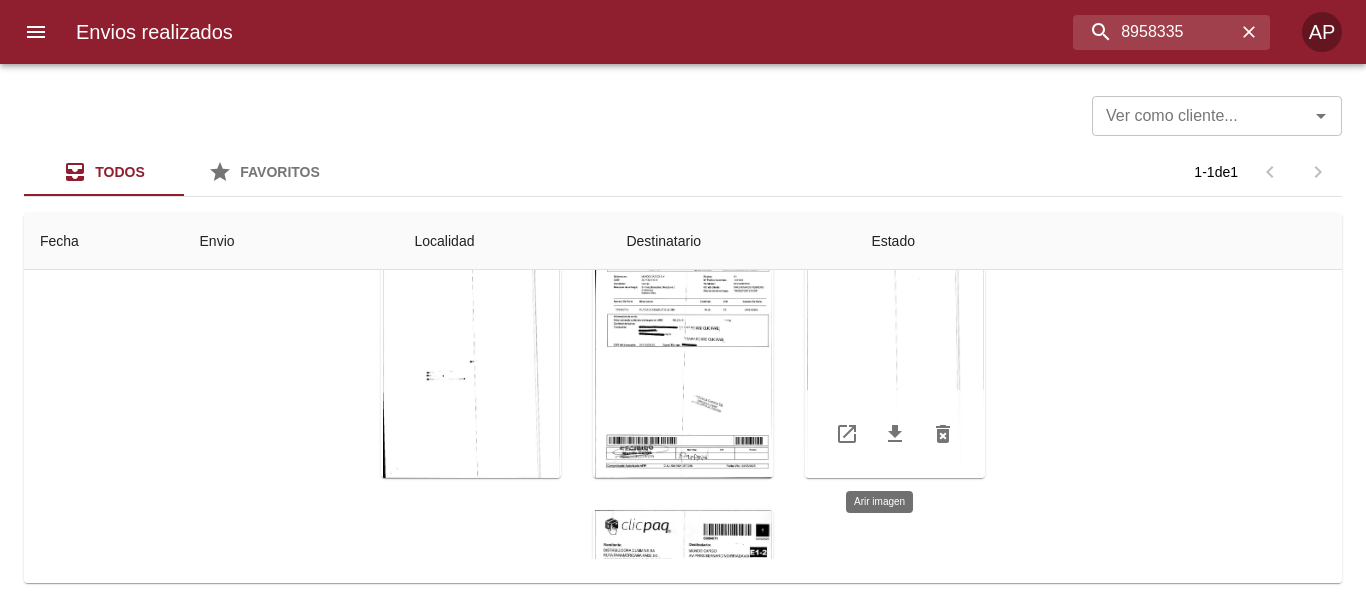 scroll, scrollTop: 280, scrollLeft: 0, axis: vertical 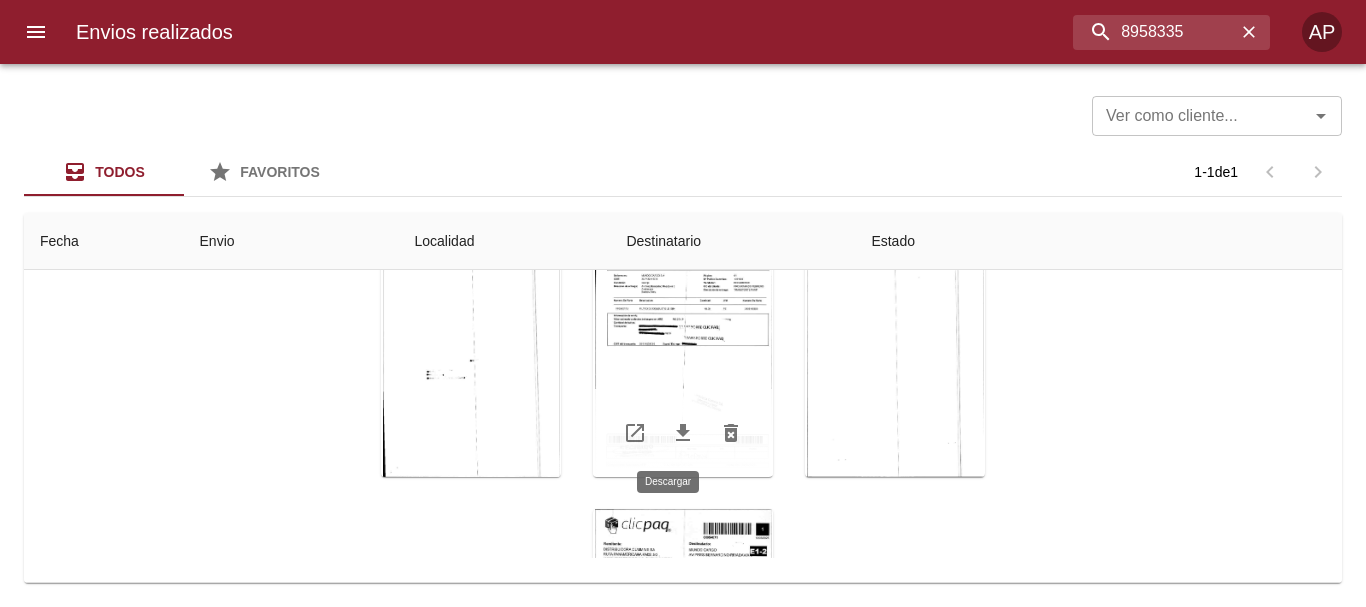 click 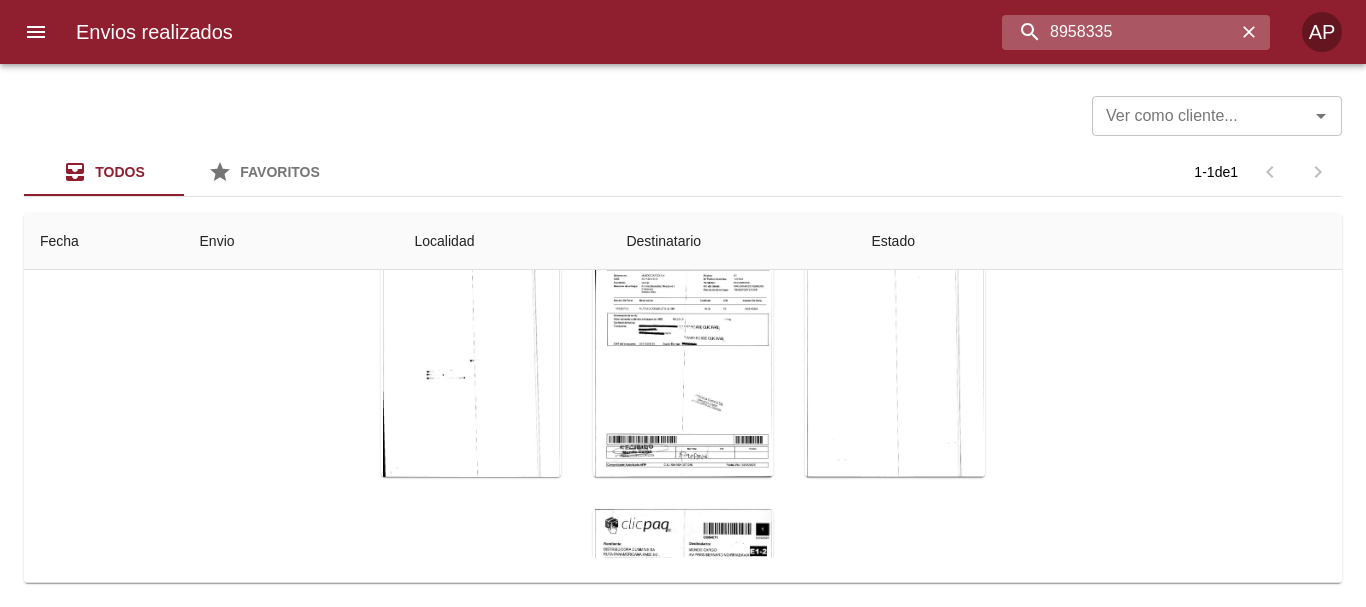 click on "8958335" at bounding box center [1119, 32] 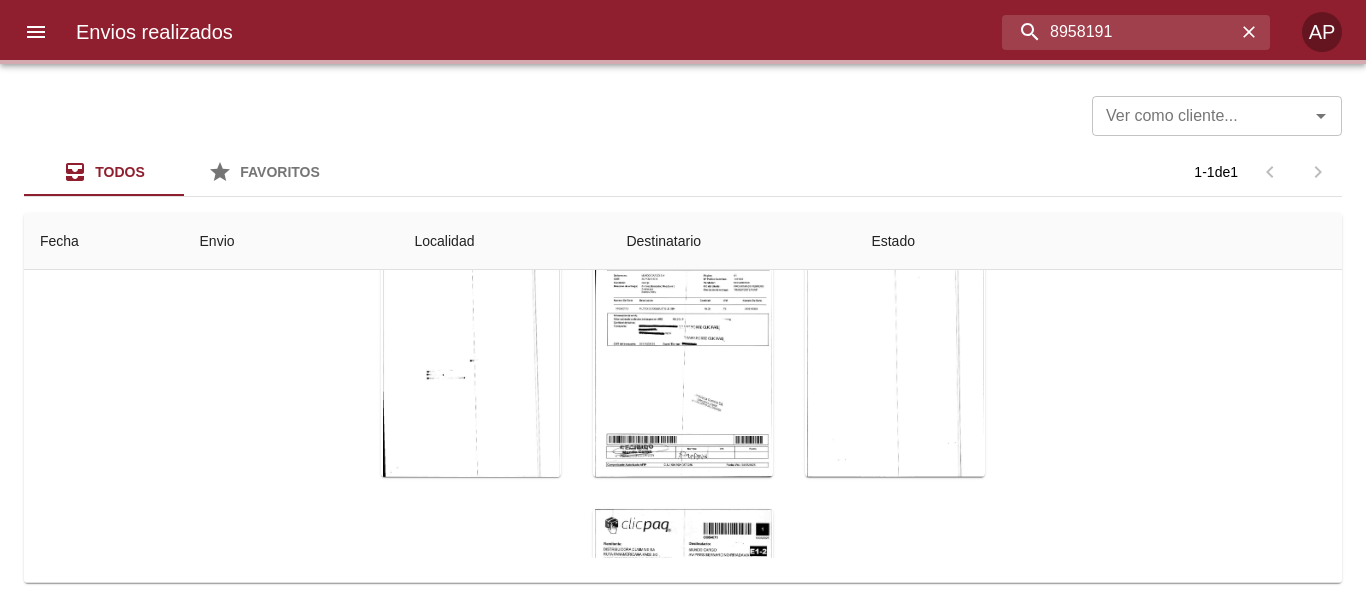 scroll, scrollTop: 0, scrollLeft: 0, axis: both 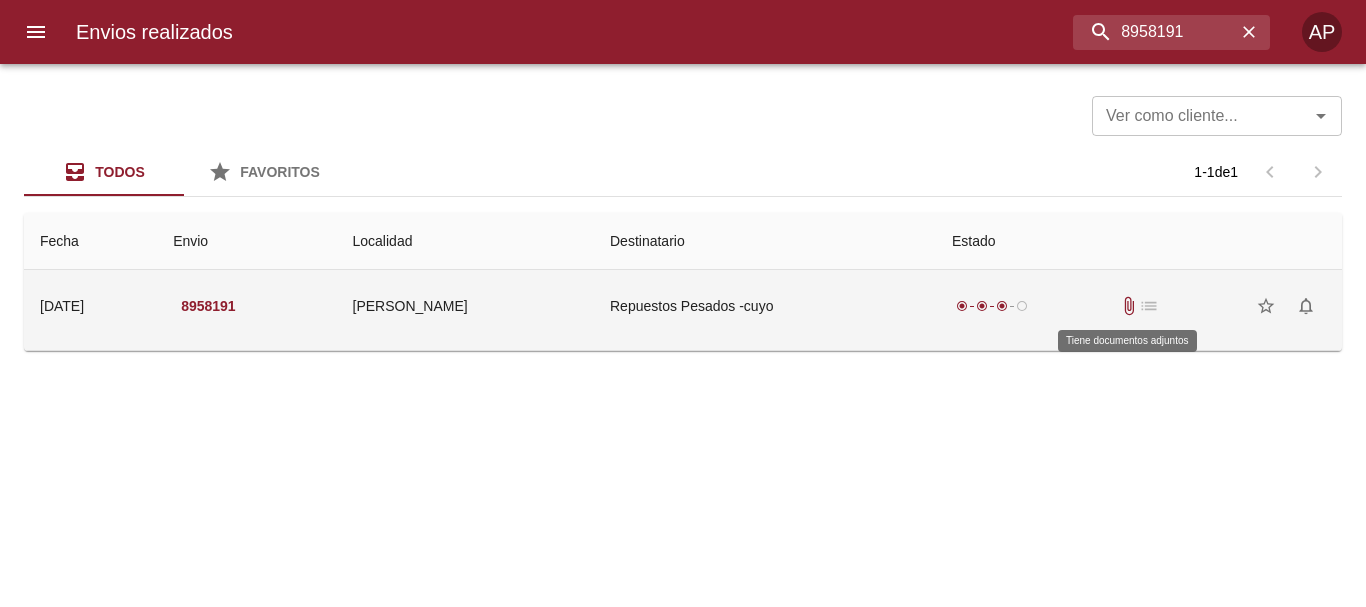 drag, startPoint x: 1128, startPoint y: 310, endPoint x: 1032, endPoint y: 316, distance: 96.18732 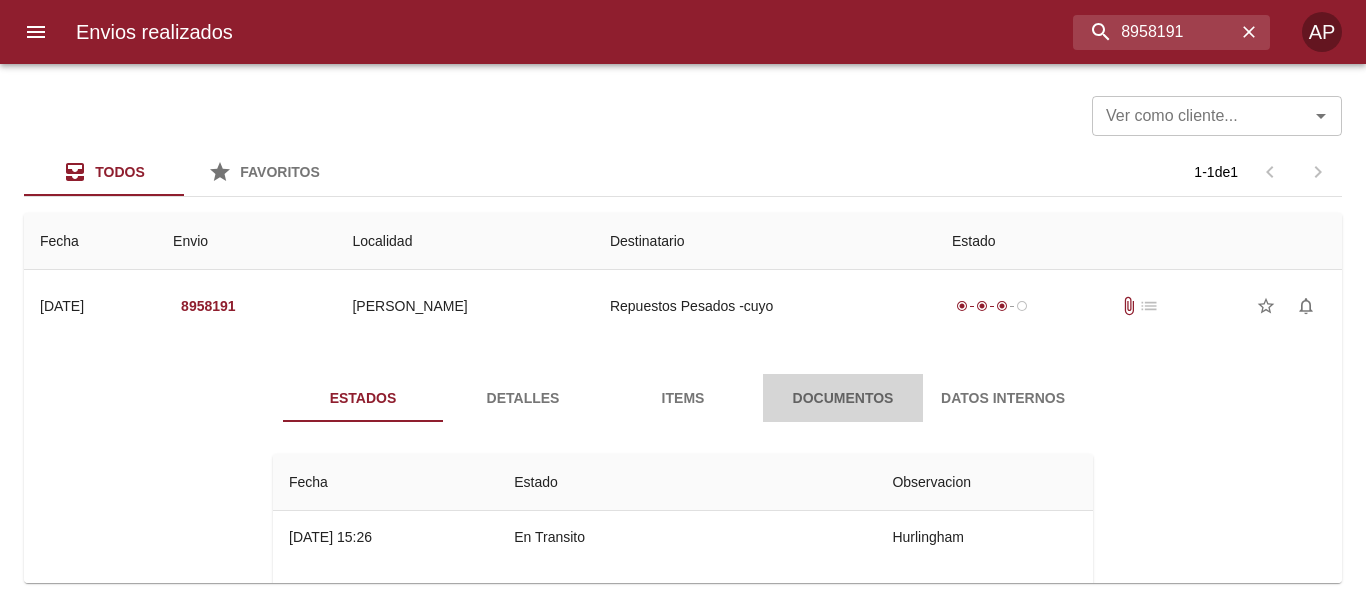 click on "Documentos" at bounding box center [843, 398] 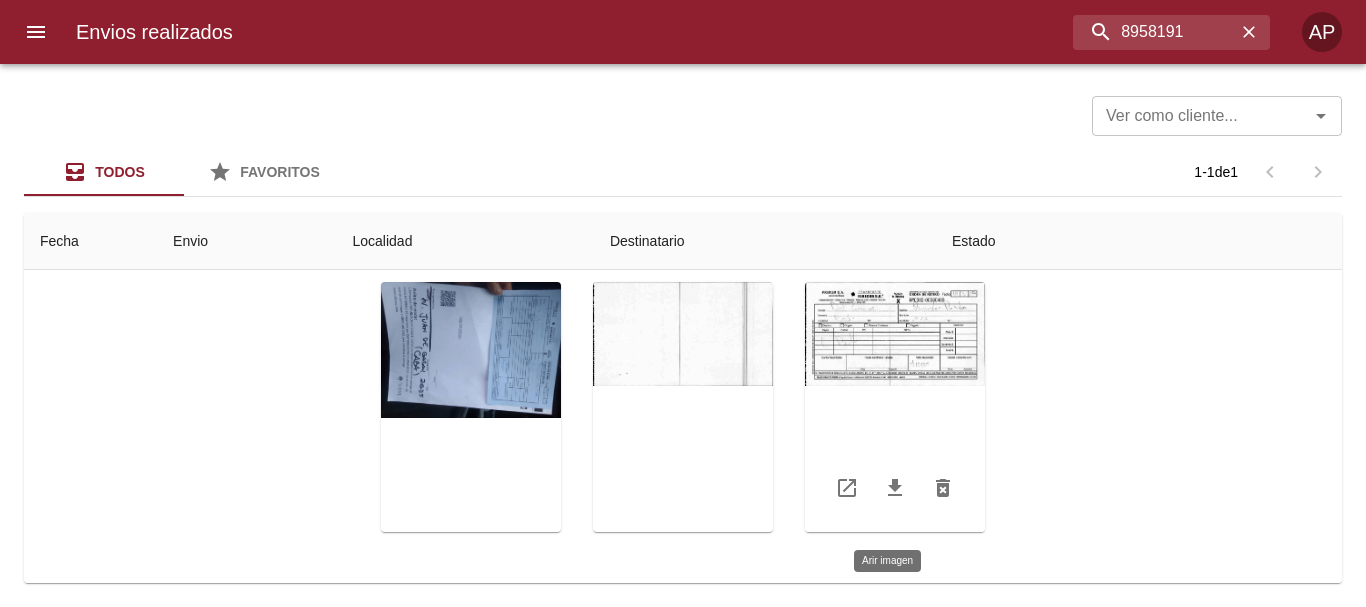 scroll, scrollTop: 231, scrollLeft: 0, axis: vertical 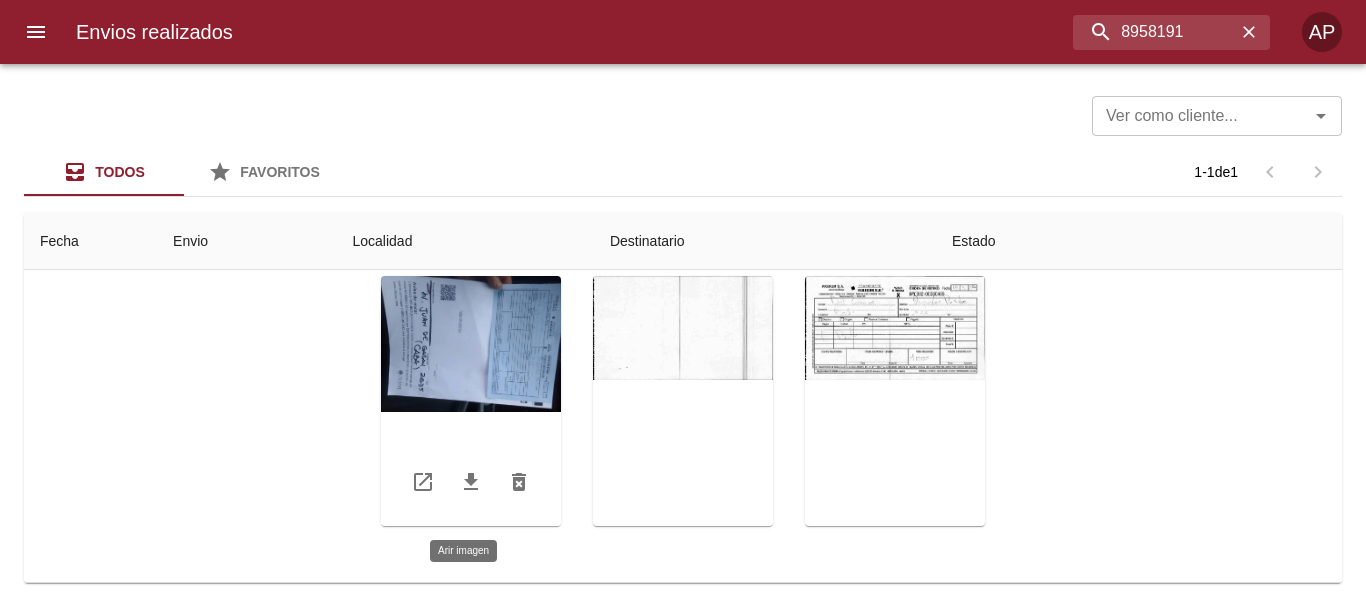 click at bounding box center [471, 401] 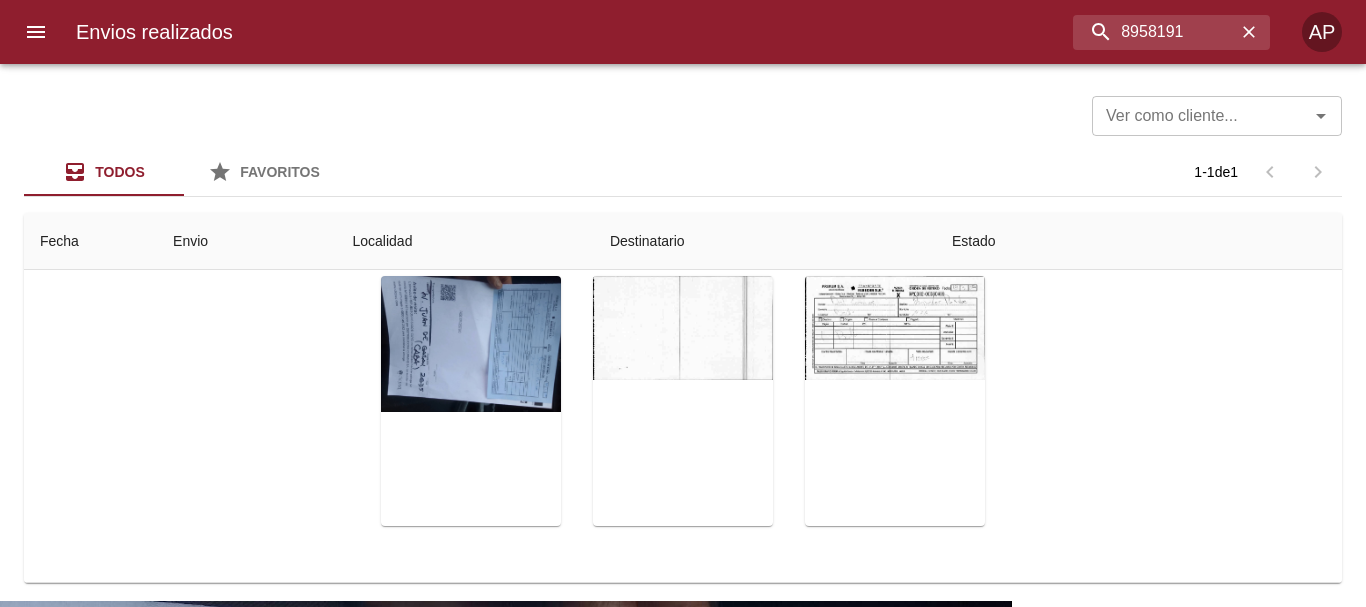 click at bounding box center [683, 1070] 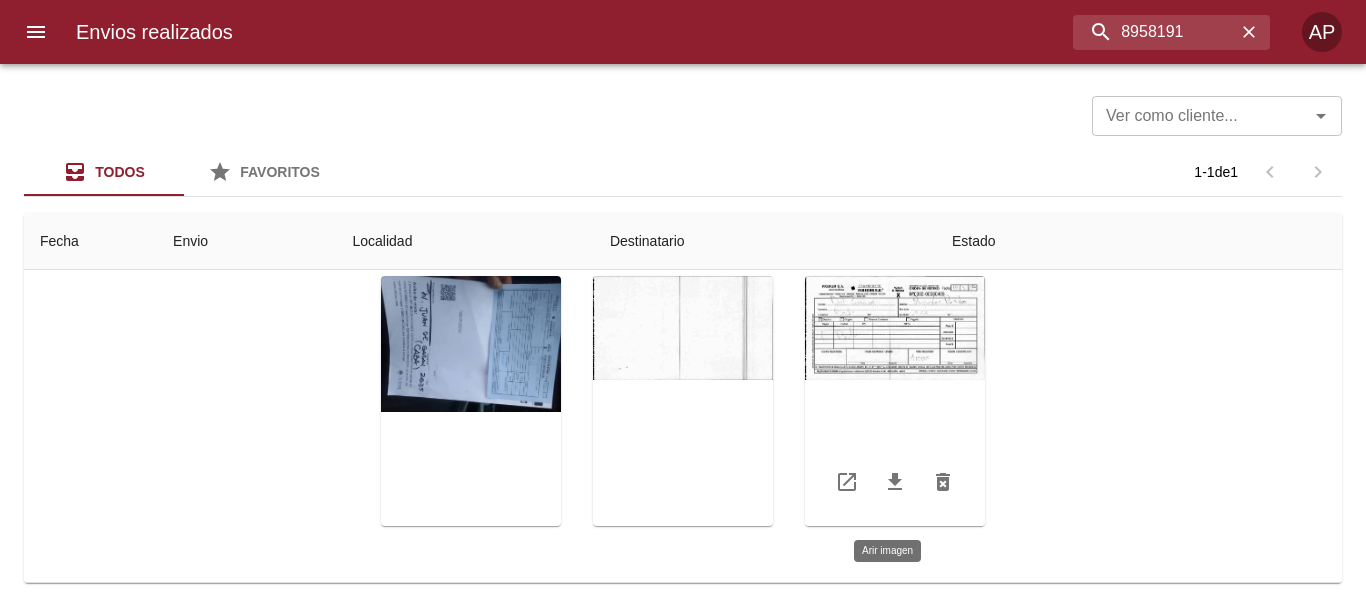 click at bounding box center [895, 401] 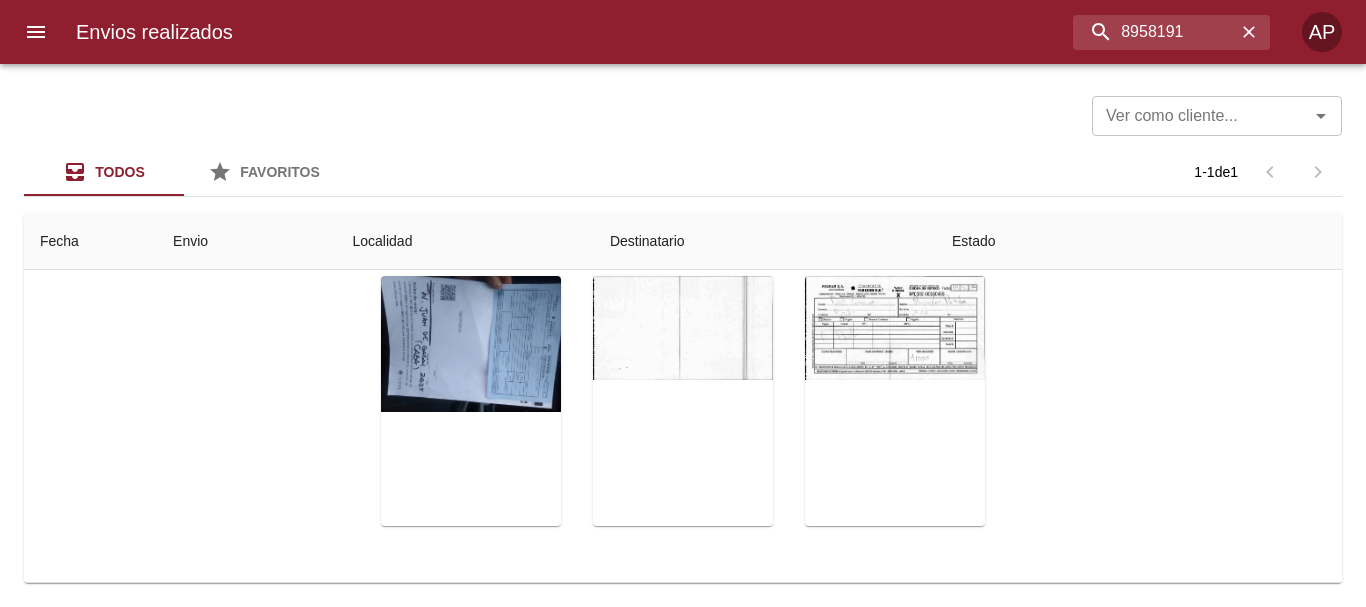 drag, startPoint x: 1158, startPoint y: 426, endPoint x: 1134, endPoint y: 430, distance: 24.33105 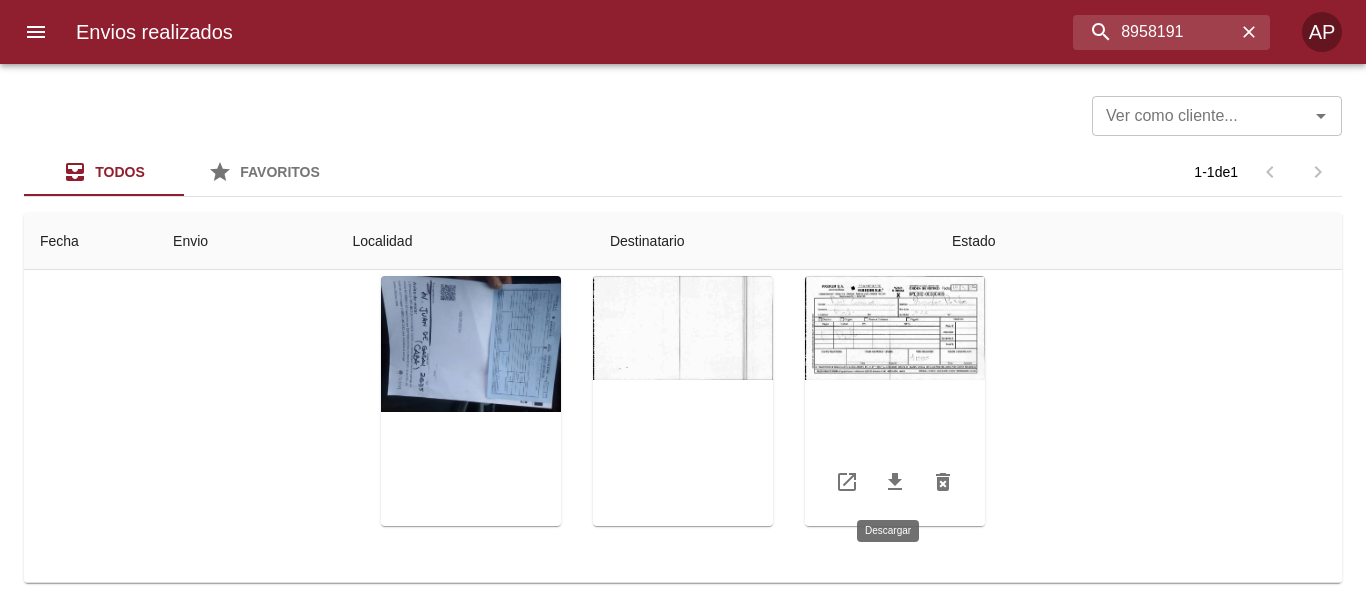 click 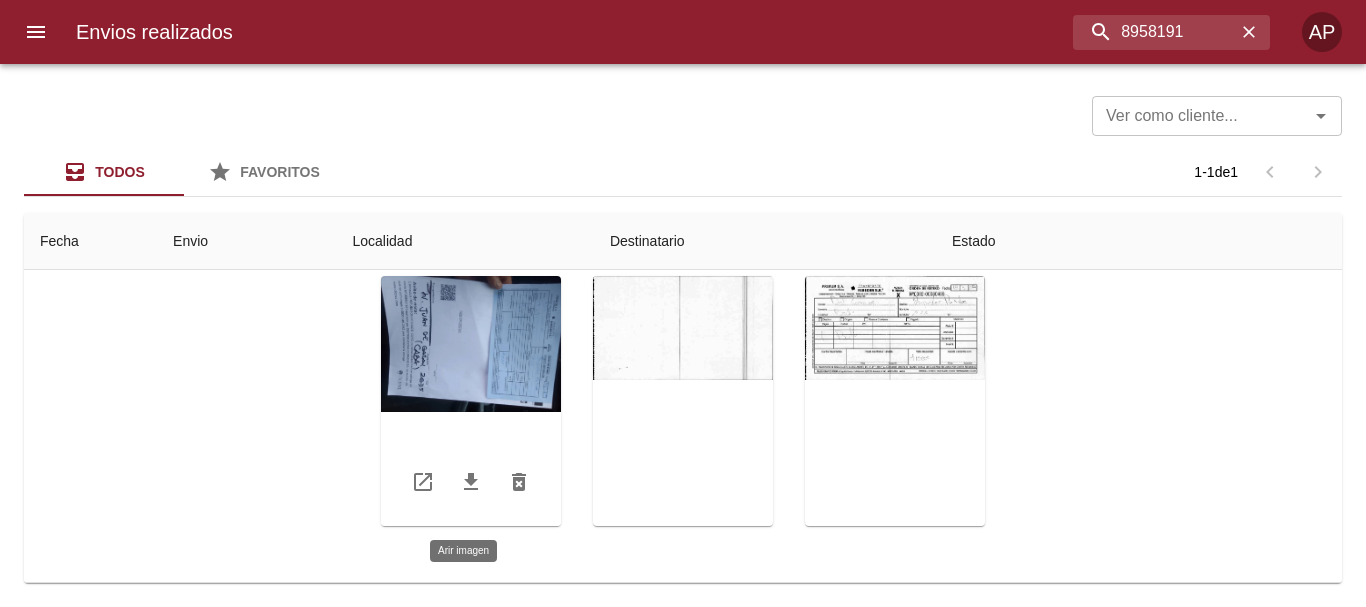 click at bounding box center [471, 401] 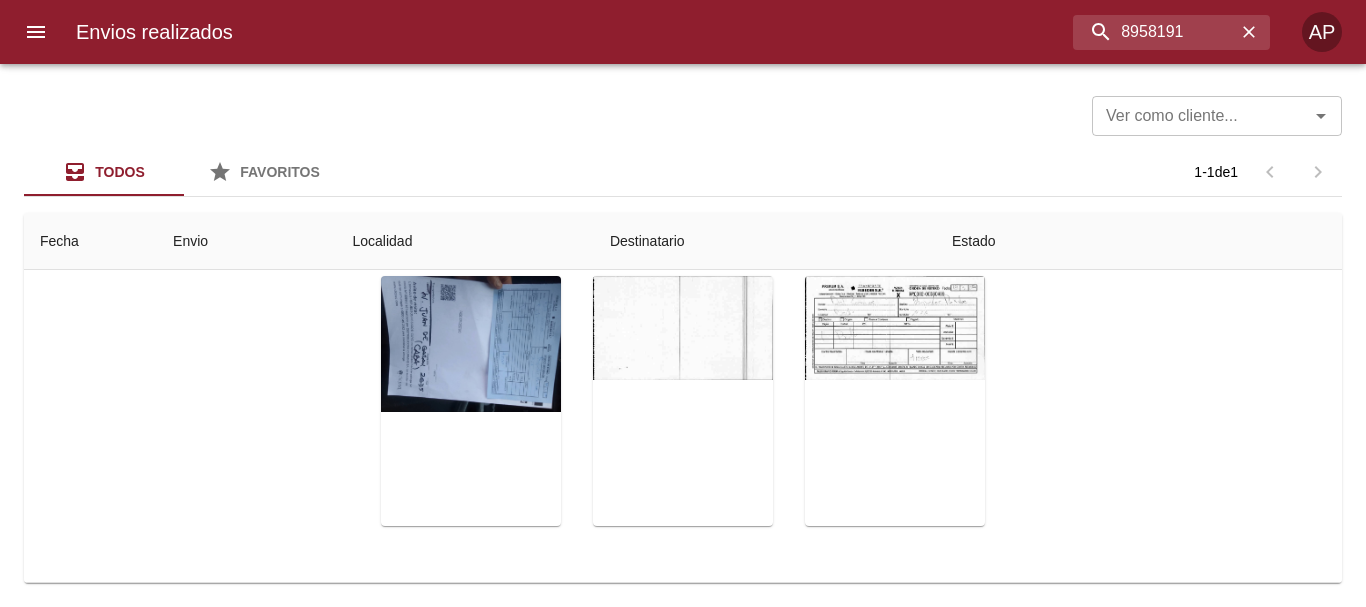 drag, startPoint x: 1209, startPoint y: 355, endPoint x: 1168, endPoint y: 346, distance: 41.976185 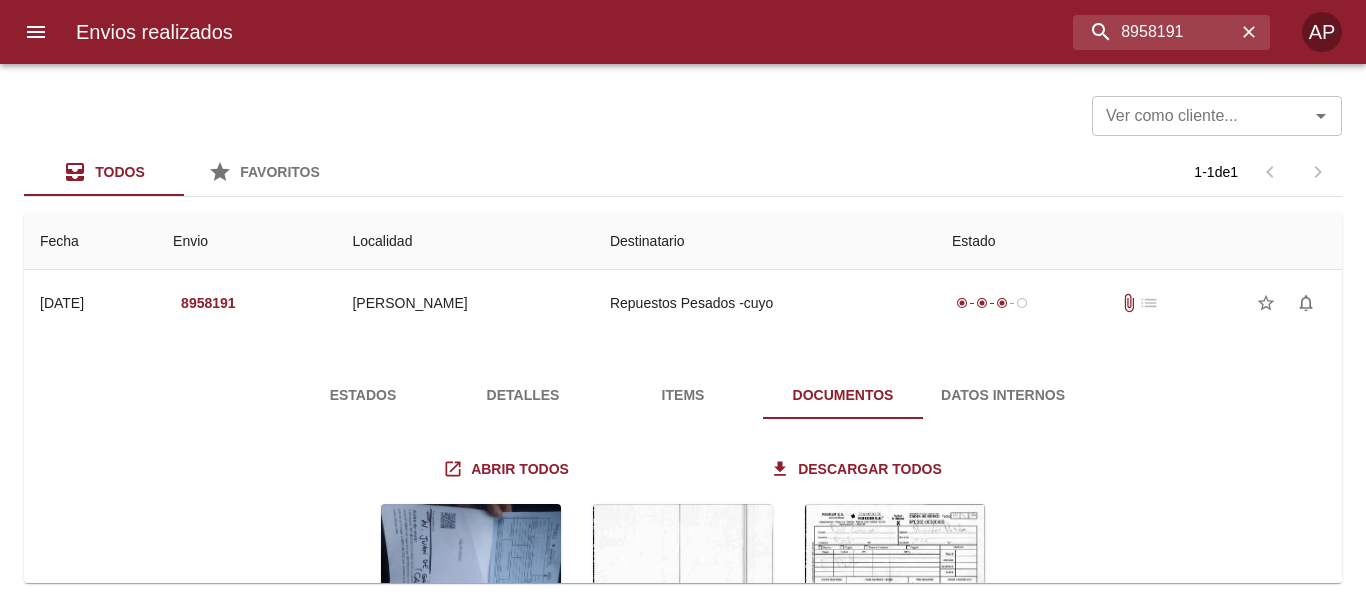 scroll, scrollTop: 0, scrollLeft: 0, axis: both 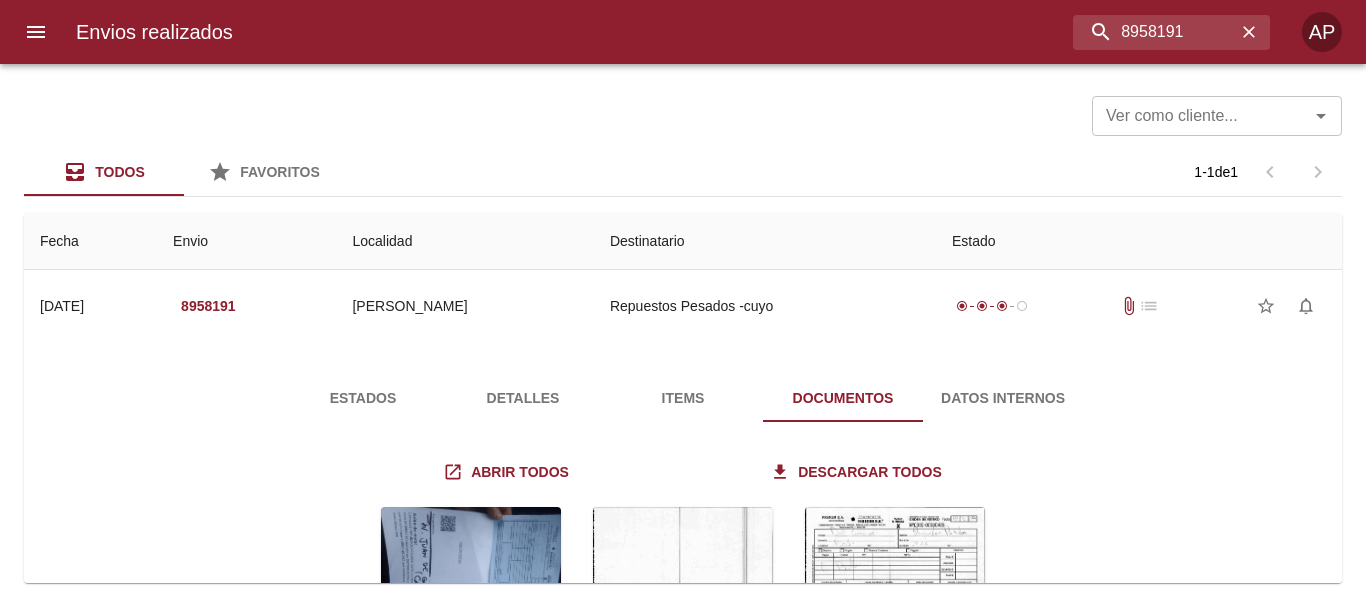 click on "Estados" at bounding box center (363, 398) 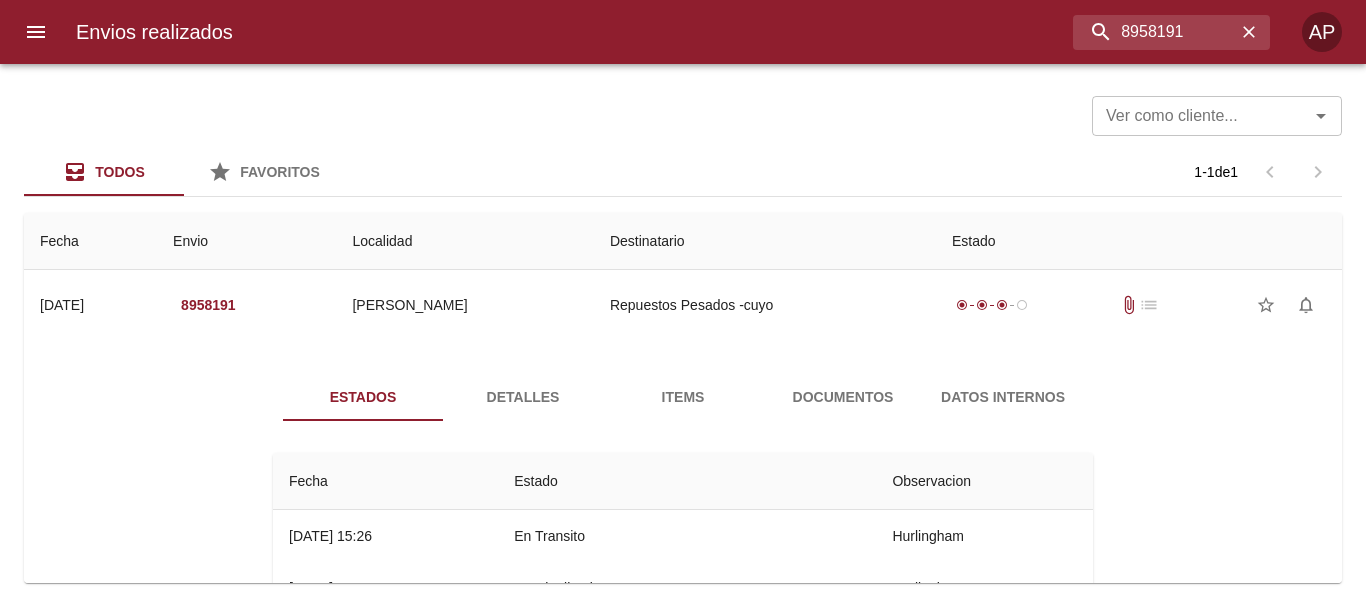scroll, scrollTop: 0, scrollLeft: 0, axis: both 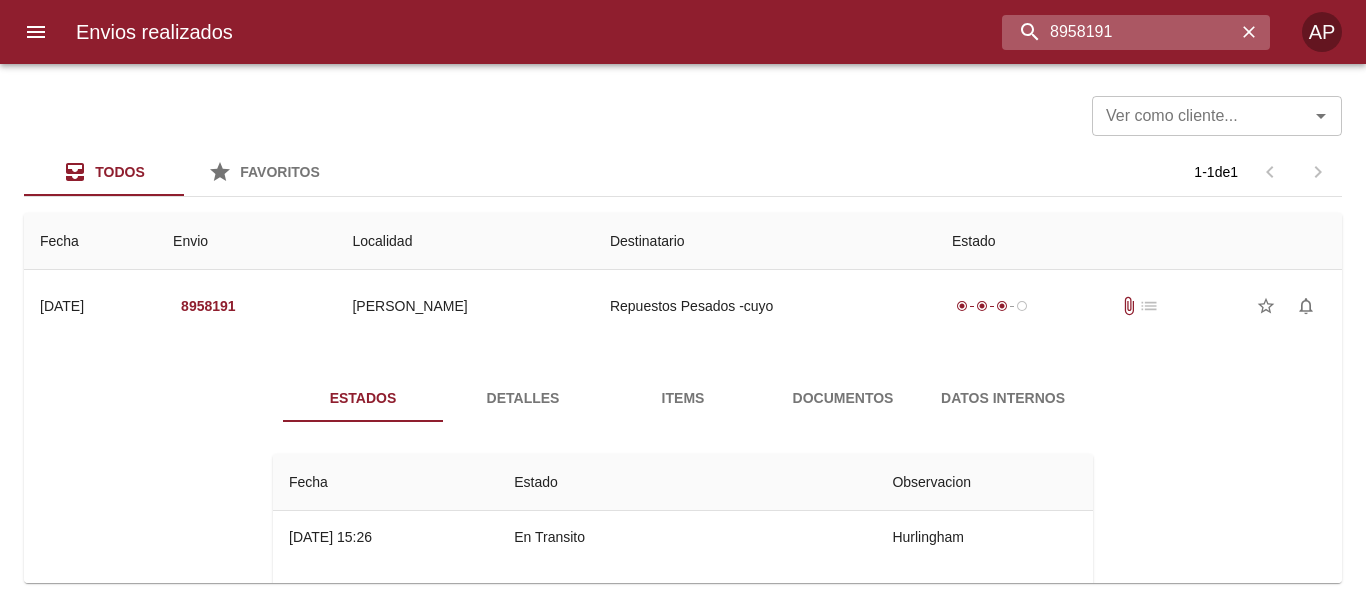 click on "8958191" at bounding box center (1119, 32) 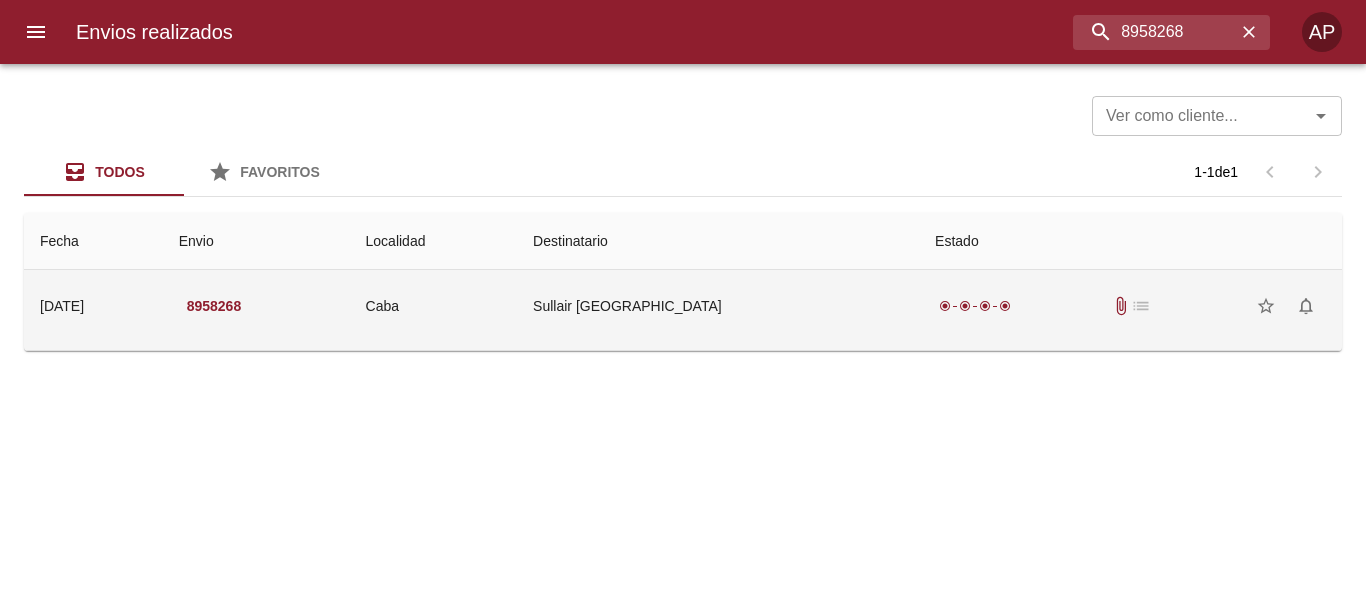 drag, startPoint x: 1085, startPoint y: 303, endPoint x: 1071, endPoint y: 294, distance: 16.643316 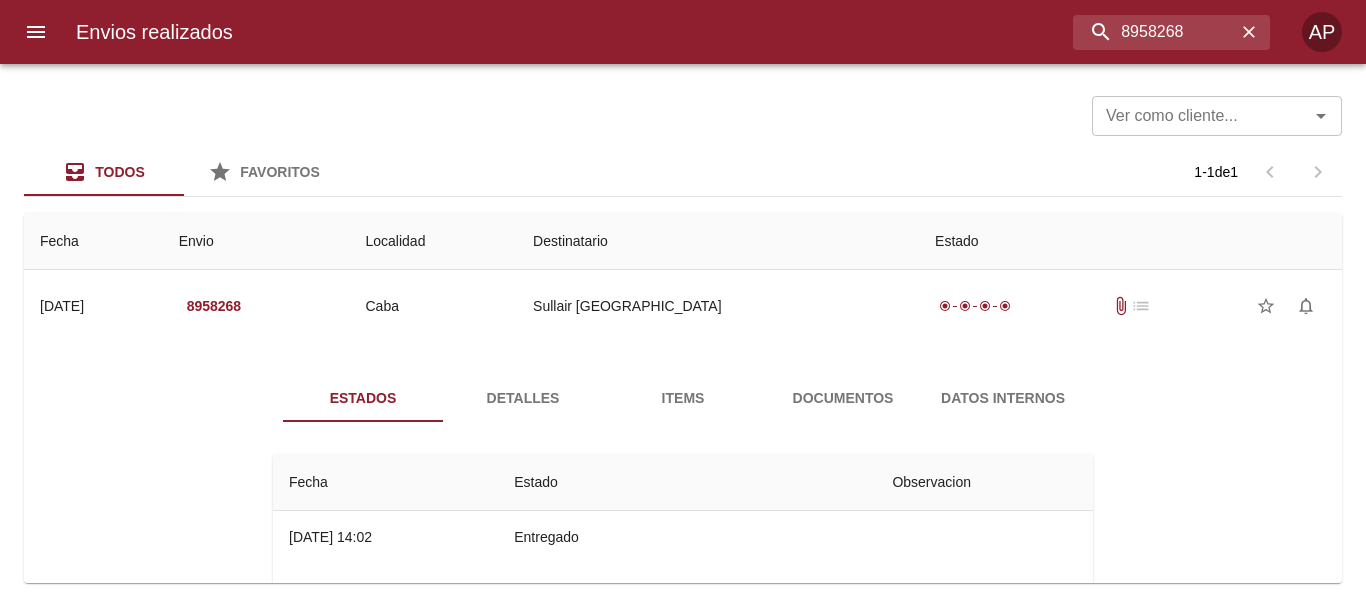 click on "Documentos" at bounding box center (843, 398) 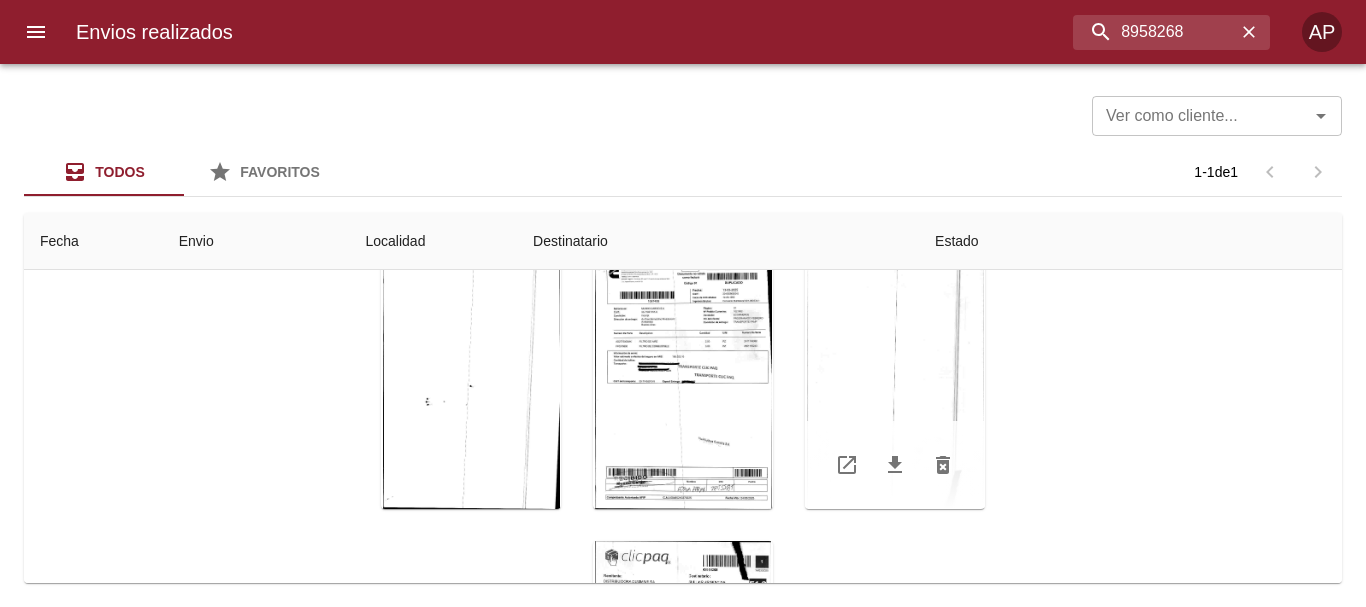 scroll, scrollTop: 280, scrollLeft: 0, axis: vertical 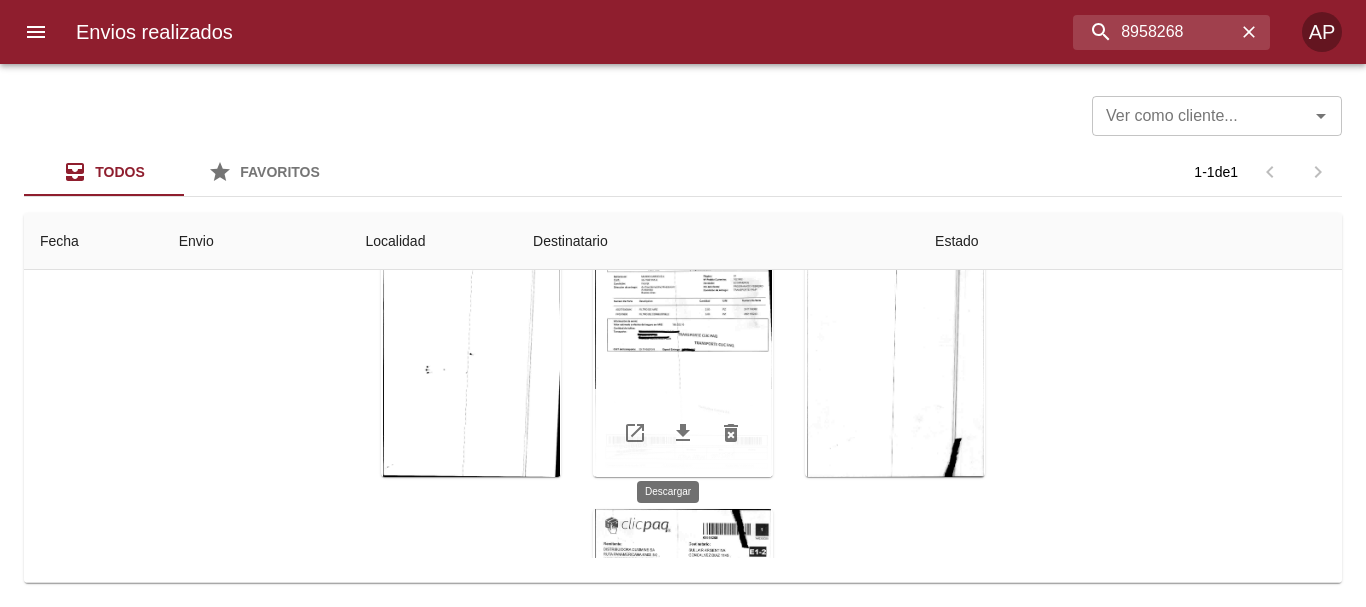 click 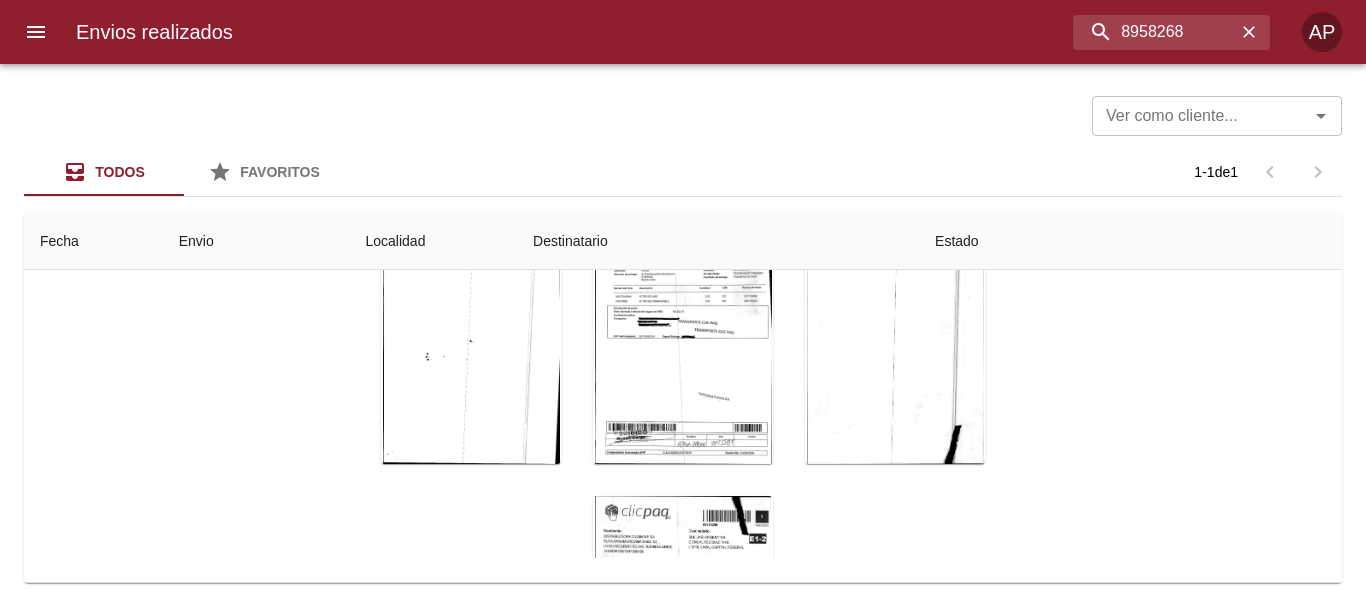 scroll, scrollTop: 0, scrollLeft: 0, axis: both 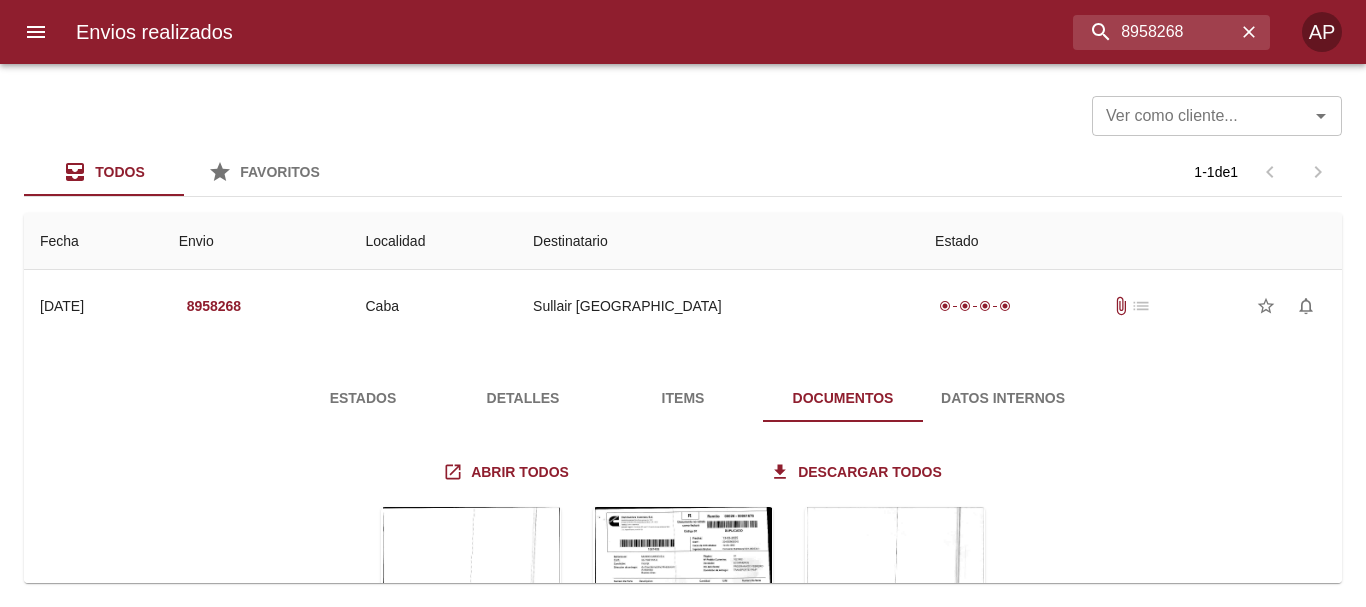 drag, startPoint x: 381, startPoint y: 400, endPoint x: 396, endPoint y: 394, distance: 16.155495 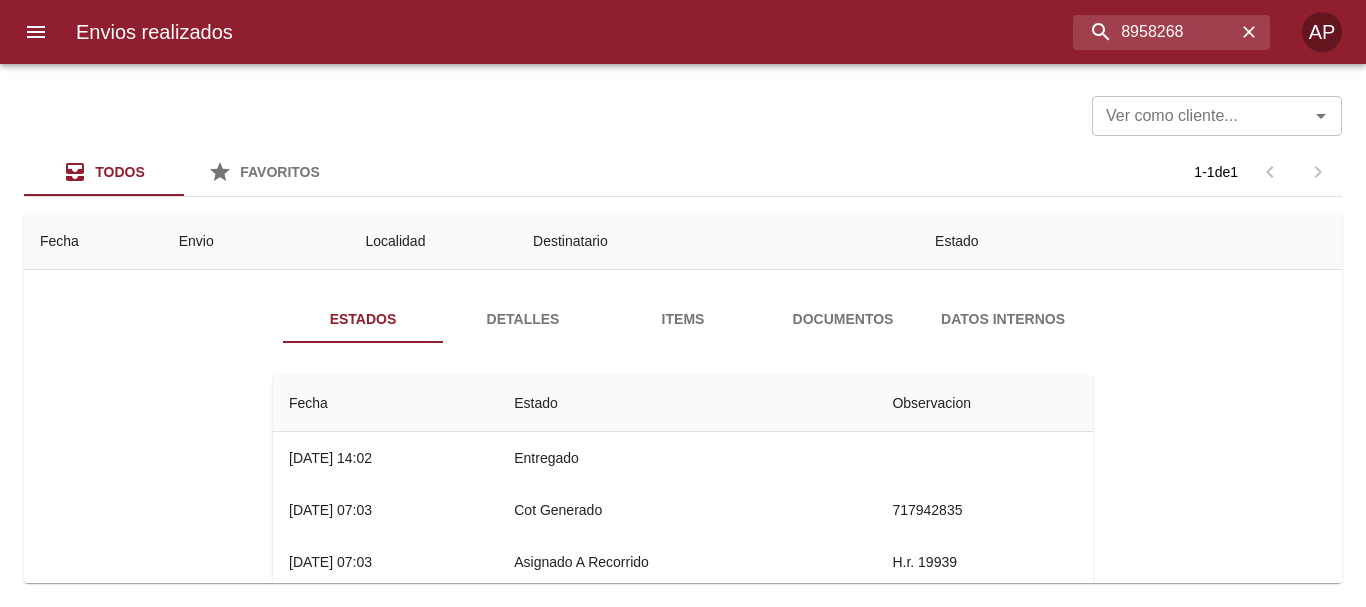 scroll, scrollTop: 0, scrollLeft: 0, axis: both 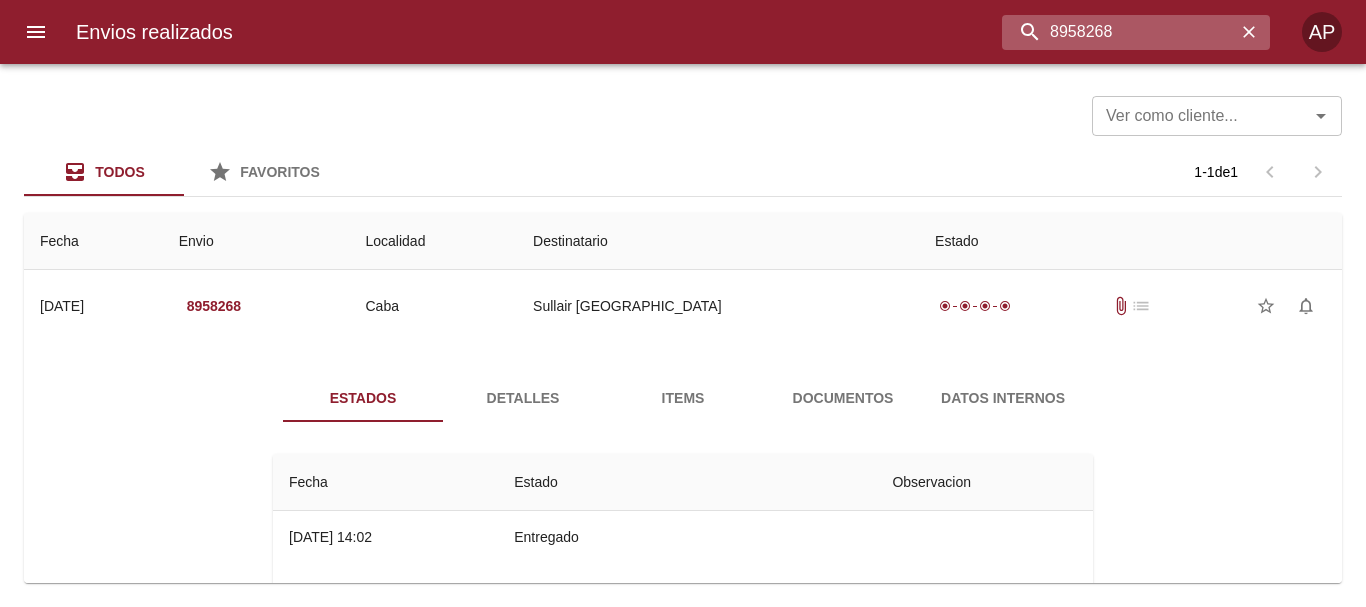 click on "8958268" at bounding box center (1119, 32) 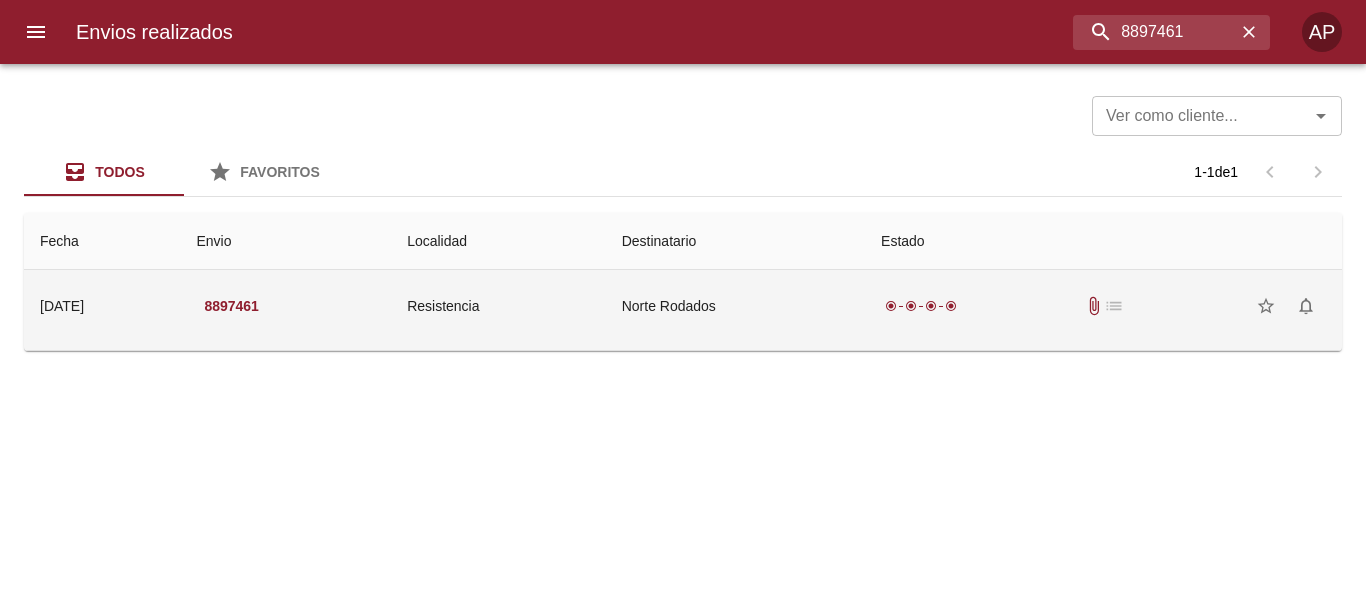 click on "radio_button_checked radio_button_checked radio_button_checked radio_button_checked attach_file list star_border notifications_none" at bounding box center (1103, 306) 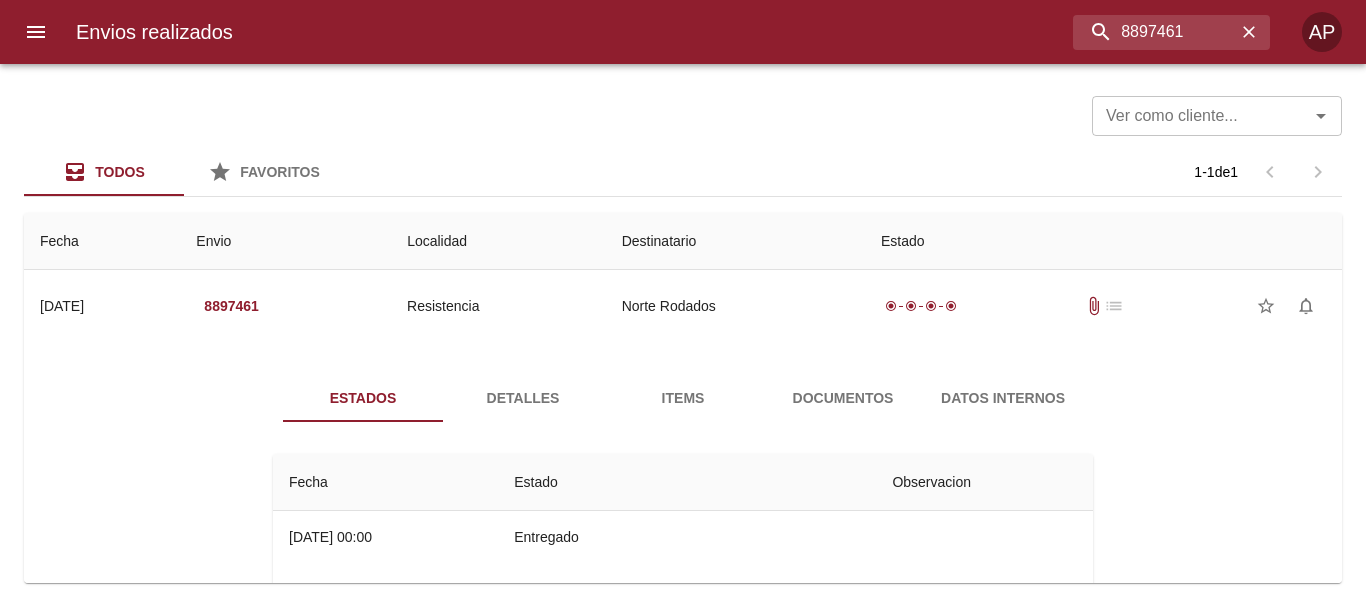 click on "Documentos" at bounding box center (843, 398) 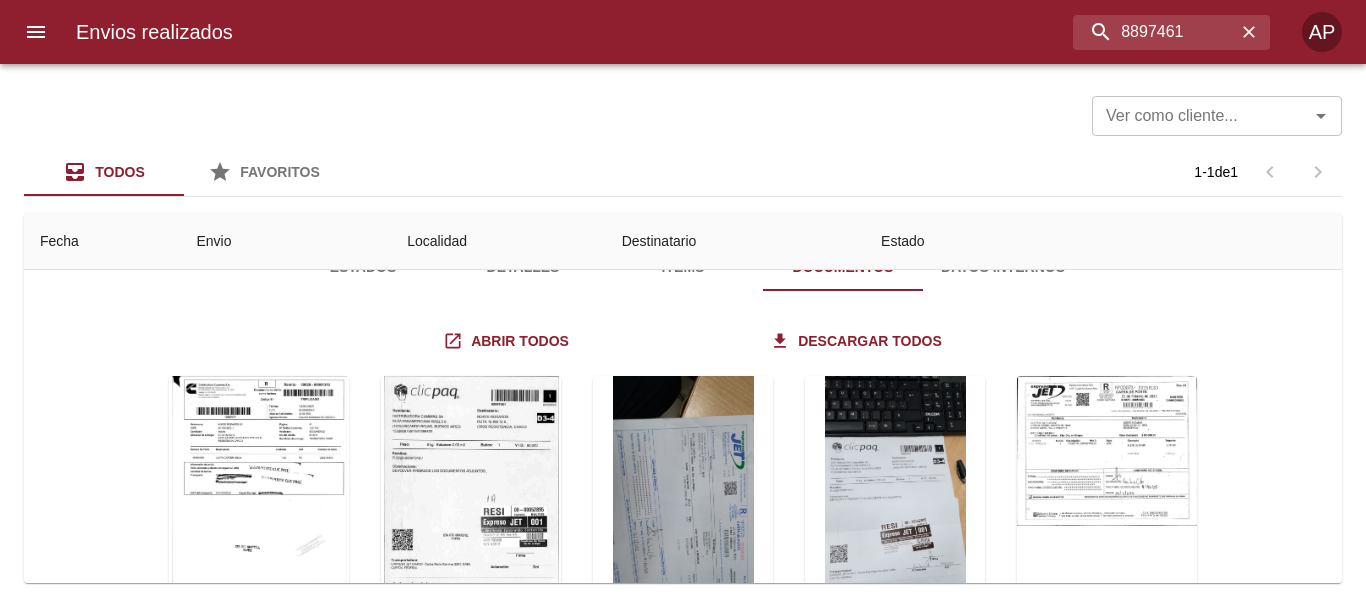scroll, scrollTop: 277, scrollLeft: 0, axis: vertical 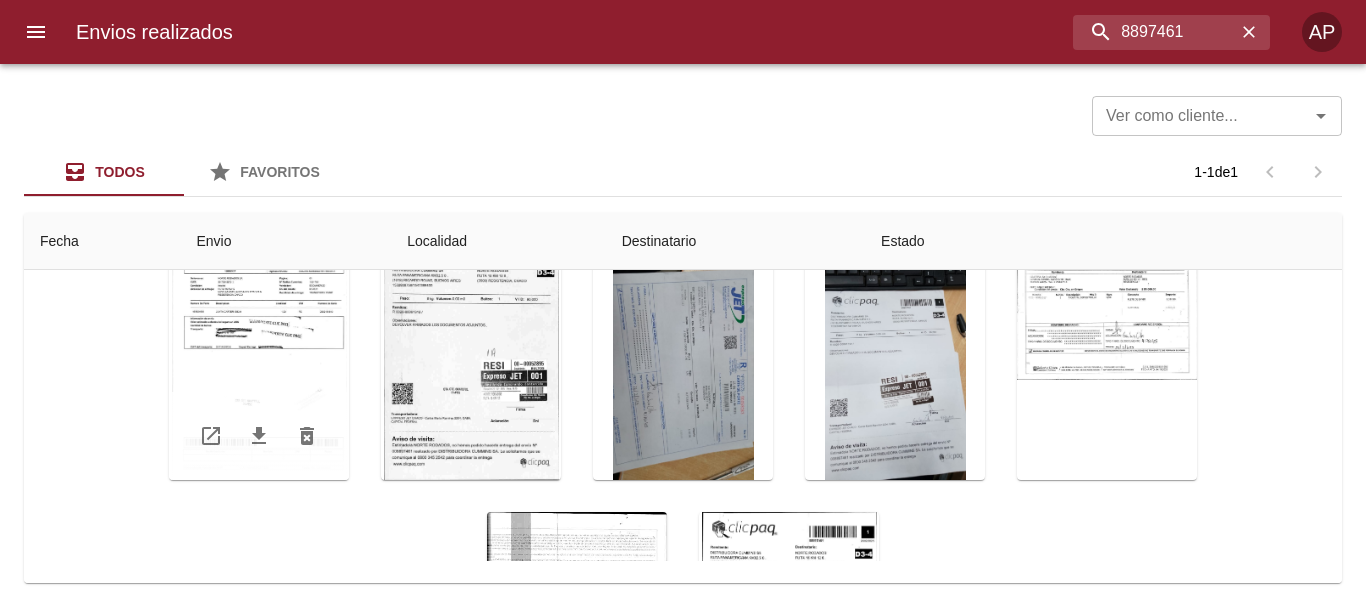 click at bounding box center (259, 355) 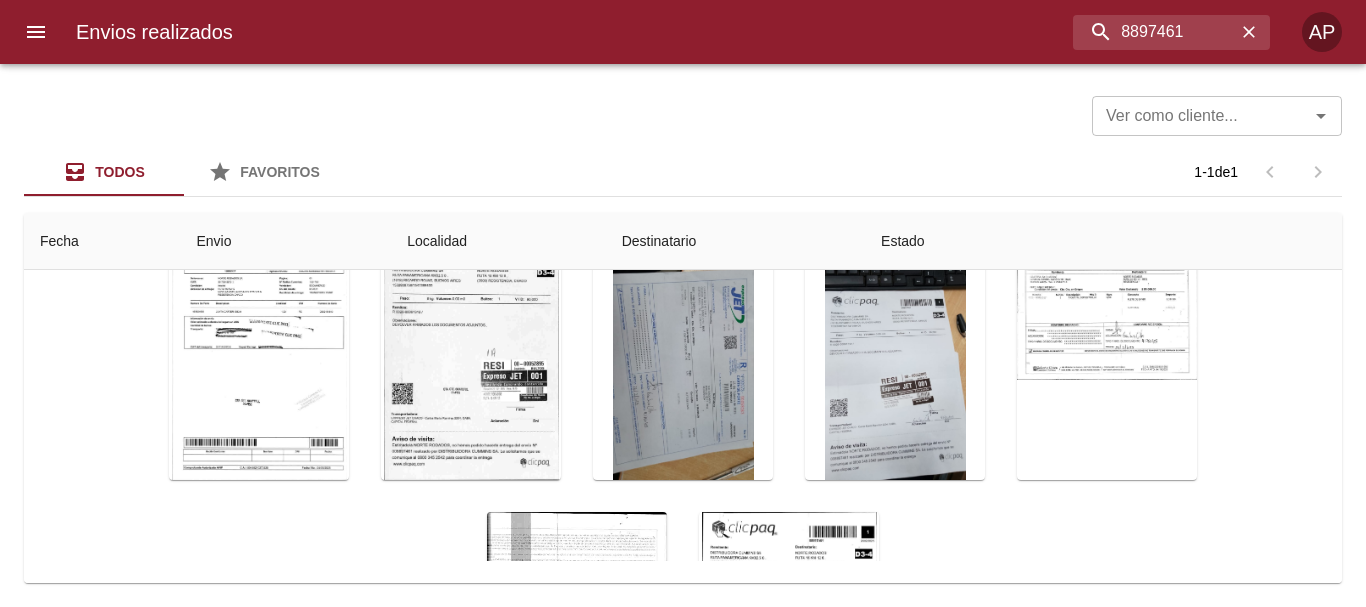 drag, startPoint x: 995, startPoint y: 144, endPoint x: 843, endPoint y: 204, distance: 163.41359 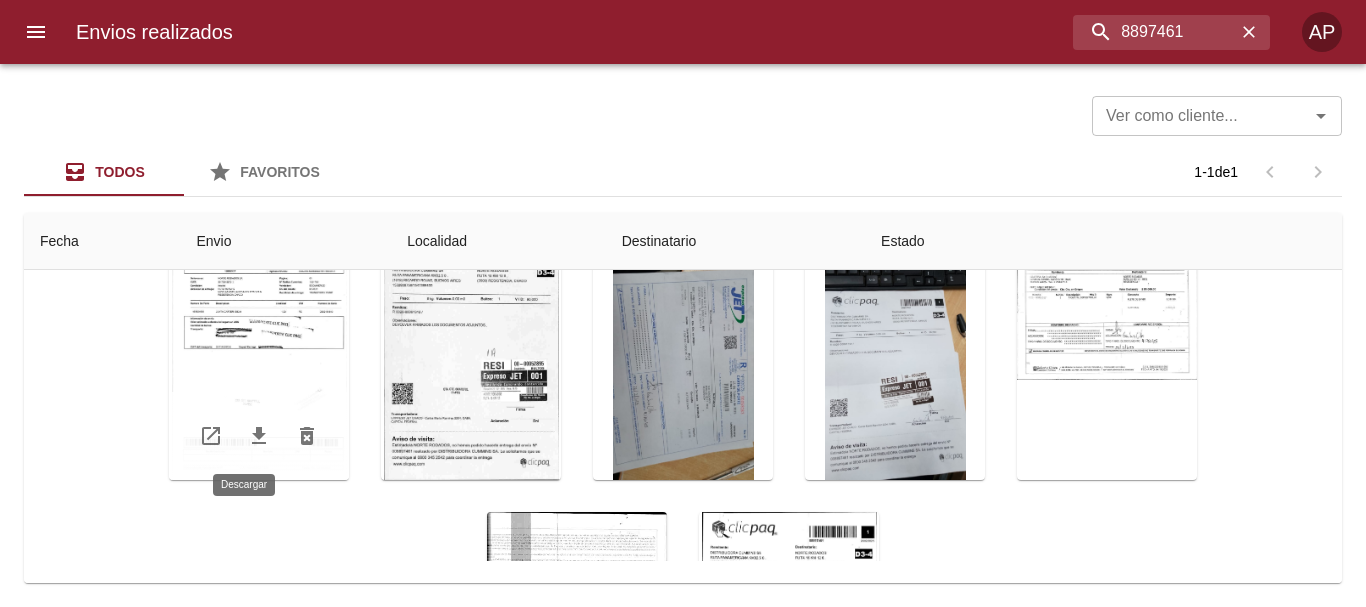 click 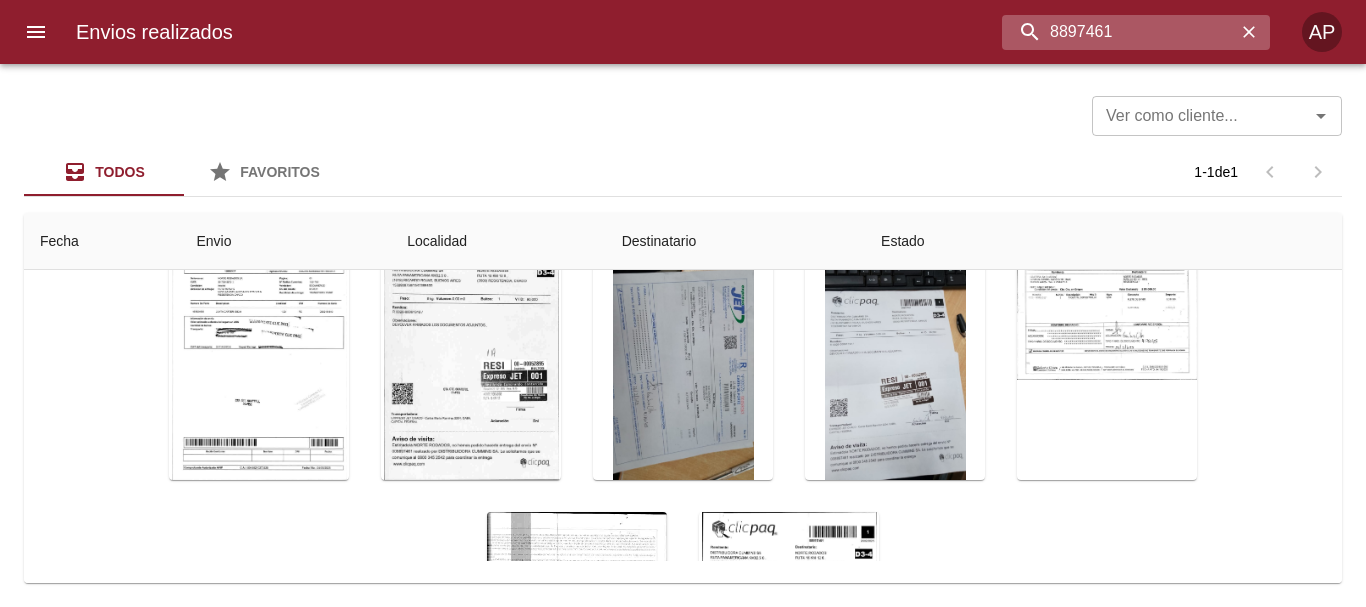 click on "8897461" at bounding box center [1119, 32] 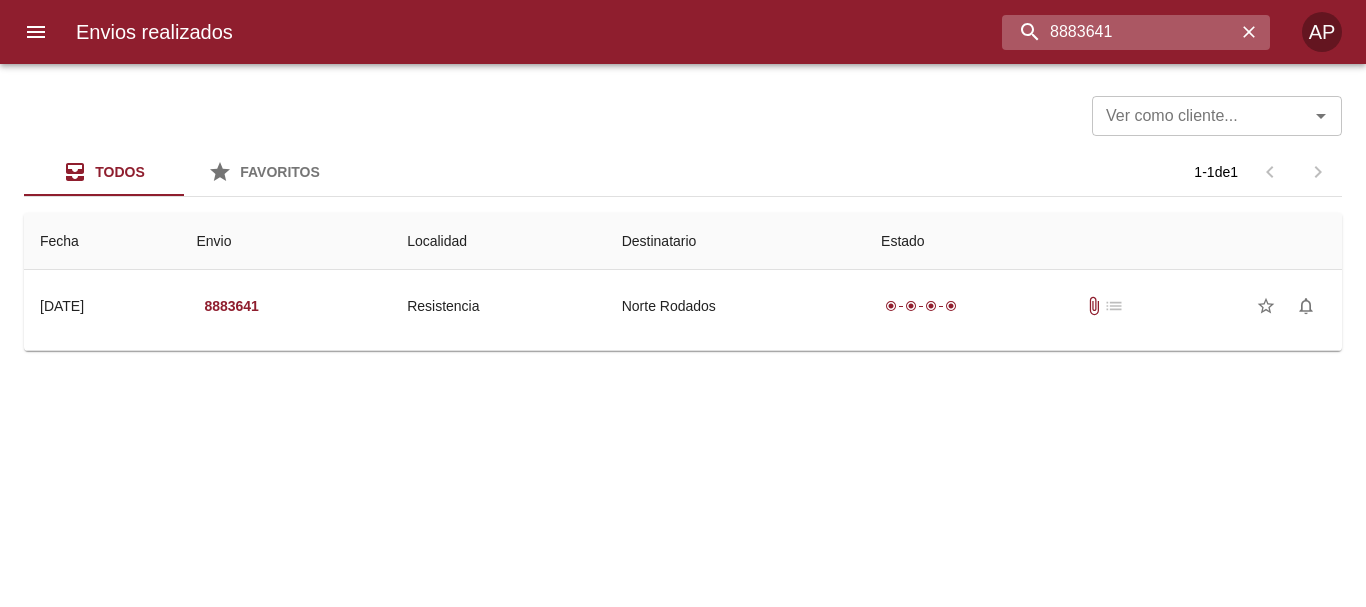 scroll, scrollTop: 0, scrollLeft: 0, axis: both 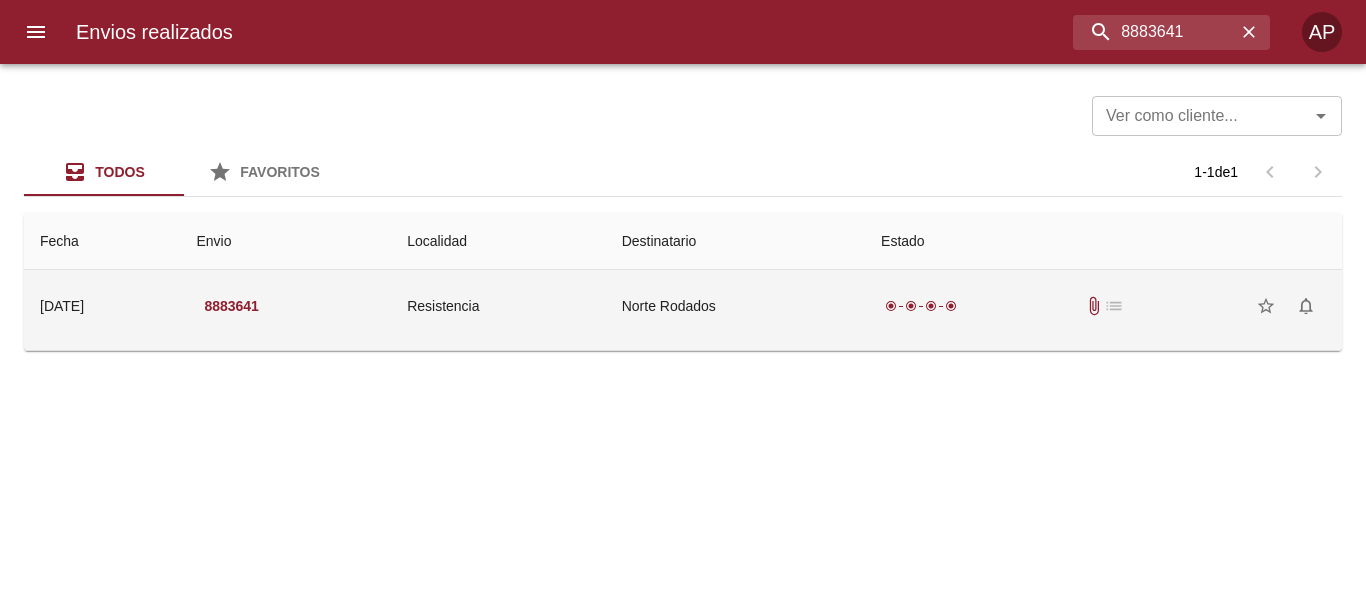 drag, startPoint x: 1106, startPoint y: 308, endPoint x: 1107, endPoint y: 297, distance: 11.045361 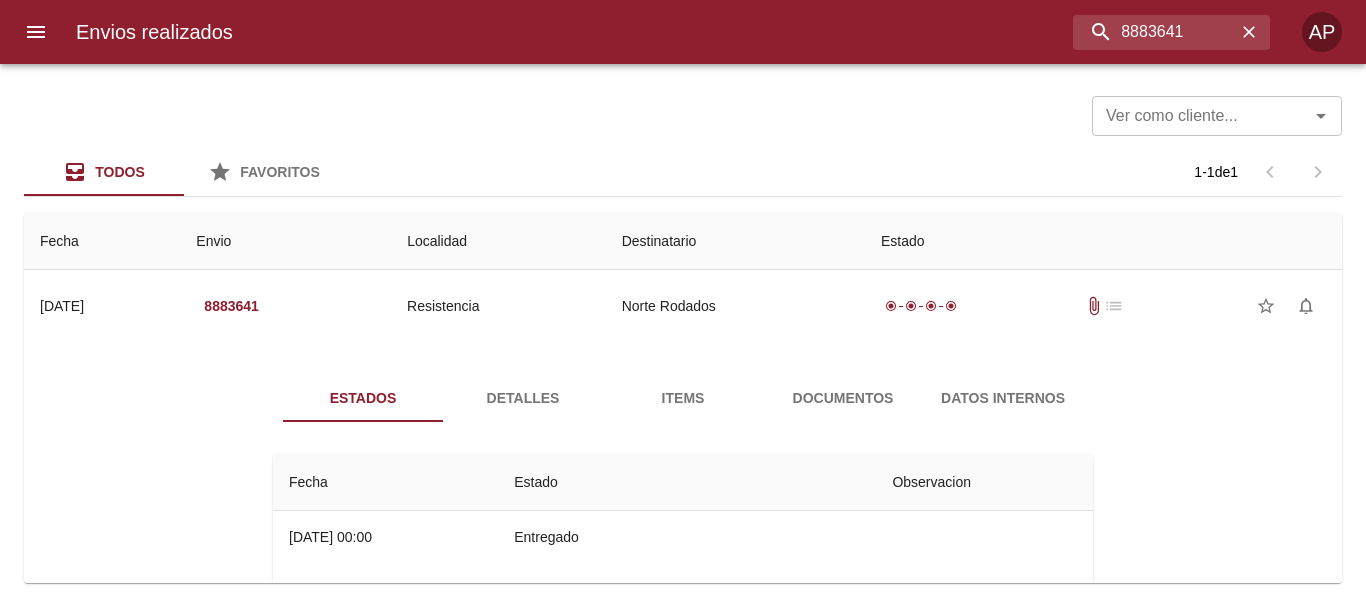 click on "Documentos" at bounding box center [843, 398] 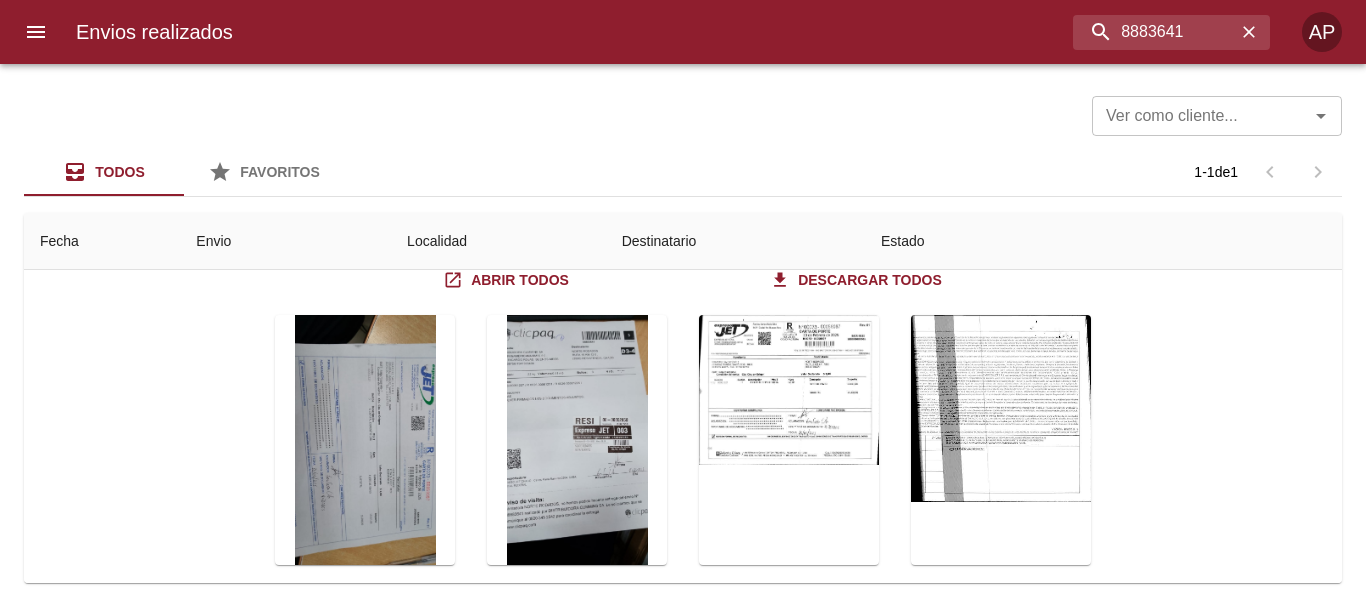 scroll, scrollTop: 200, scrollLeft: 0, axis: vertical 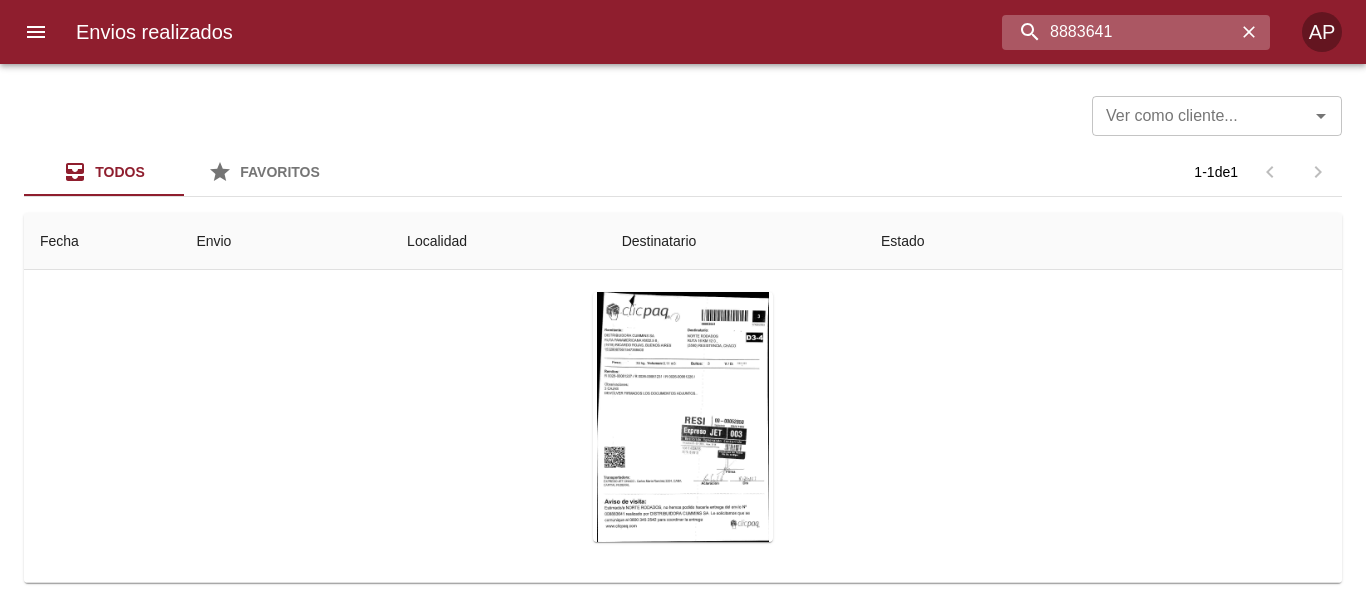 click on "8883641" at bounding box center [1119, 32] 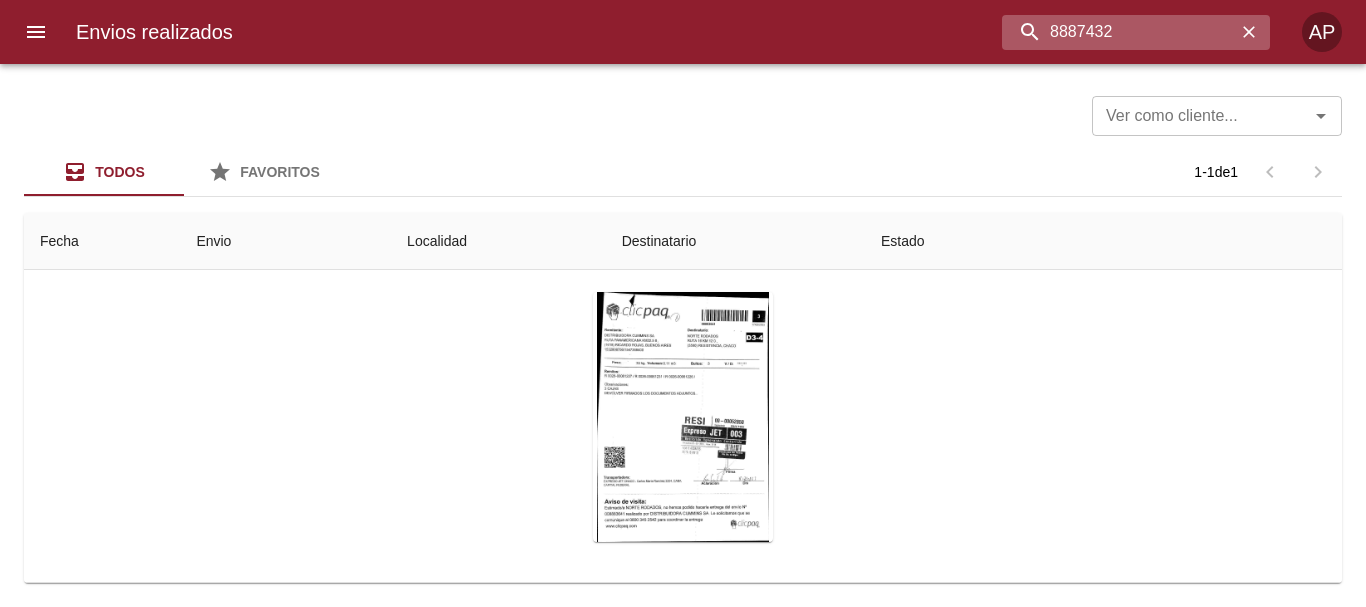 type on "8887432" 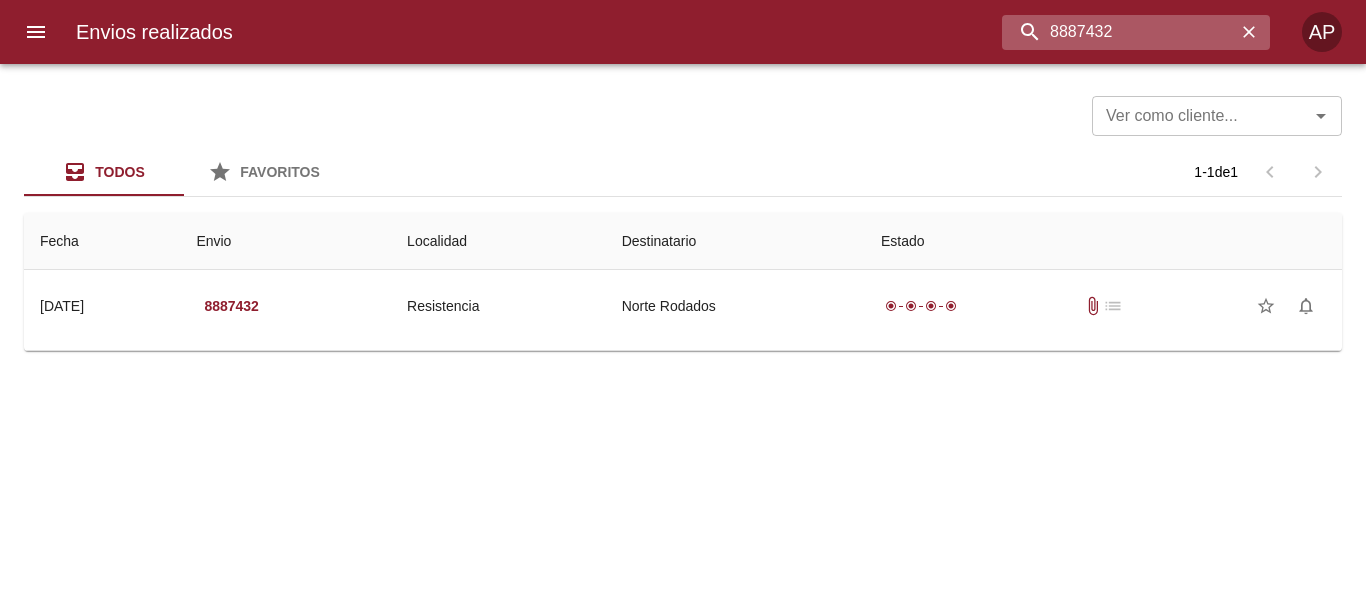 scroll, scrollTop: 0, scrollLeft: 0, axis: both 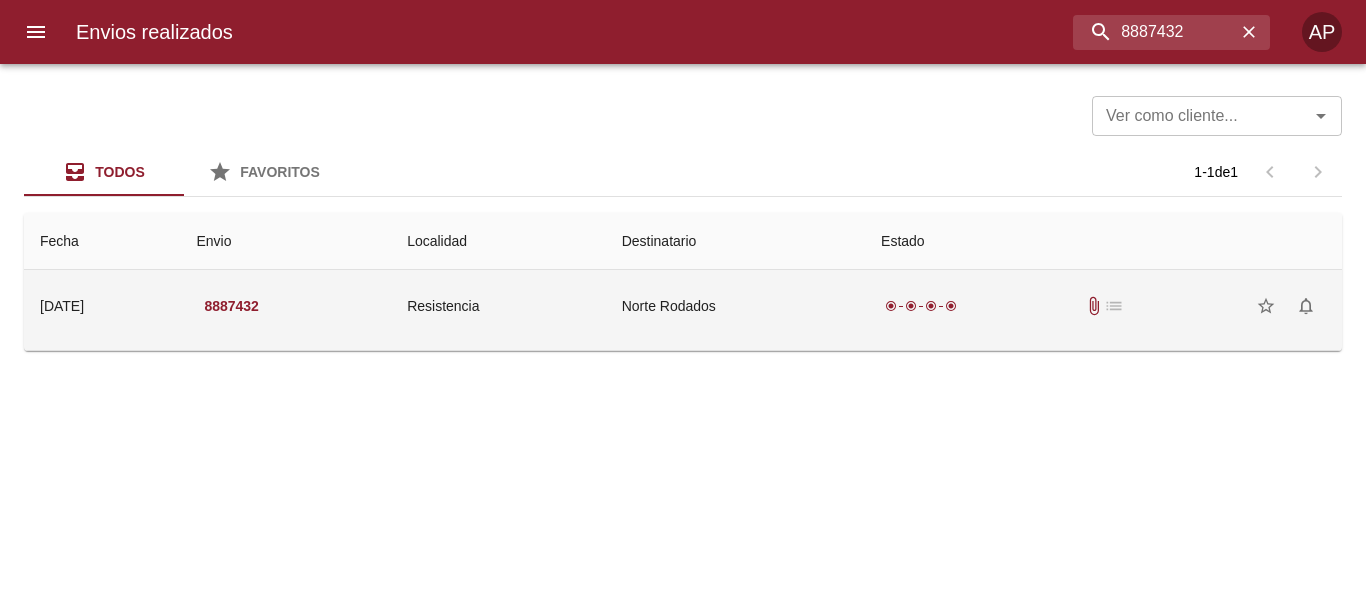 click on "radio_button_checked radio_button_checked radio_button_checked radio_button_checked attach_file list star_border notifications_none" at bounding box center (1103, 306) 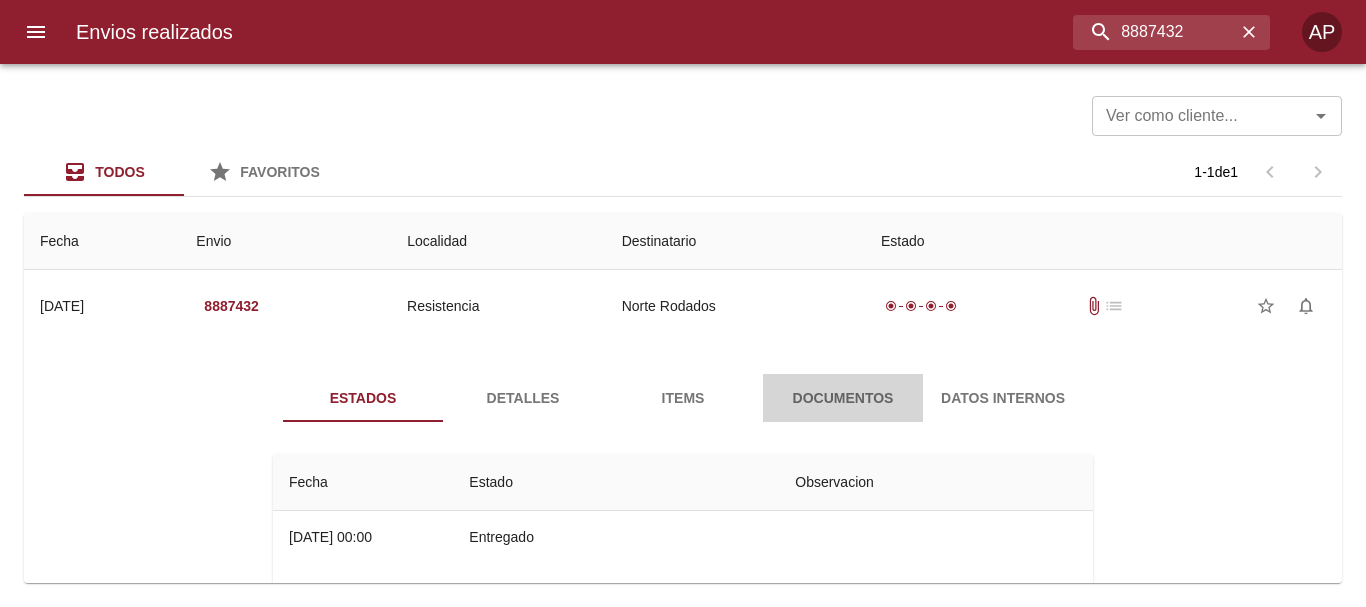 click on "Documentos" at bounding box center [843, 398] 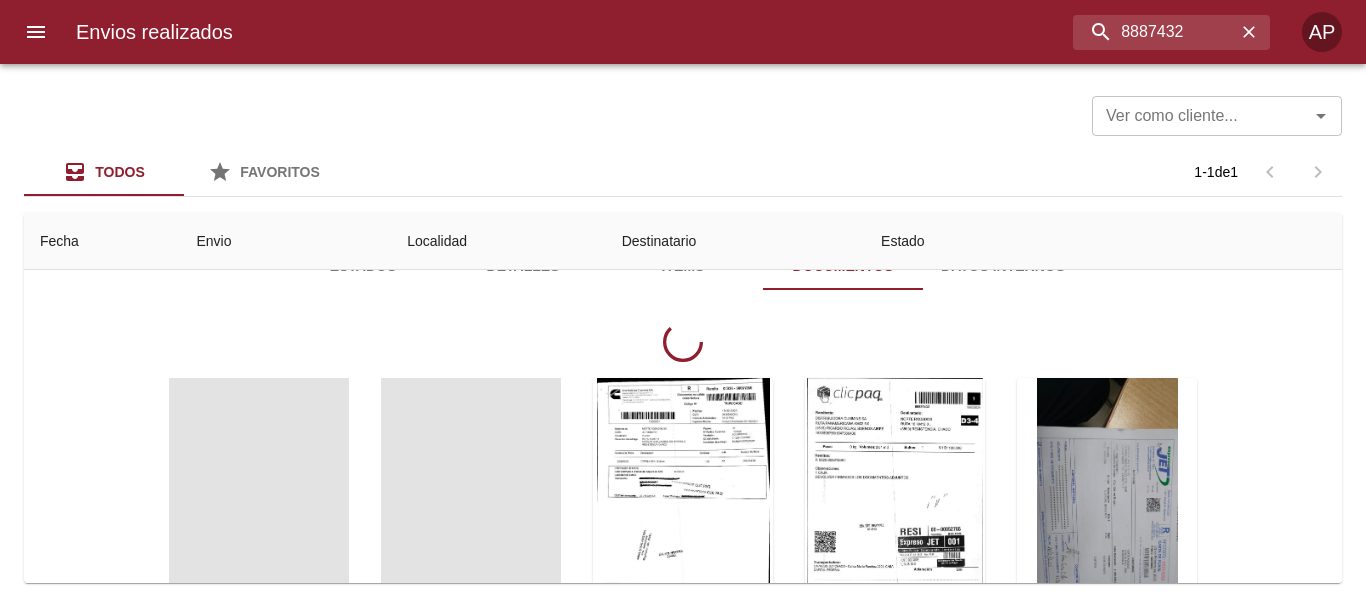scroll, scrollTop: 200, scrollLeft: 0, axis: vertical 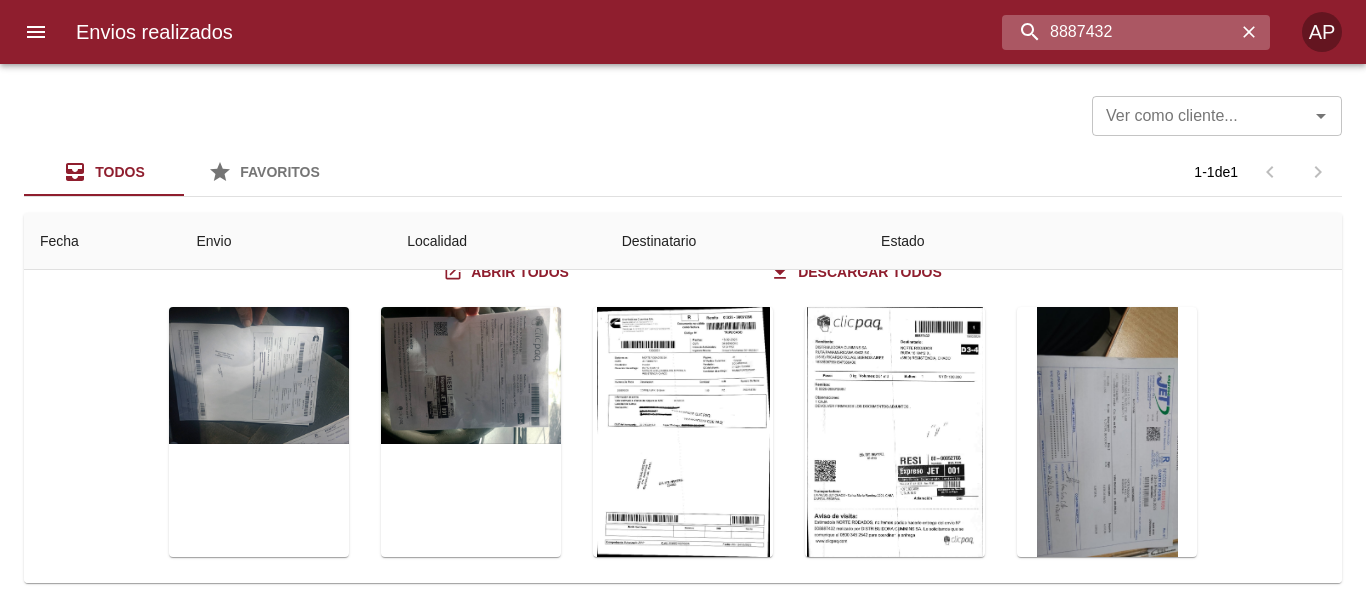 click on "8887432" at bounding box center (1119, 32) 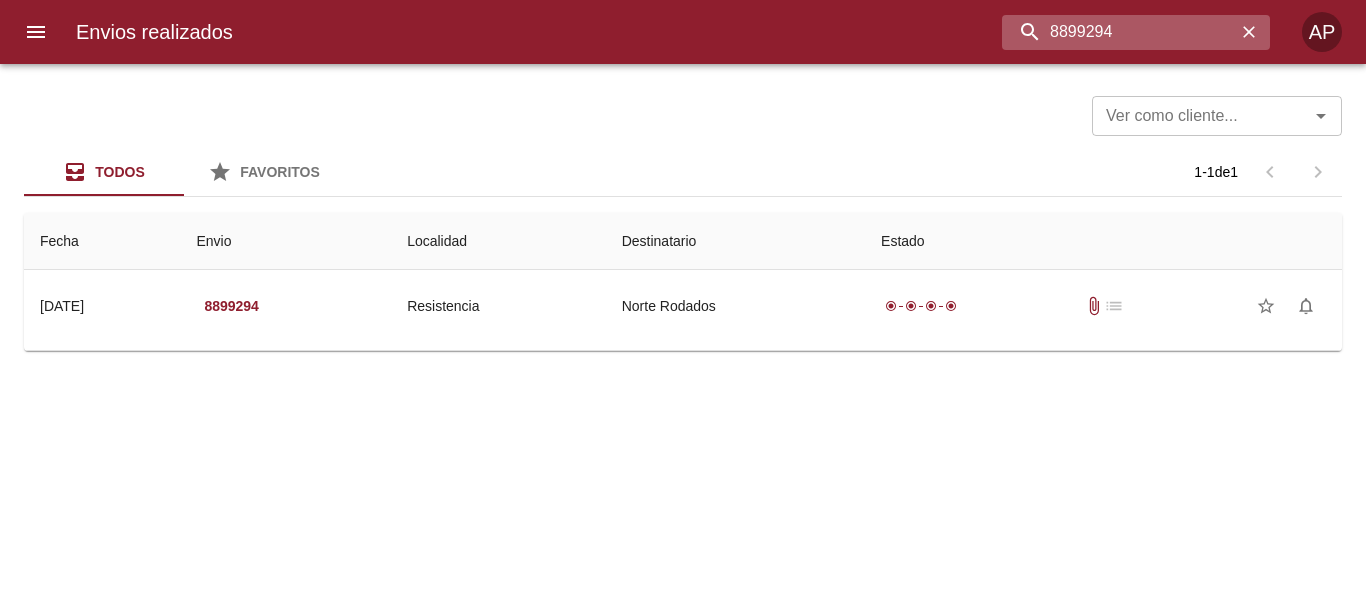 scroll, scrollTop: 0, scrollLeft: 0, axis: both 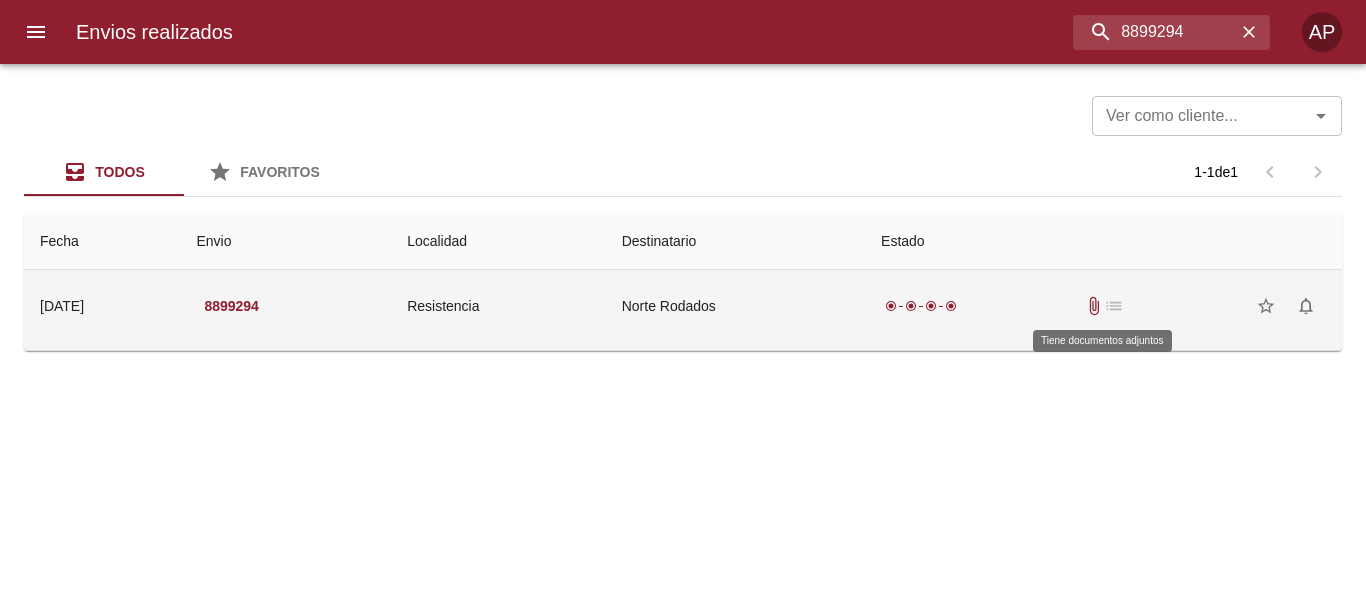 click on "attach_file" at bounding box center (1094, 306) 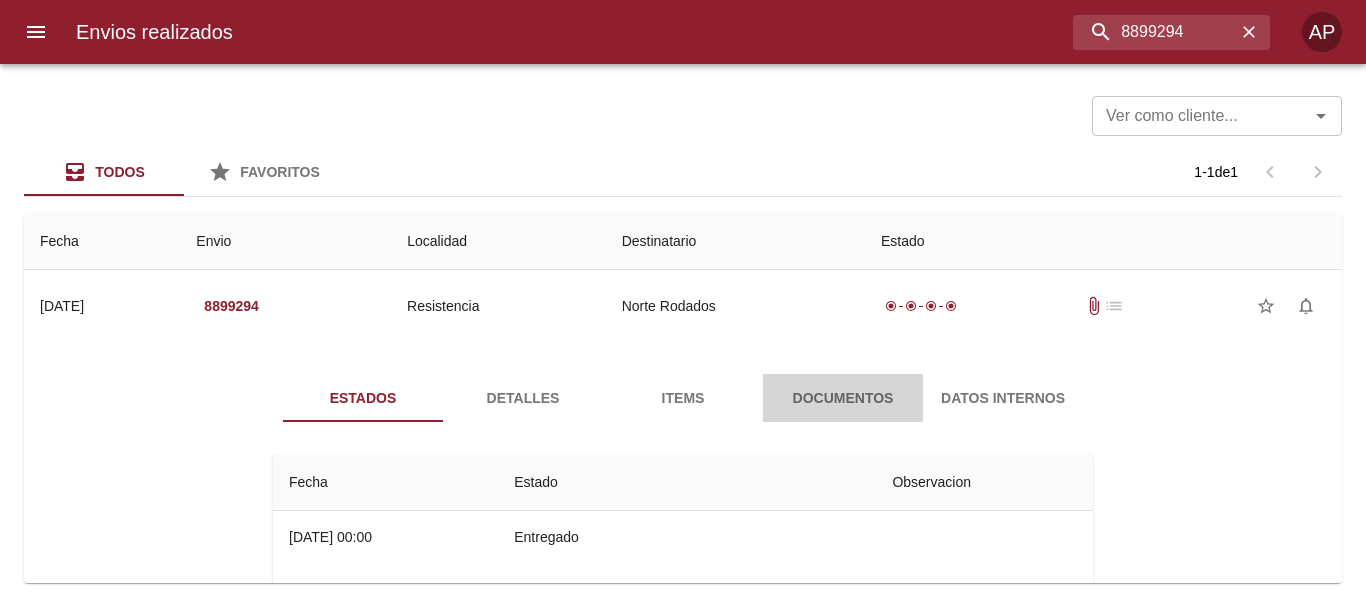 click on "Documentos" at bounding box center [843, 398] 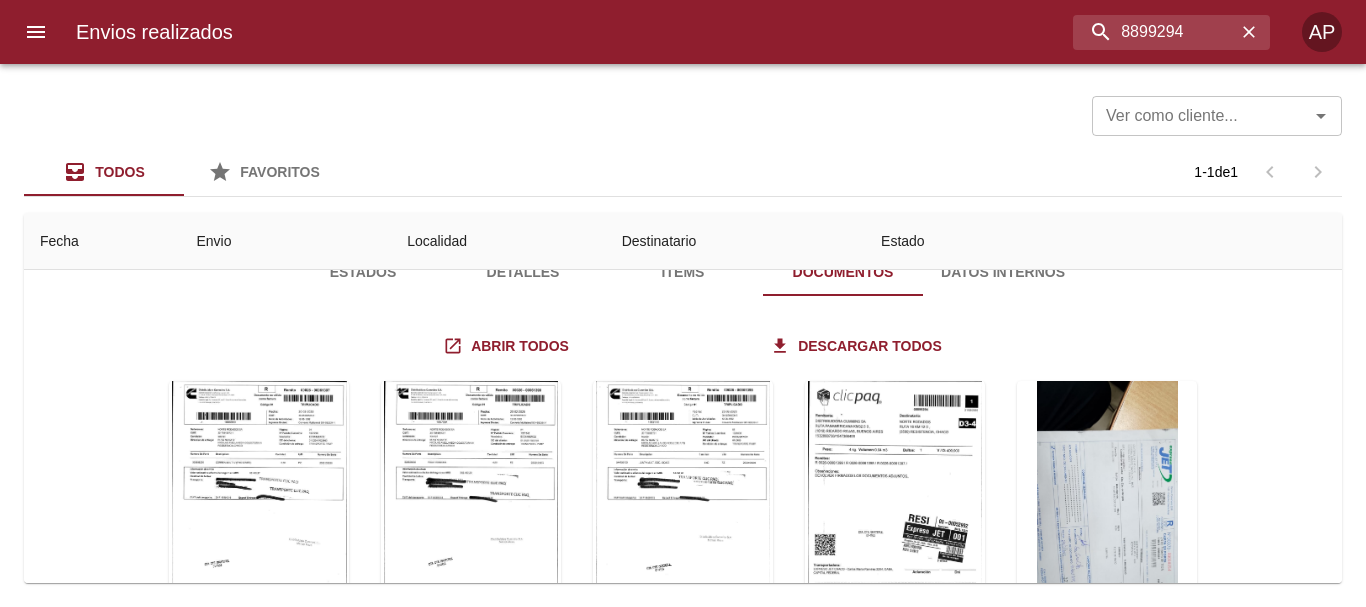 scroll, scrollTop: 200, scrollLeft: 0, axis: vertical 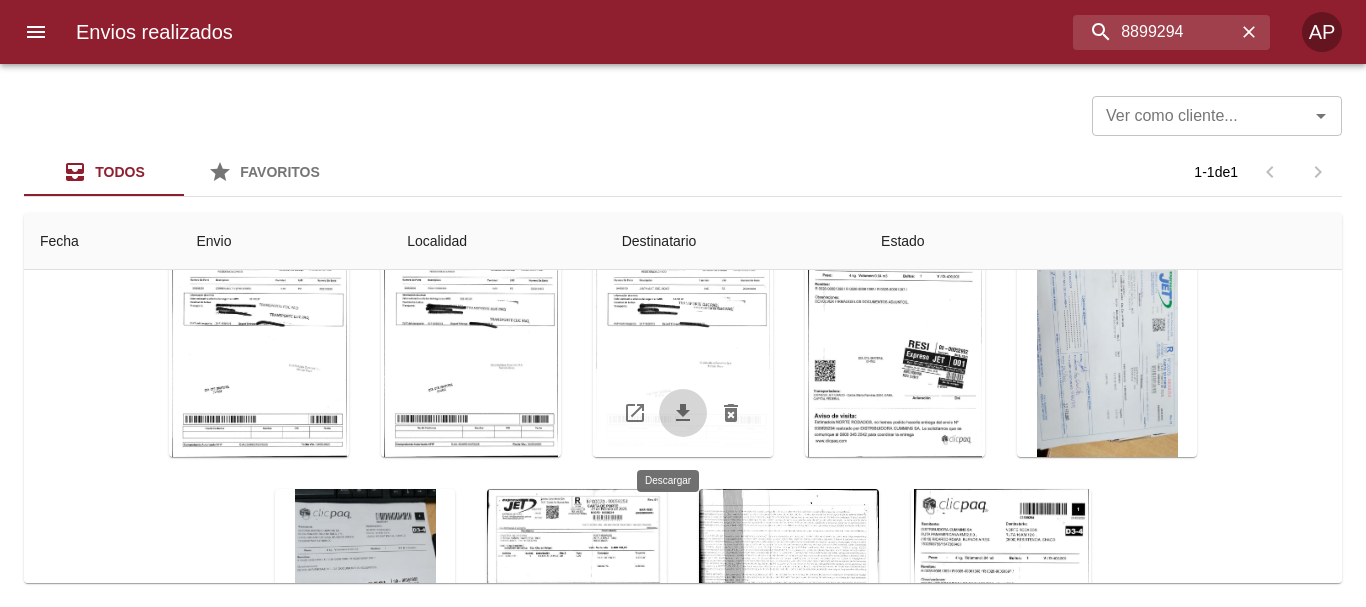 click 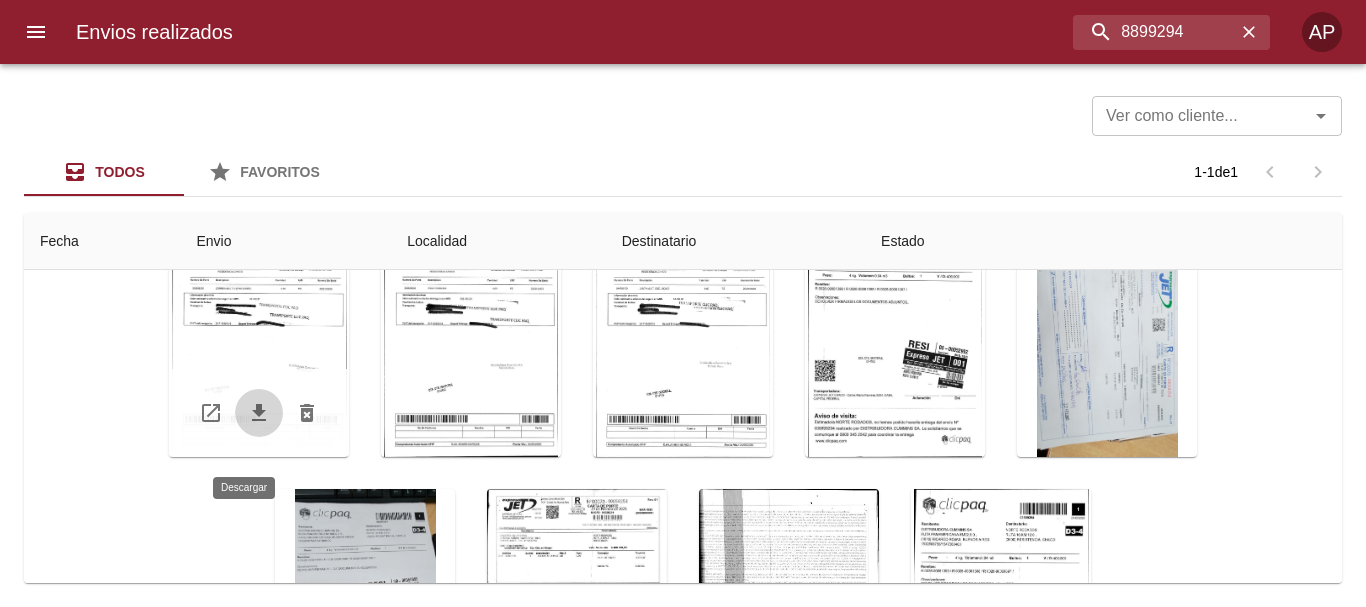 click 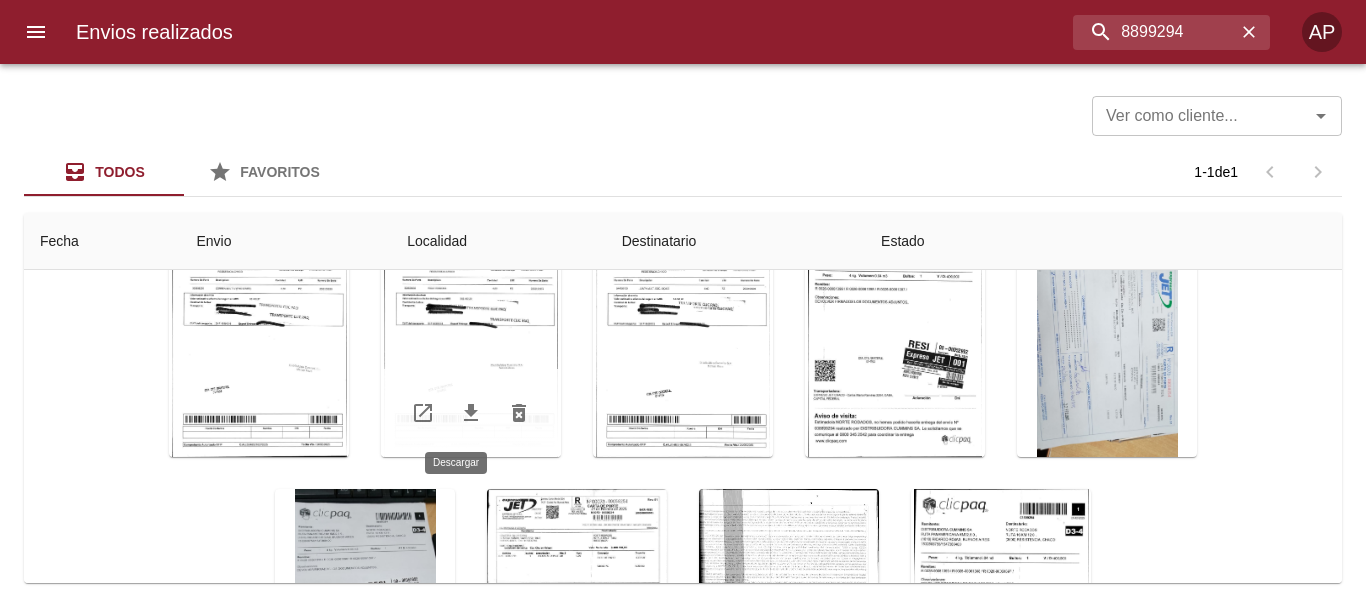 click 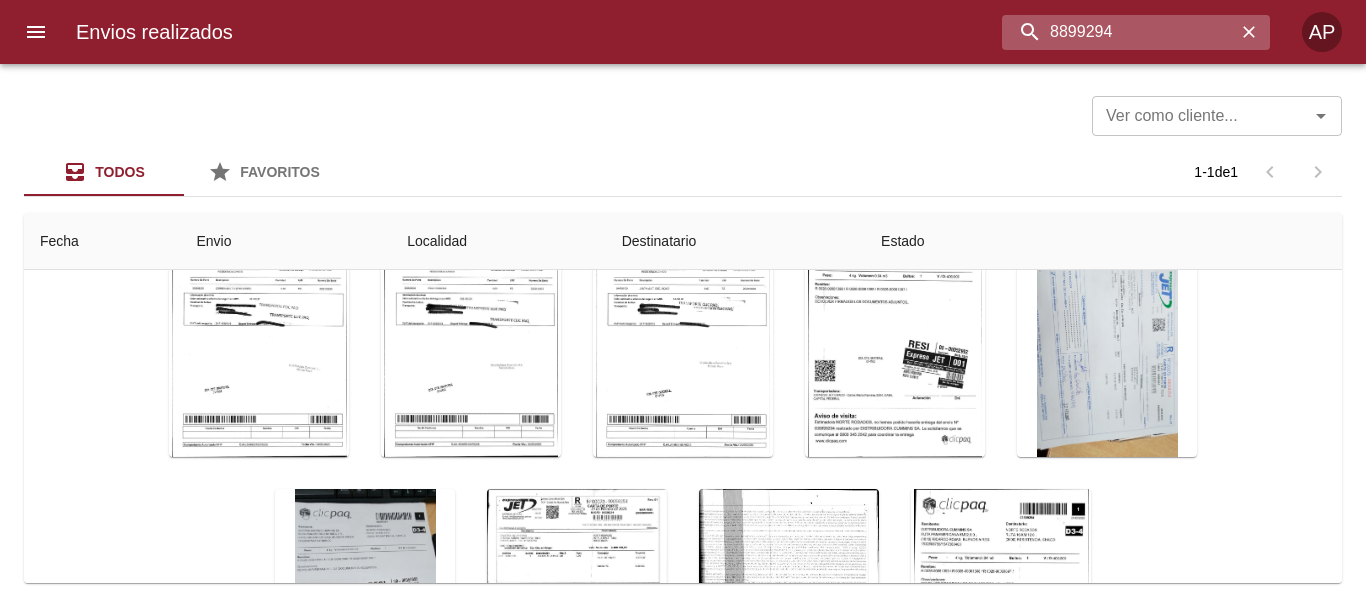 click on "8899294" at bounding box center (1119, 32) 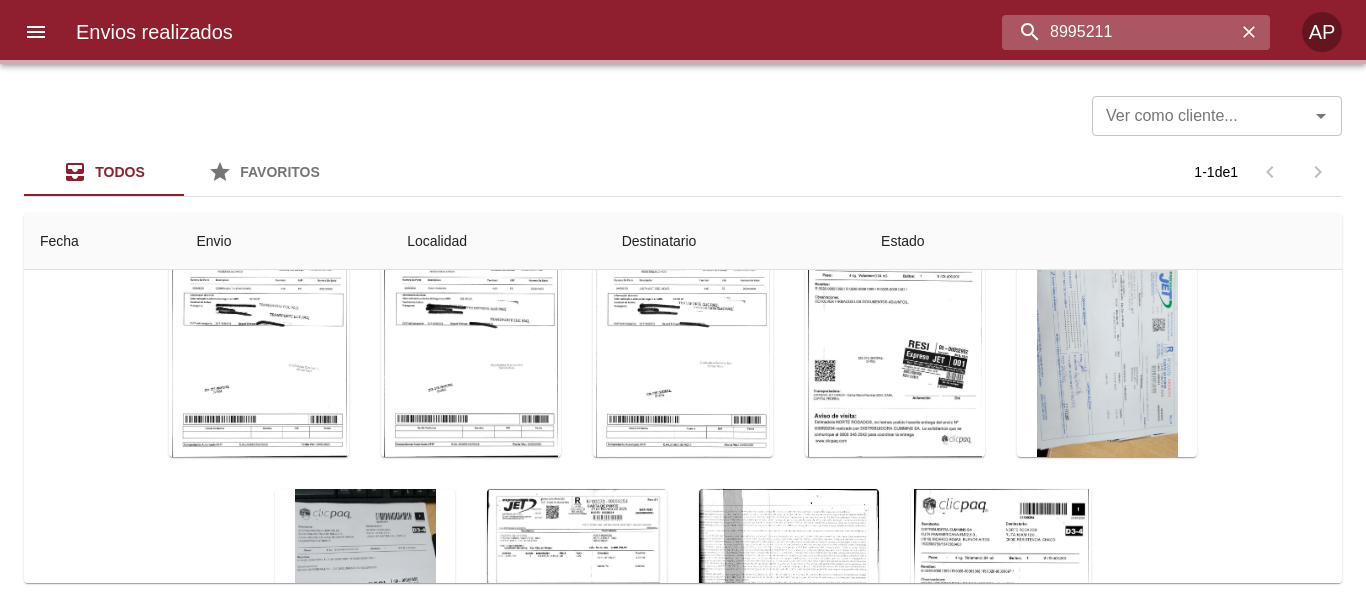 scroll, scrollTop: 0, scrollLeft: 0, axis: both 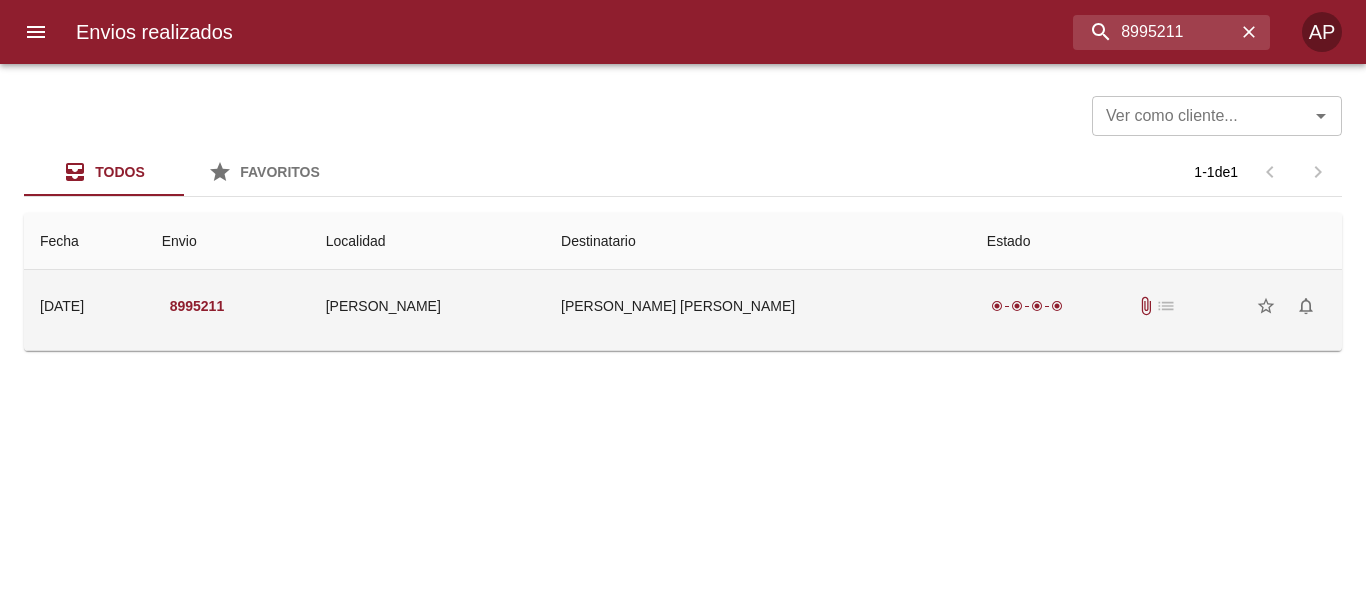 drag, startPoint x: 1130, startPoint y: 304, endPoint x: 1120, endPoint y: 288, distance: 18.867962 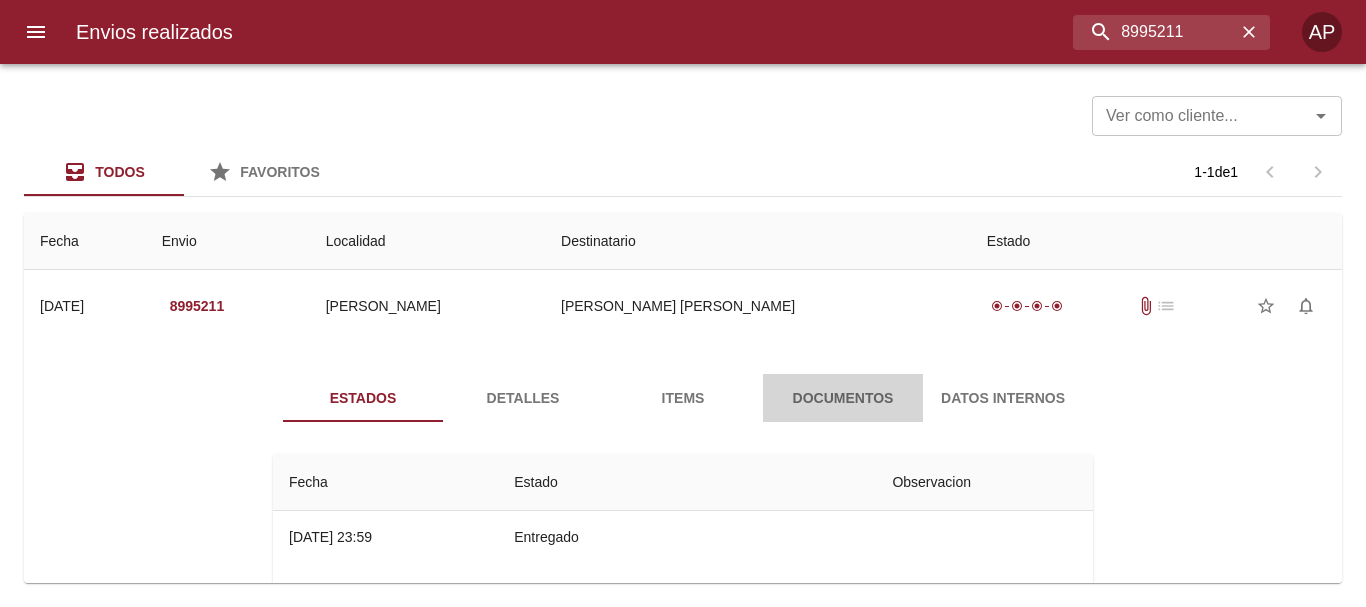 click on "Documentos" at bounding box center [843, 398] 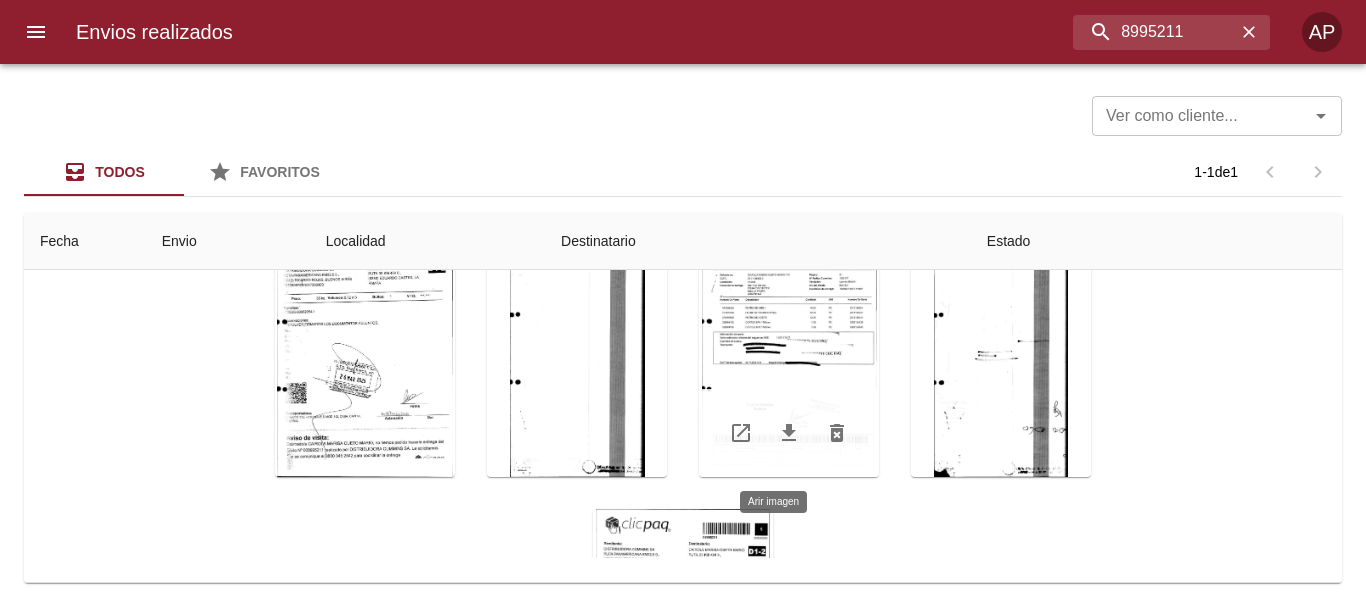 scroll, scrollTop: 180, scrollLeft: 0, axis: vertical 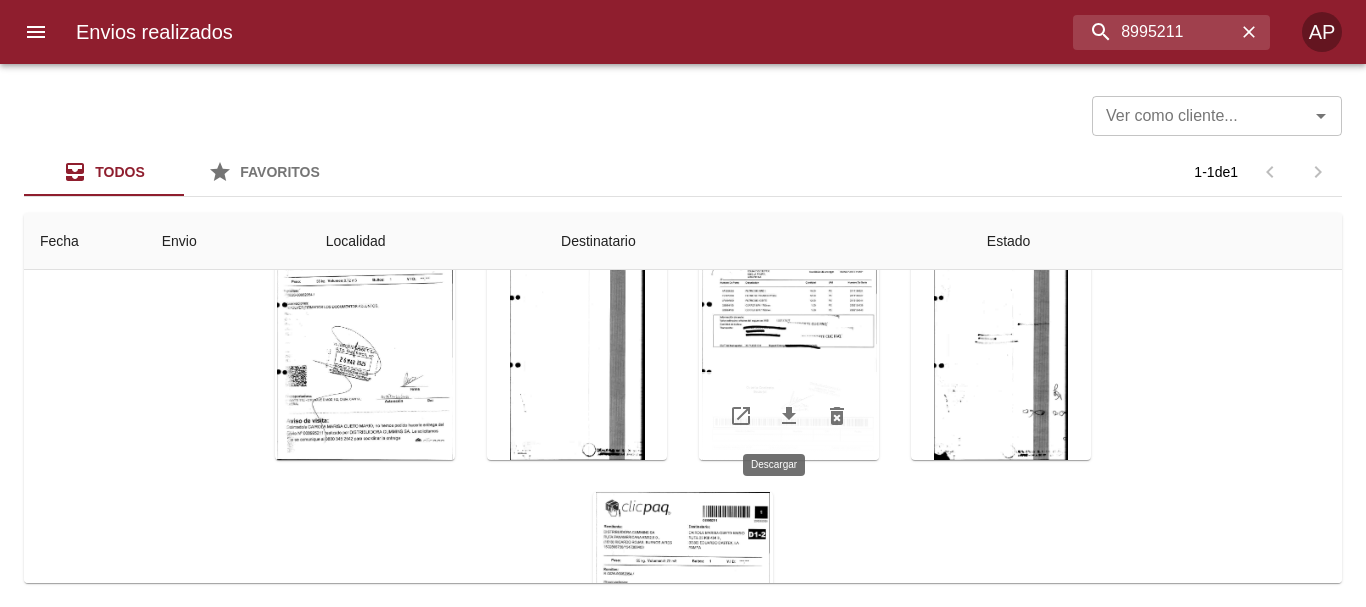 click 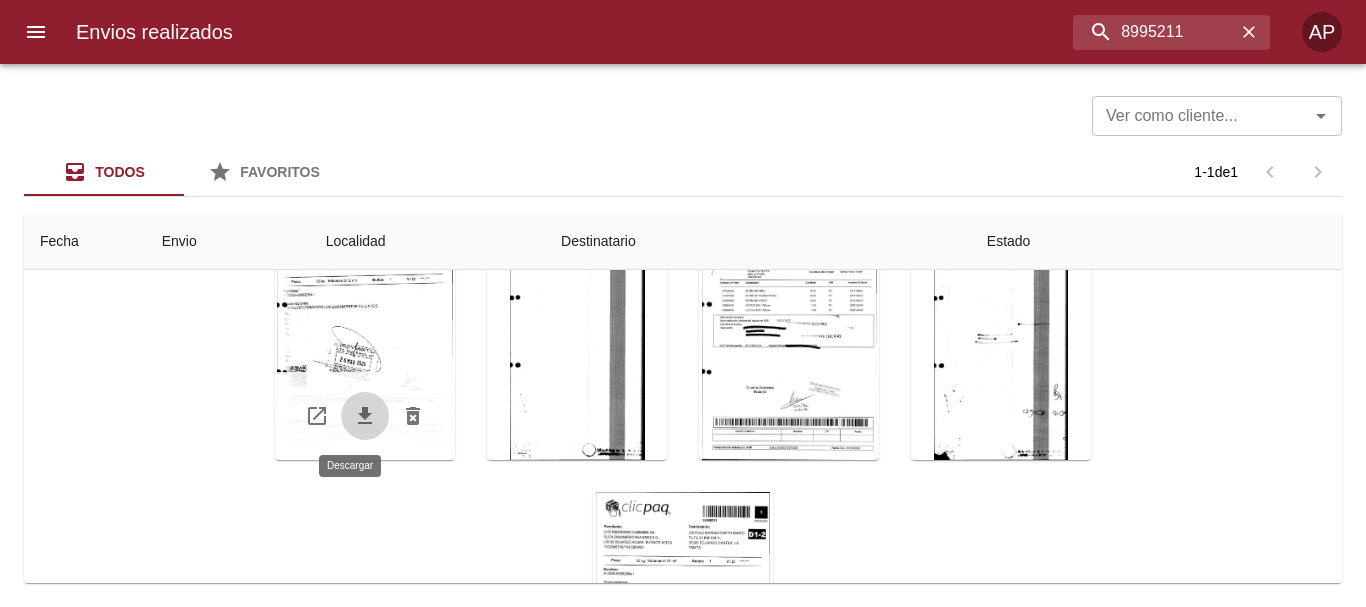 click 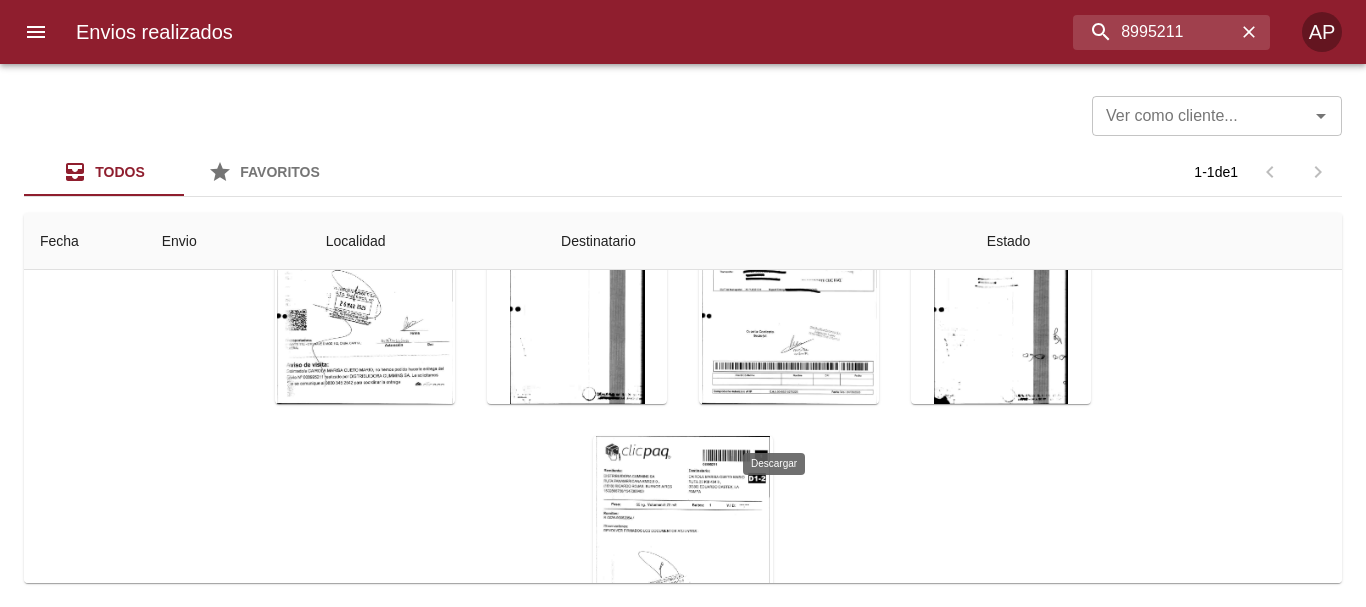 scroll, scrollTop: 217, scrollLeft: 0, axis: vertical 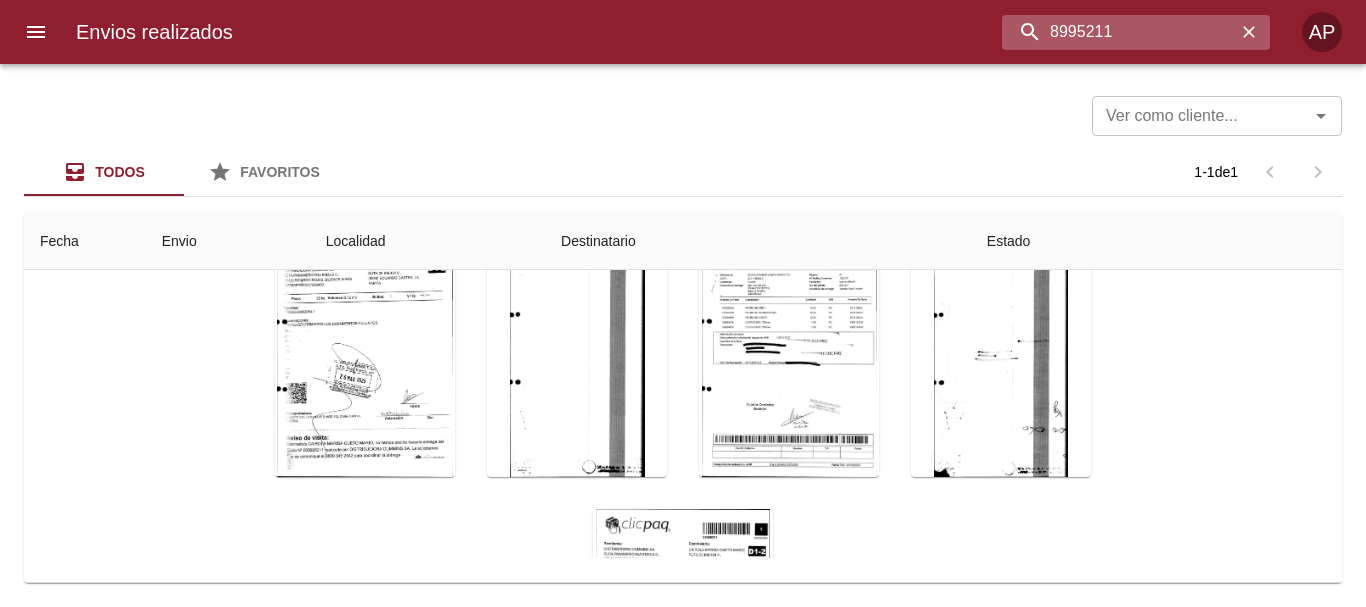click on "8995211" at bounding box center [1119, 32] 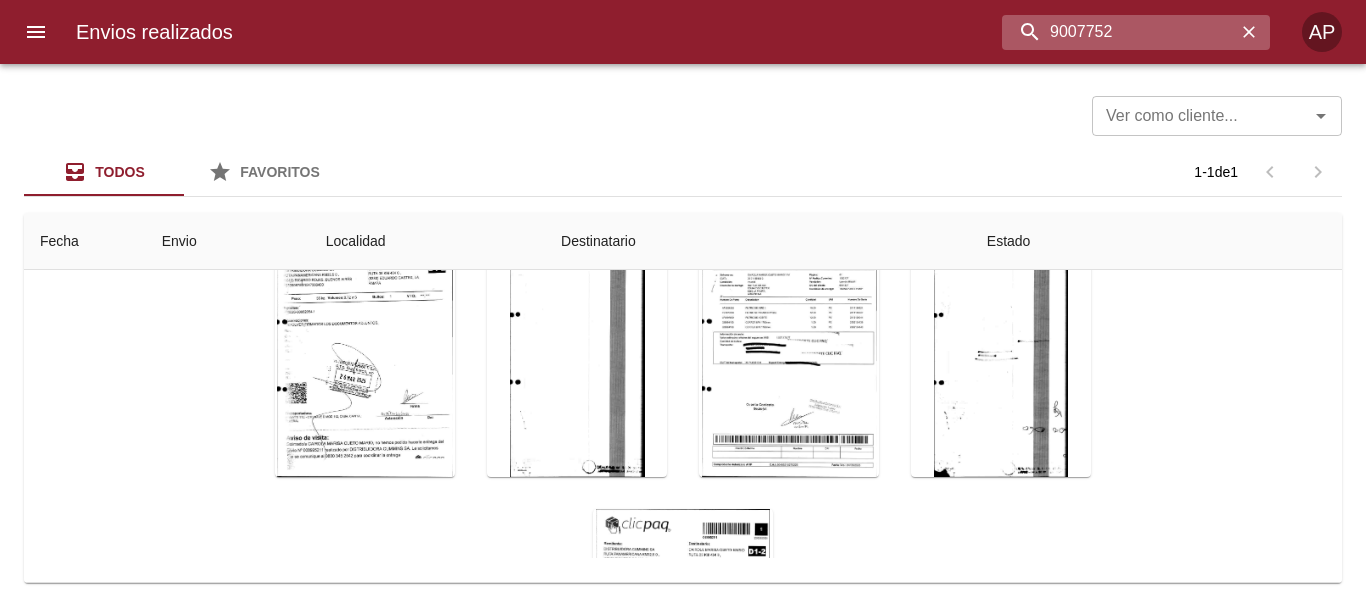 type on "9007752" 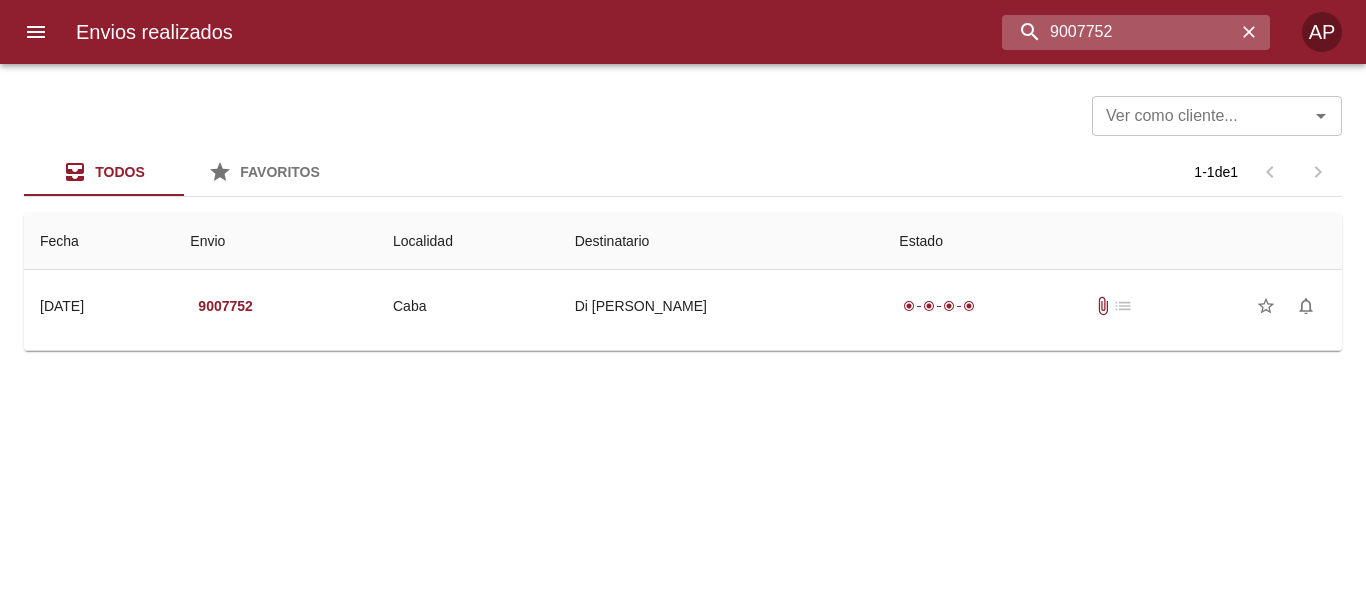 scroll, scrollTop: 0, scrollLeft: 0, axis: both 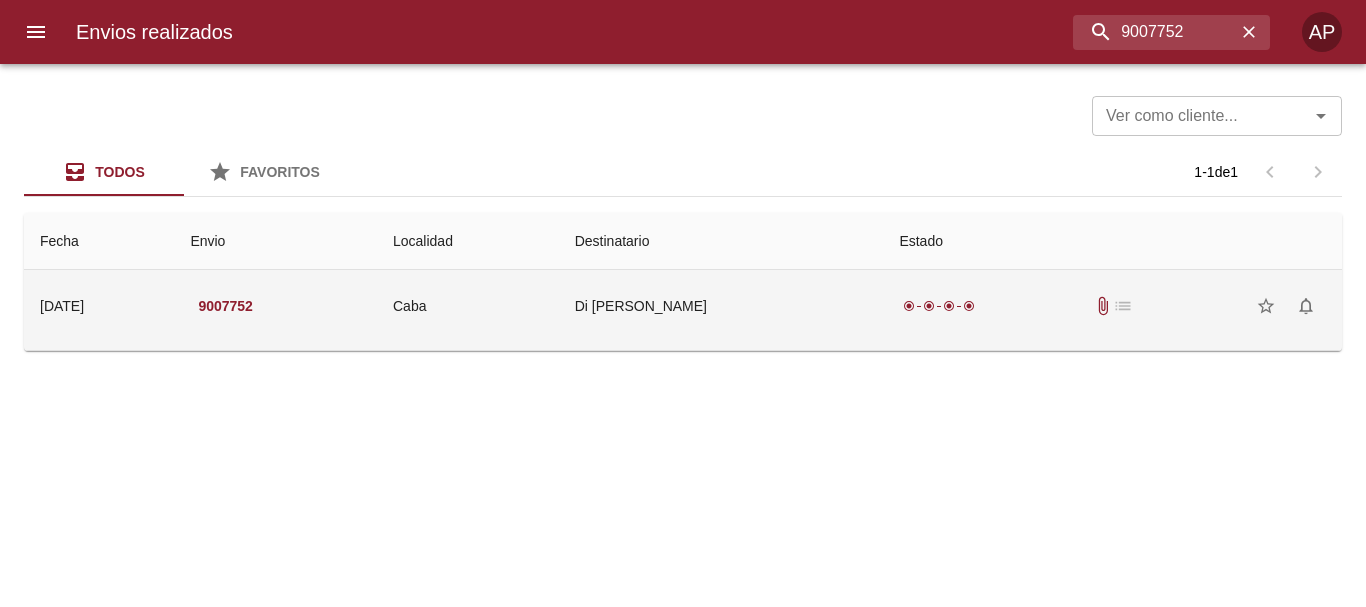 click on "radio_button_checked radio_button_checked radio_button_checked radio_button_checked attach_file list star_border notifications_none" at bounding box center (1112, 306) 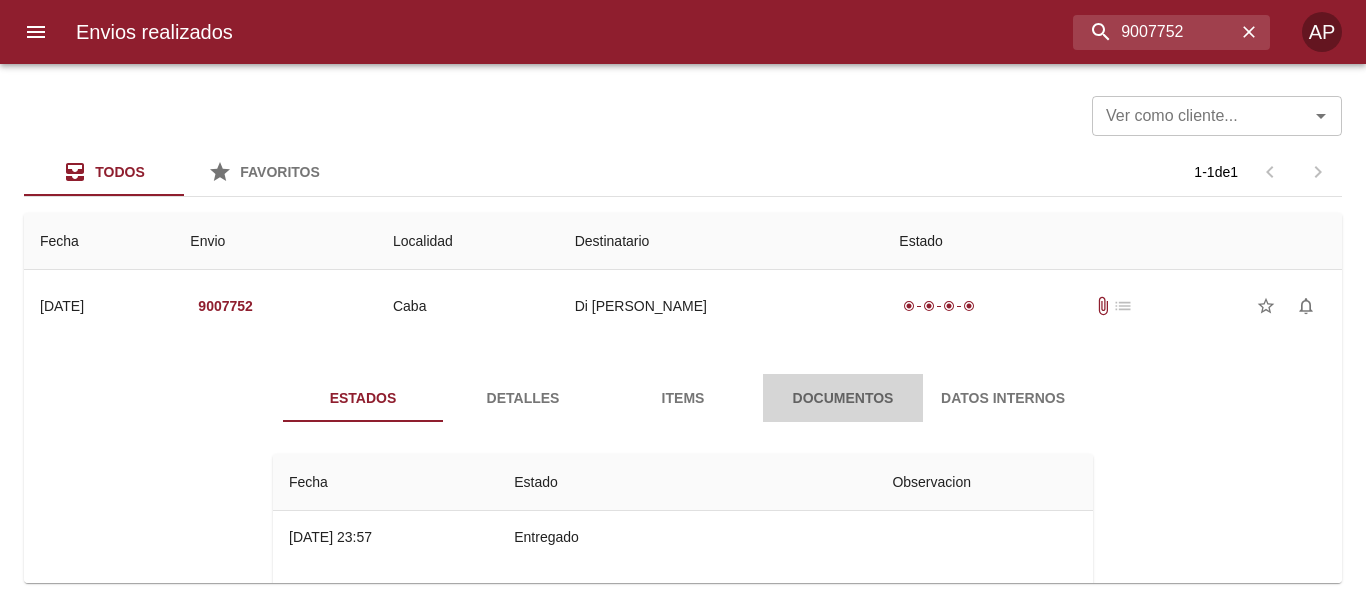 click on "Documentos" at bounding box center (843, 398) 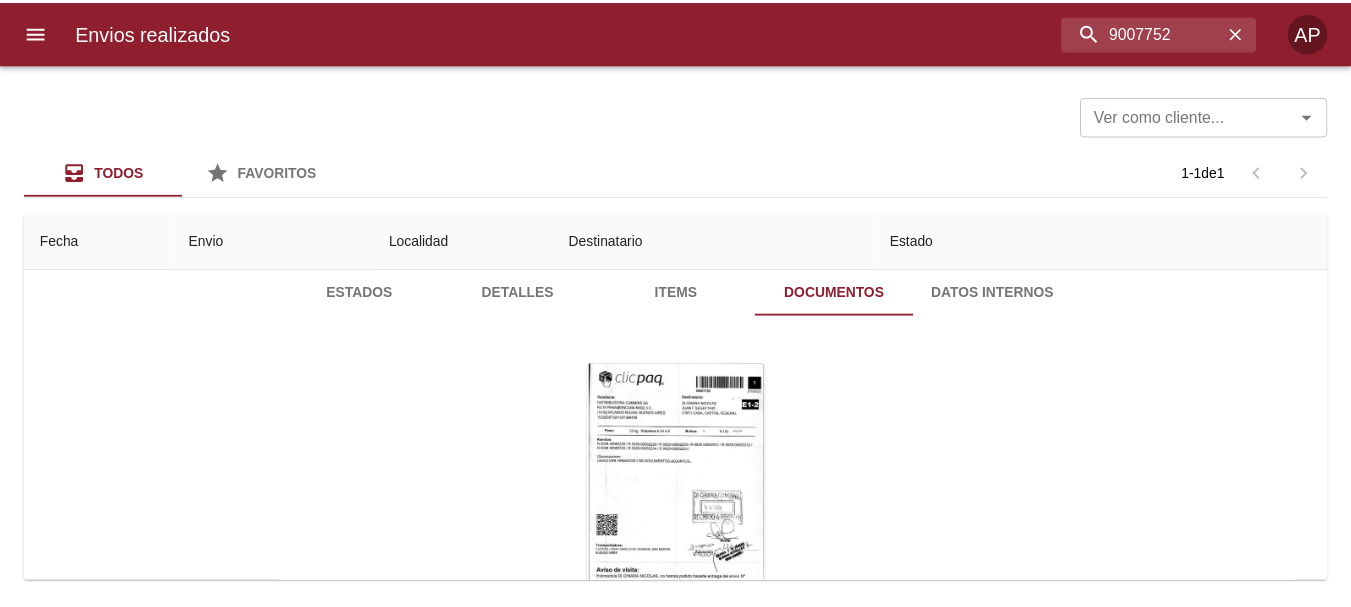 scroll, scrollTop: 0, scrollLeft: 0, axis: both 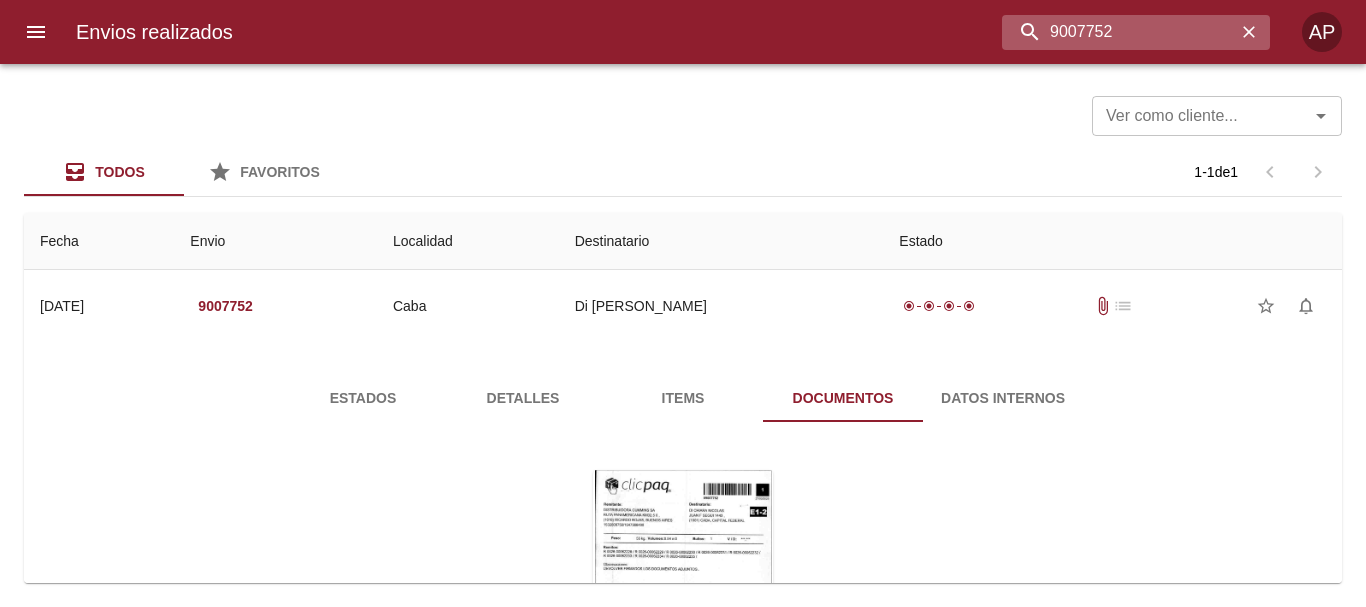 click on "9007752" at bounding box center (1119, 32) 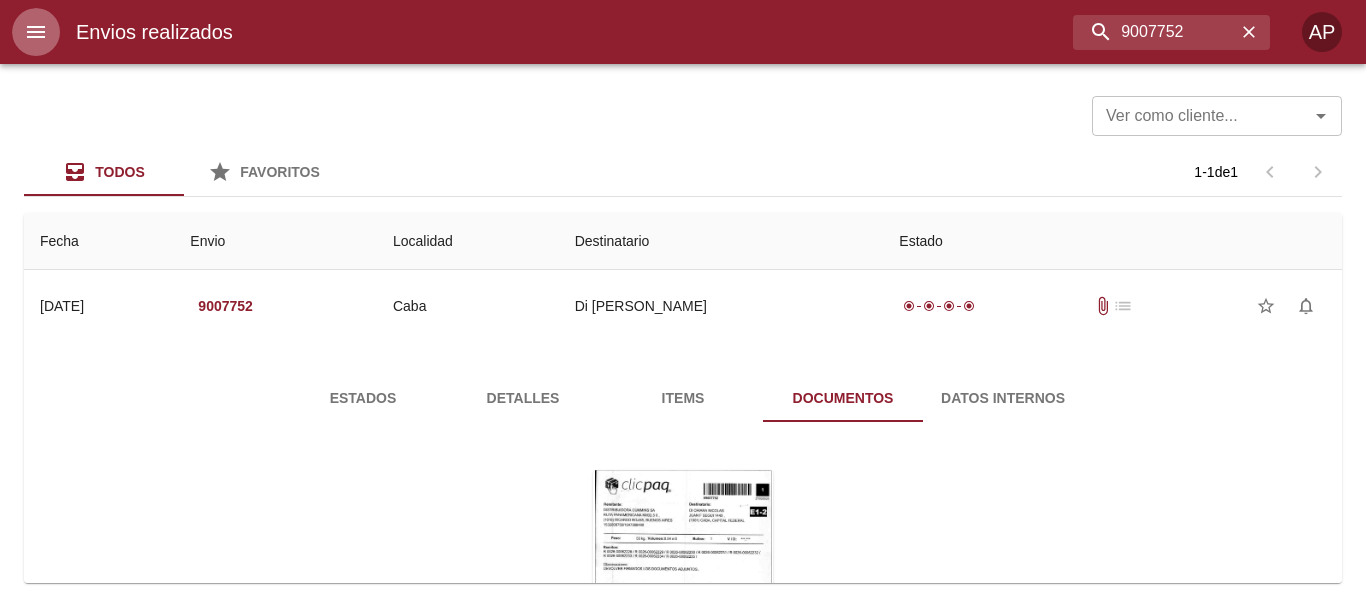 click 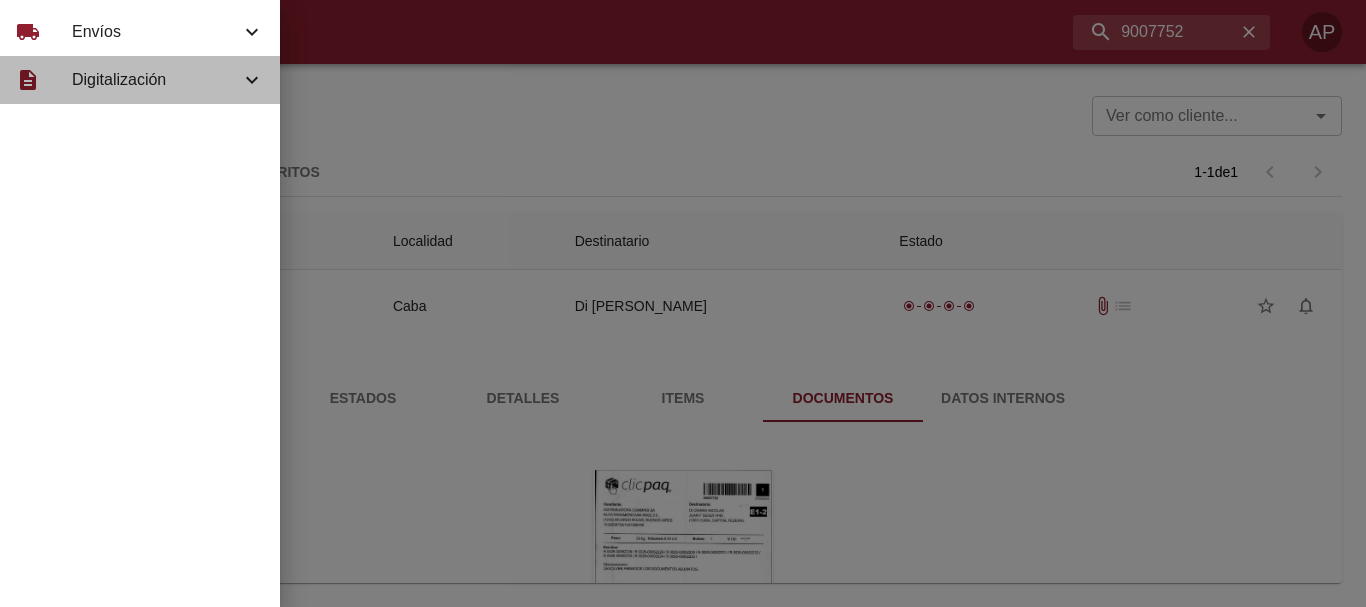 drag, startPoint x: 90, startPoint y: 94, endPoint x: 201, endPoint y: 90, distance: 111.07205 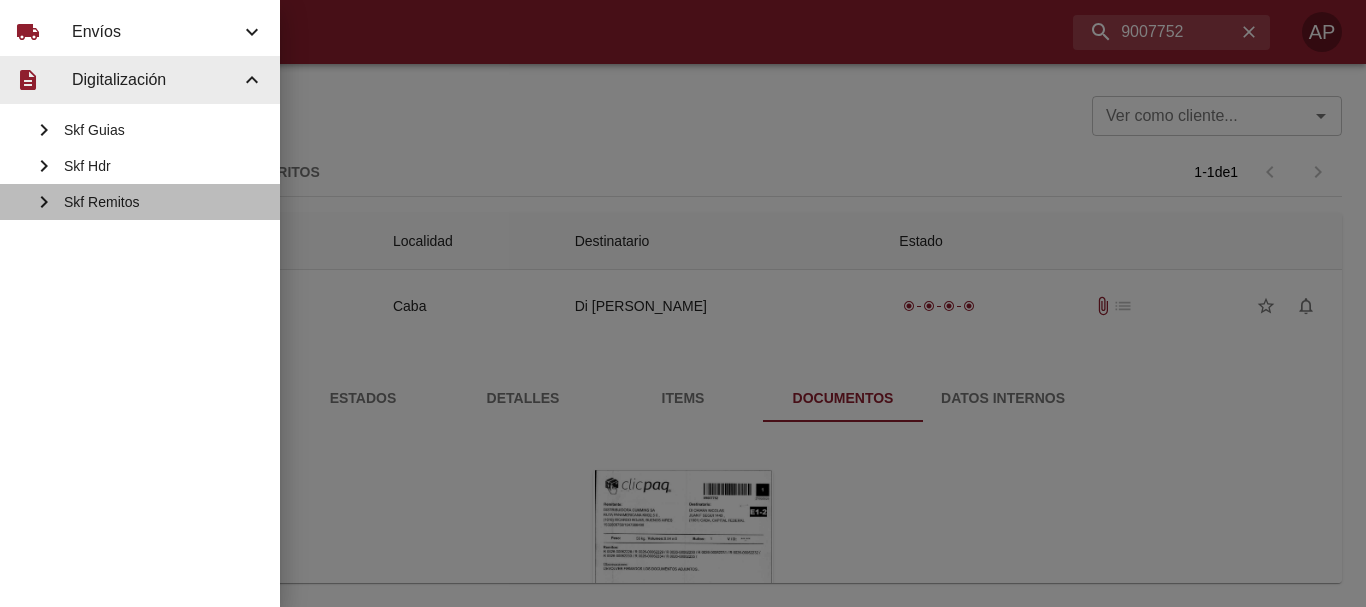 click on "Skf Remitos" at bounding box center [140, 202] 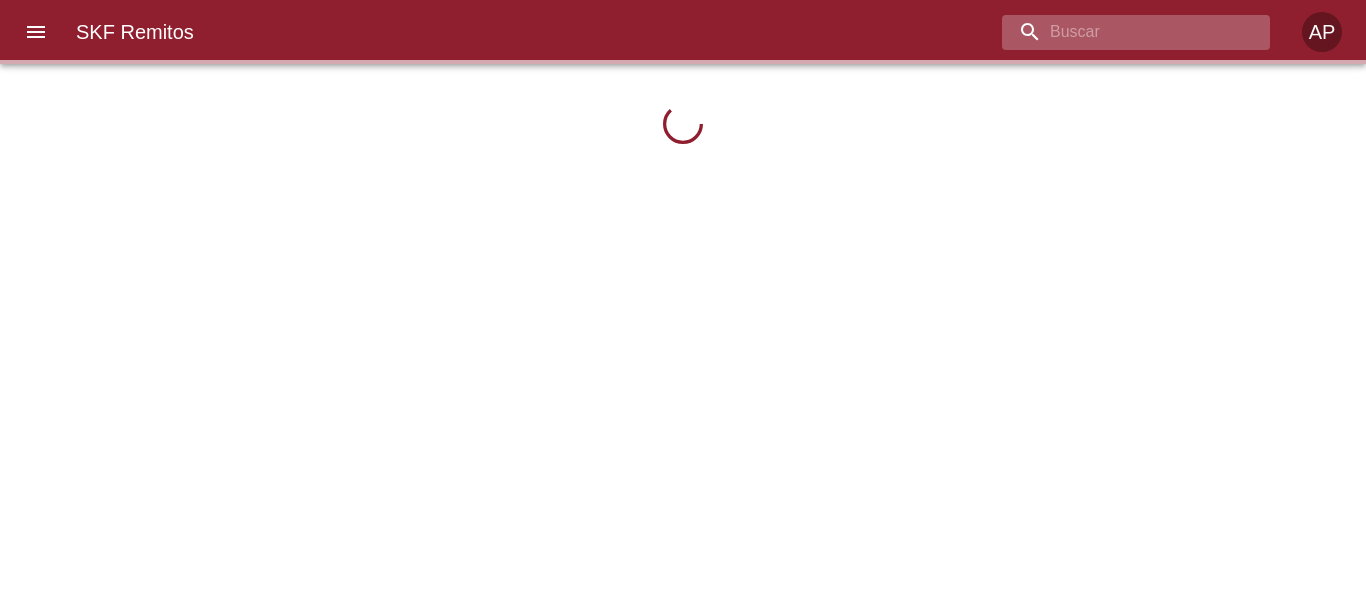 click at bounding box center [1119, 32] 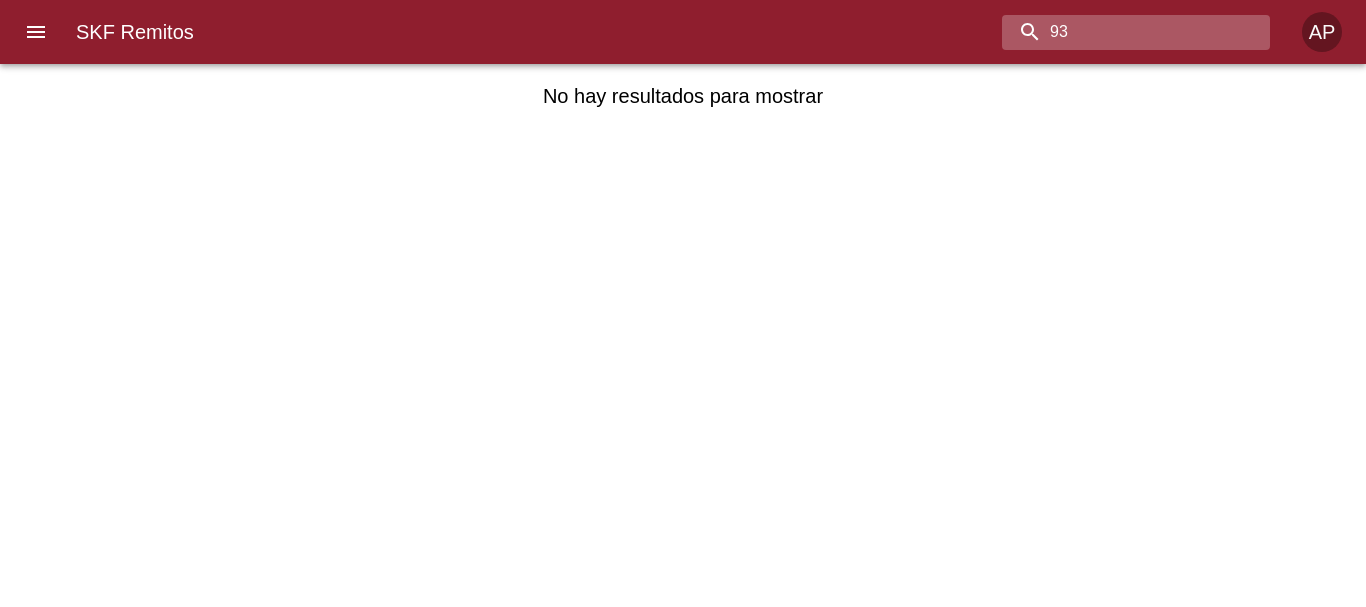 type on "9" 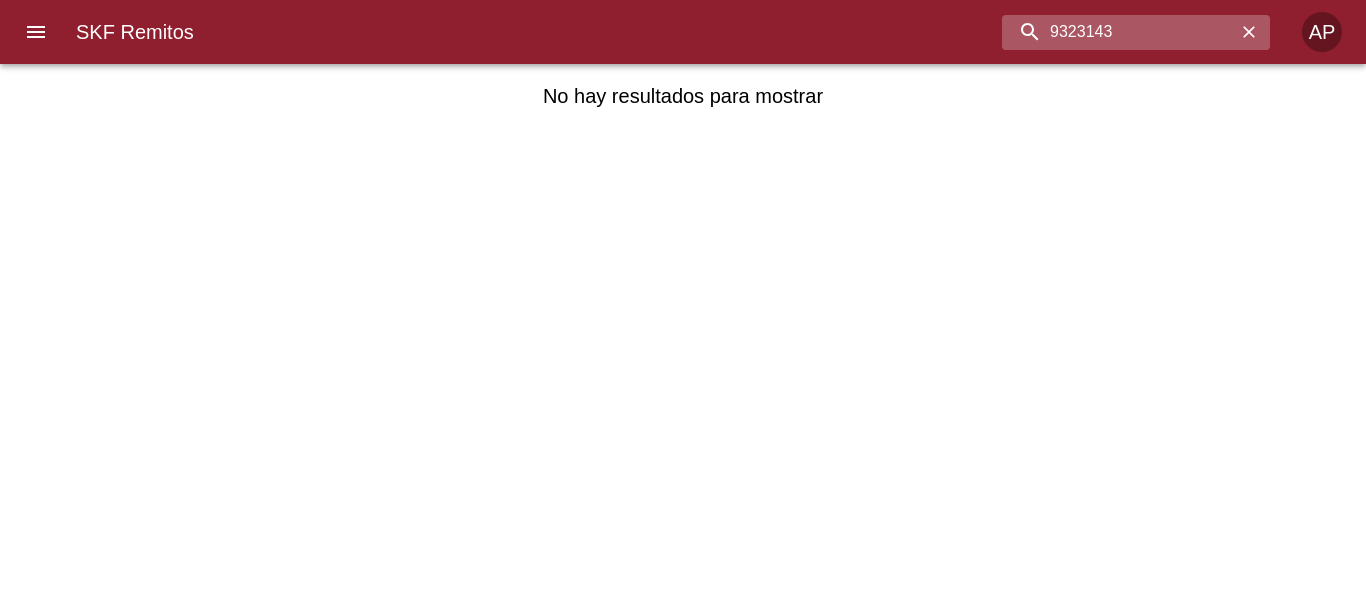 type on "9323143" 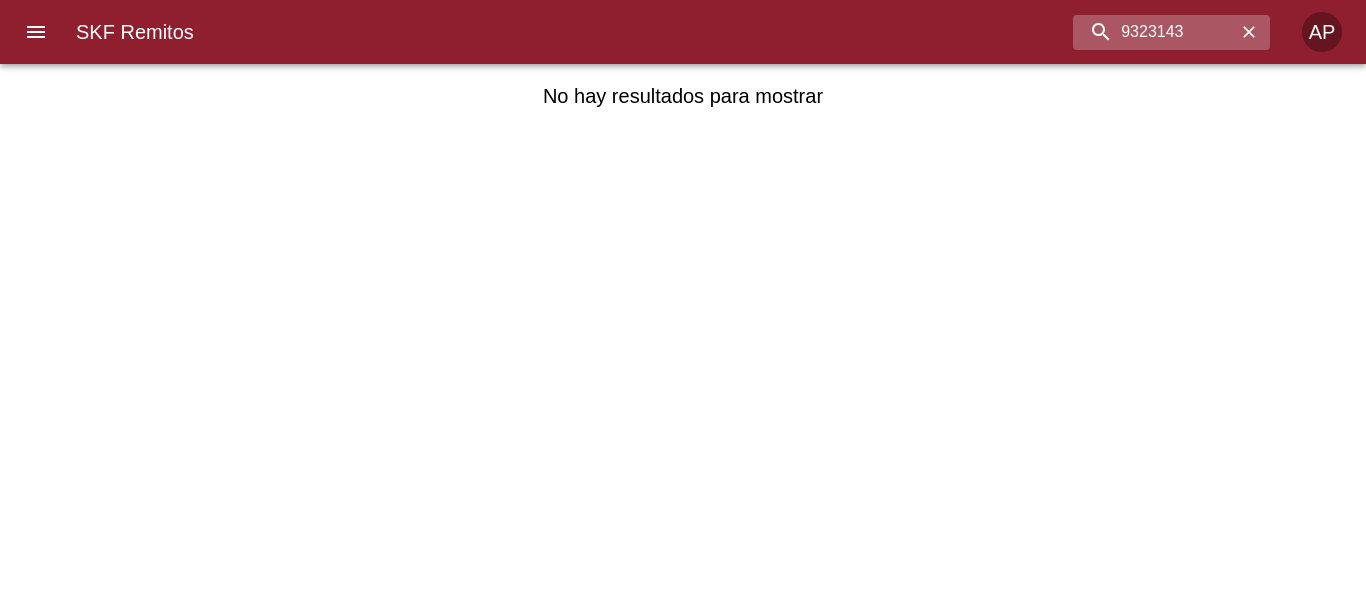 click 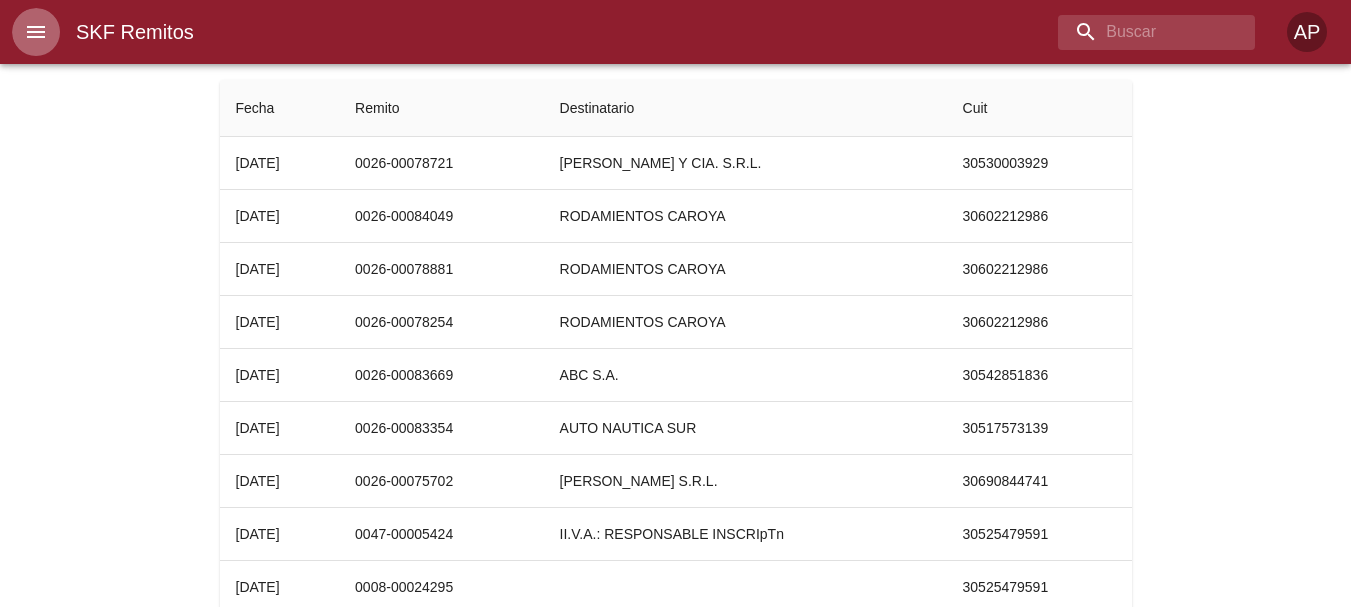 click 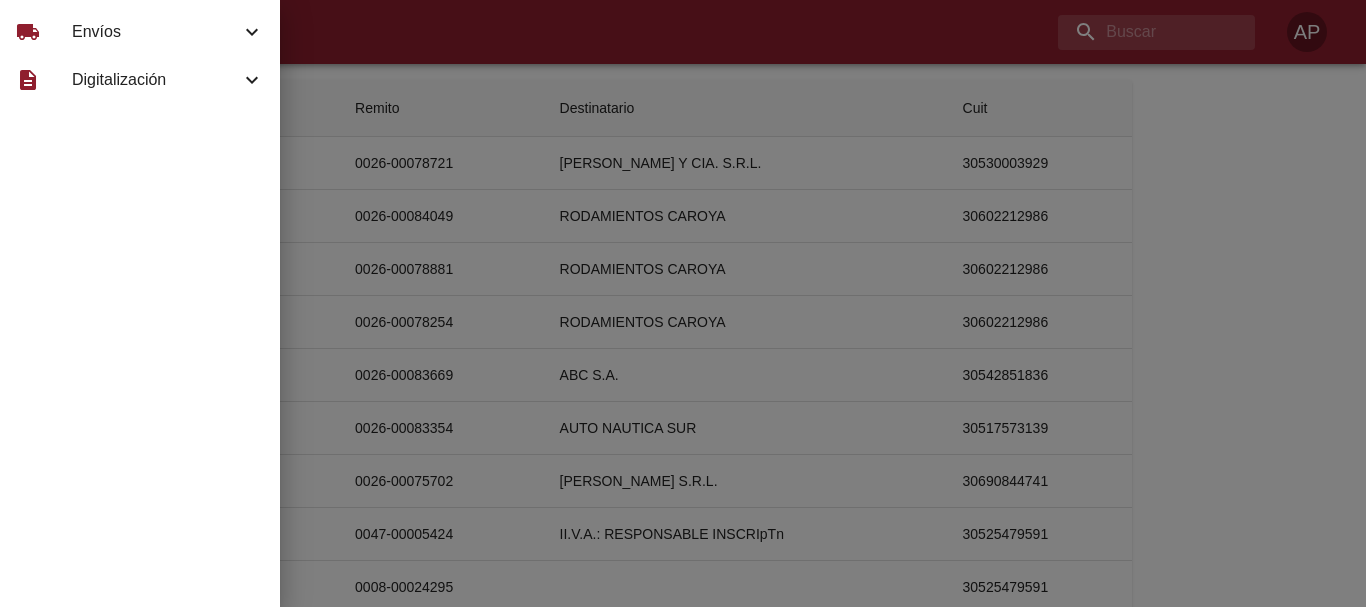 click on "Digitalización" at bounding box center (156, 80) 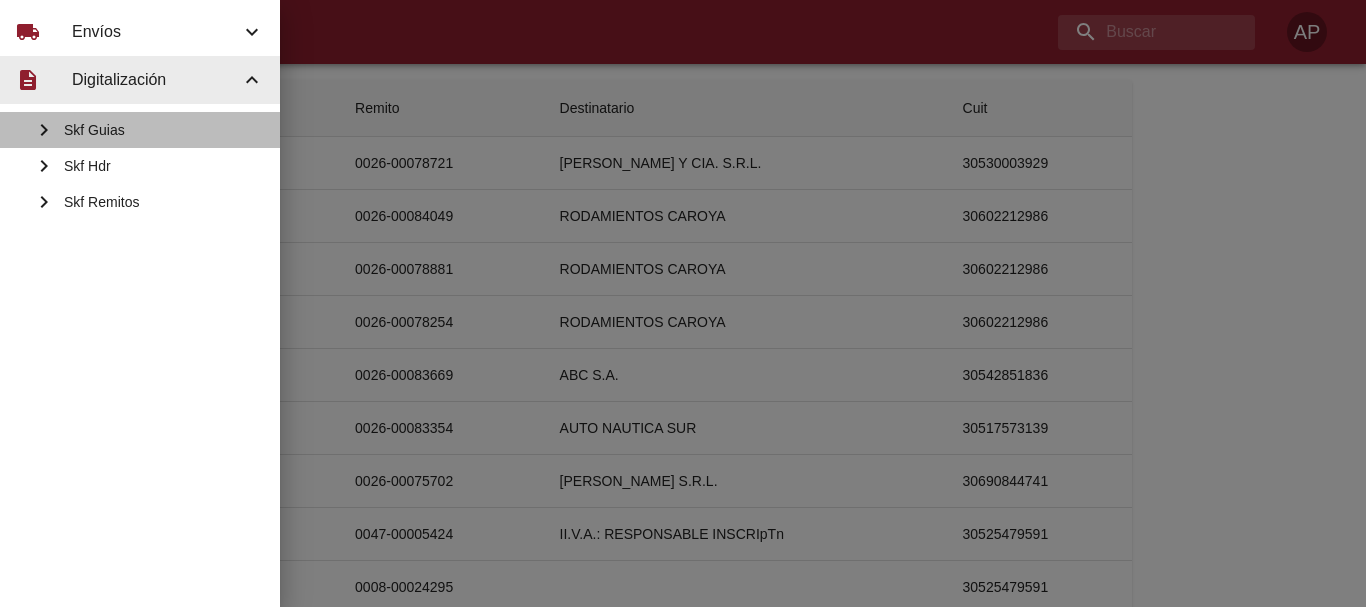 click on "Skf Guias" at bounding box center [164, 130] 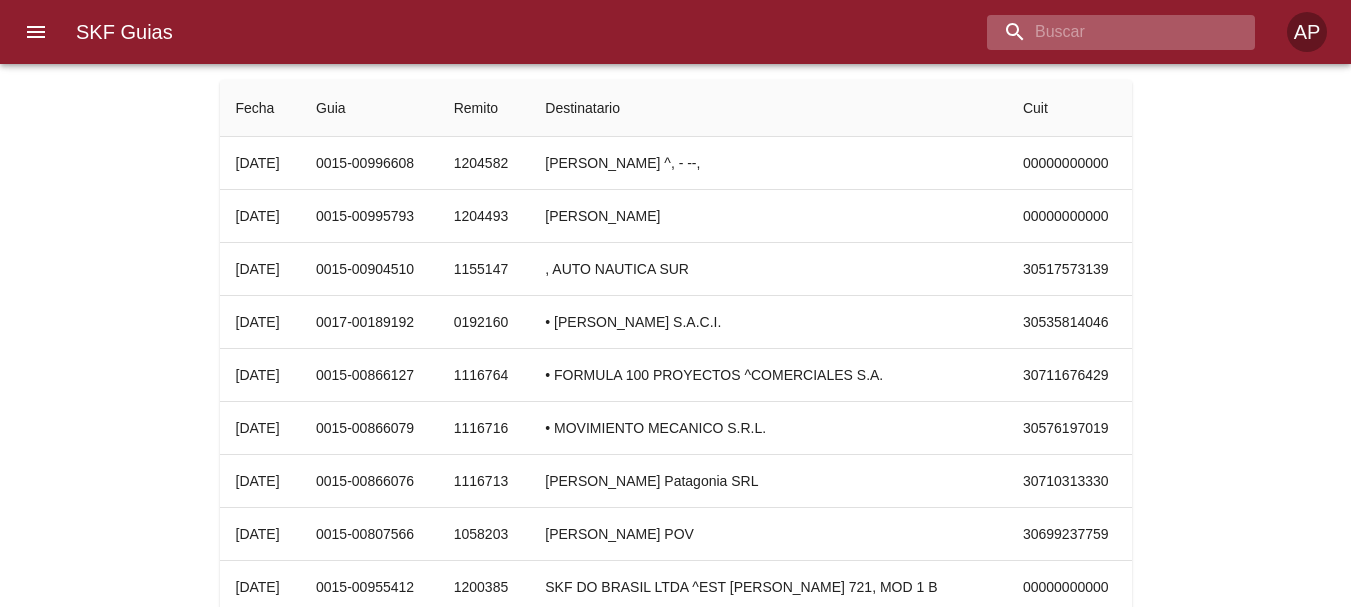 click at bounding box center (1104, 32) 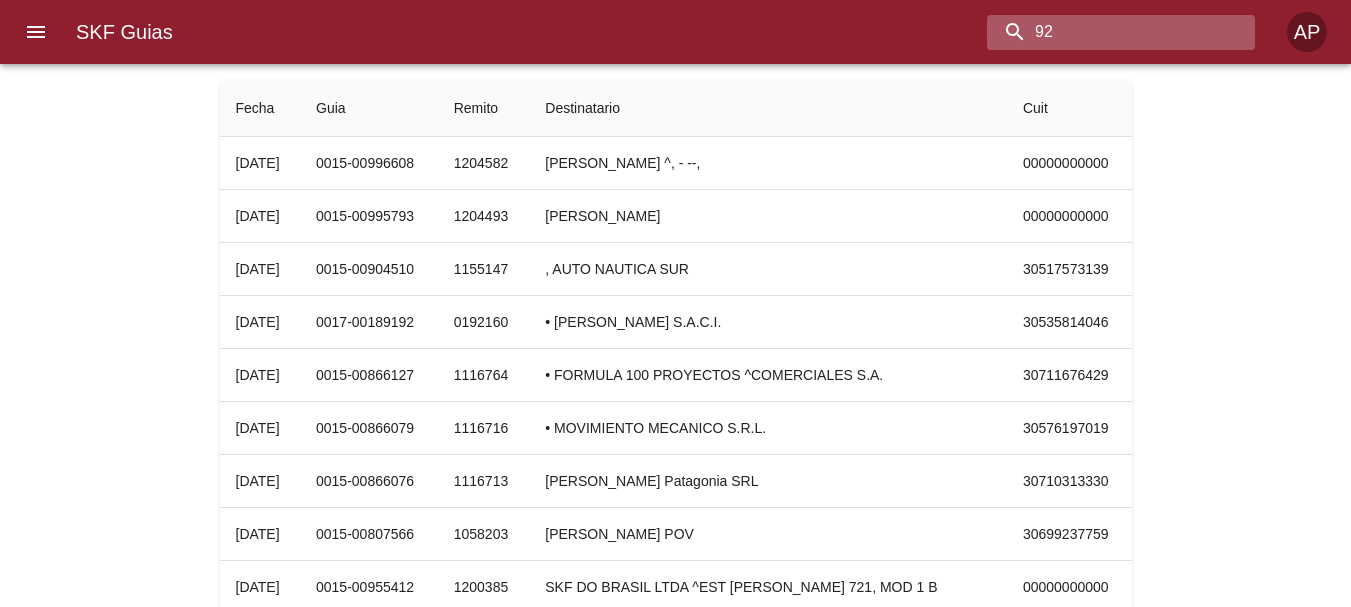 type on "9" 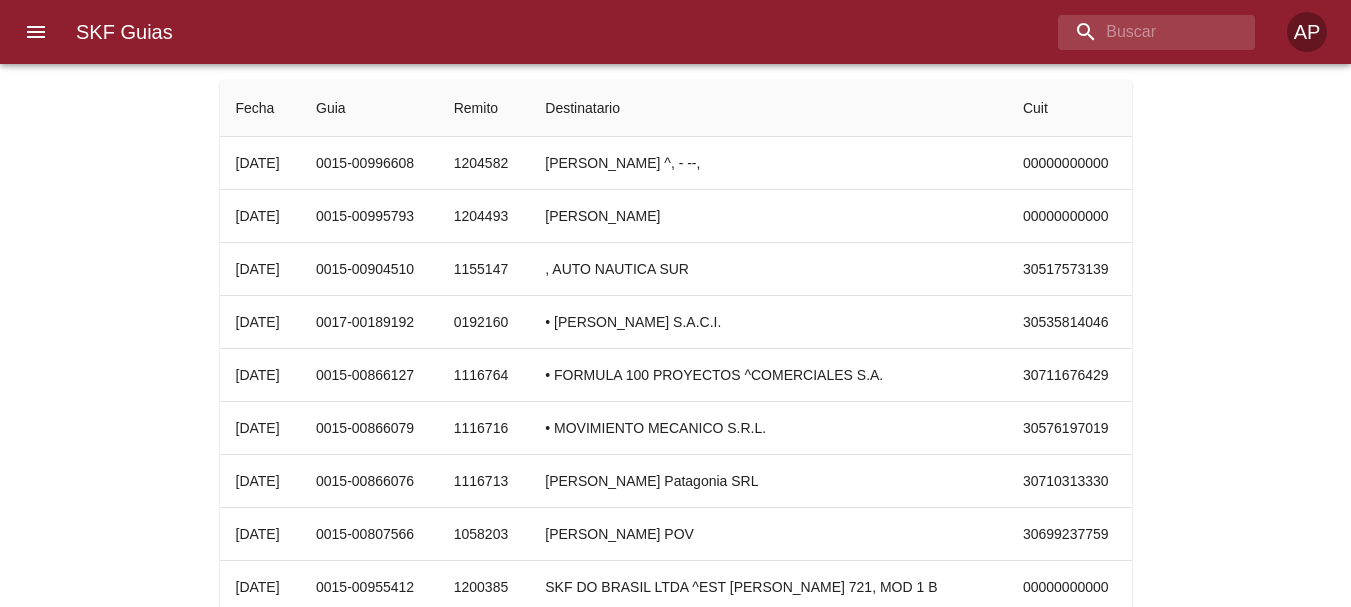 click at bounding box center (36, 32) 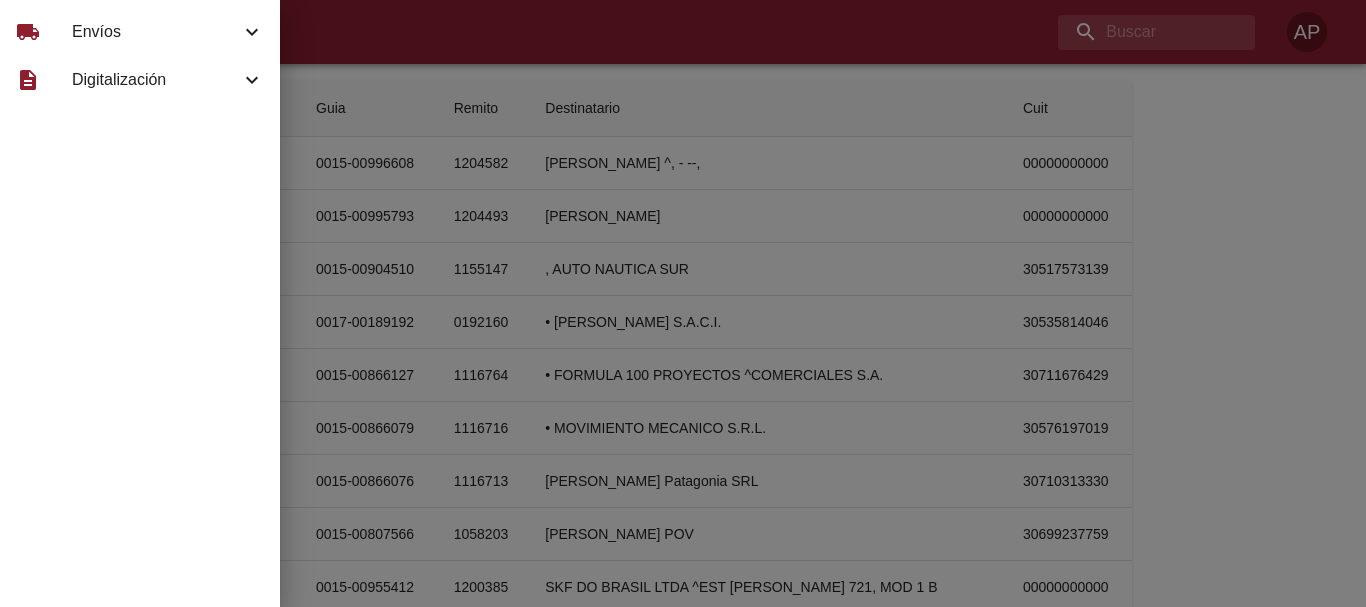 click 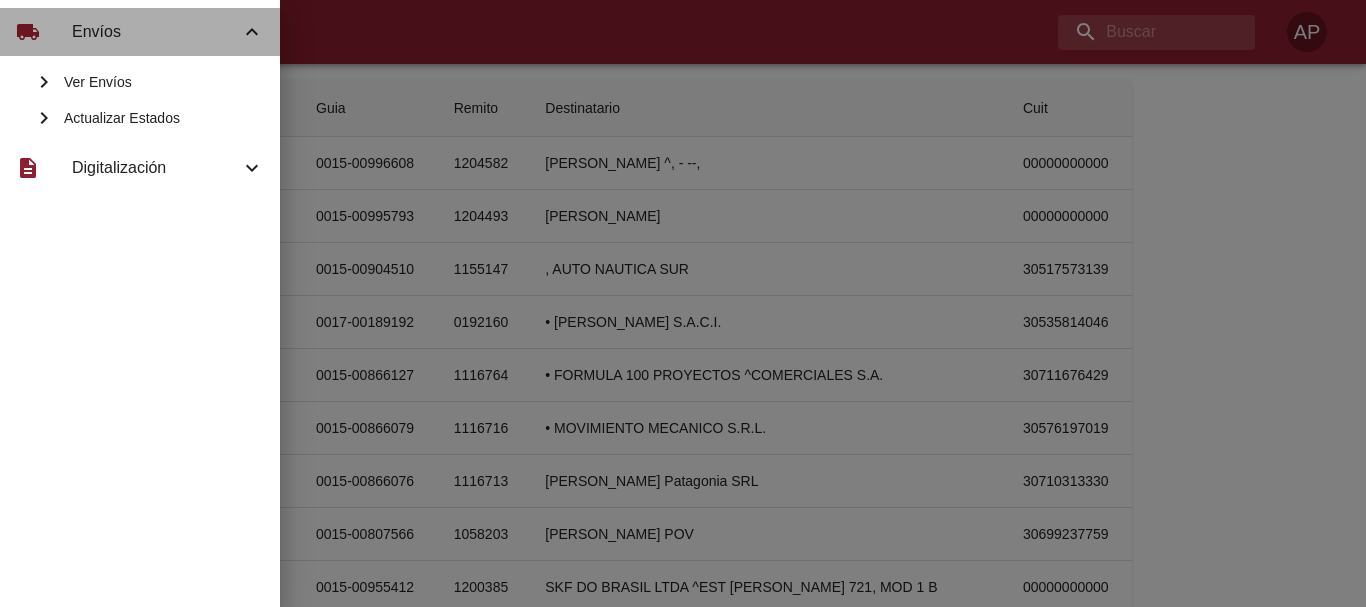 click 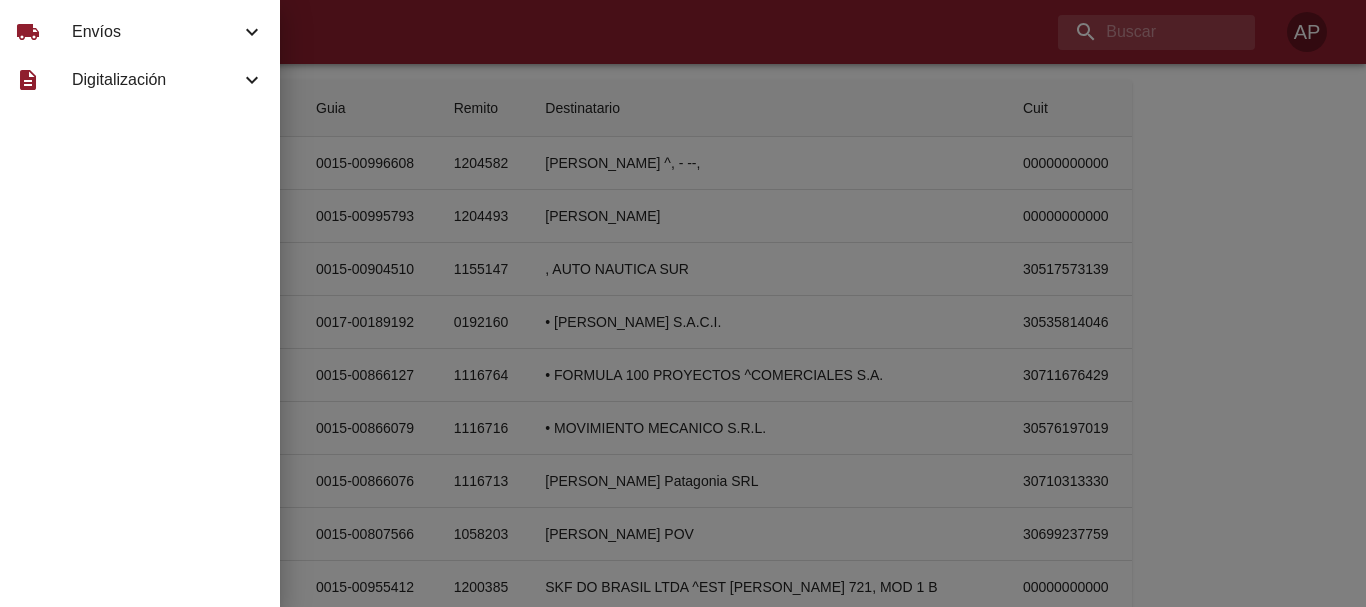 click at bounding box center [683, 303] 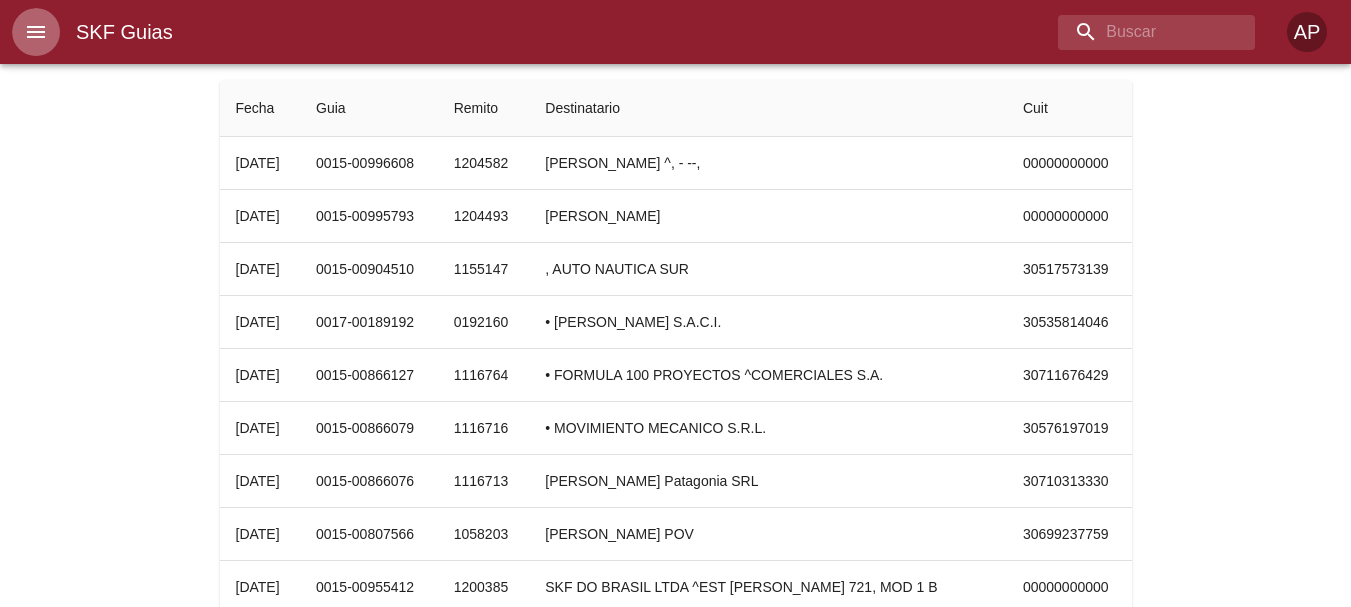 click 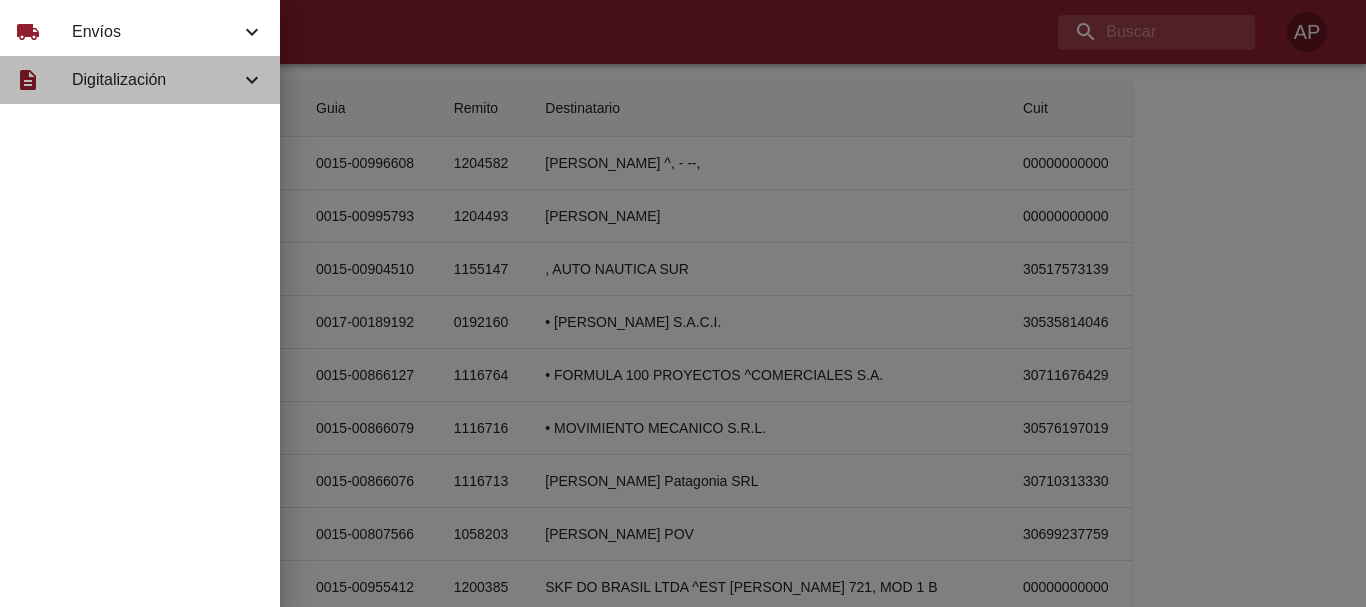 click on "Digitalización" at bounding box center (156, 80) 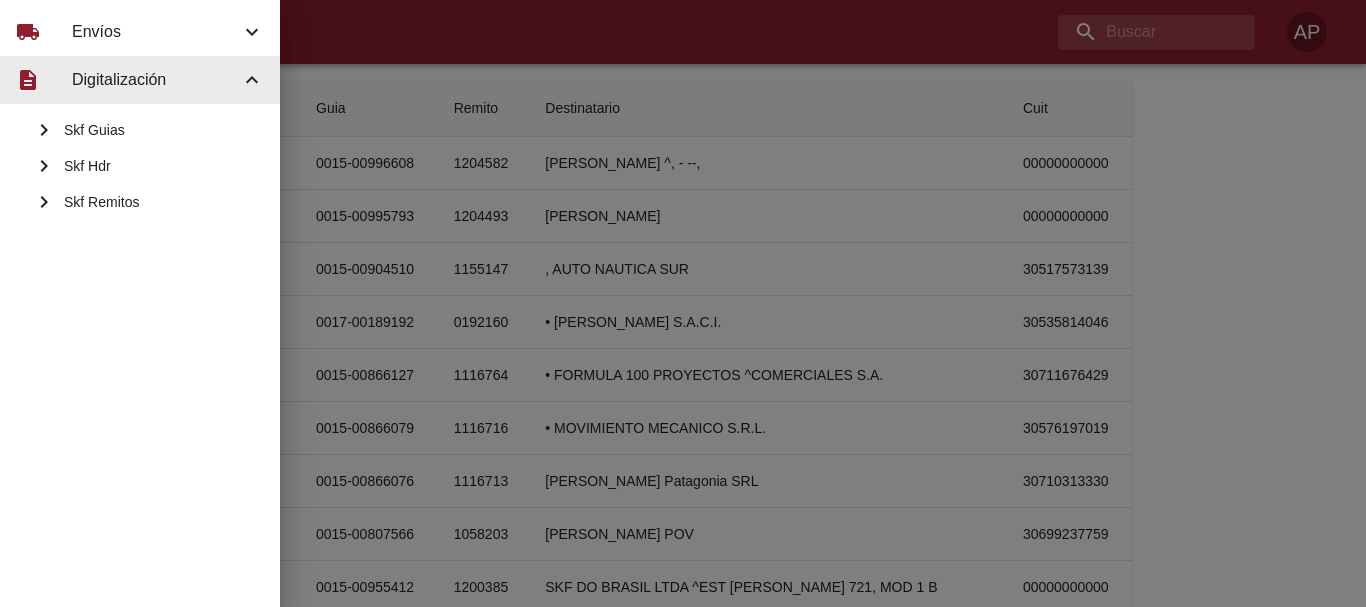 click on "Skf Remitos" at bounding box center (164, 202) 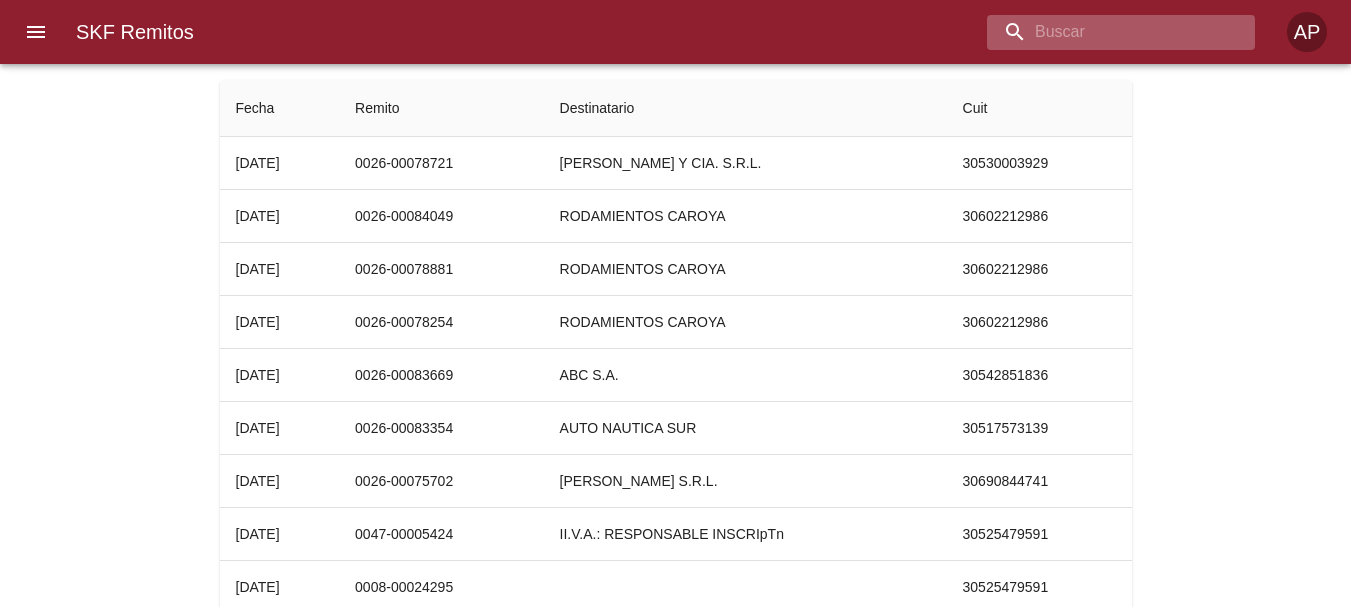 click at bounding box center [1104, 32] 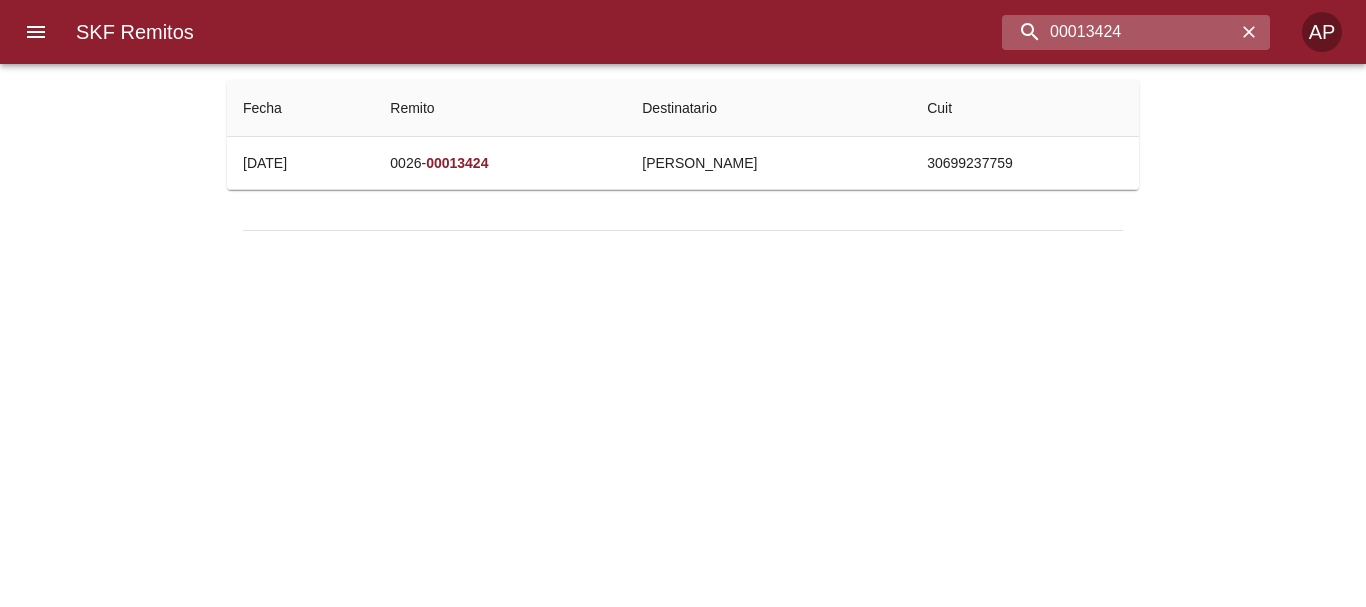 click on "00013424" at bounding box center [1119, 32] 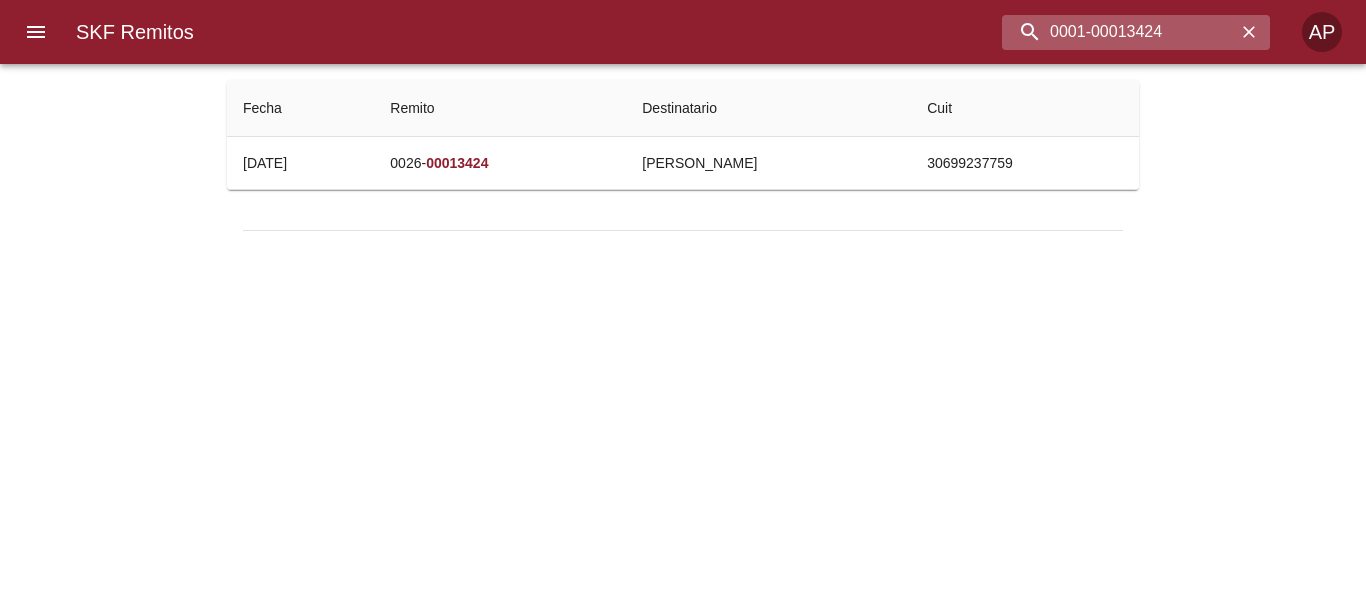 type on "0001-00013424" 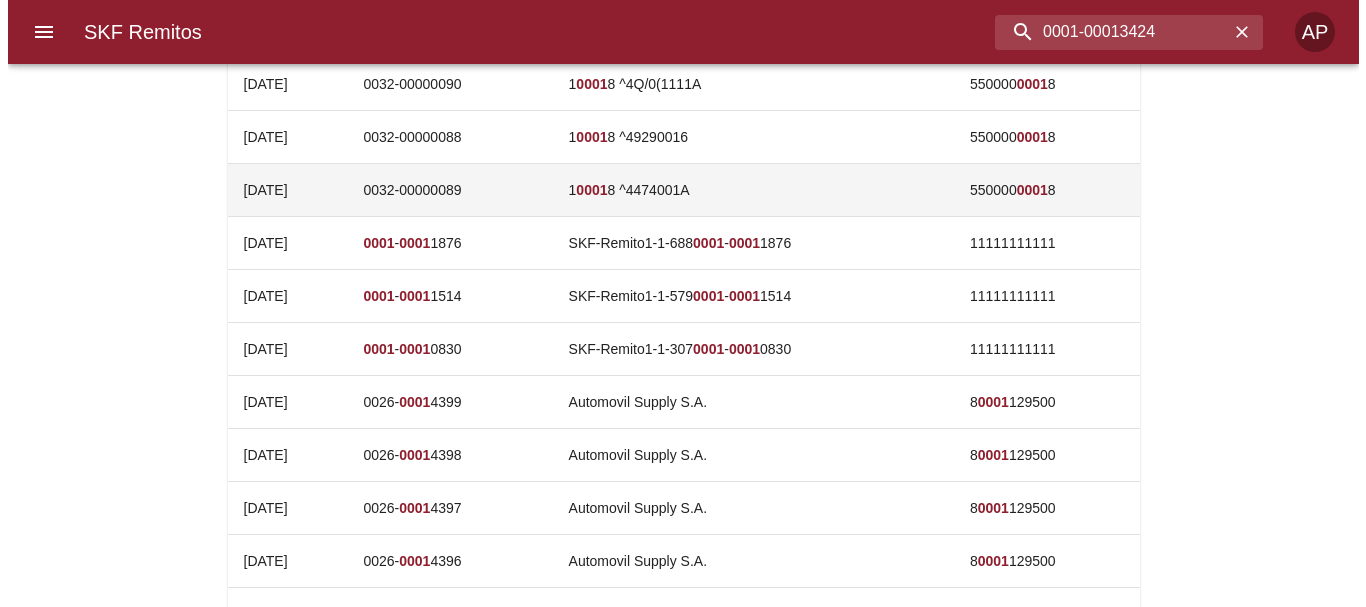 scroll, scrollTop: 0, scrollLeft: 0, axis: both 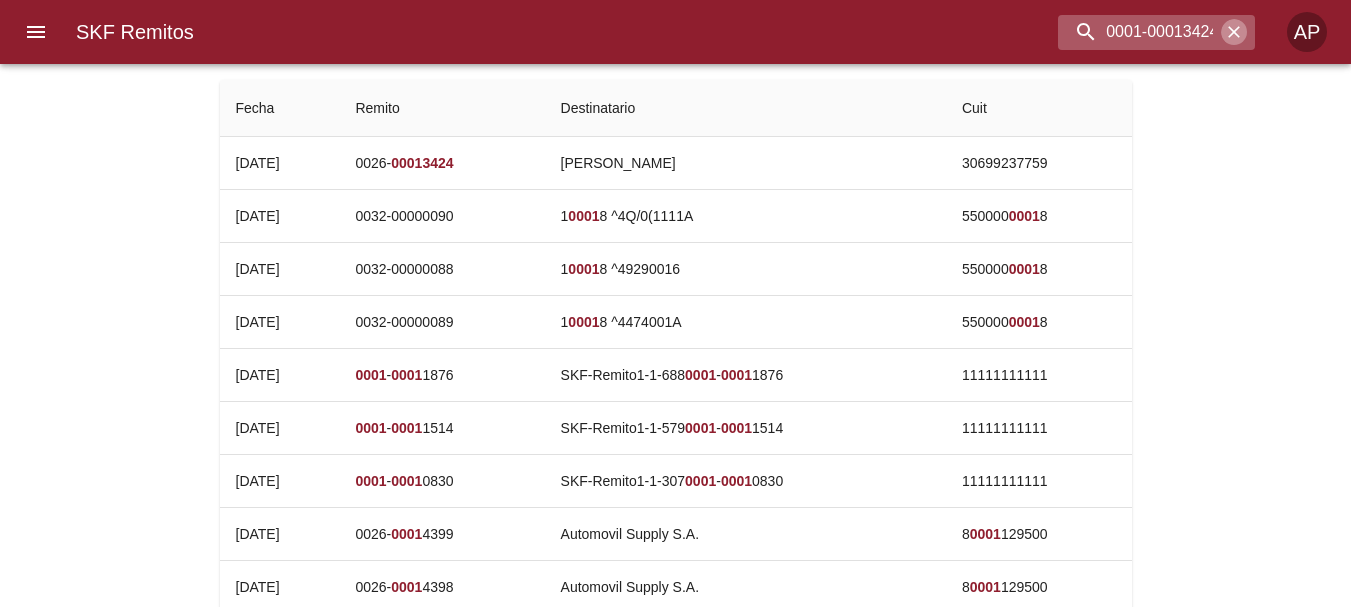 click 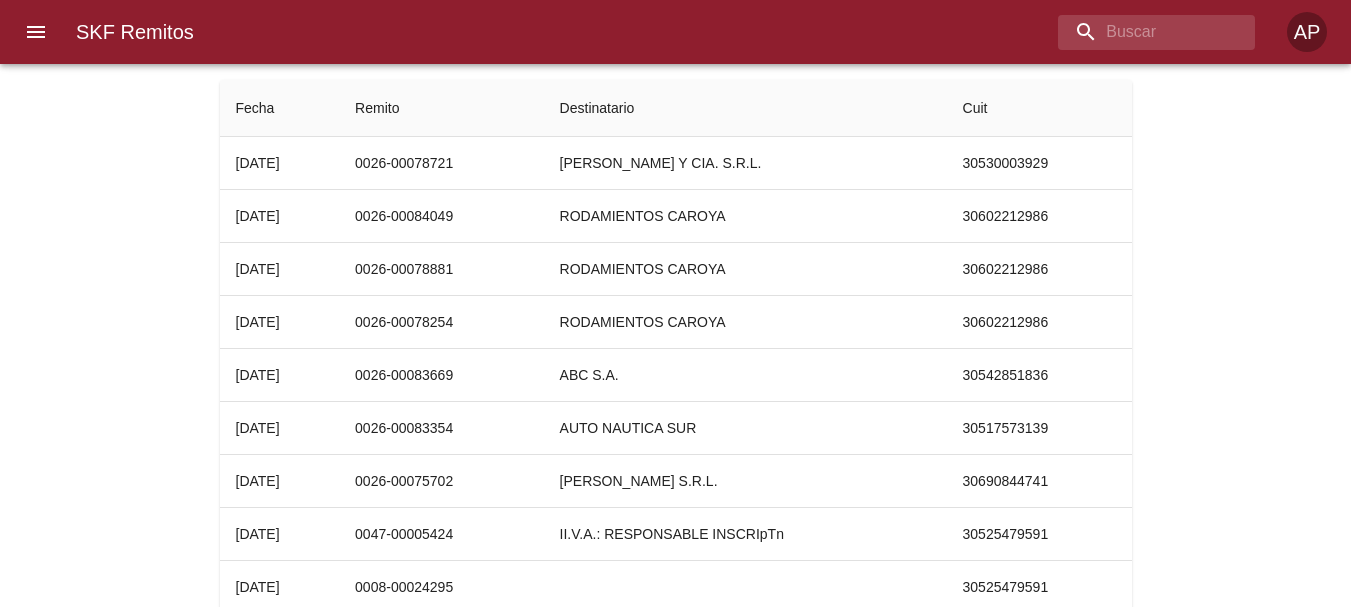 click 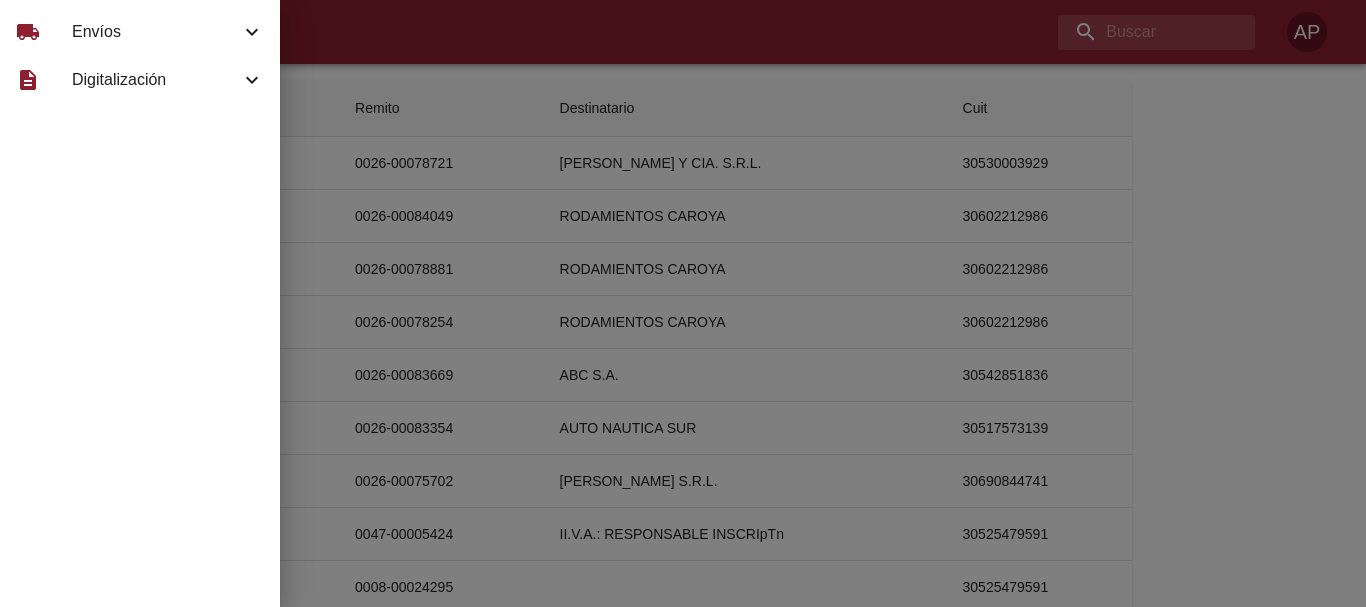 click on "Envíos" at bounding box center (156, 32) 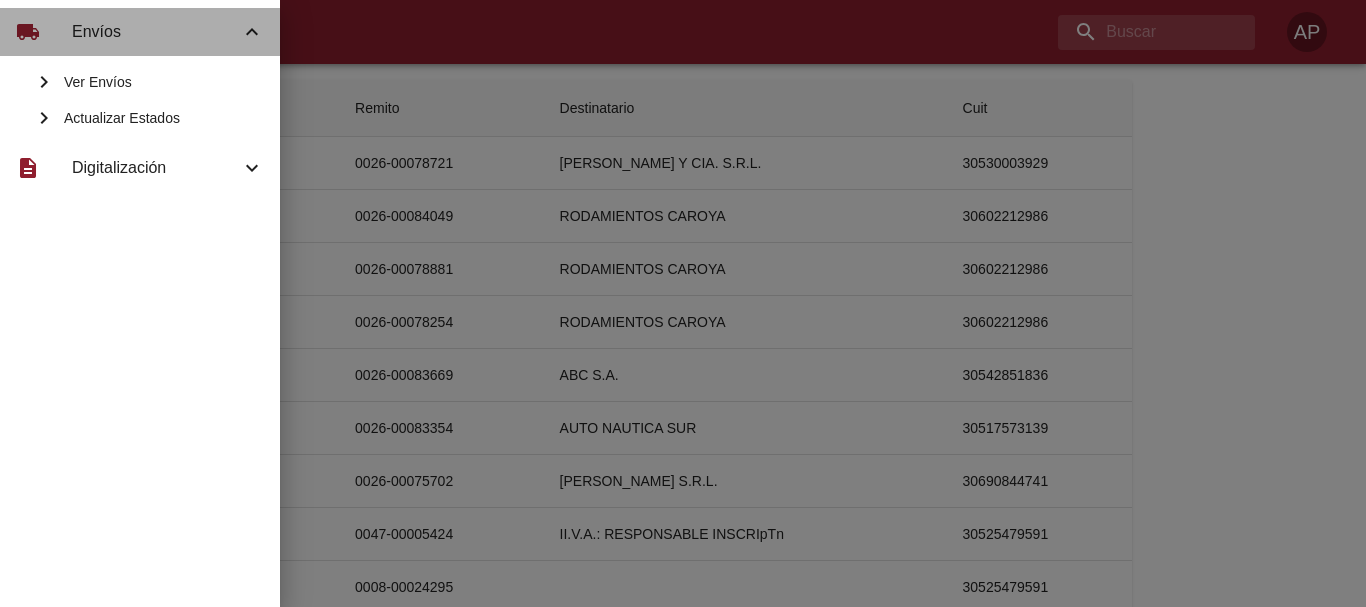 click on "Envíos" at bounding box center (156, 32) 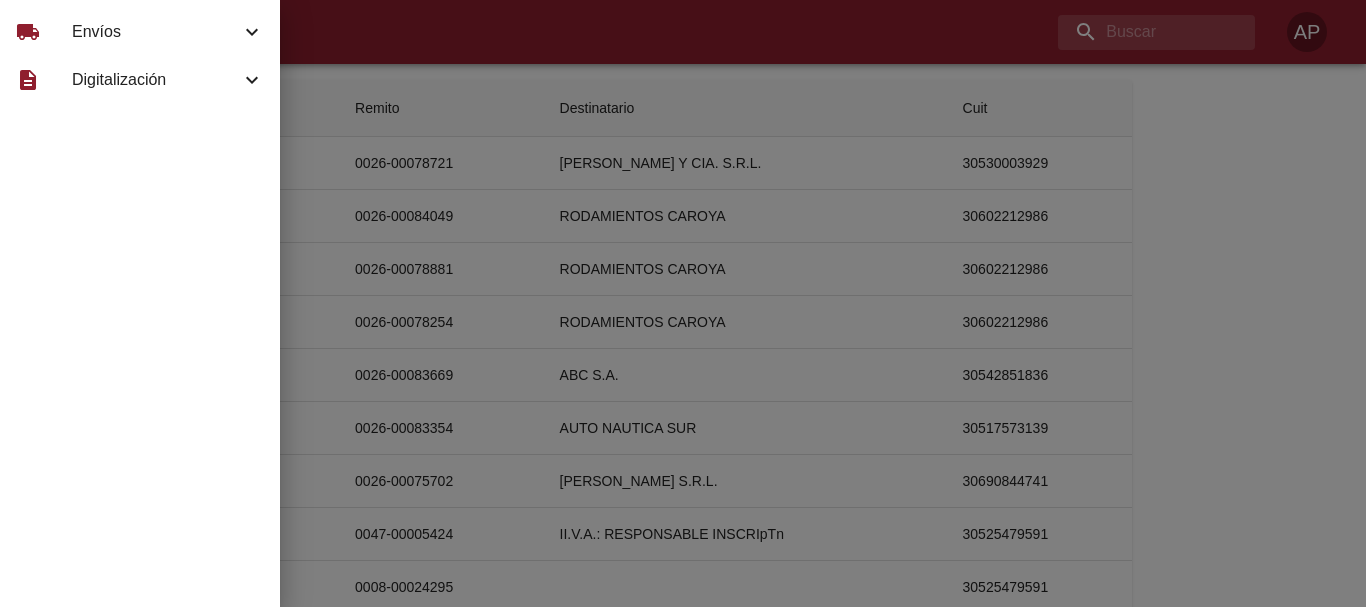 click on "Envíos" at bounding box center (156, 32) 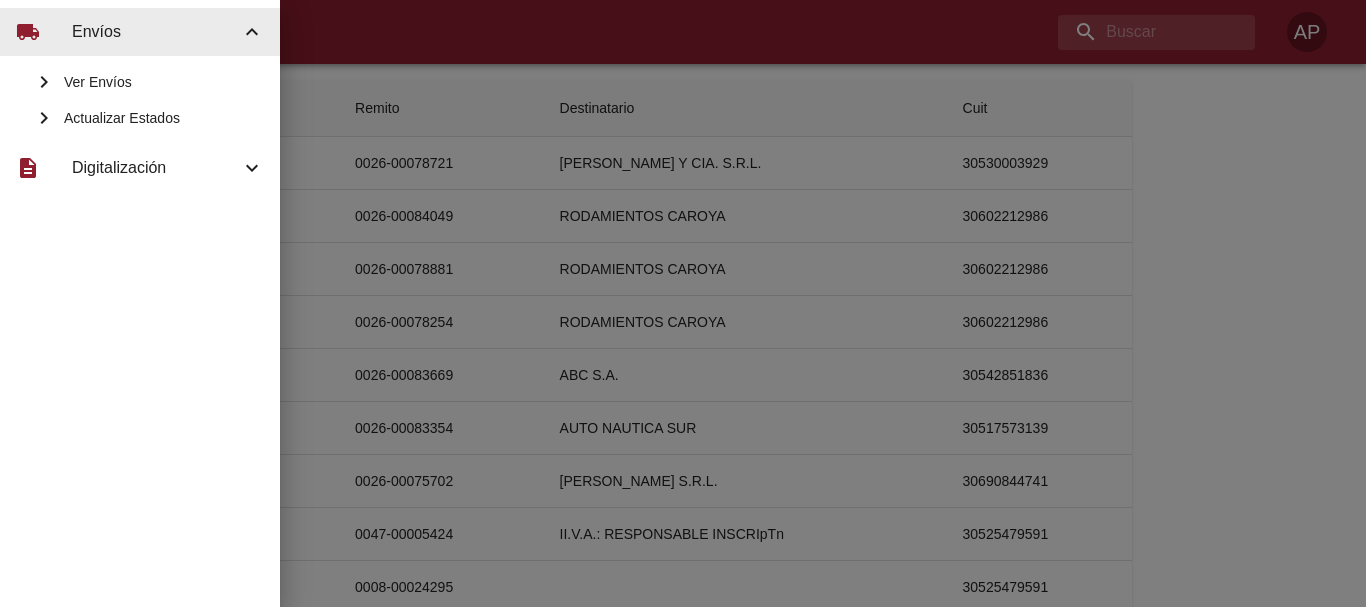 click on "Ver Envíos" at bounding box center (140, 82) 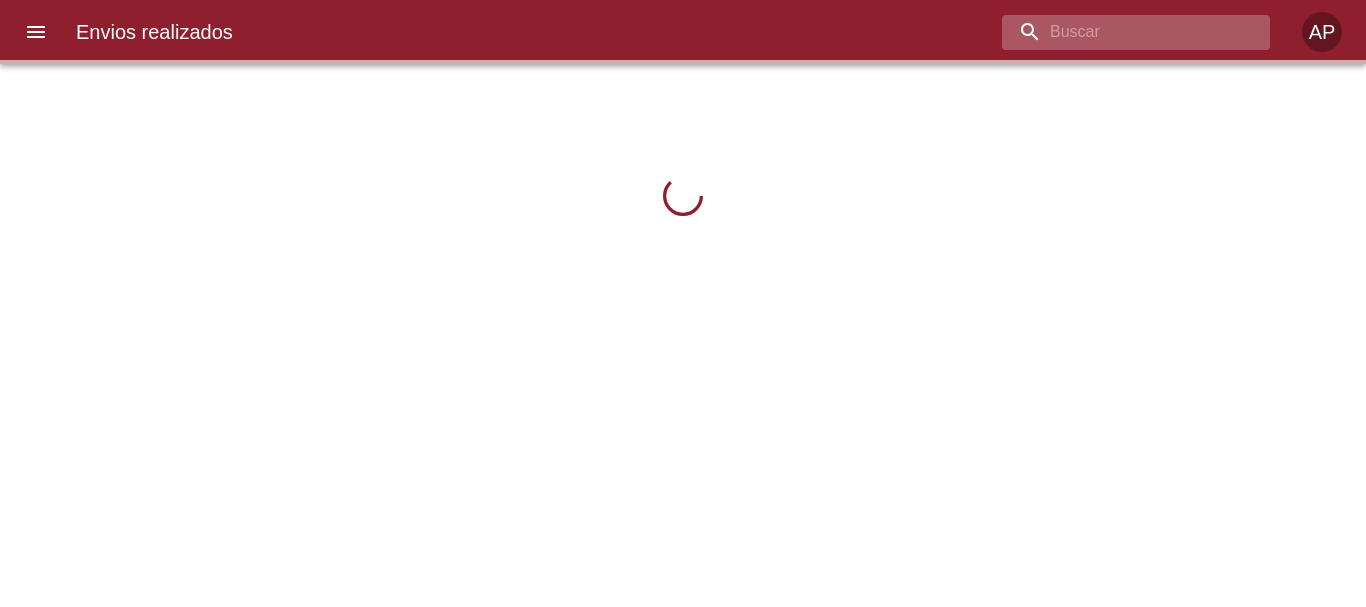 click at bounding box center (1119, 32) 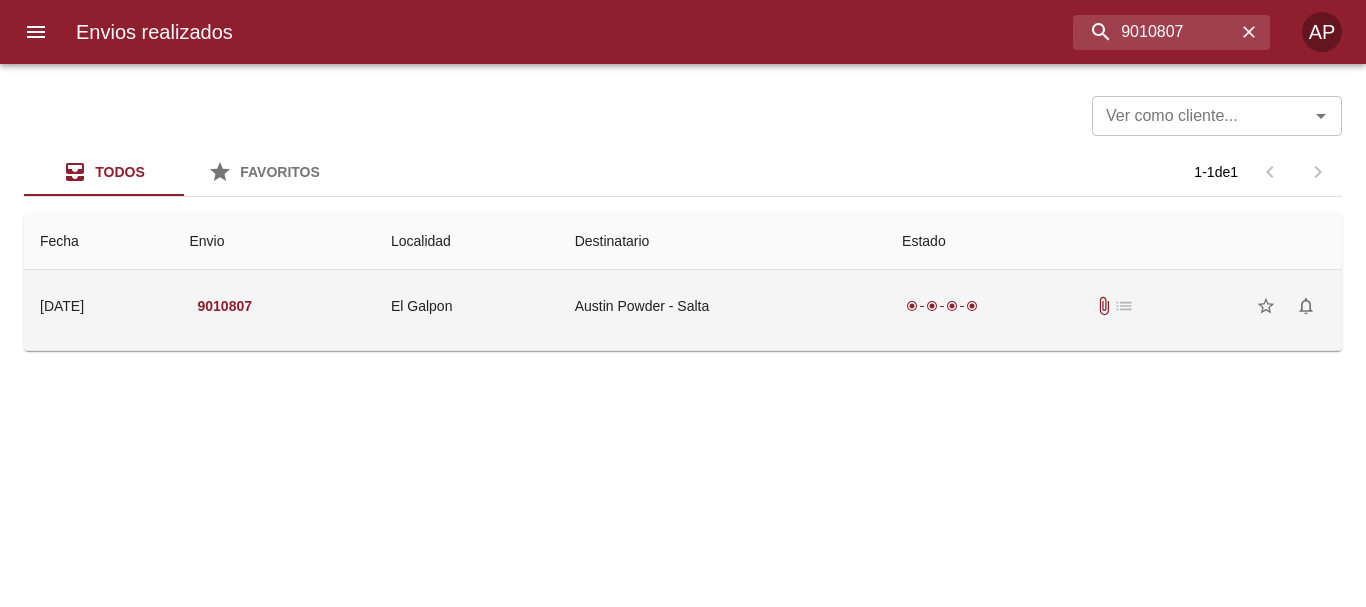 click on "radio_button_checked radio_button_checked radio_button_checked radio_button_checked attach_file list star_border notifications_none" at bounding box center (1114, 306) 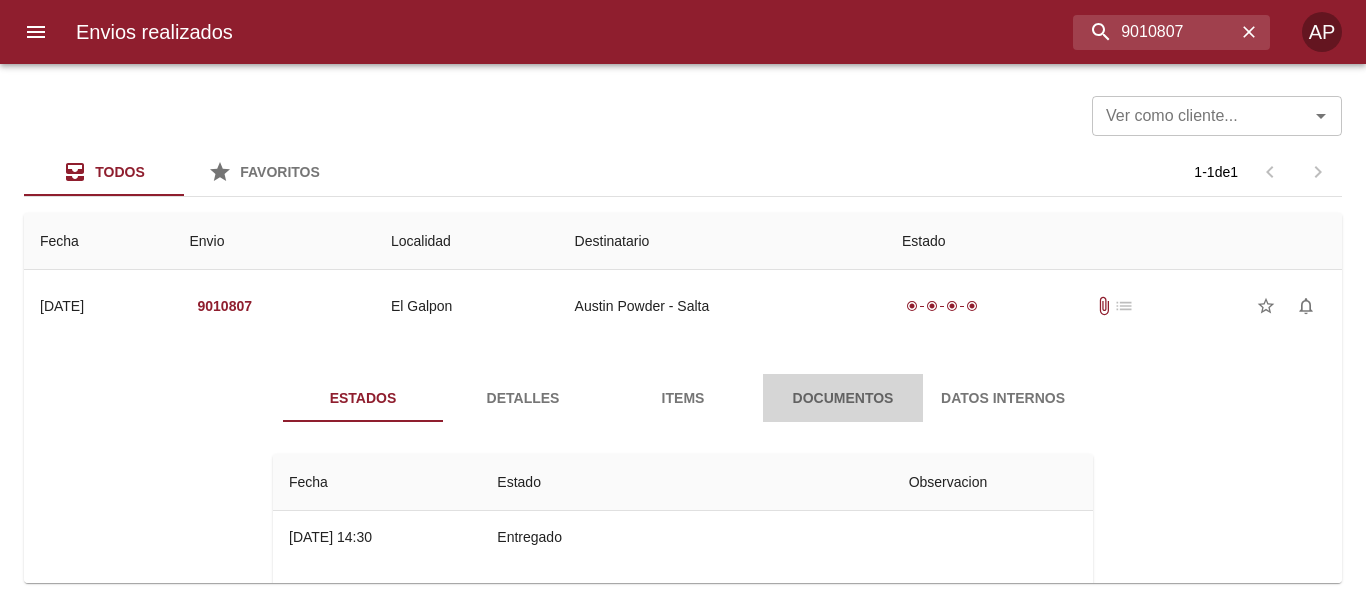 click on "Documentos" at bounding box center [843, 398] 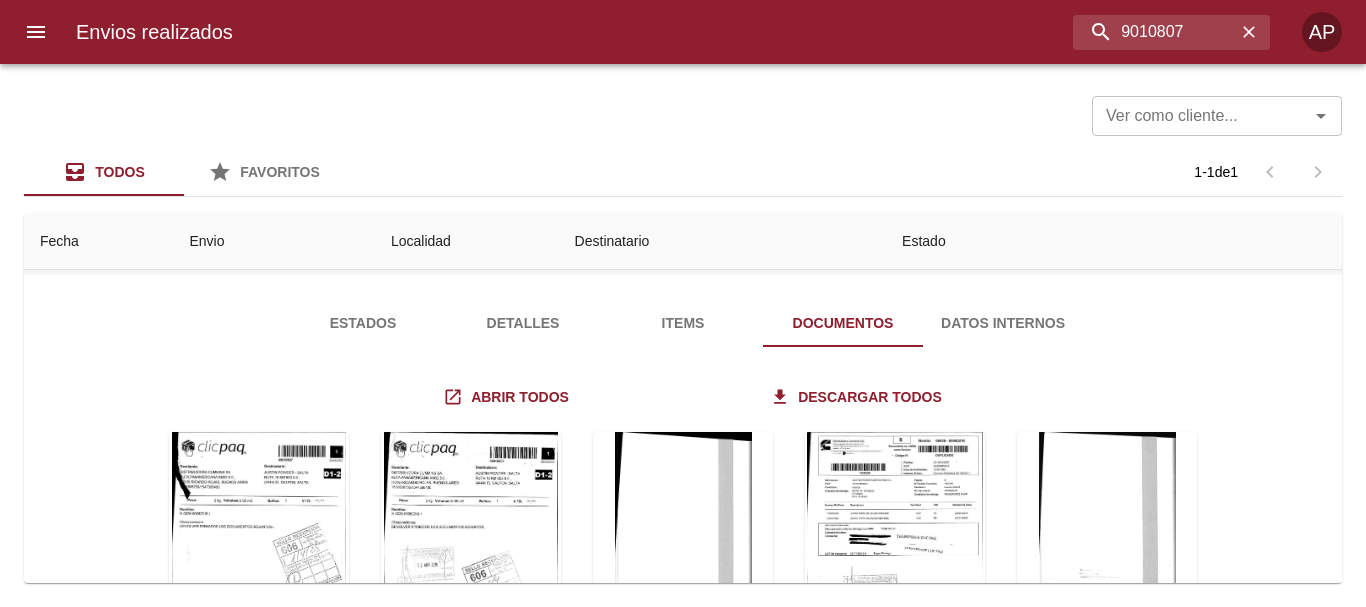 scroll, scrollTop: 280, scrollLeft: 0, axis: vertical 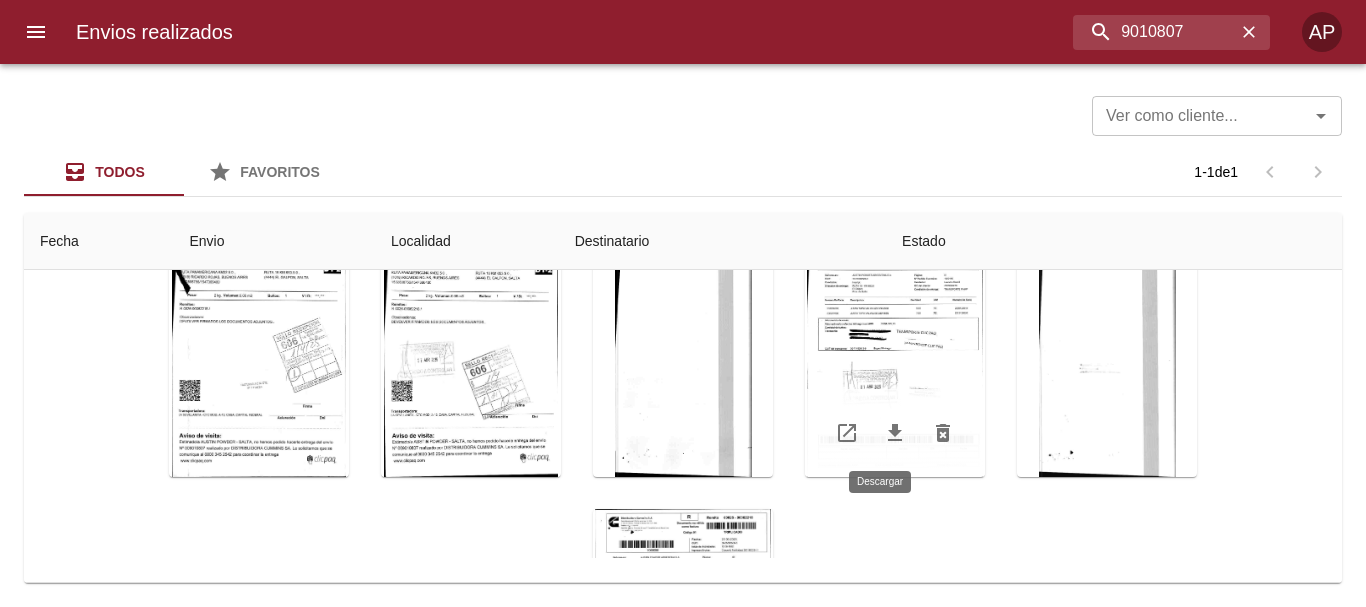 click 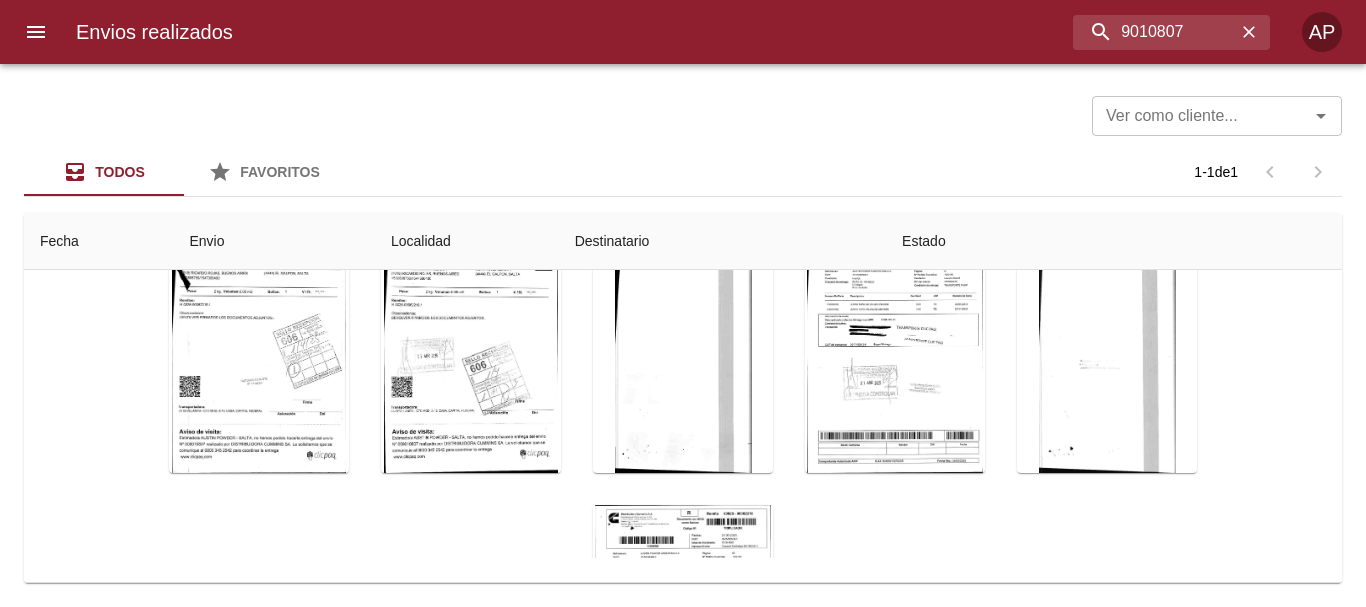 scroll, scrollTop: 0, scrollLeft: 0, axis: both 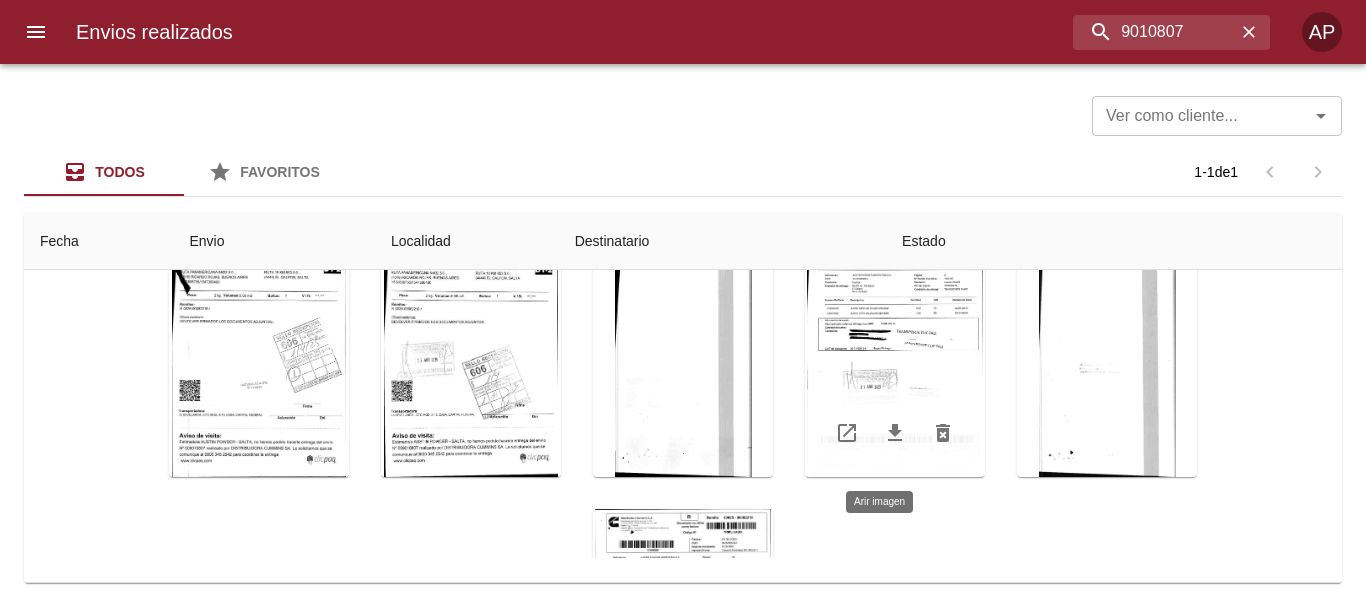 click at bounding box center (895, 352) 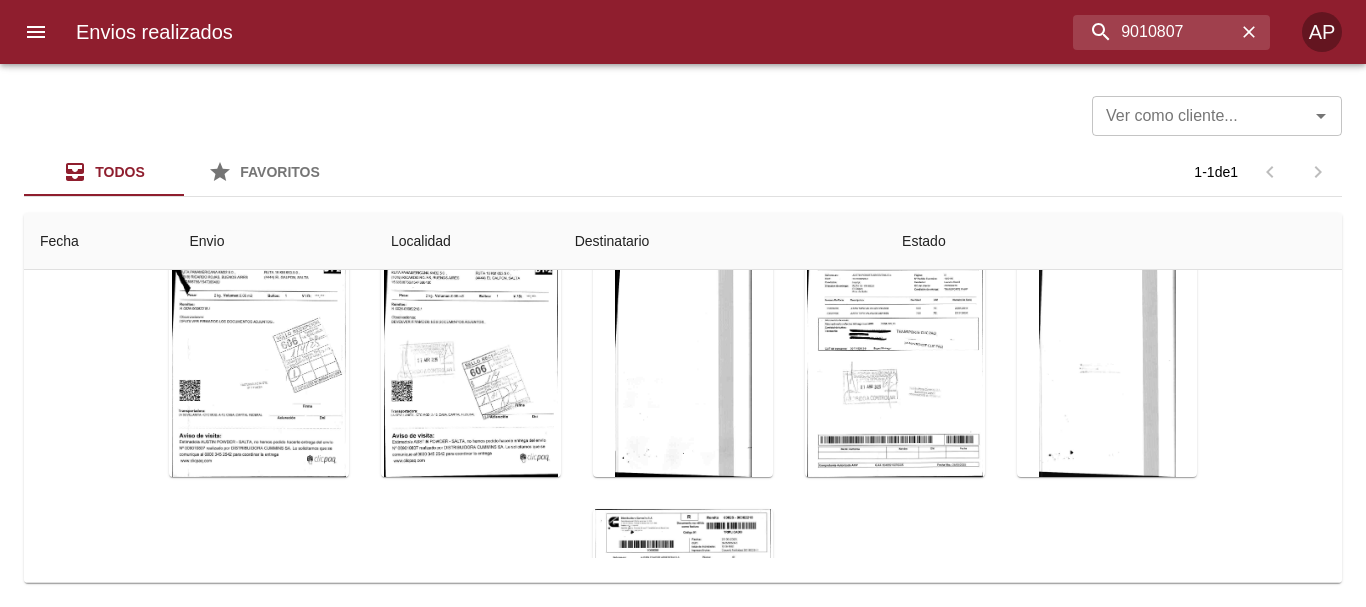 drag, startPoint x: 947, startPoint y: 520, endPoint x: 941, endPoint y: 505, distance: 16.155495 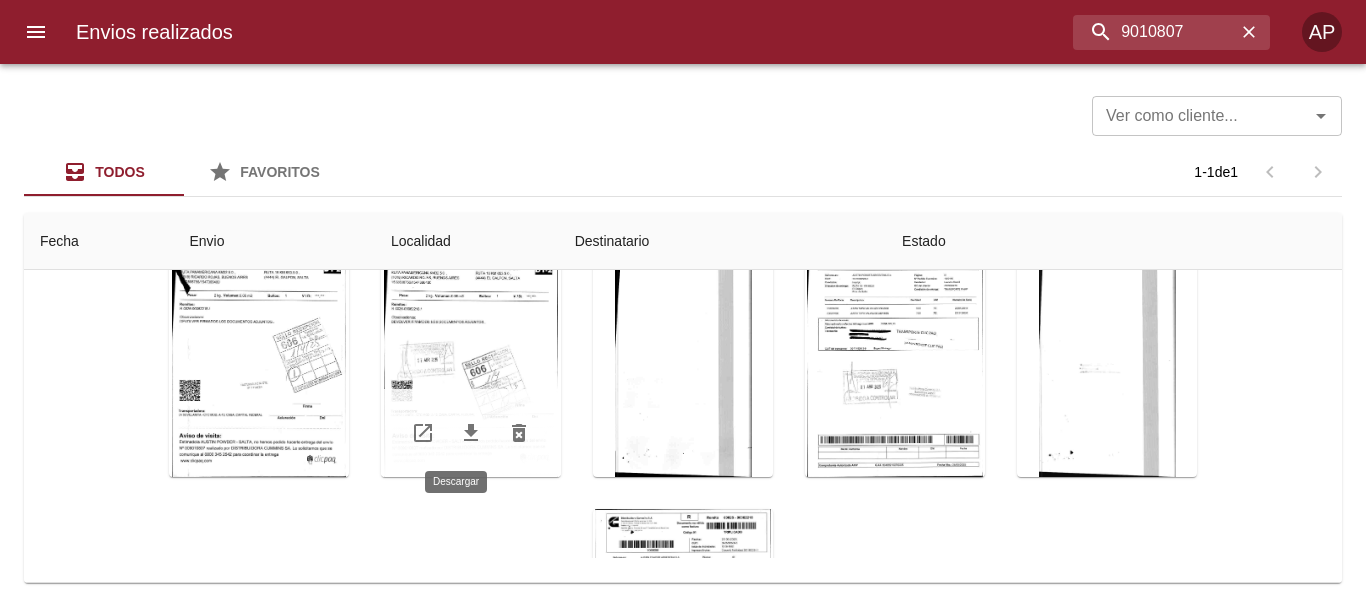 click 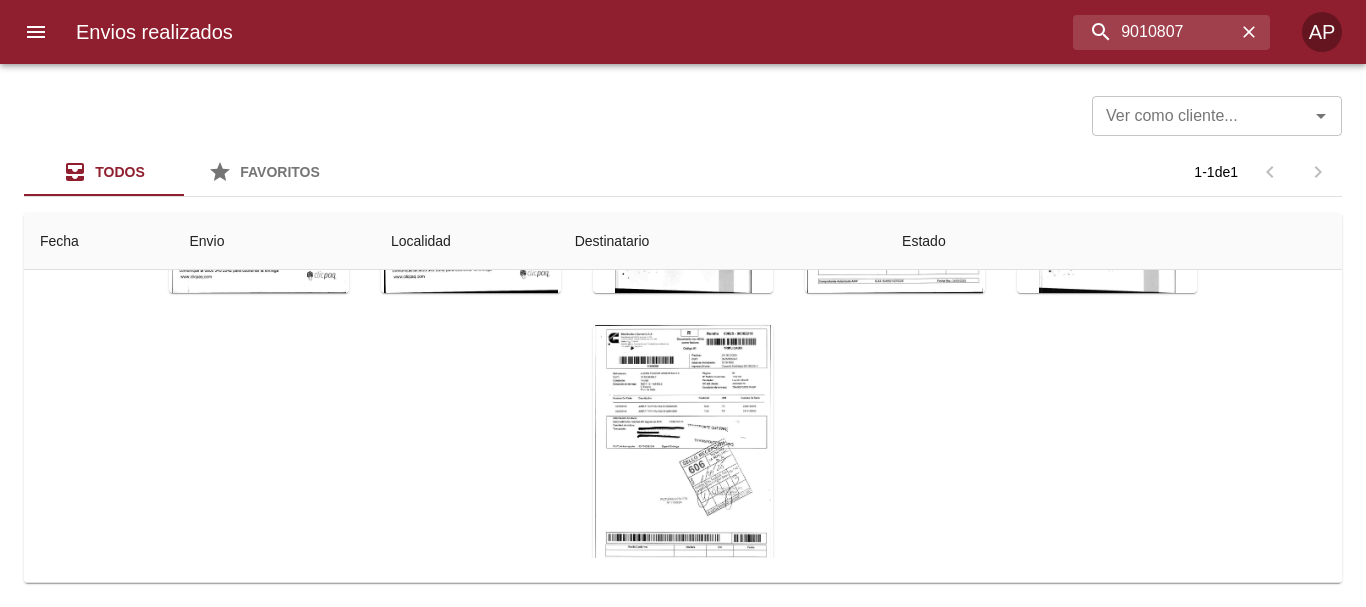 scroll, scrollTop: 217, scrollLeft: 0, axis: vertical 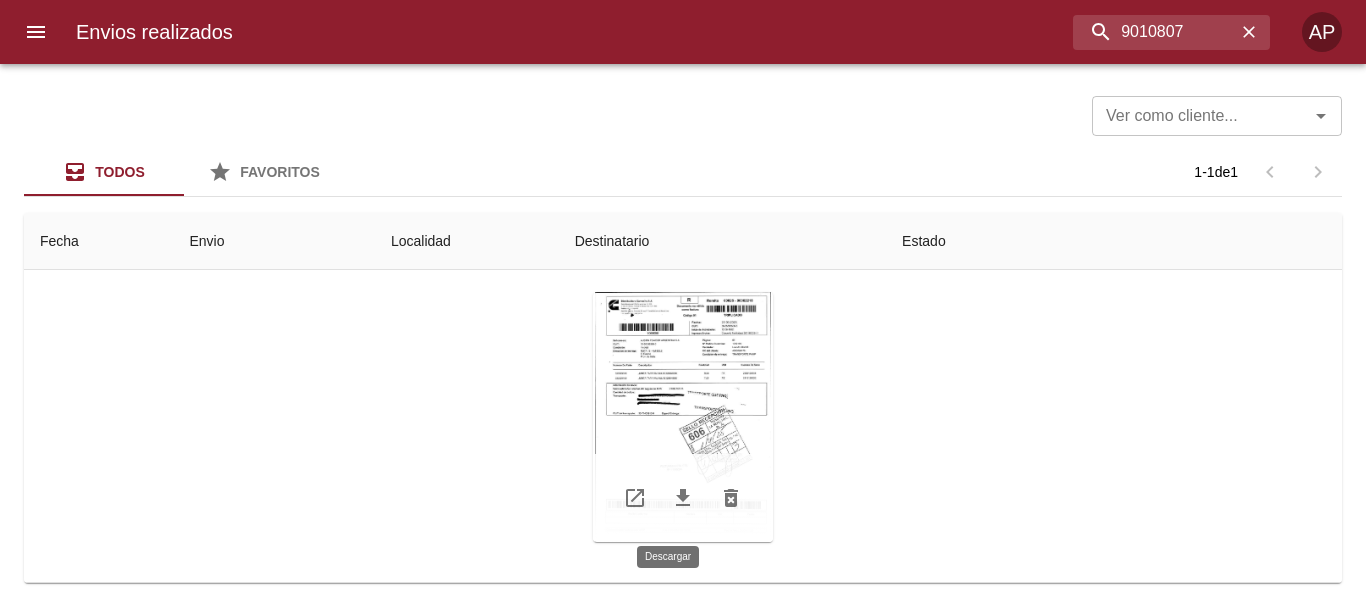 click 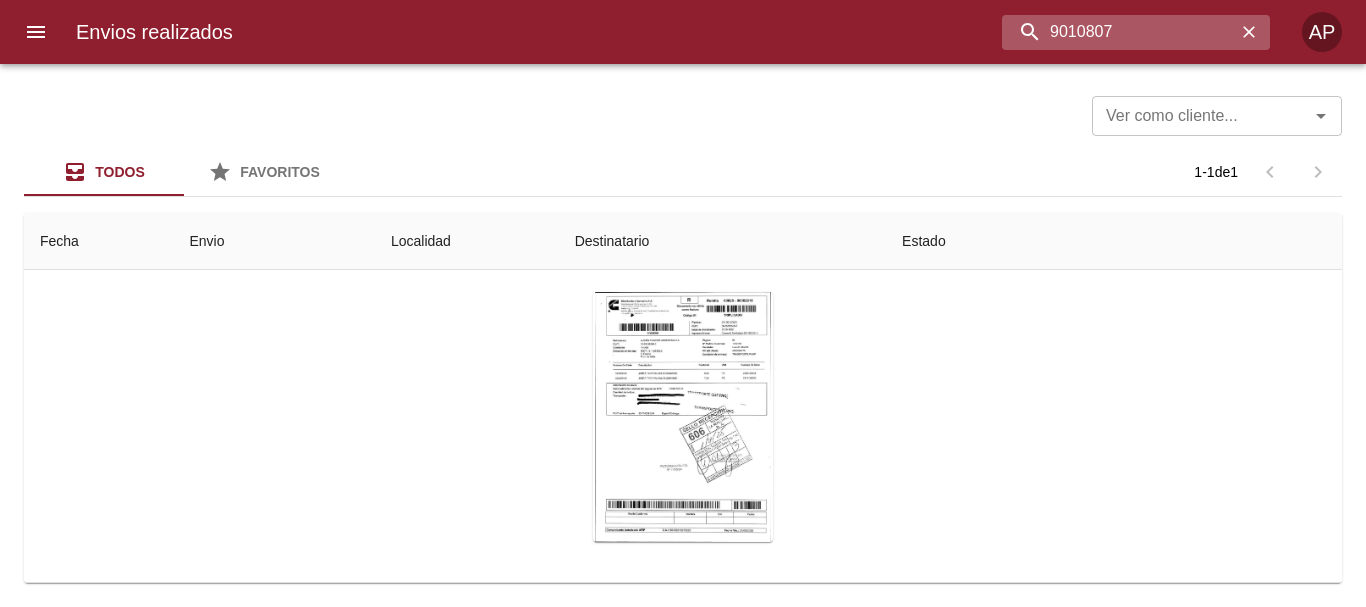 click on "9010807" at bounding box center [1119, 32] 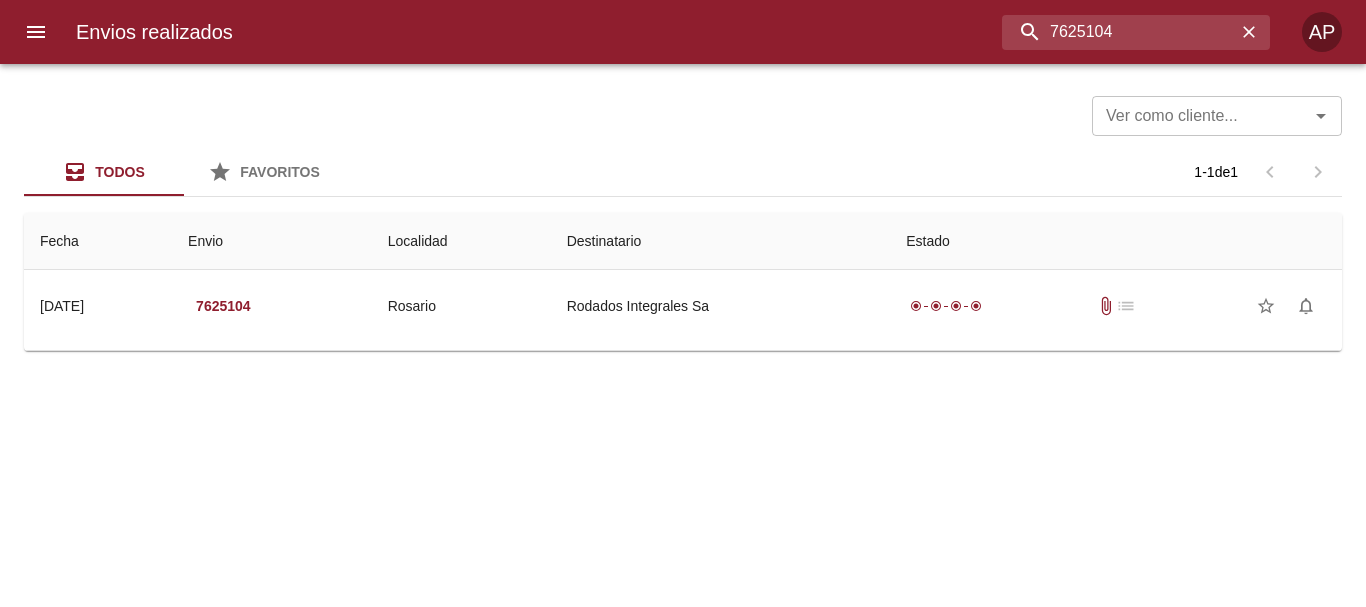 scroll, scrollTop: 0, scrollLeft: 0, axis: both 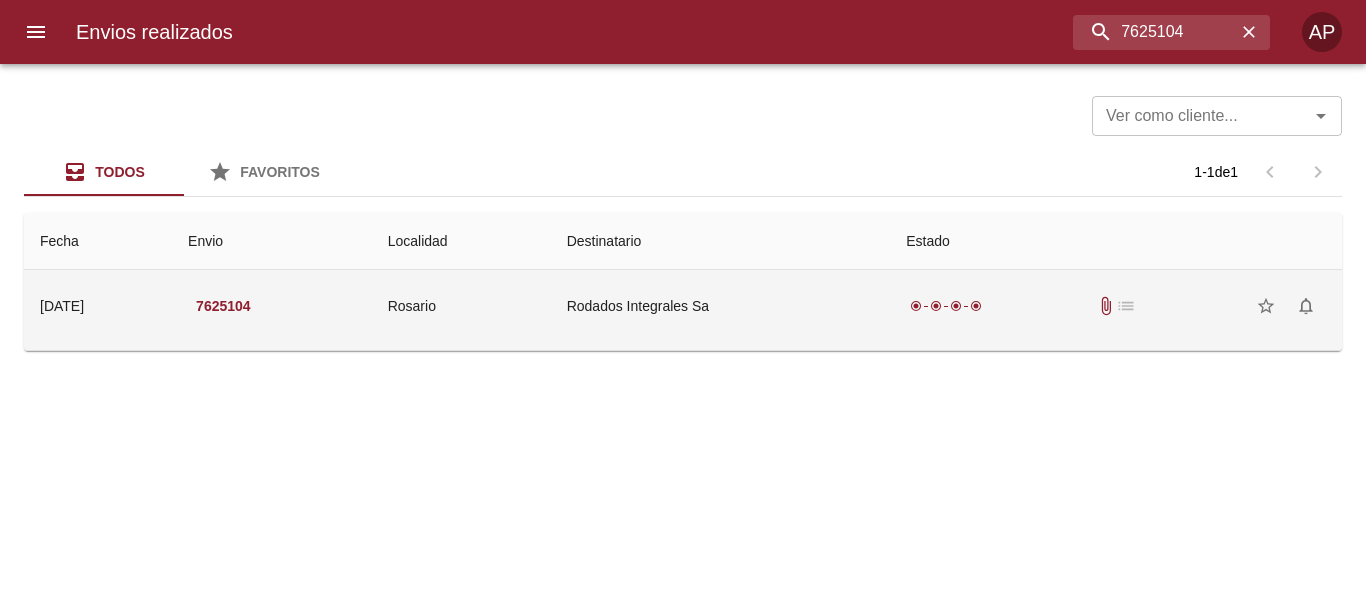 click on "radio_button_checked radio_button_checked radio_button_checked radio_button_checked attach_file list star_border notifications_none" at bounding box center [1116, 306] 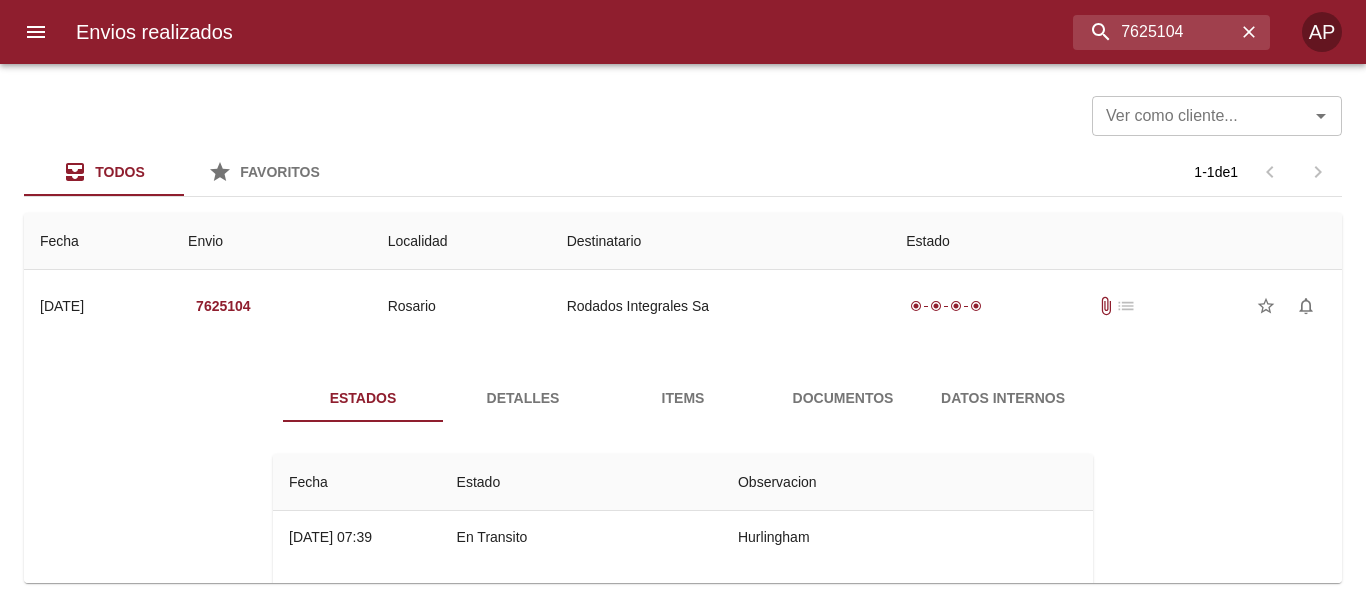 click on "Documentos" at bounding box center [843, 398] 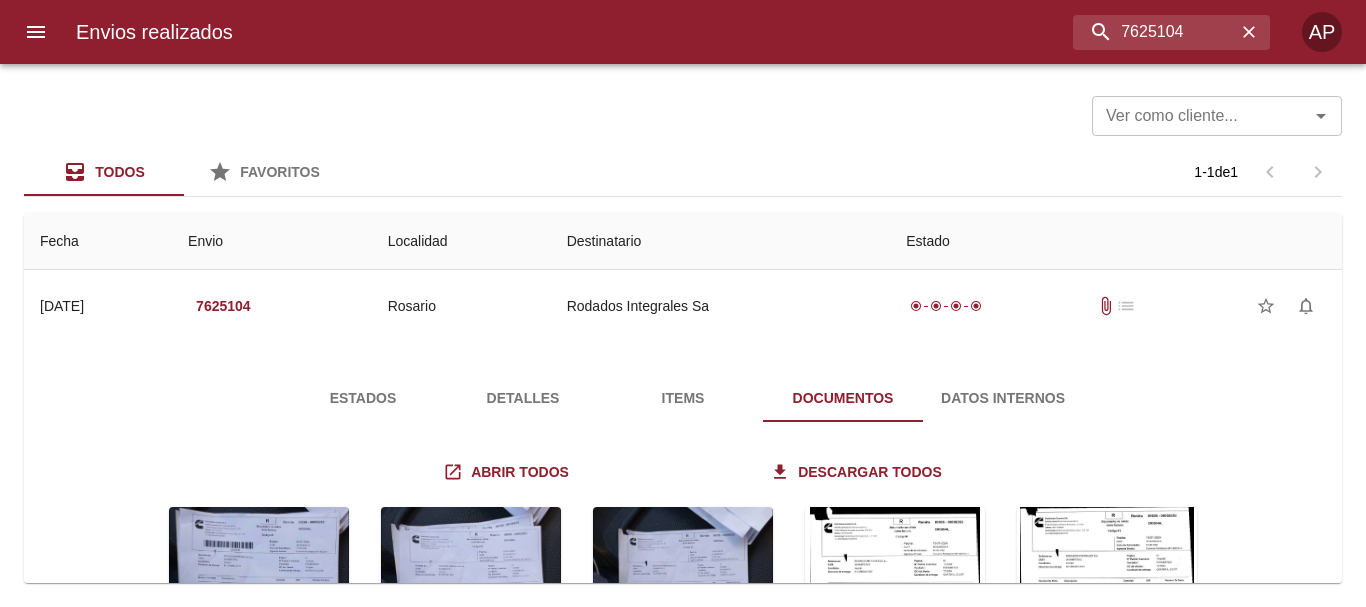 scroll, scrollTop: 280, scrollLeft: 0, axis: vertical 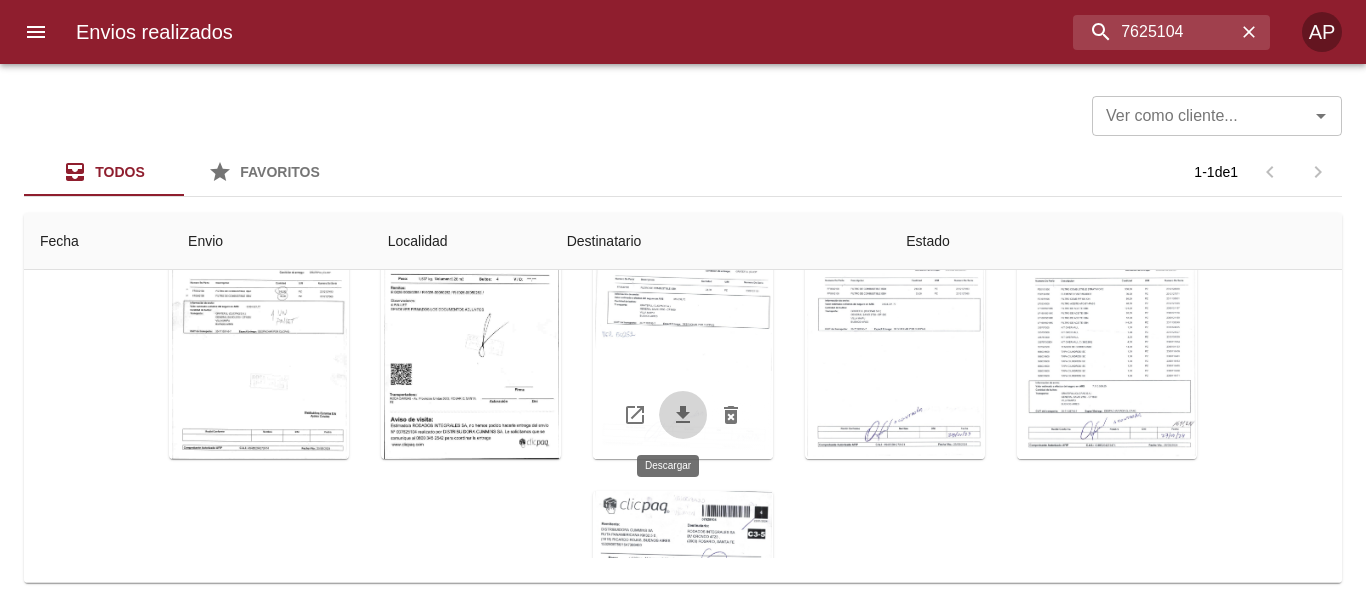 click 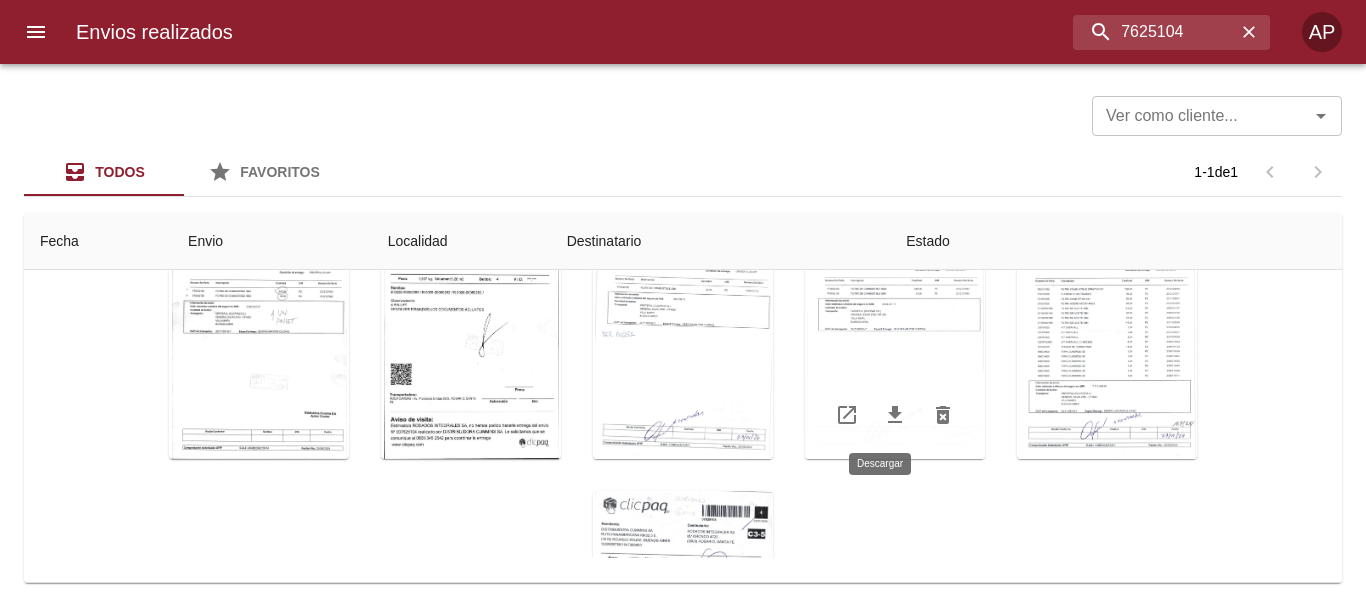click 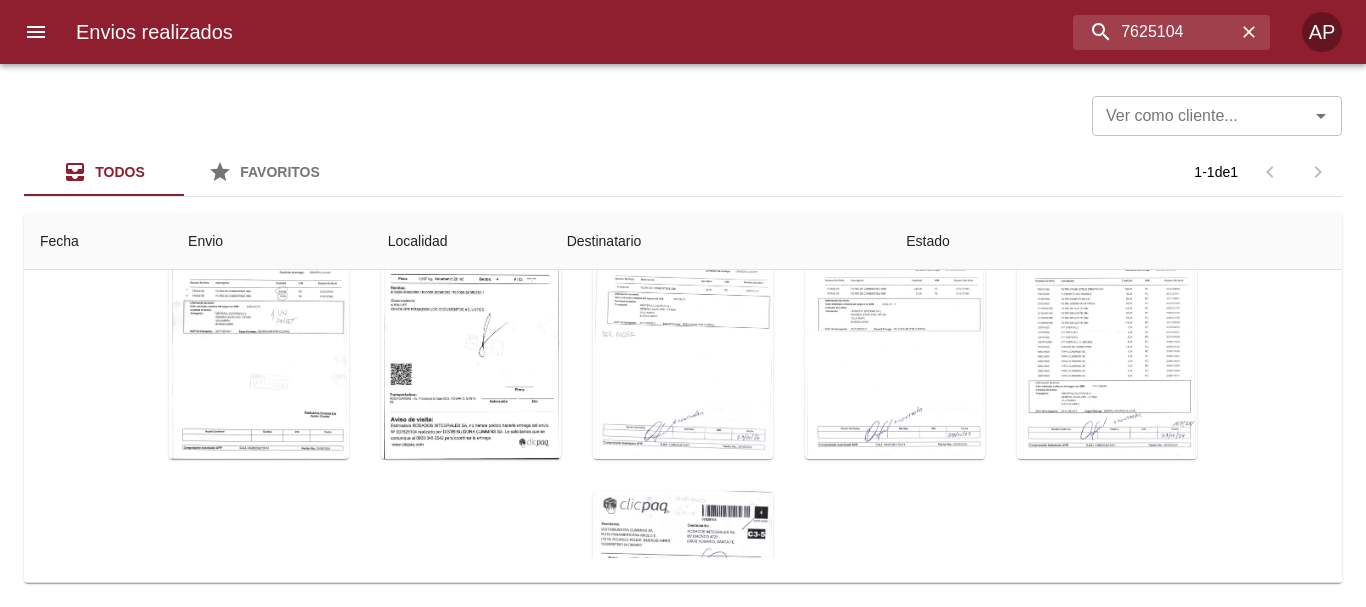 drag, startPoint x: 1076, startPoint y: 546, endPoint x: 1075, endPoint y: 504, distance: 42.0119 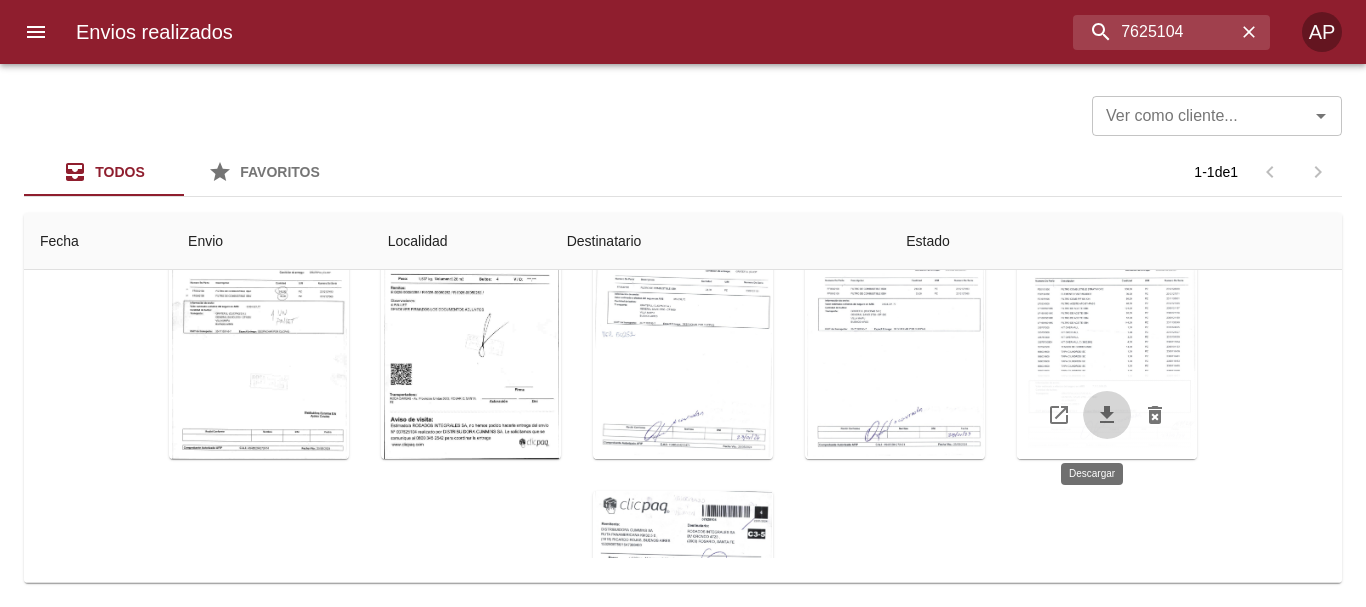 click 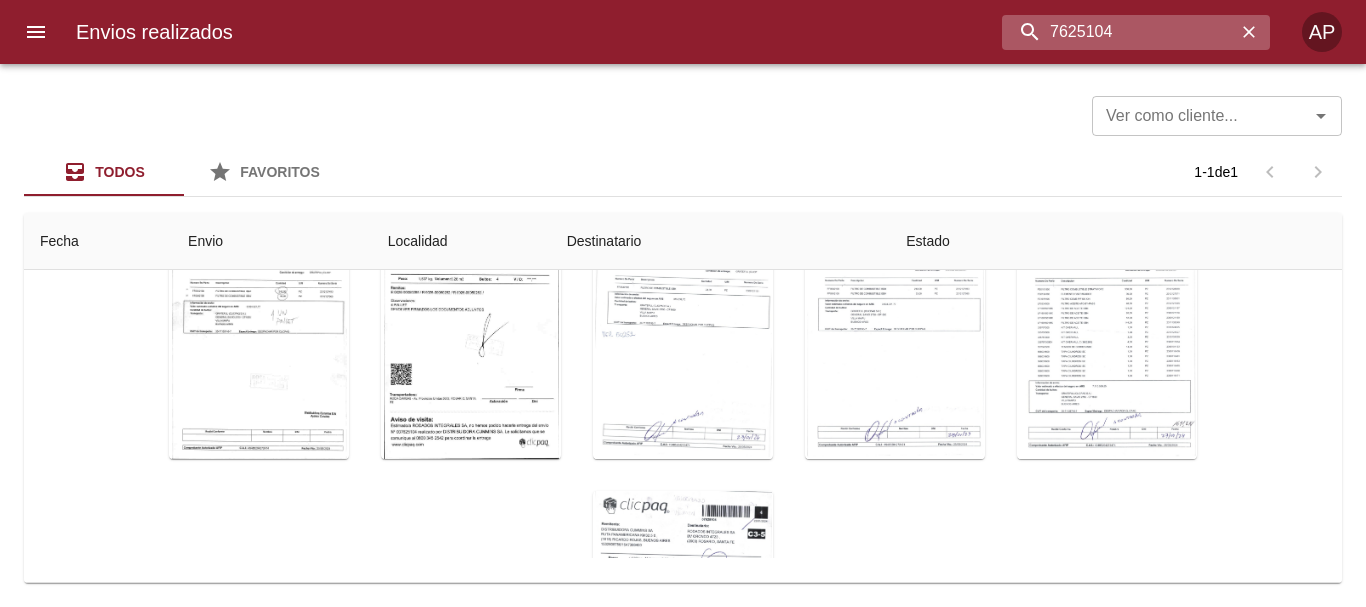 click on "7625104" at bounding box center (1119, 32) 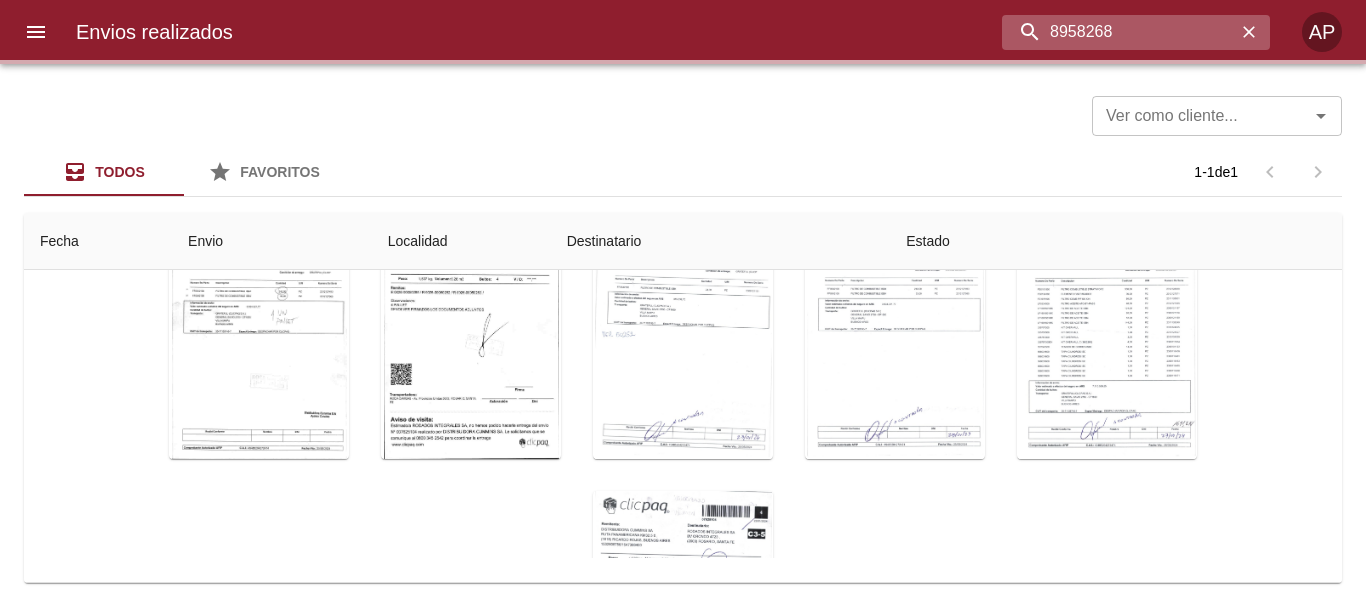 scroll, scrollTop: 0, scrollLeft: 0, axis: both 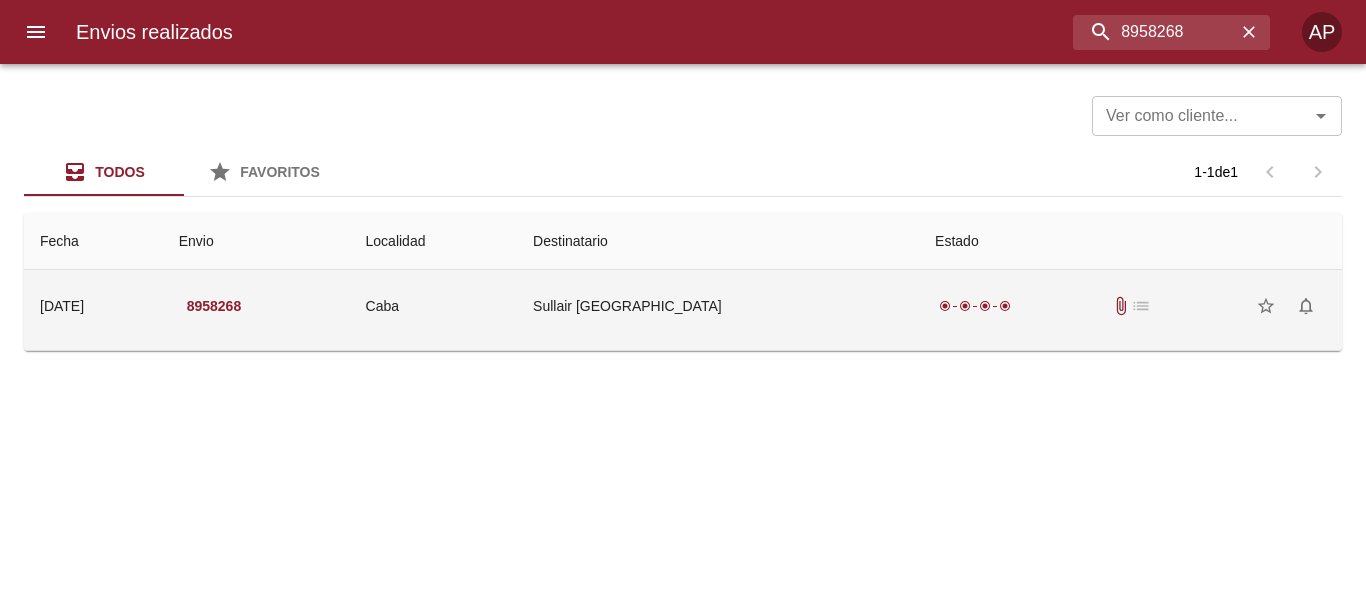 click on "radio_button_checked radio_button_checked radio_button_checked radio_button_checked attach_file list star_border notifications_none" at bounding box center [1130, 306] 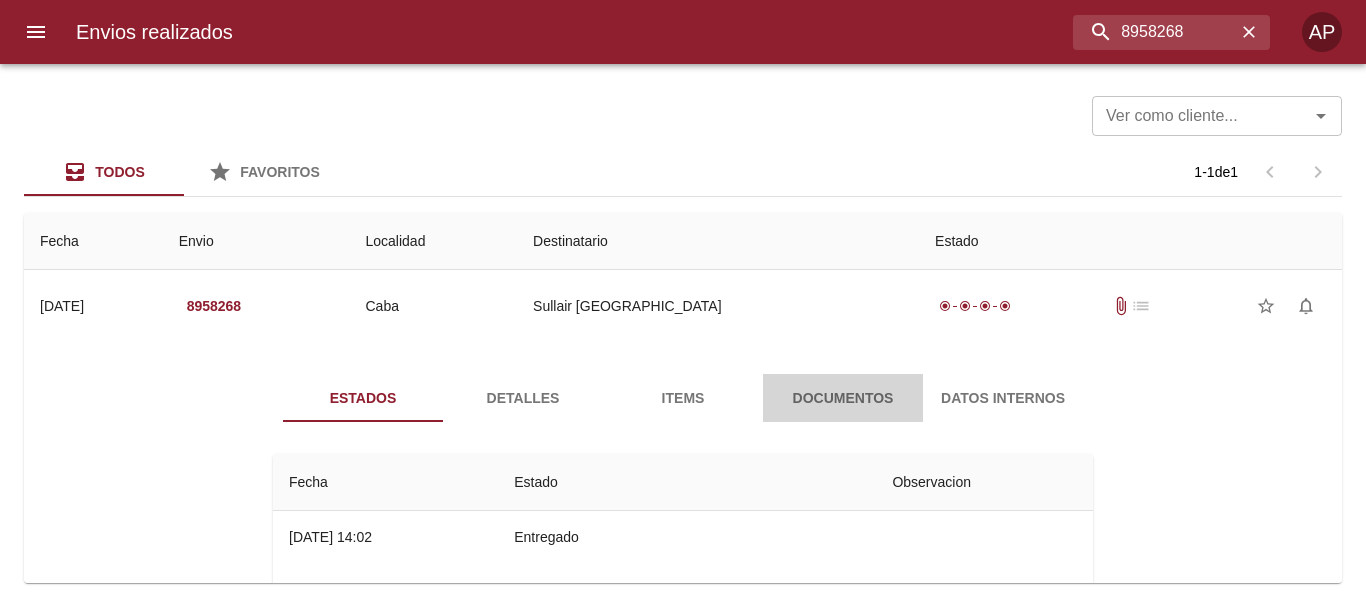 click on "Documentos" at bounding box center [843, 398] 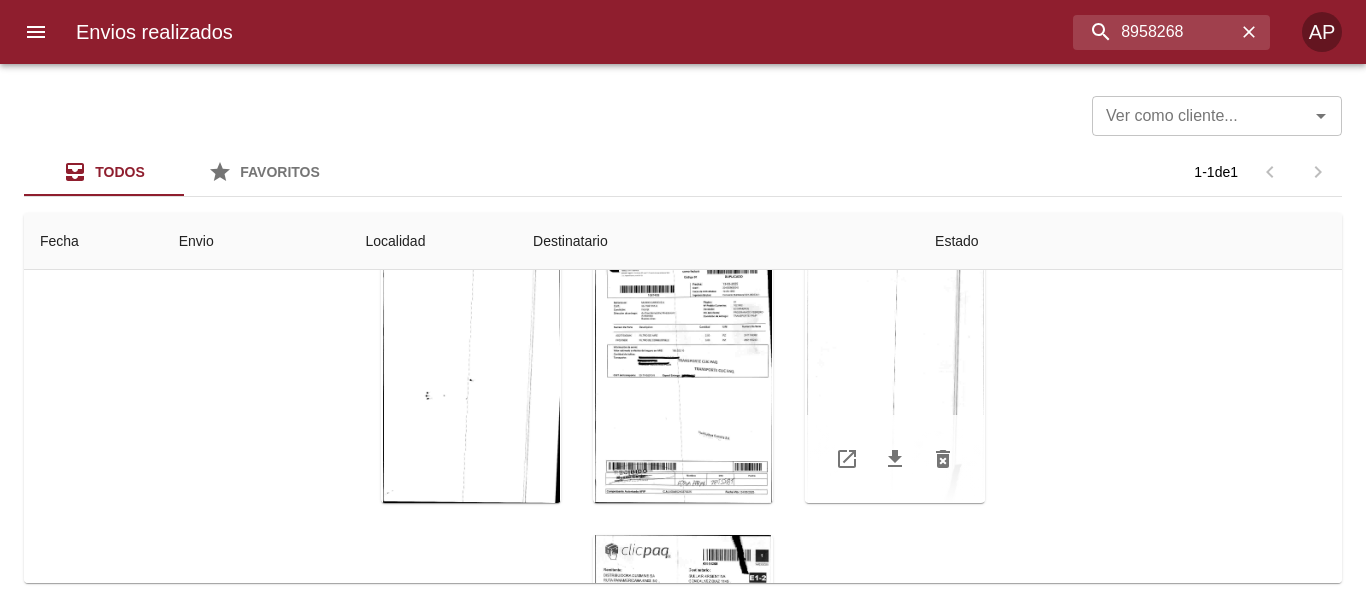 scroll, scrollTop: 280, scrollLeft: 0, axis: vertical 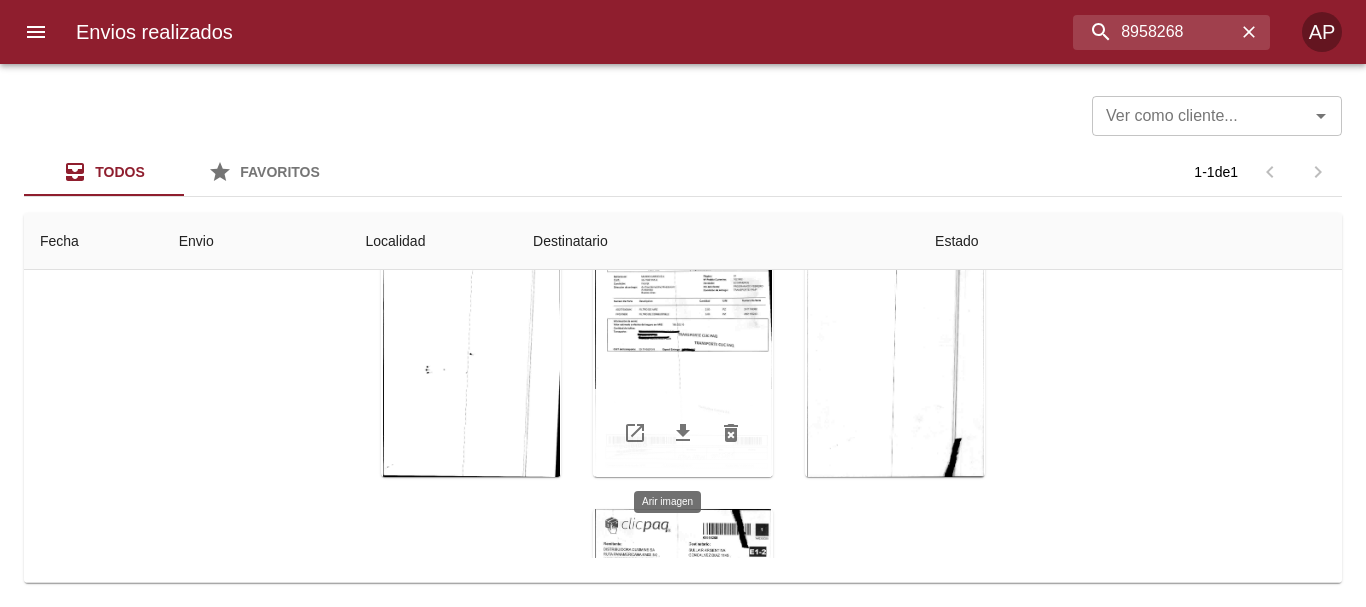 click at bounding box center (683, 352) 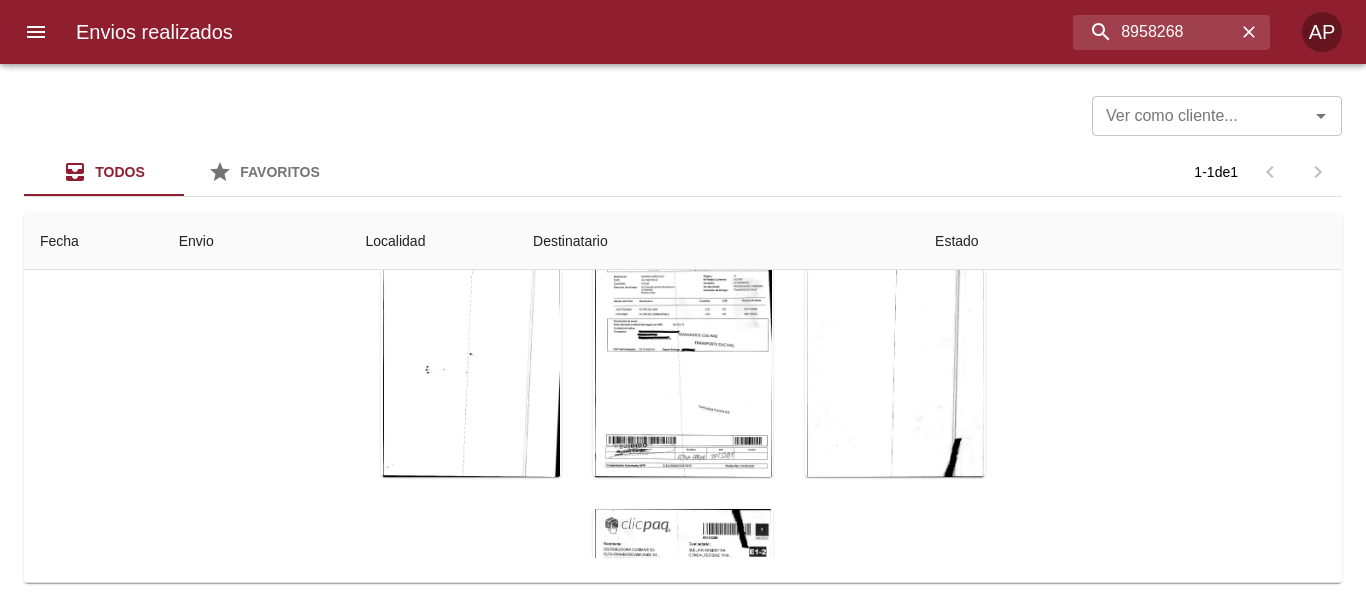 click at bounding box center [683, 1764] 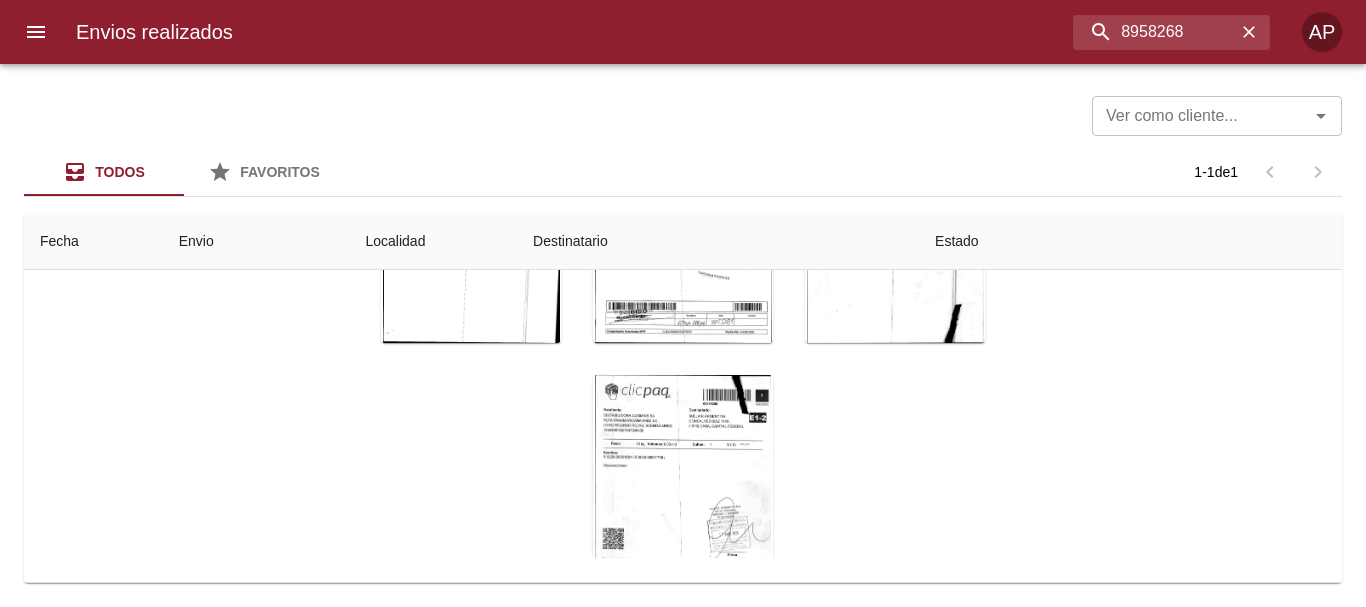 scroll, scrollTop: 217, scrollLeft: 0, axis: vertical 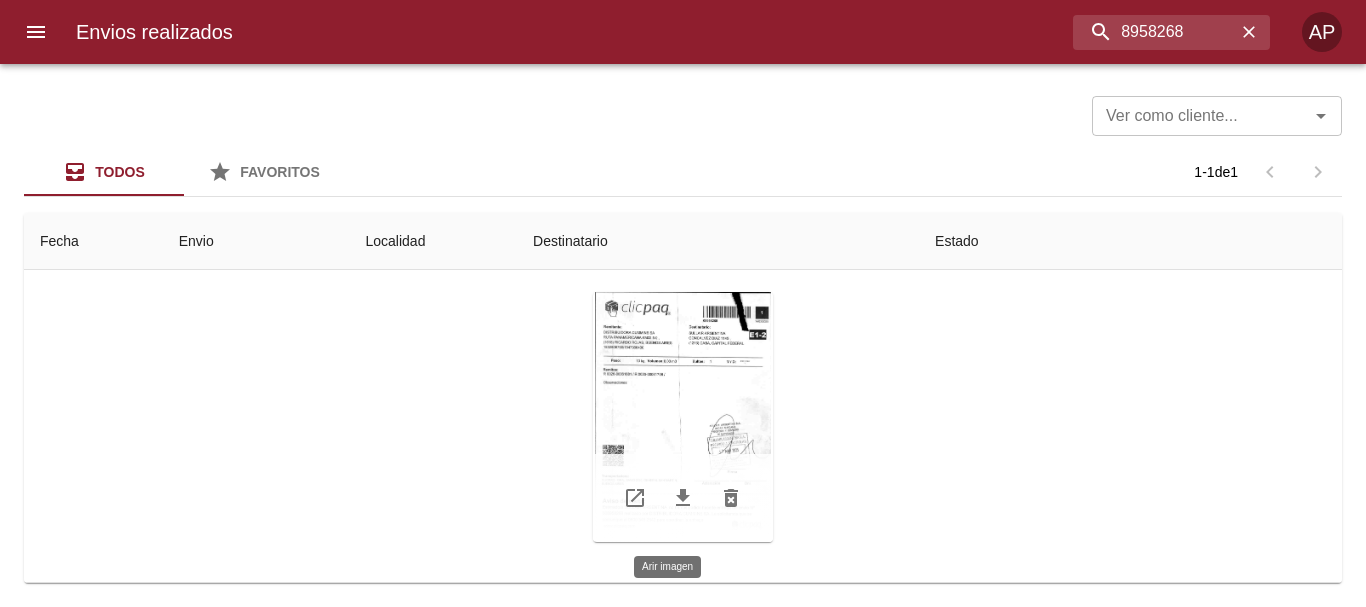 click at bounding box center [683, 417] 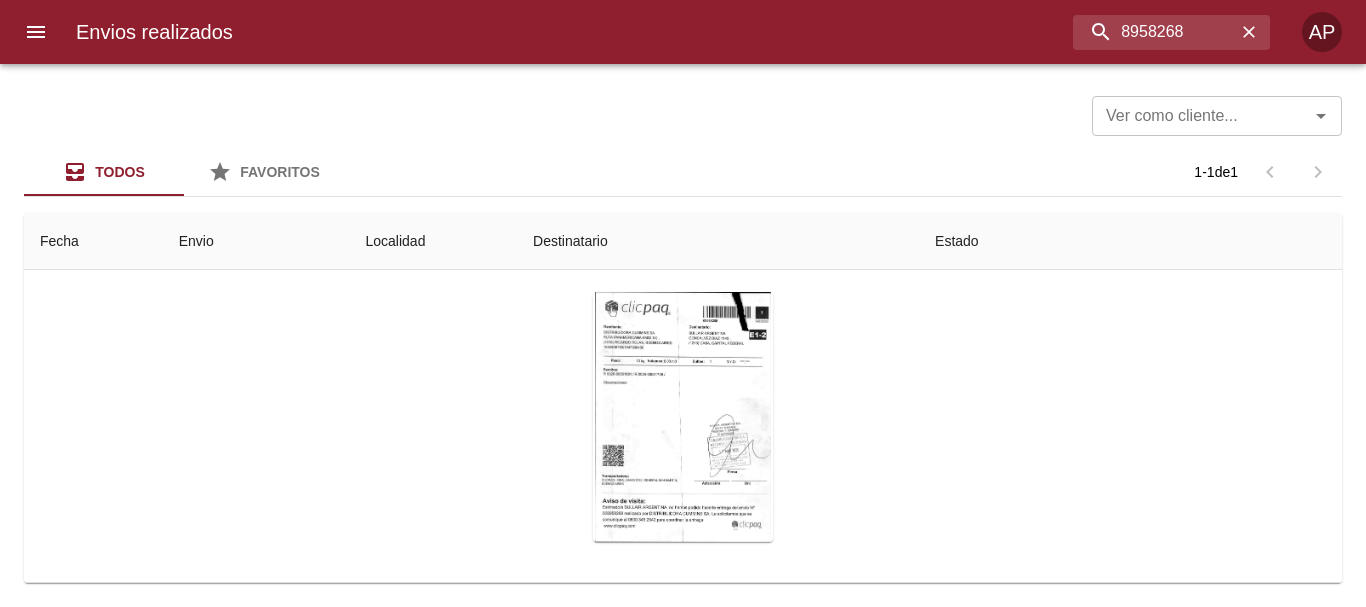click at bounding box center (683, 1764) 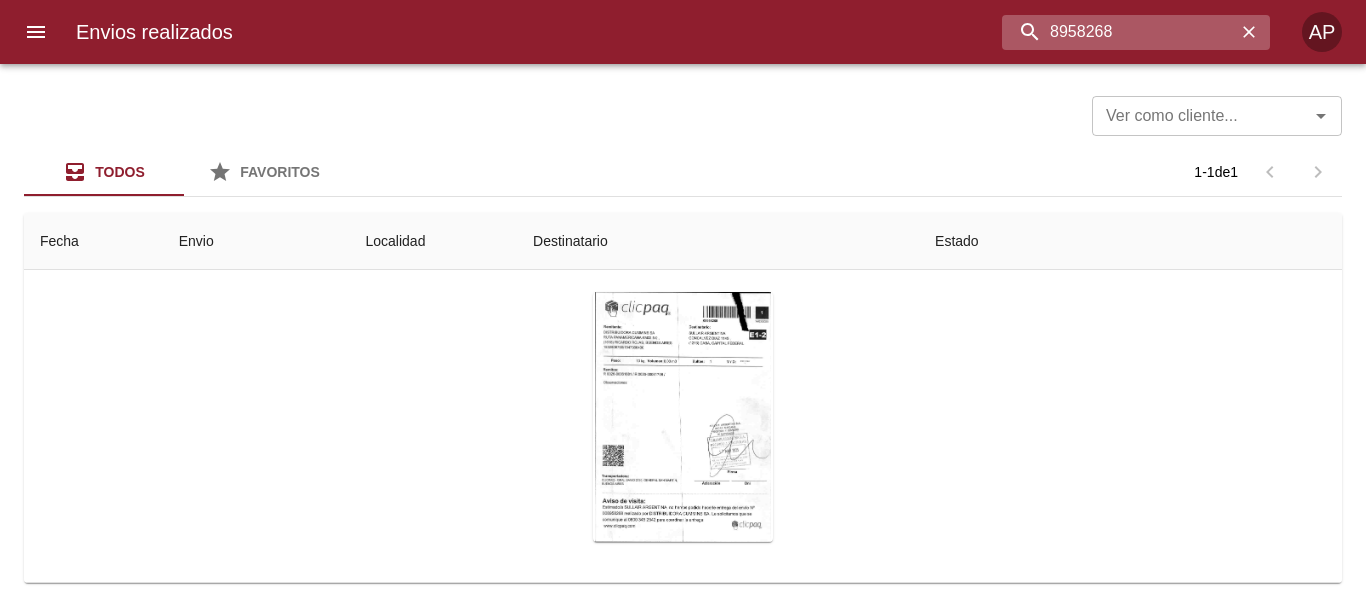click on "8958268" at bounding box center [1119, 32] 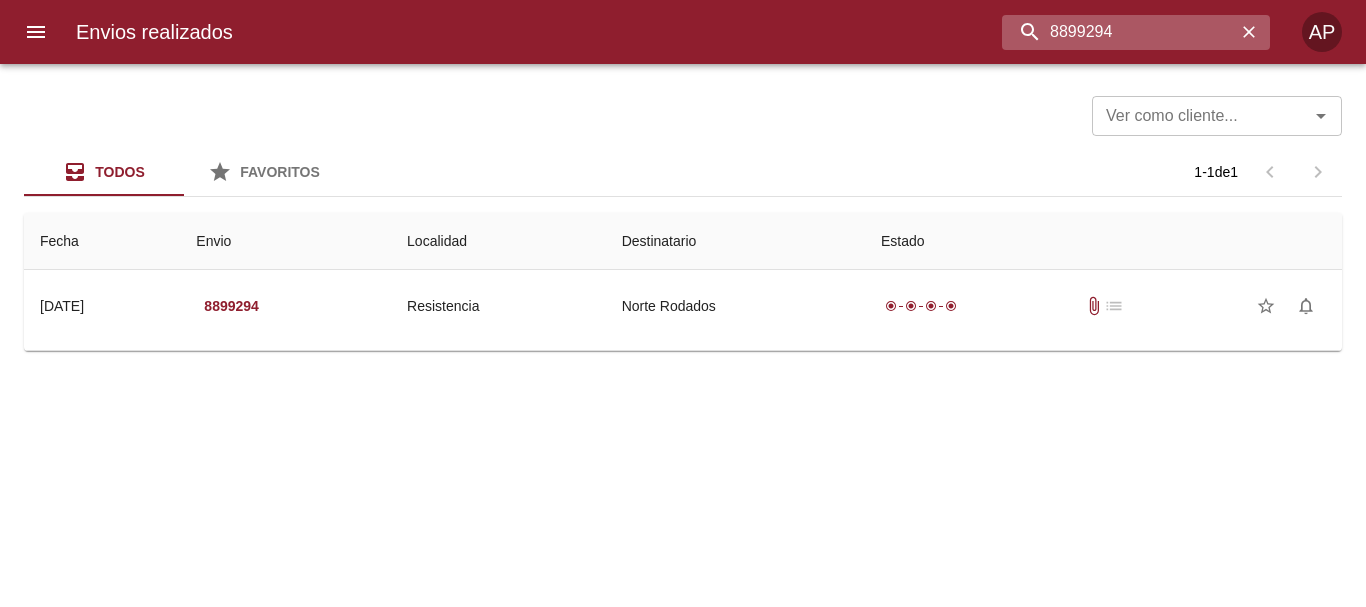 scroll, scrollTop: 0, scrollLeft: 0, axis: both 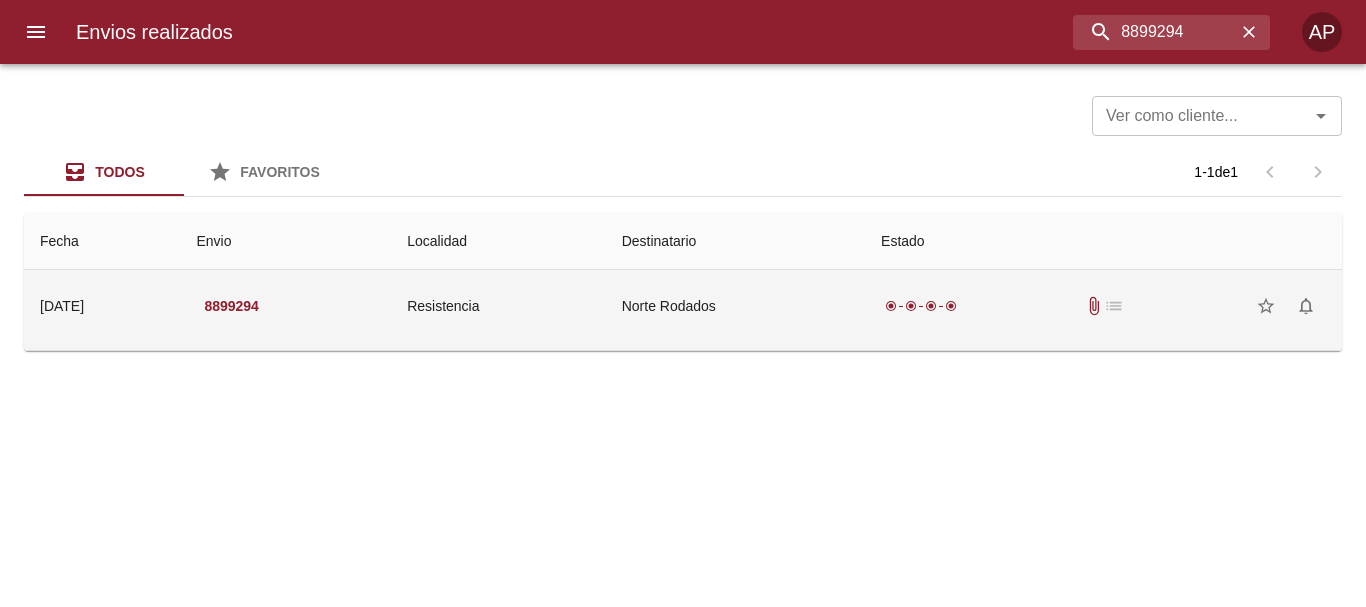 click on "radio_button_checked radio_button_checked radio_button_checked radio_button_checked attach_file list star_border notifications_none" at bounding box center (1103, 306) 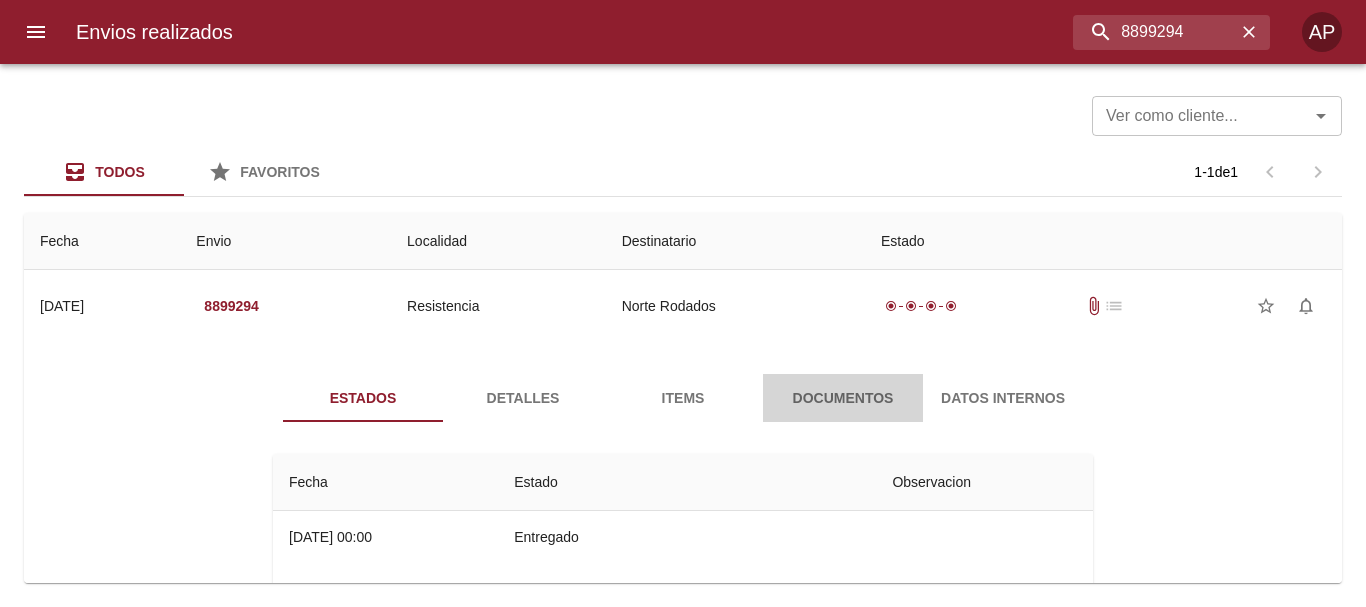 click on "Documentos" at bounding box center (843, 398) 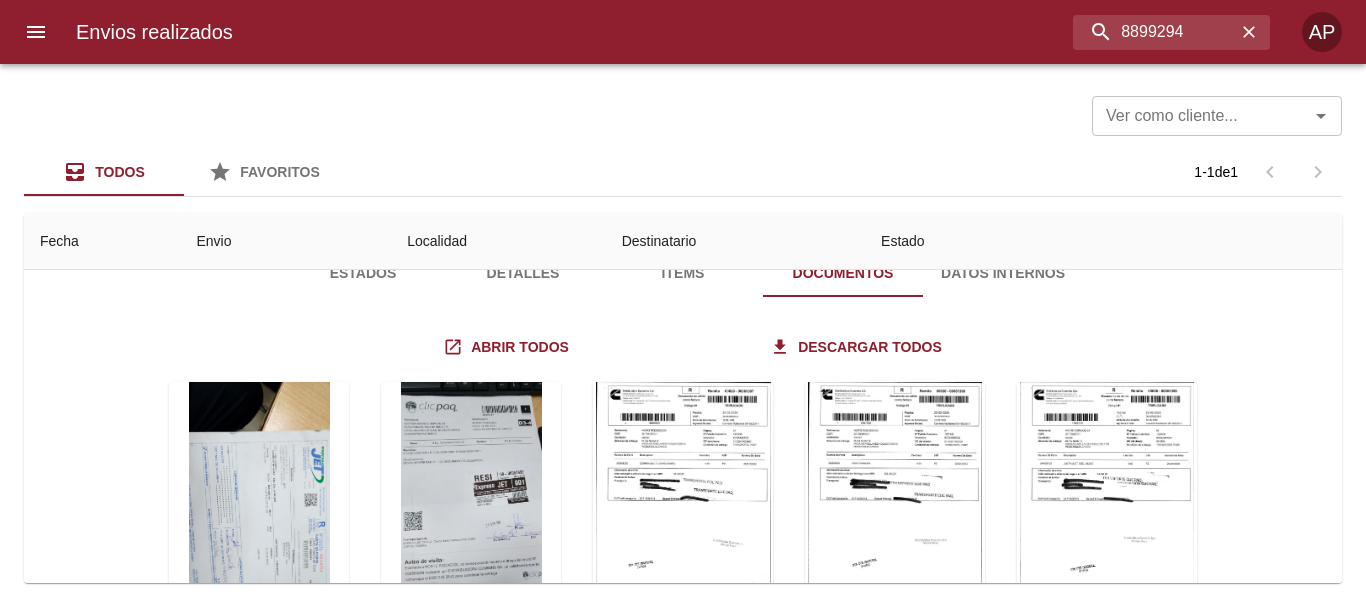 scroll, scrollTop: 200, scrollLeft: 0, axis: vertical 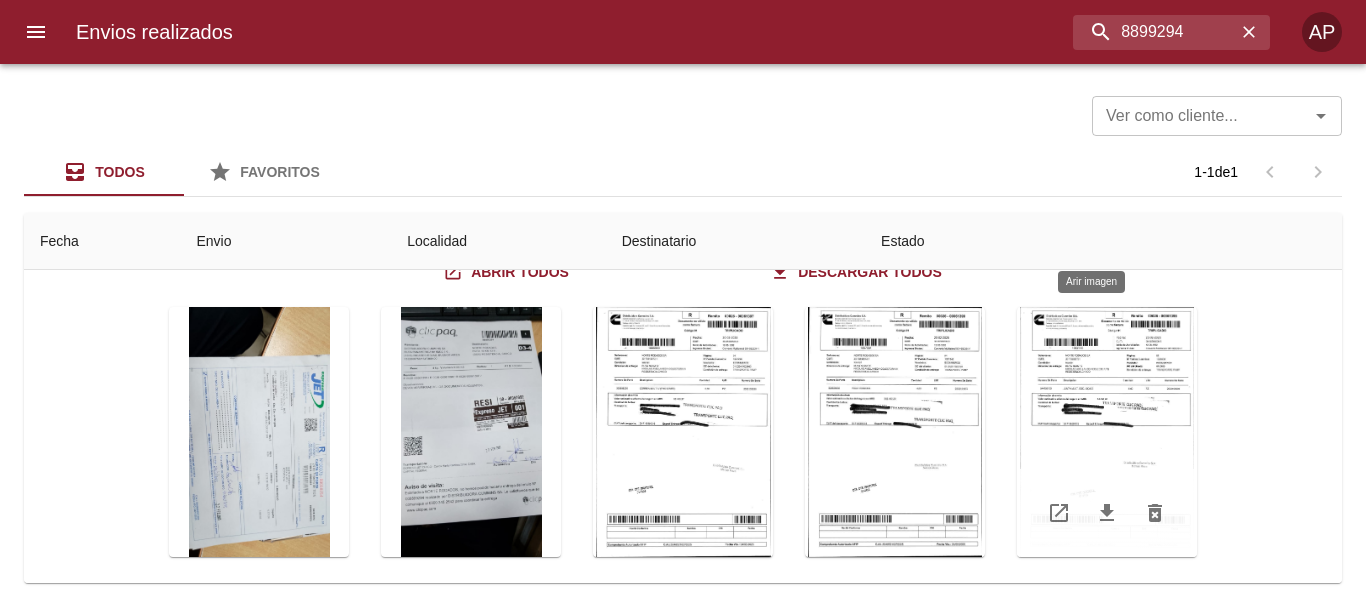 click at bounding box center [1107, 432] 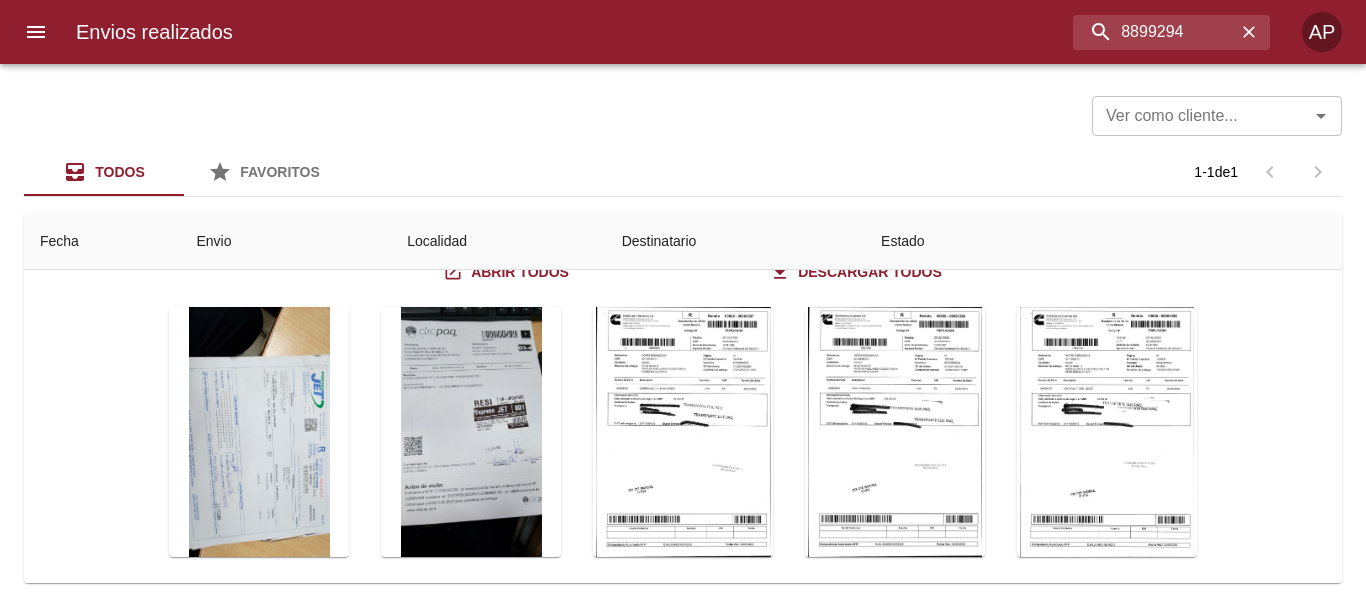 click at bounding box center [8, 3587] 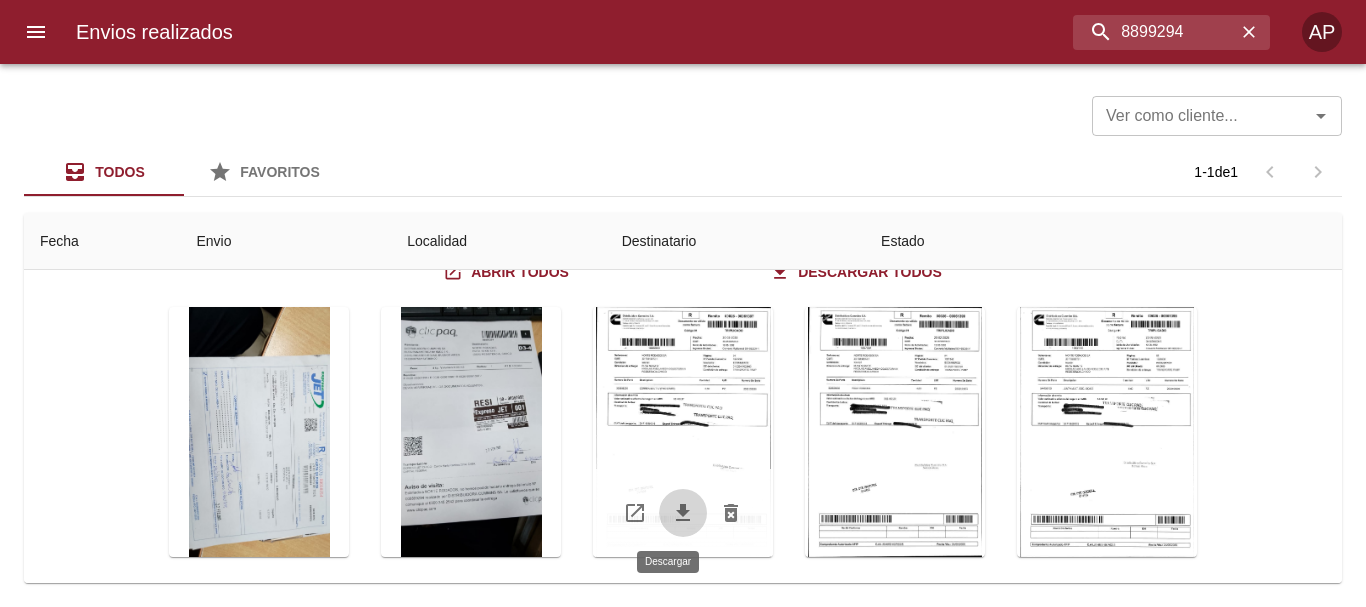 click 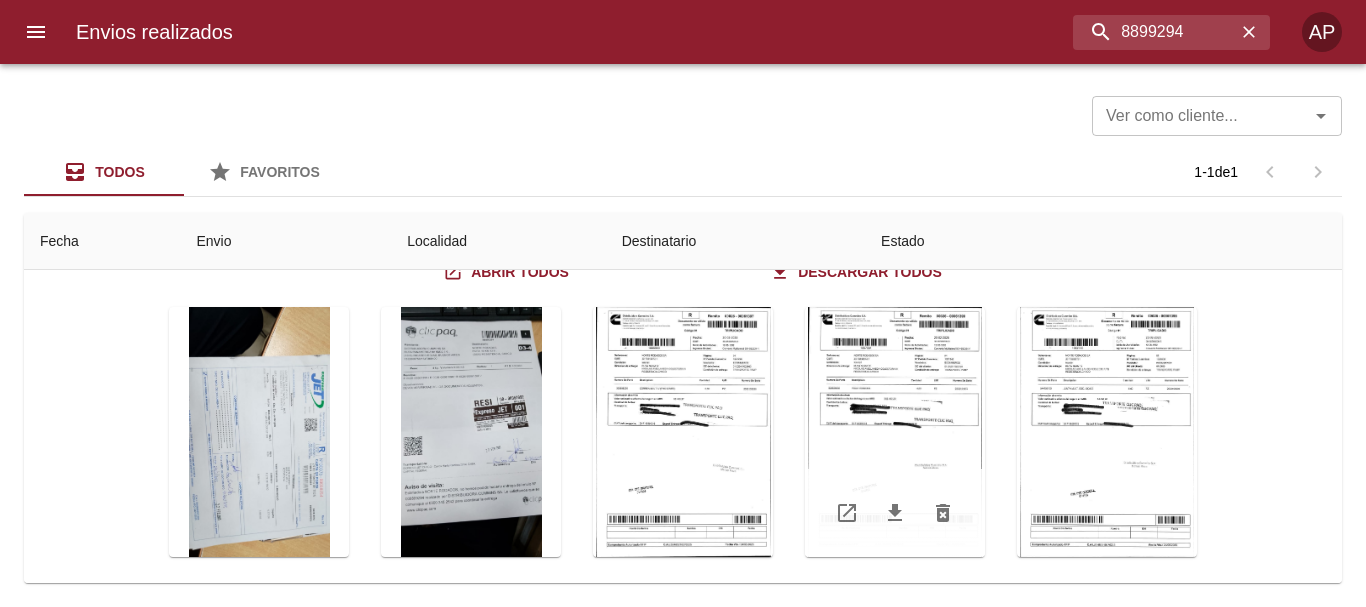 scroll, scrollTop: 217, scrollLeft: 0, axis: vertical 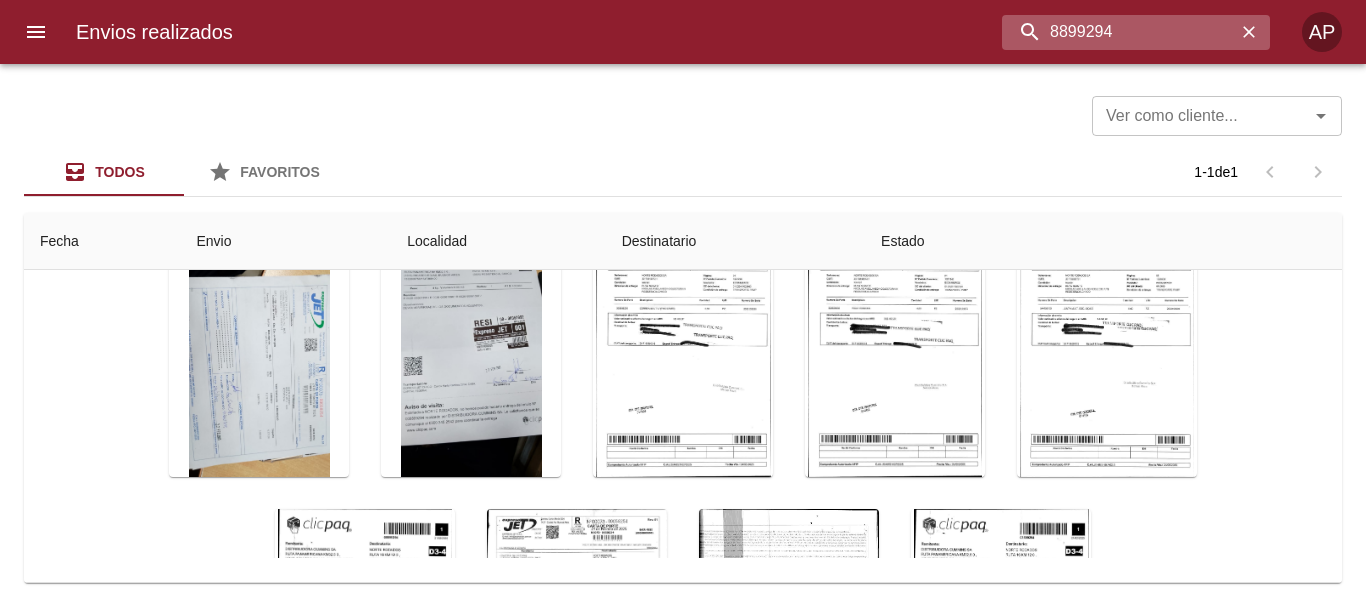 click on "8899294" at bounding box center (1119, 32) 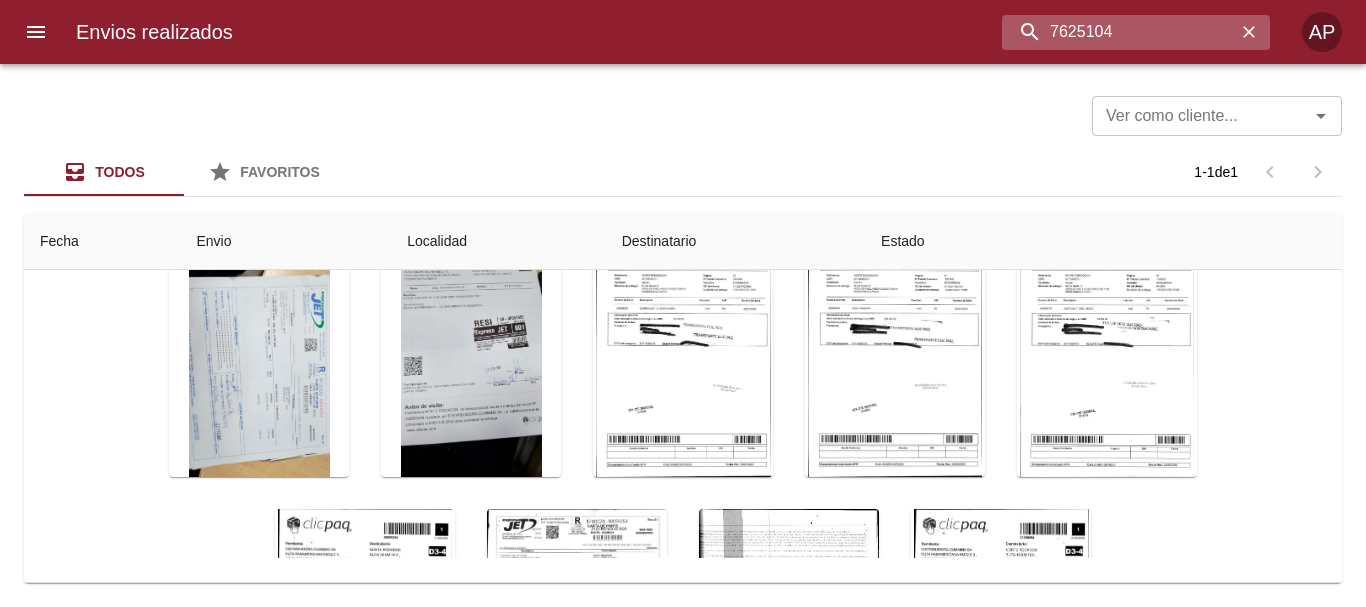 type on "7625104" 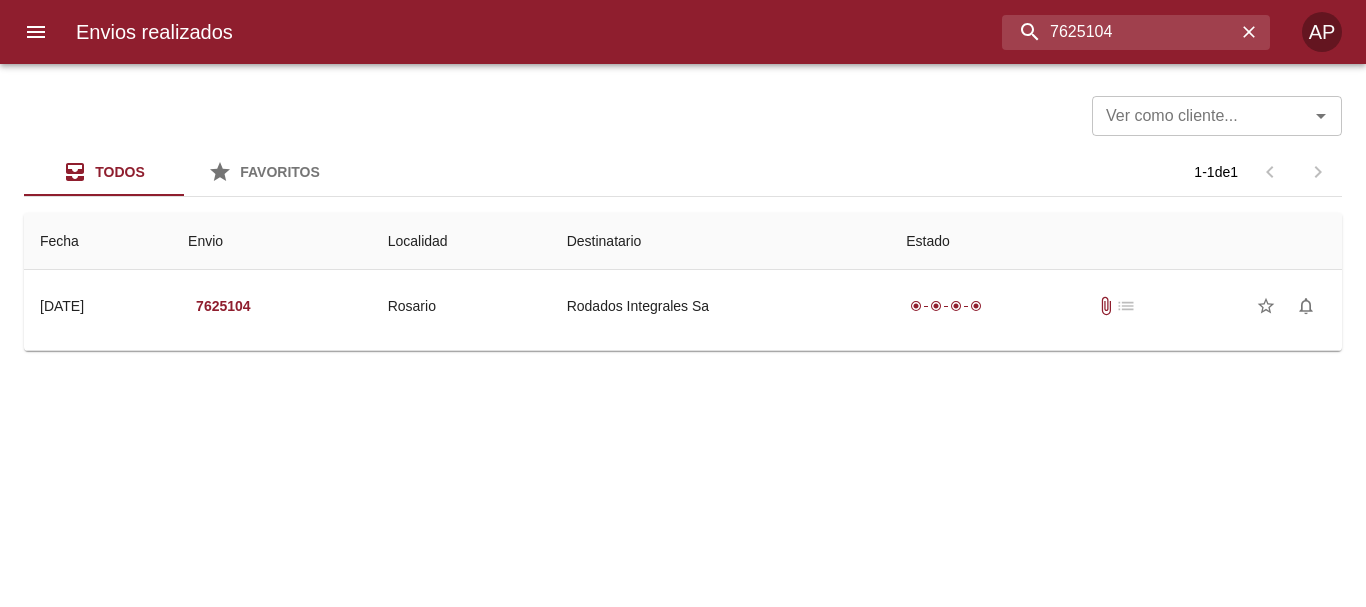 scroll, scrollTop: 0, scrollLeft: 0, axis: both 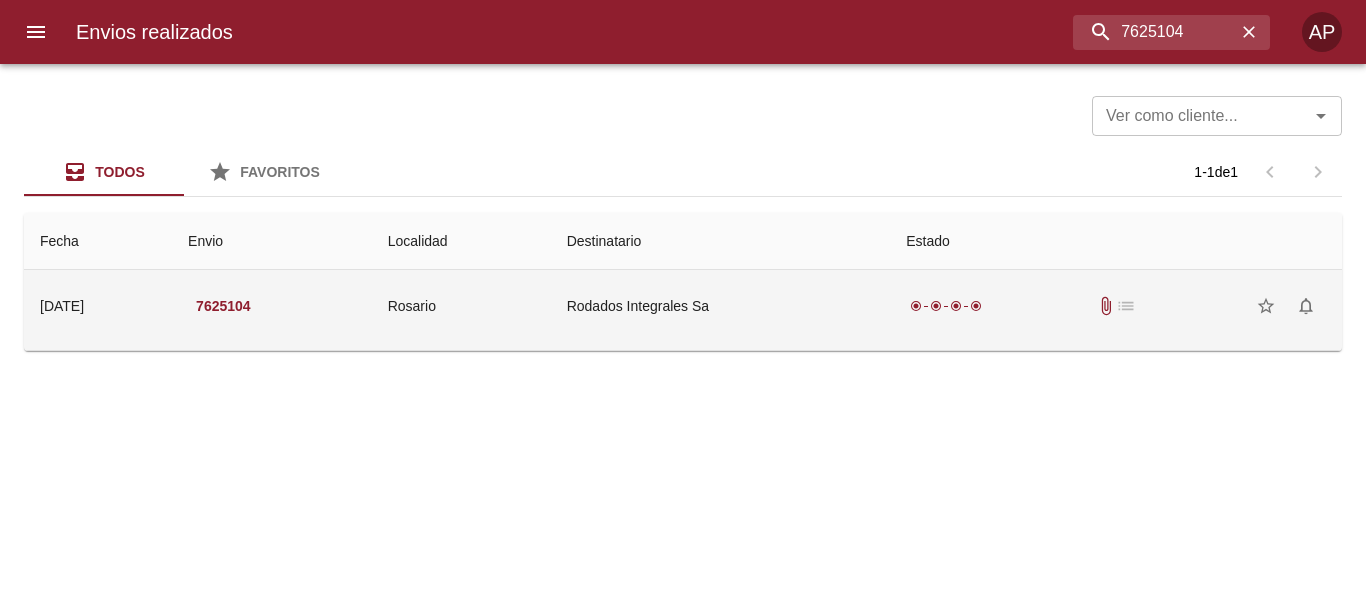 click on "radio_button_checked radio_button_checked radio_button_checked radio_button_checked" at bounding box center [946, 306] 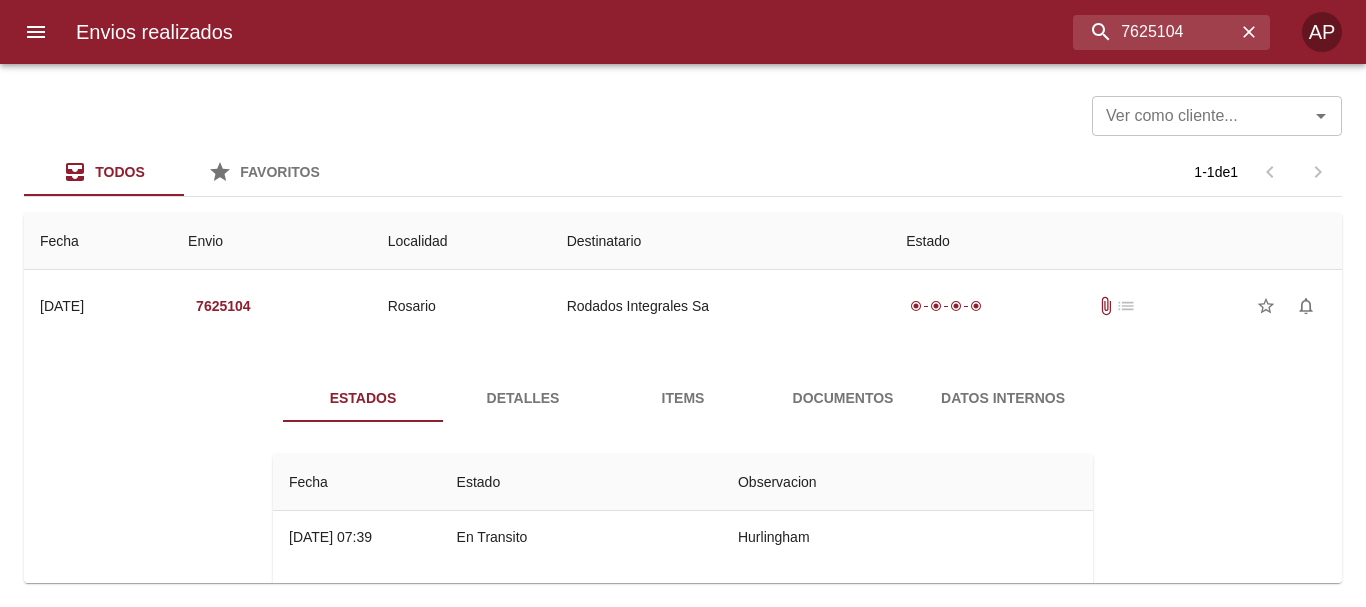 click on "Documentos" at bounding box center (843, 398) 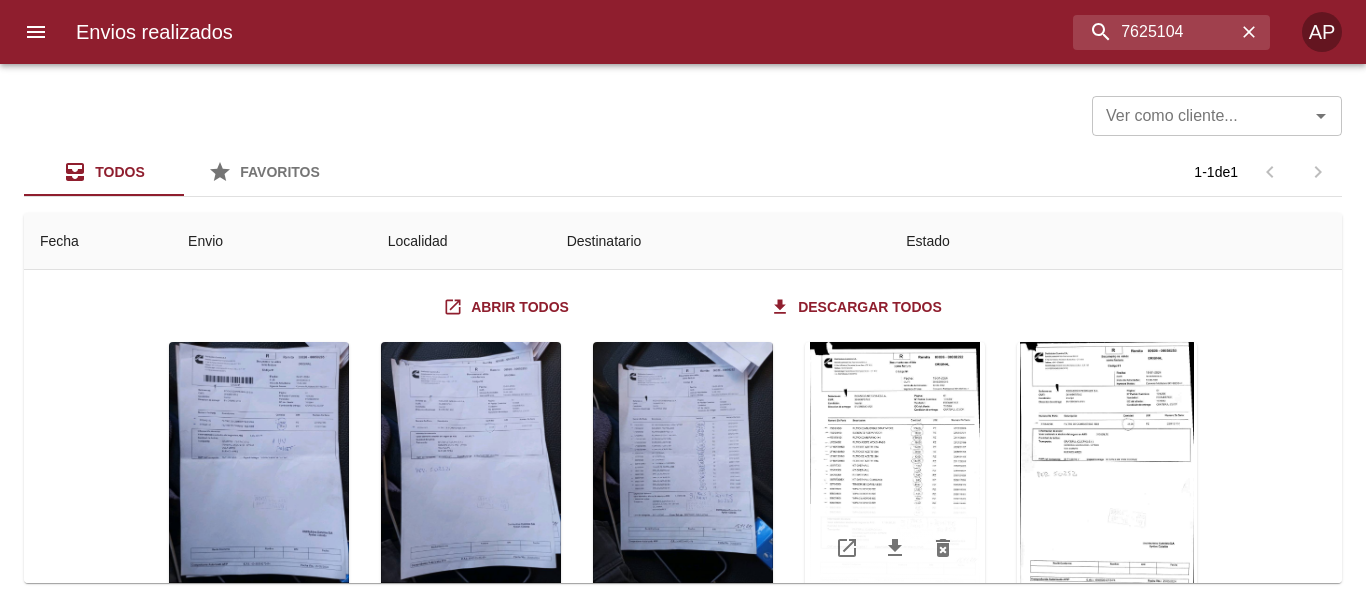 scroll, scrollTop: 280, scrollLeft: 0, axis: vertical 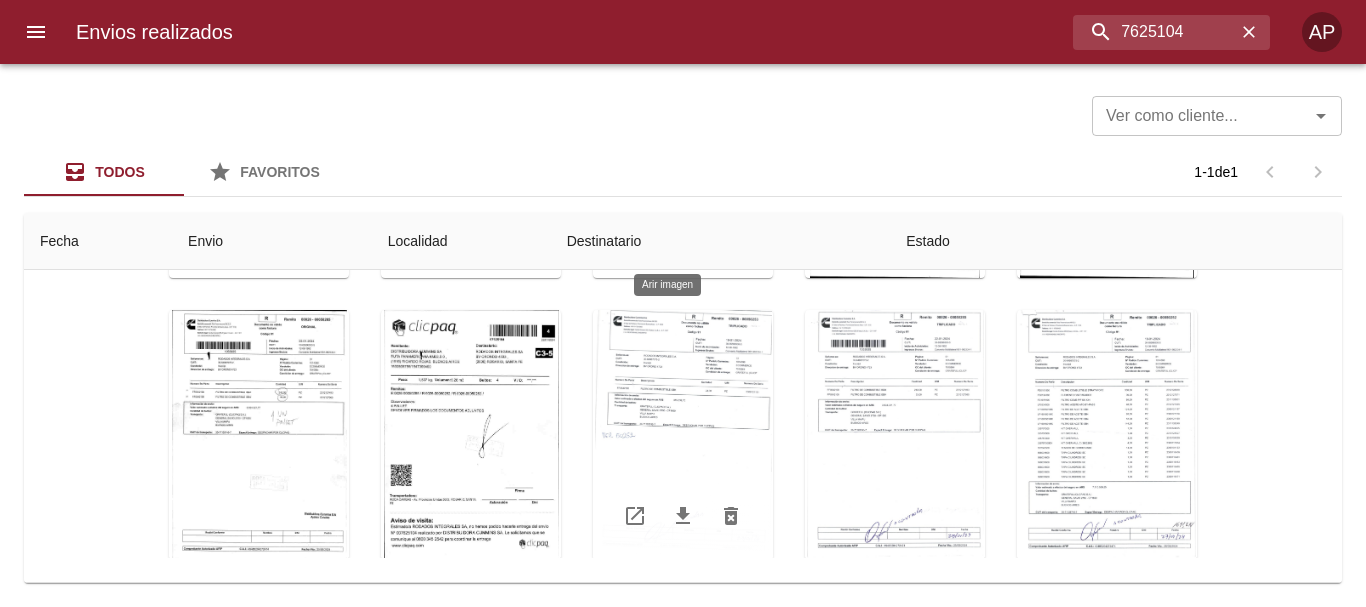 click at bounding box center [683, 435] 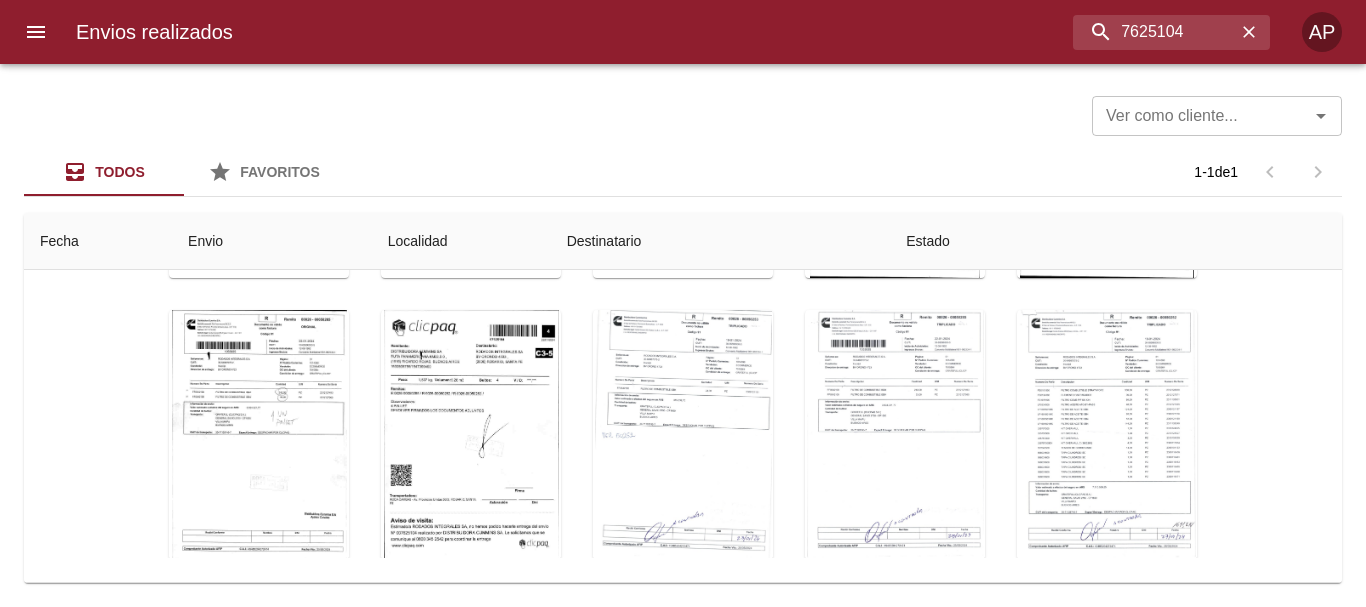 drag, startPoint x: 1344, startPoint y: 304, endPoint x: 1277, endPoint y: 256, distance: 82.419655 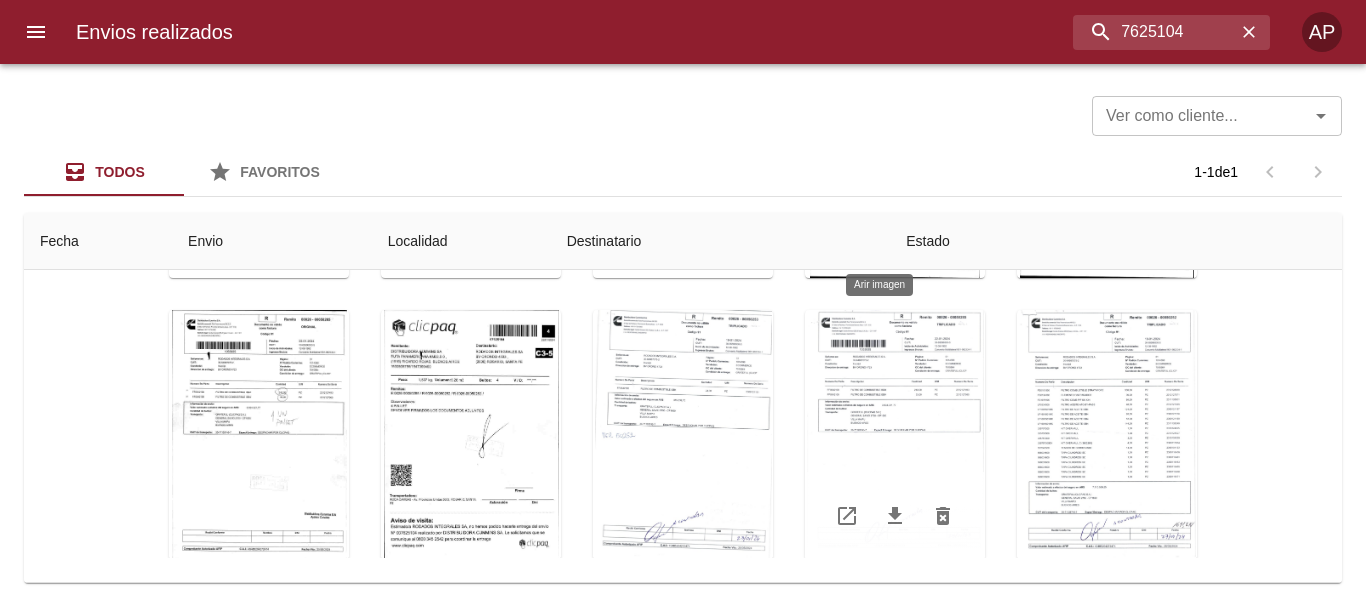 click at bounding box center [895, 435] 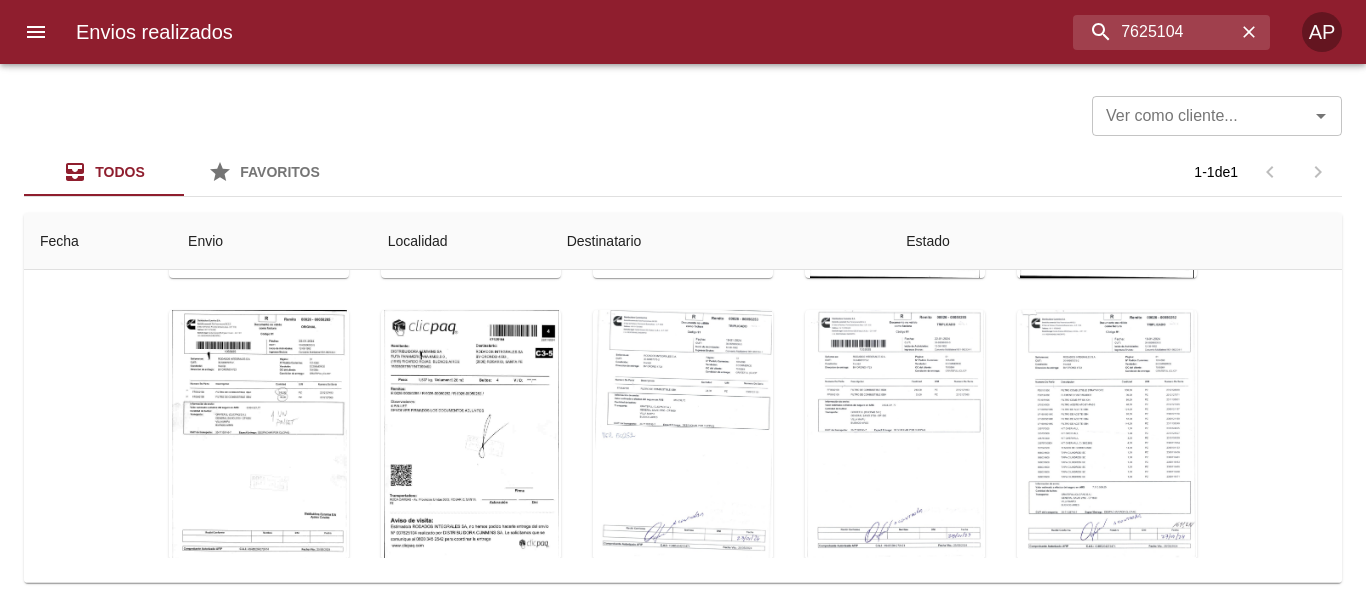 click at bounding box center (683, 1769) 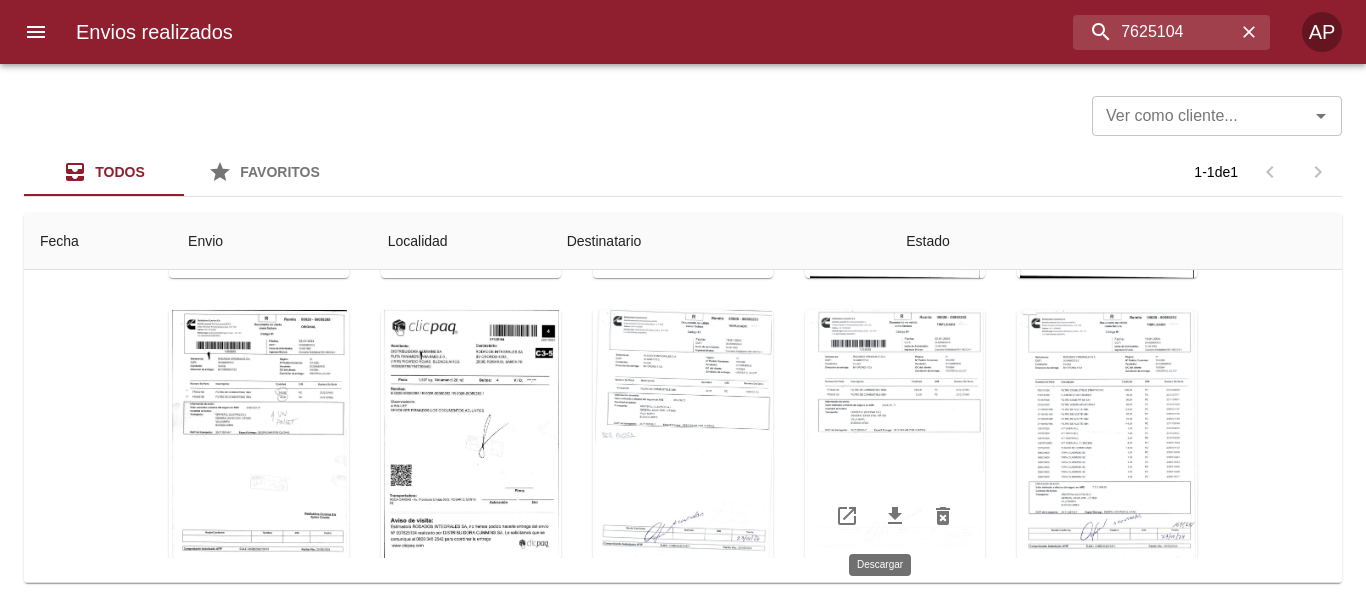 click 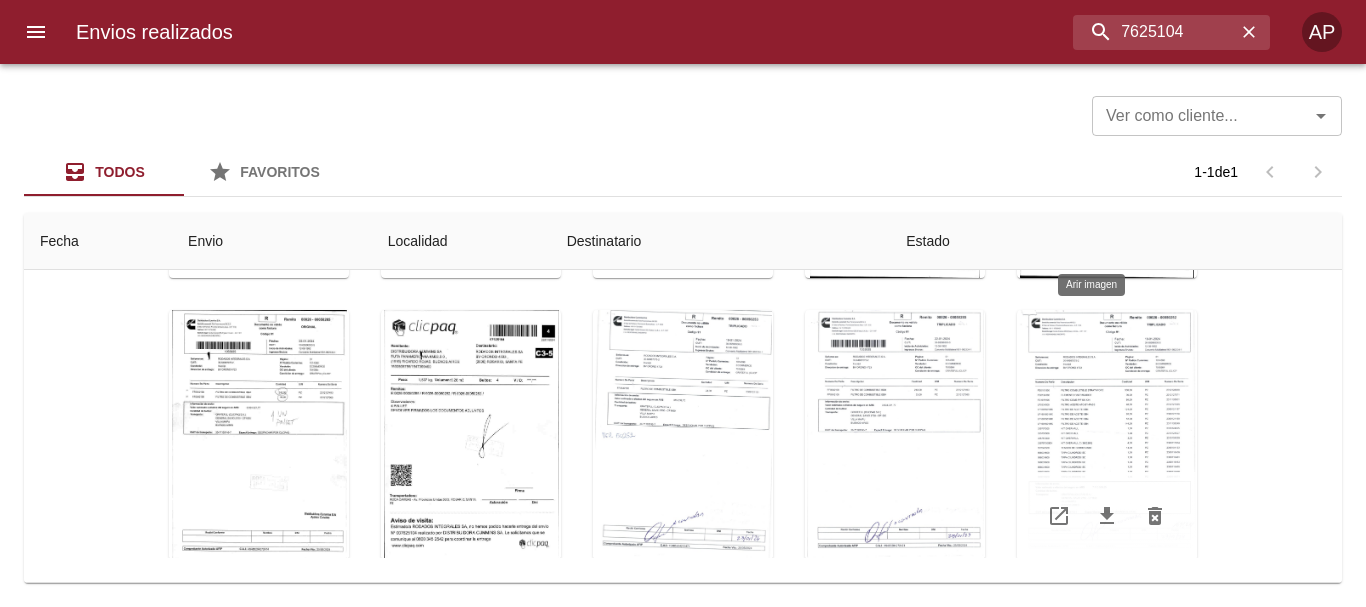 click at bounding box center [1107, 435] 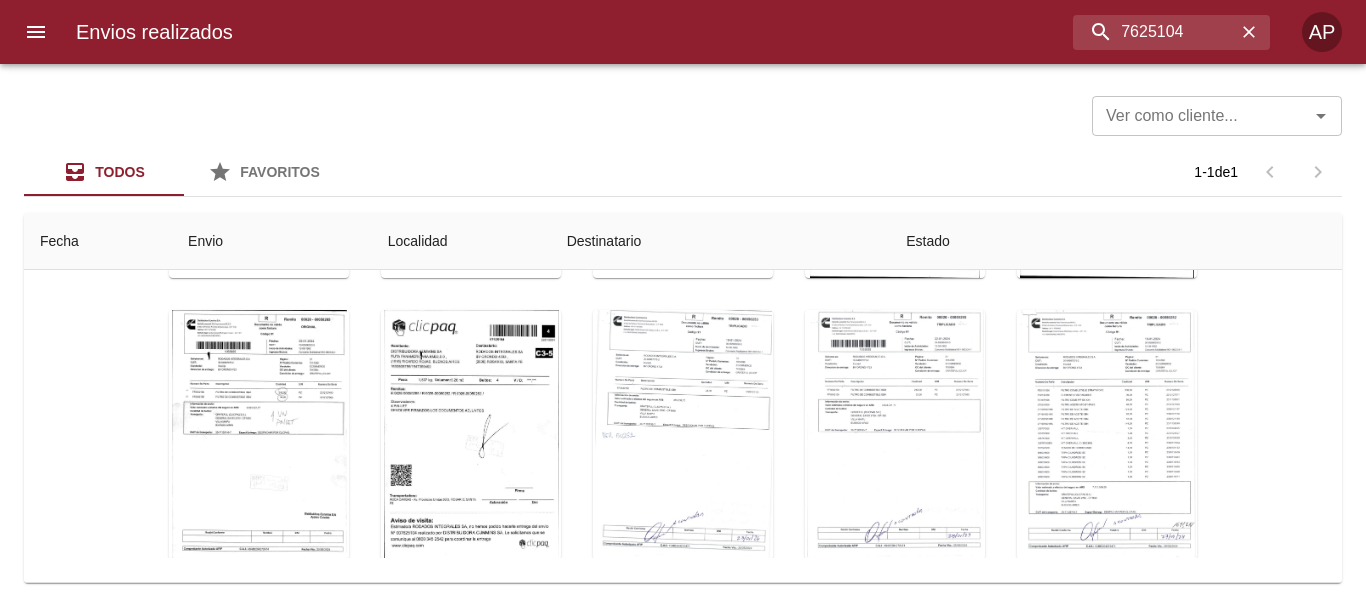 click at bounding box center (683, 1769) 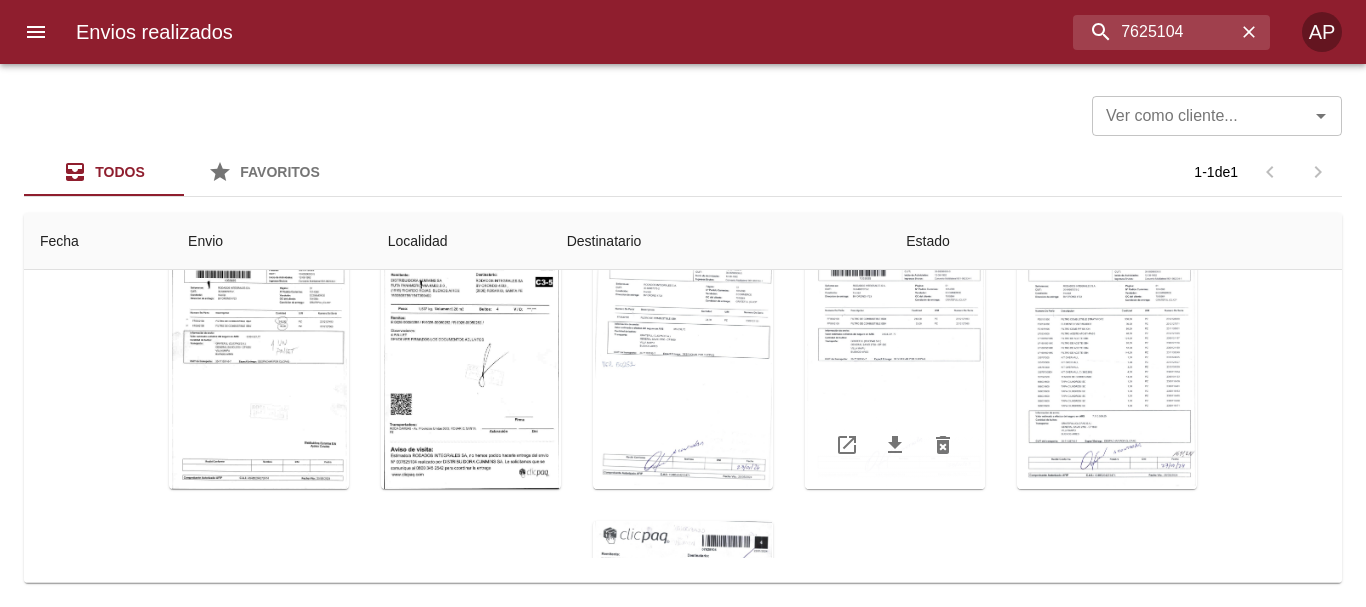 scroll, scrollTop: 499, scrollLeft: 0, axis: vertical 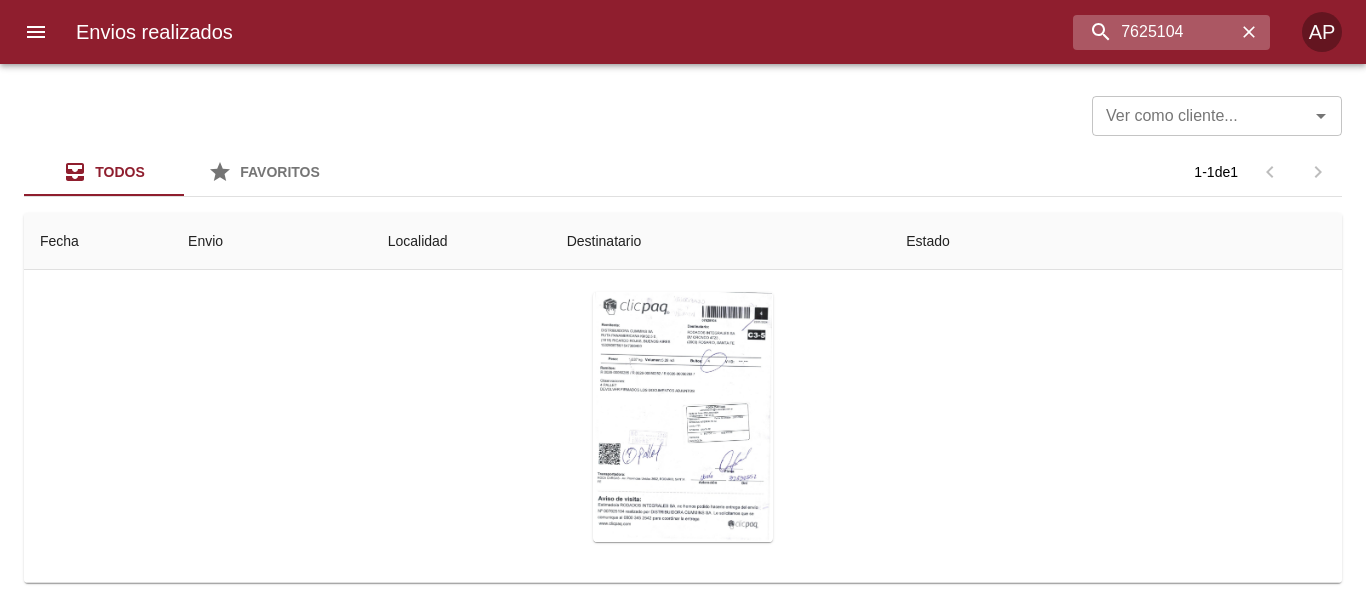 click 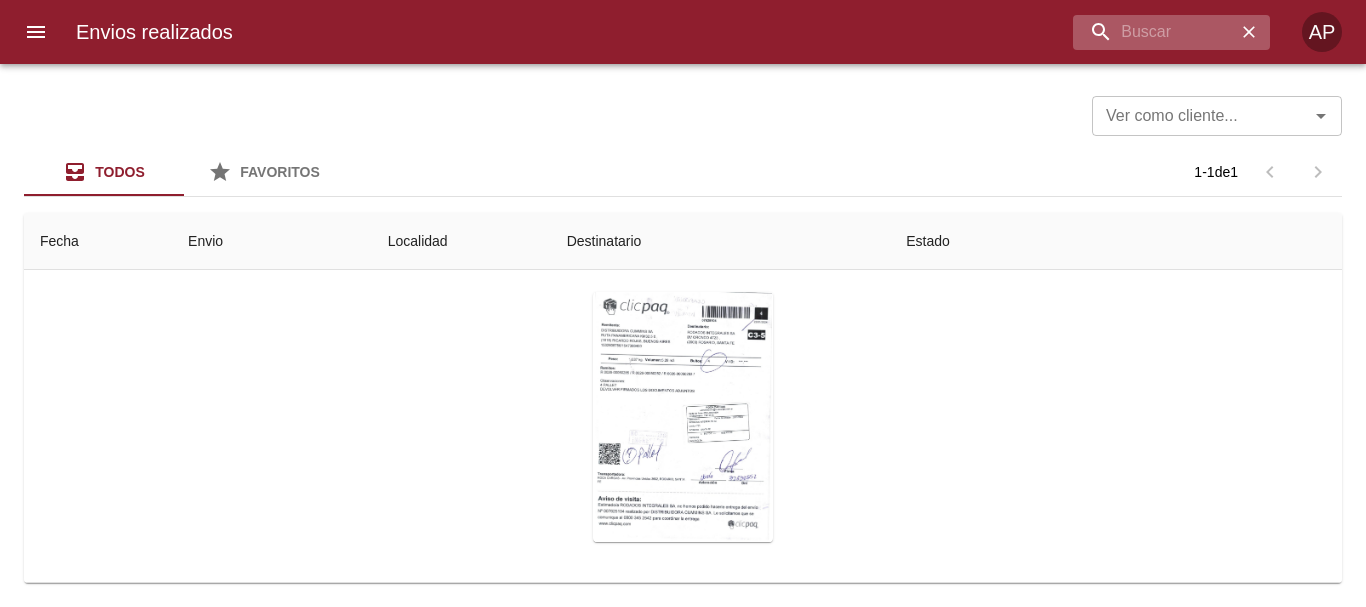 click at bounding box center (1171, 32) 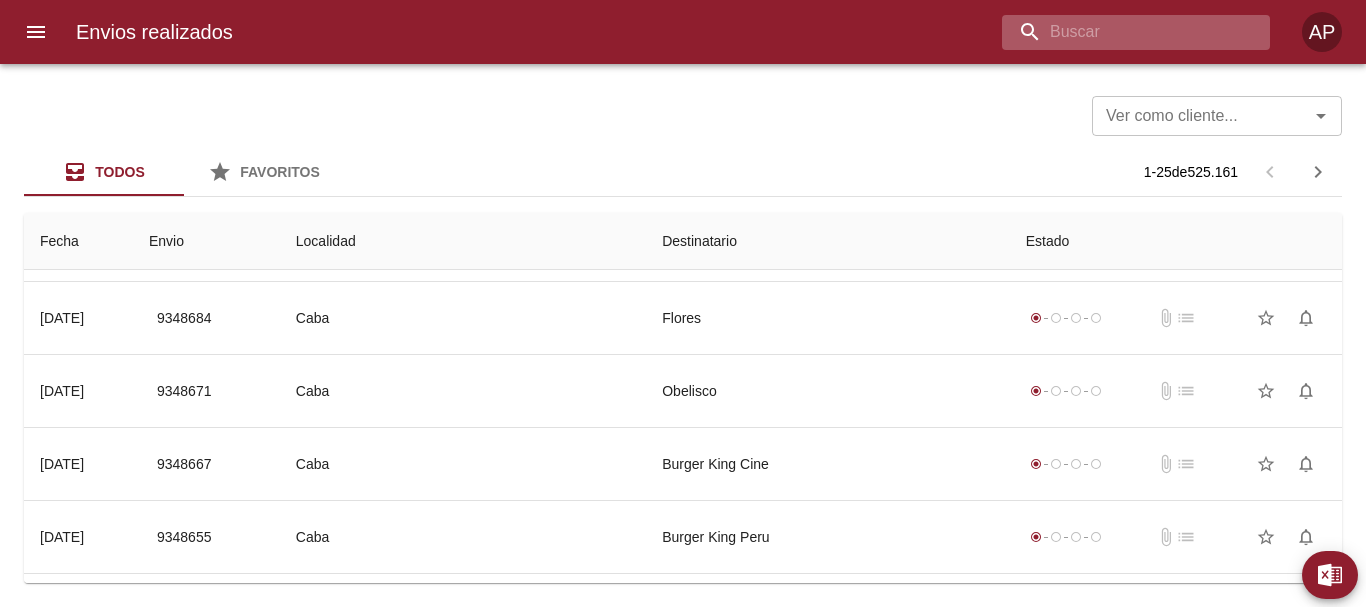 scroll, scrollTop: 0, scrollLeft: 0, axis: both 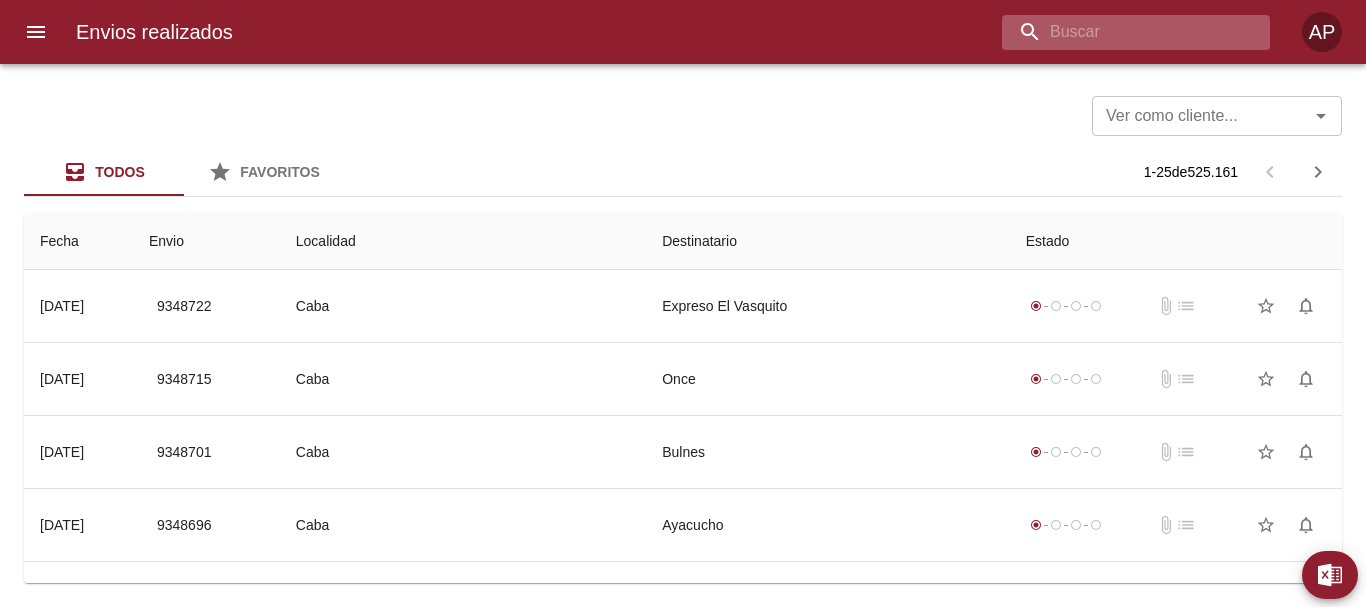 click at bounding box center (1119, 32) 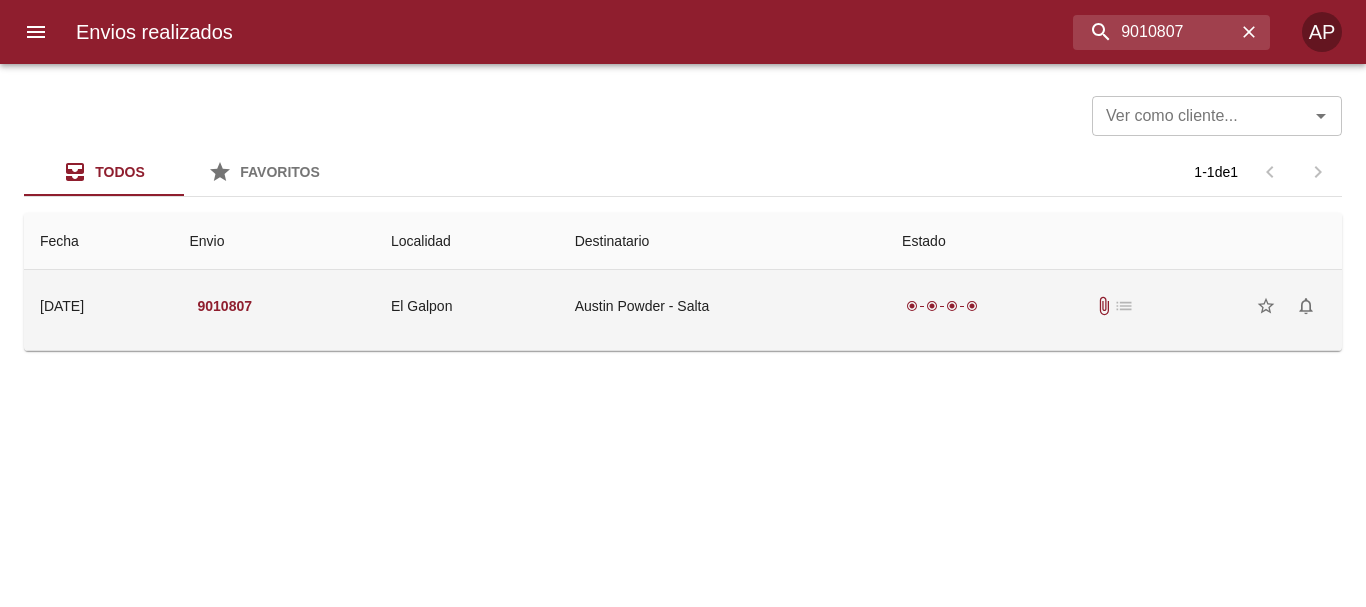 click on "radio_button_checked radio_button_checked radio_button_checked radio_button_checked attach_file list star_border notifications_none" at bounding box center [1114, 306] 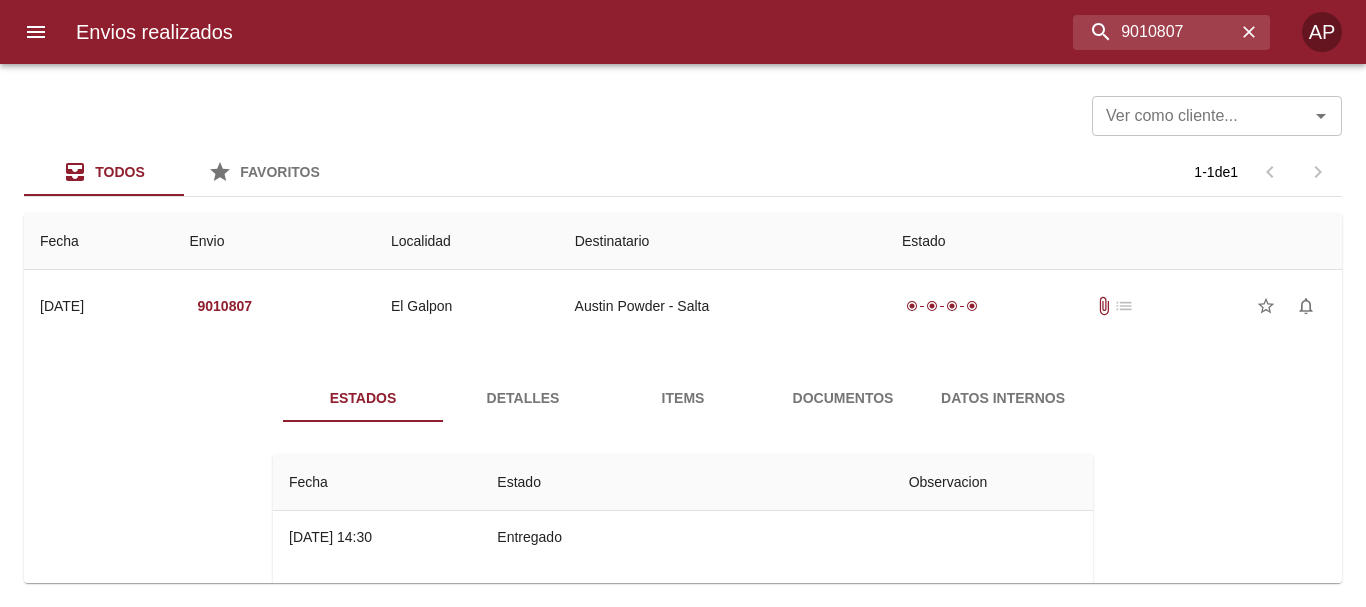 drag, startPoint x: 882, startPoint y: 371, endPoint x: 876, endPoint y: 384, distance: 14.3178215 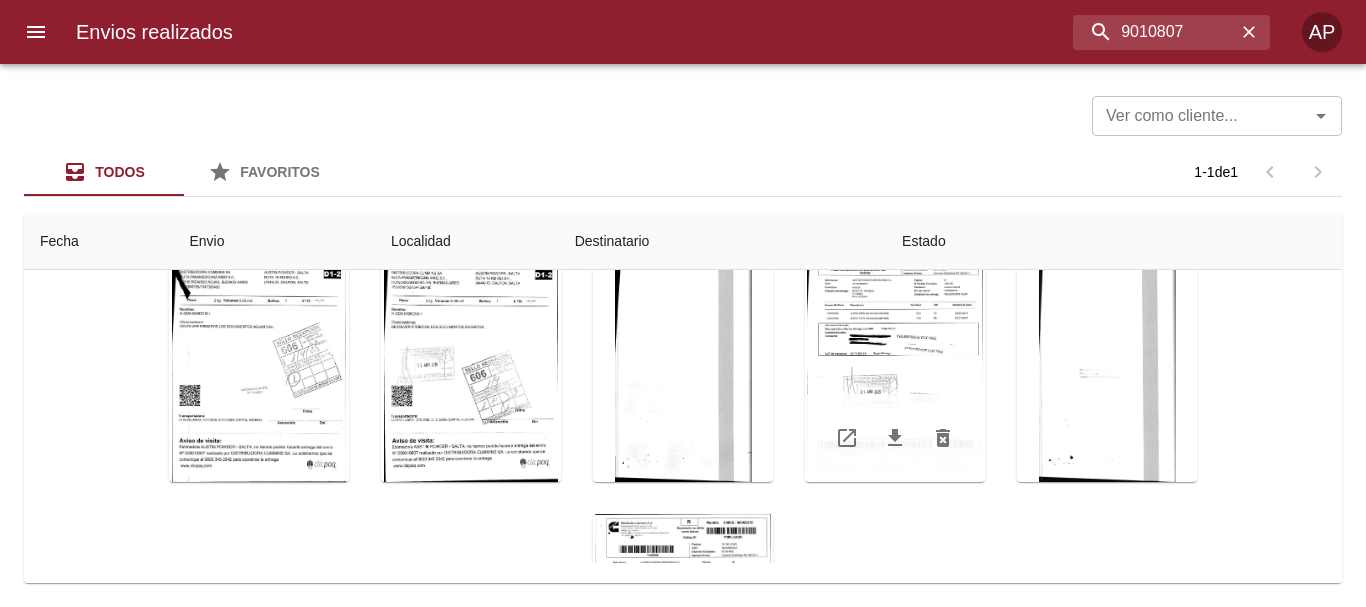 scroll, scrollTop: 280, scrollLeft: 0, axis: vertical 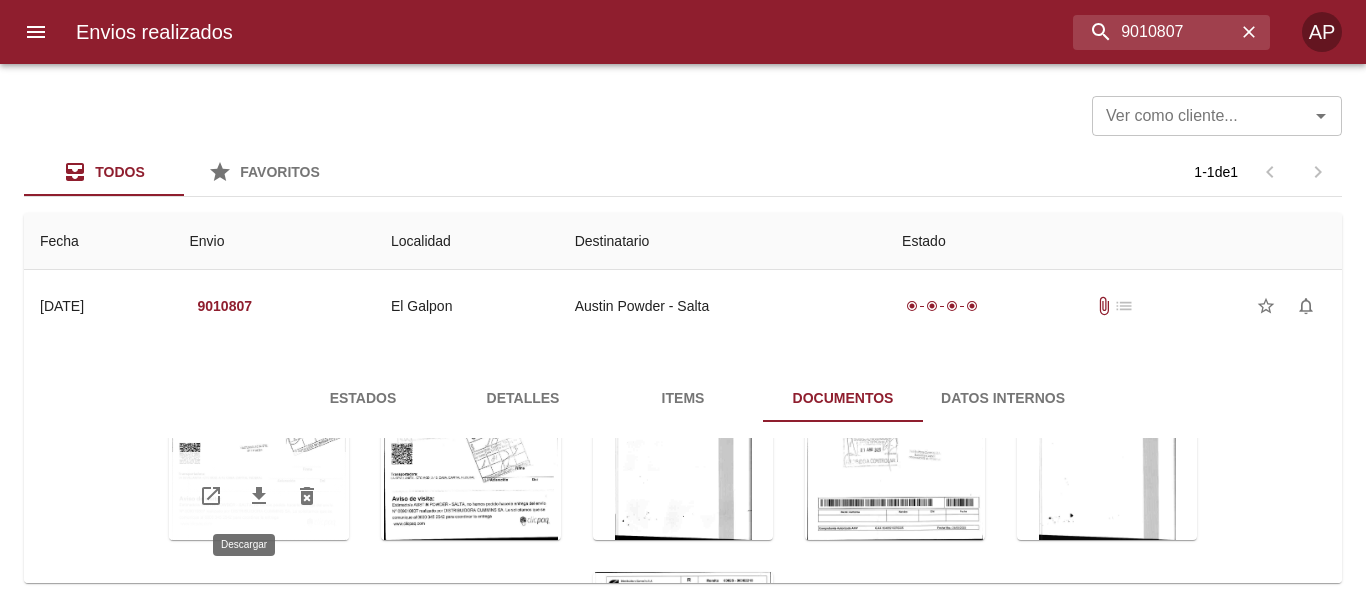 click 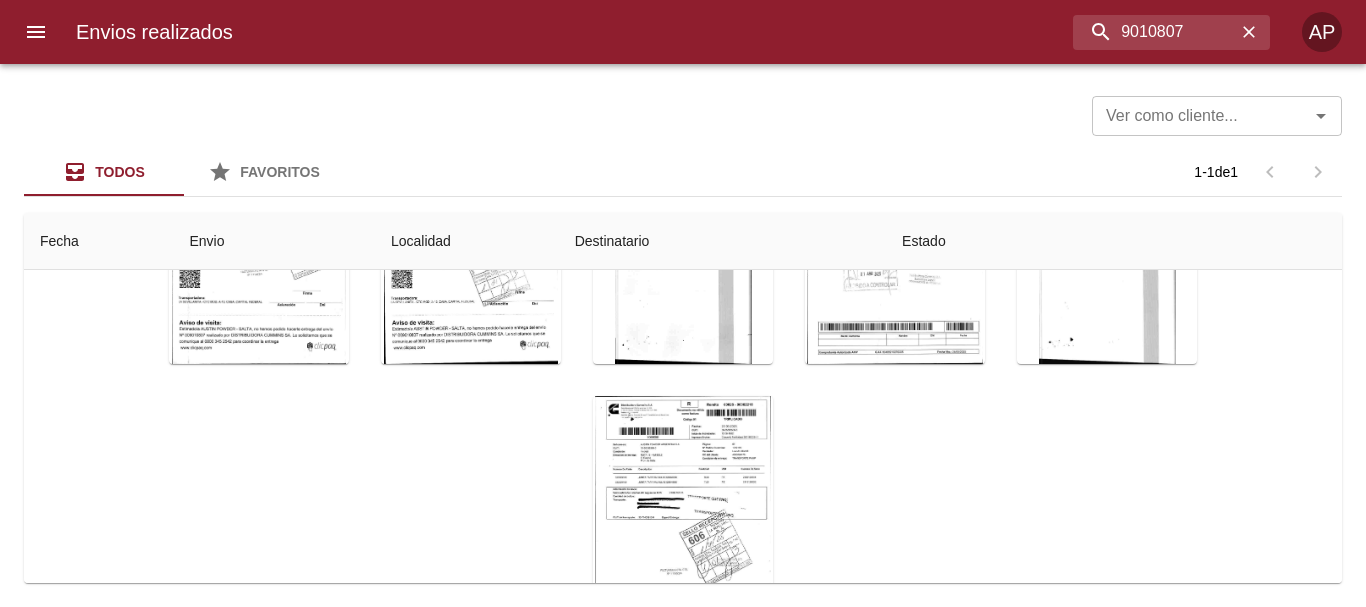 scroll, scrollTop: 280, scrollLeft: 0, axis: vertical 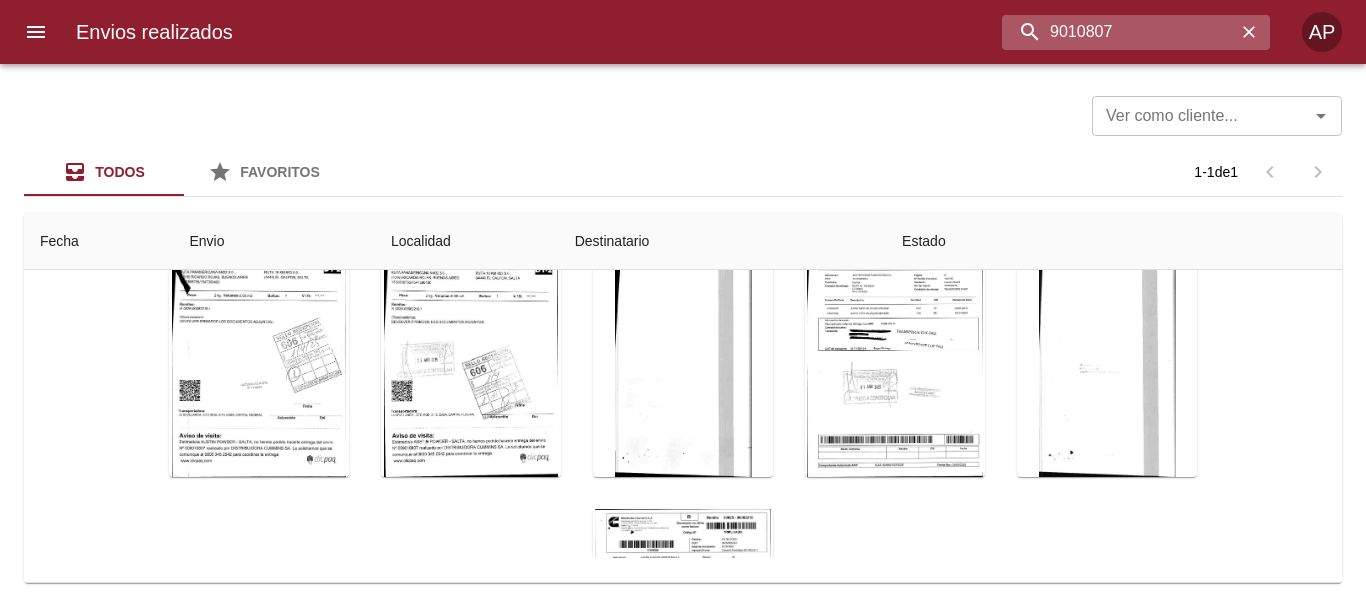 click on "9010807" at bounding box center [1119, 32] 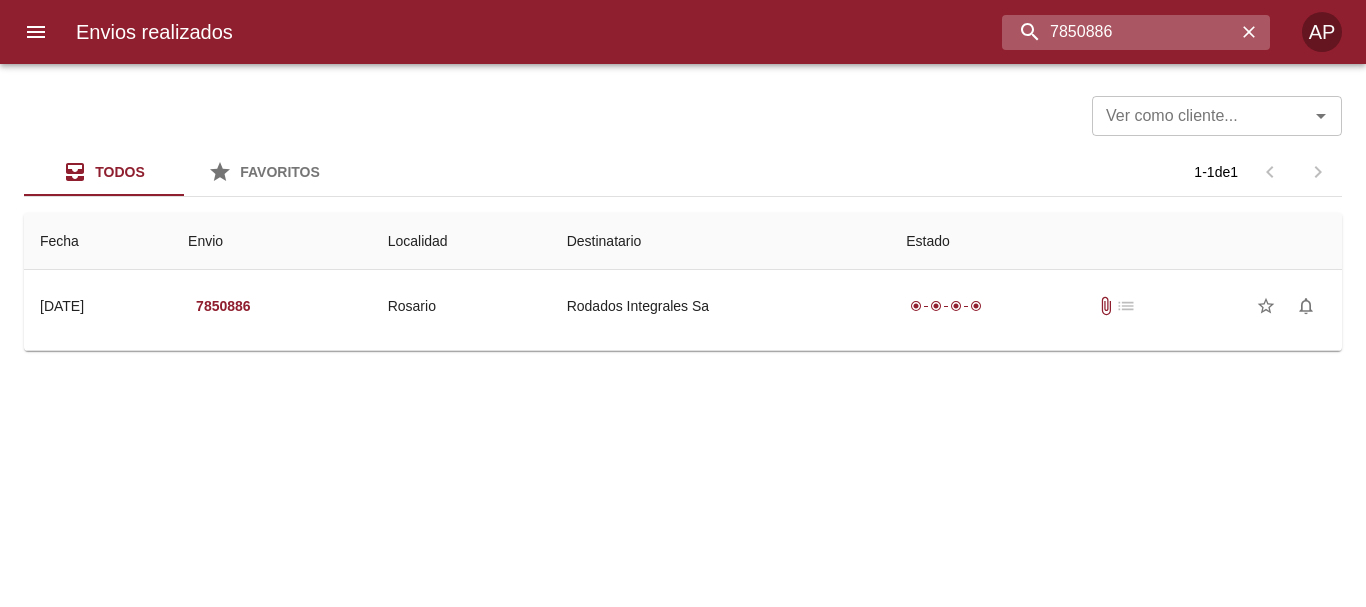 scroll, scrollTop: 0, scrollLeft: 0, axis: both 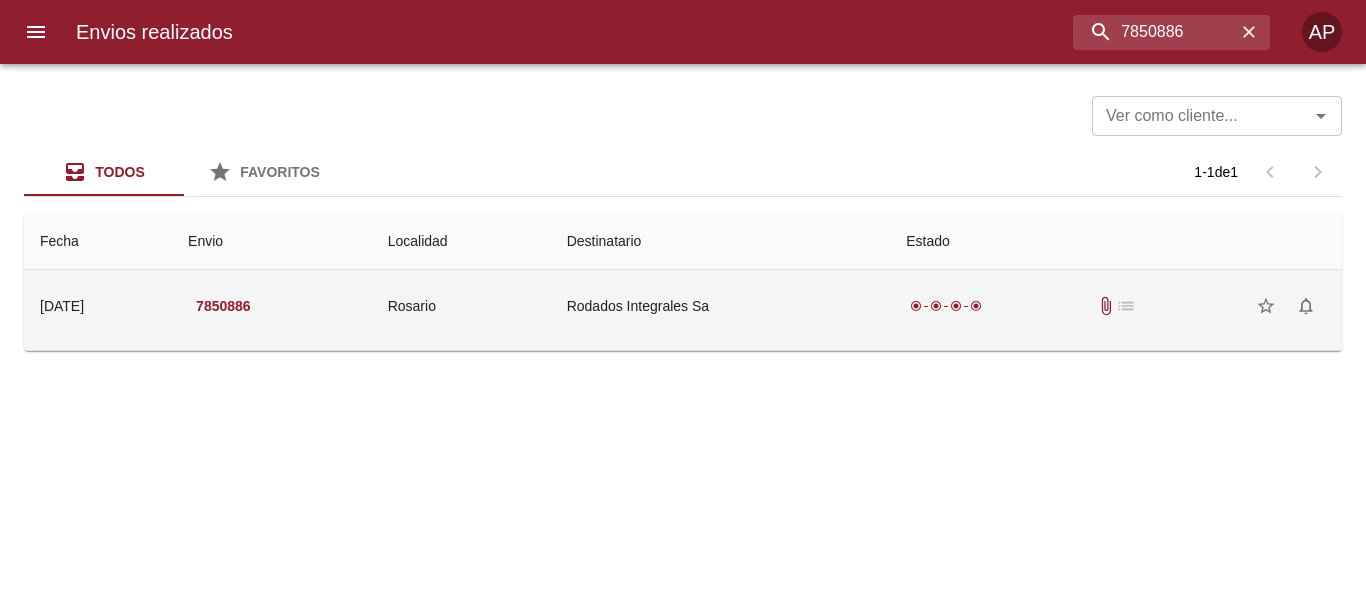 click on "radio_button_checked radio_button_checked radio_button_checked radio_button_checked attach_file list star_border notifications_none" at bounding box center (1116, 306) 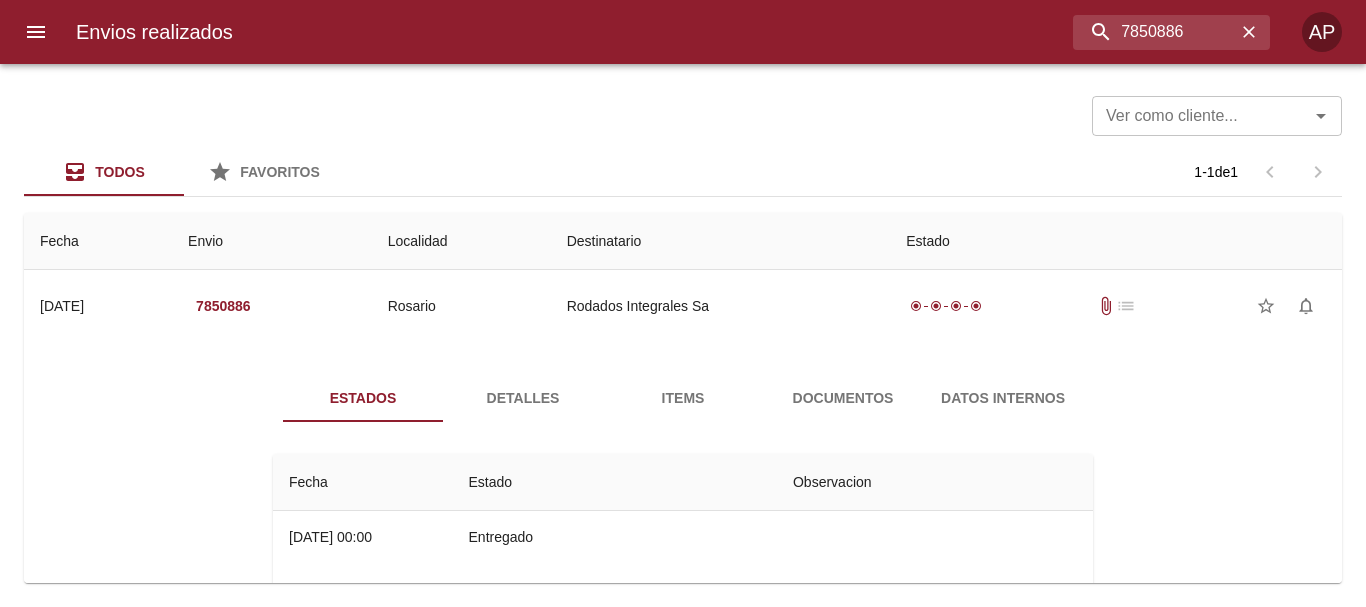 click on "Documentos" at bounding box center [843, 398] 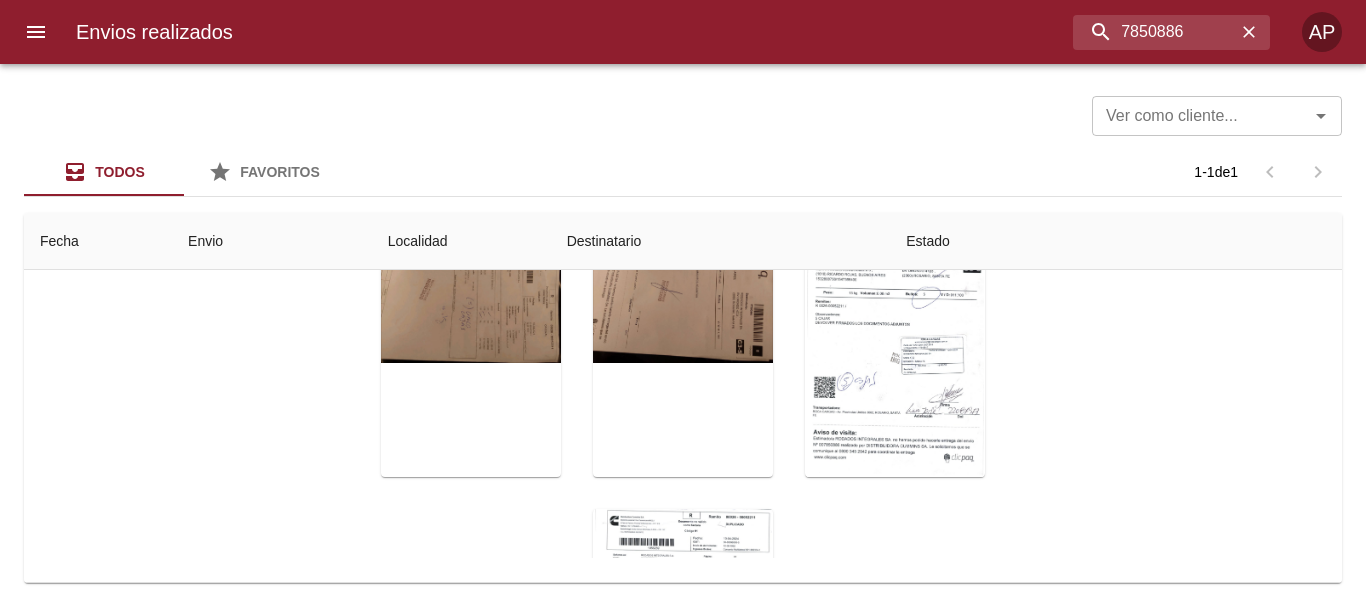 scroll, scrollTop: 277, scrollLeft: 0, axis: vertical 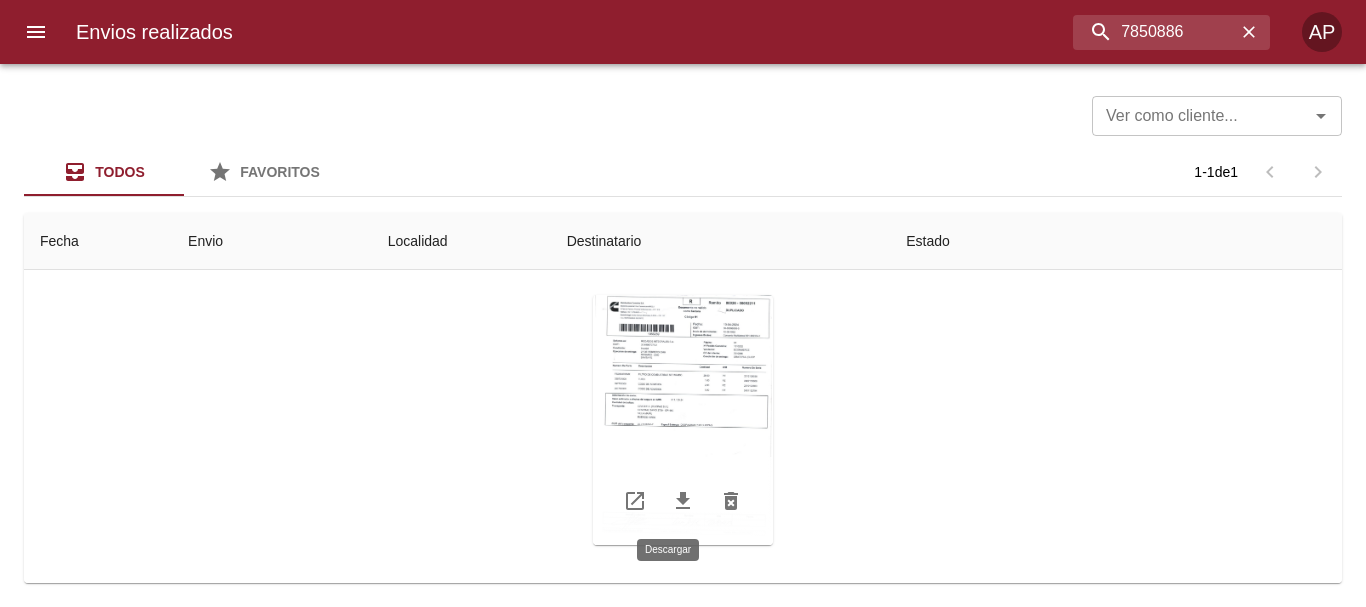 click 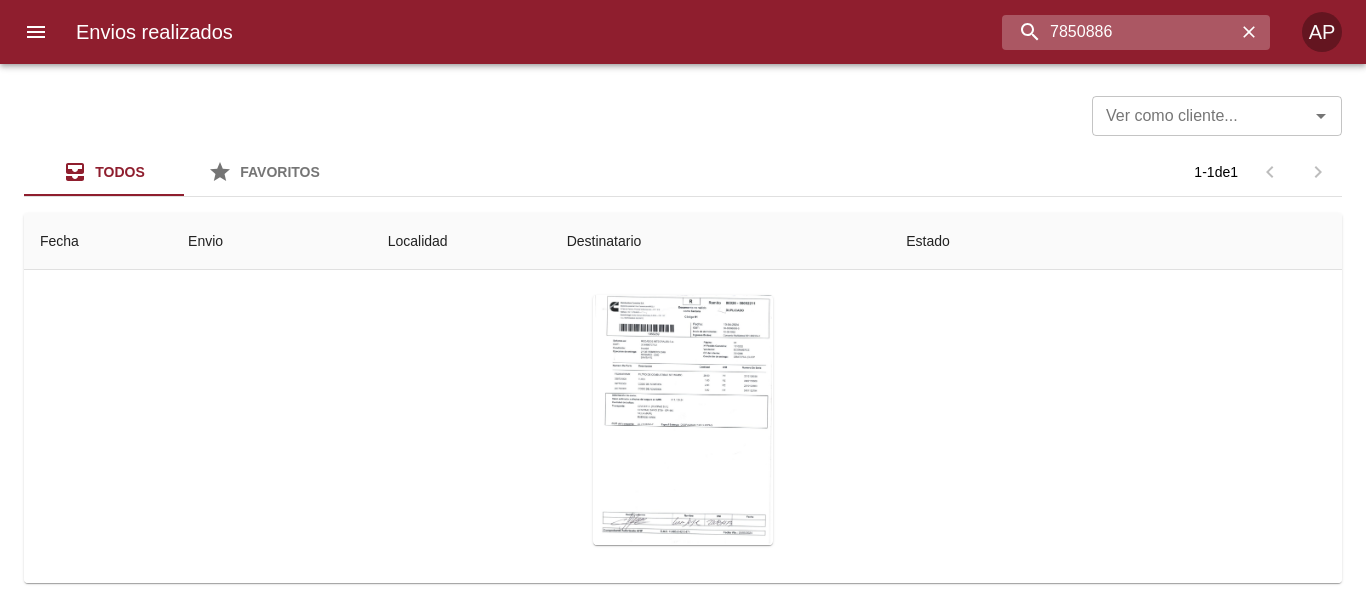 click on "7850886" at bounding box center (1119, 32) 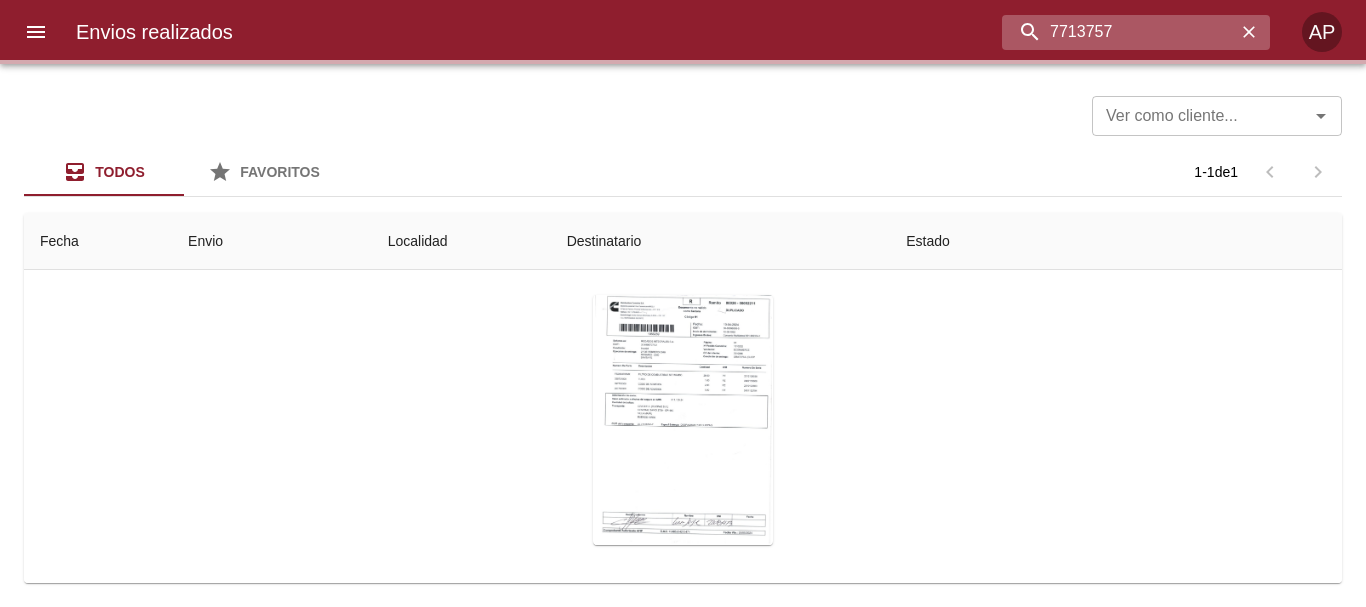 scroll, scrollTop: 0, scrollLeft: 0, axis: both 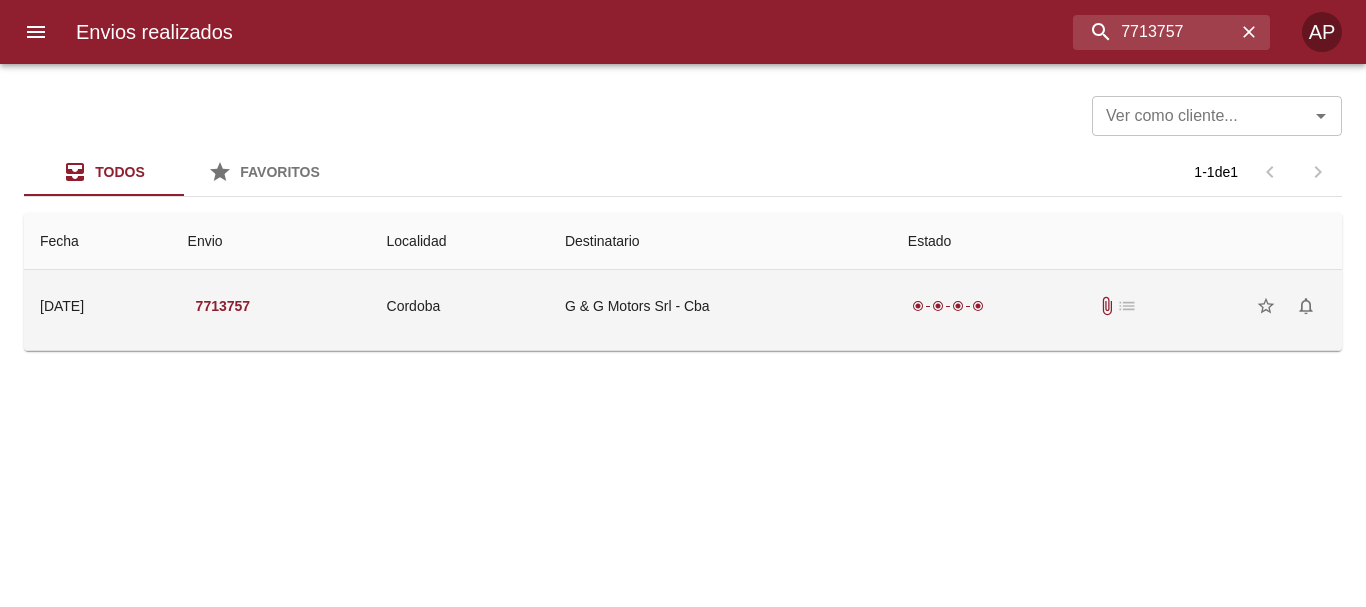 click on "radio_button_checked radio_button_checked radio_button_checked radio_button_checked attach_file list star_border notifications_none" at bounding box center [1117, 306] 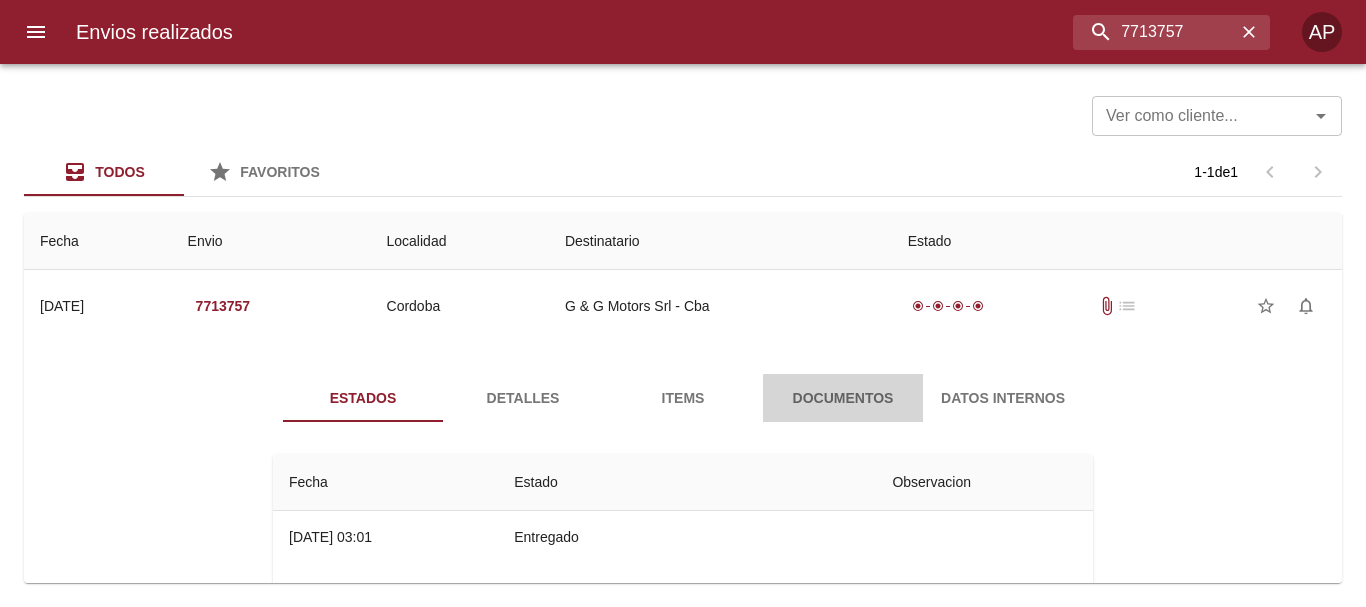 click on "Documentos" at bounding box center (843, 398) 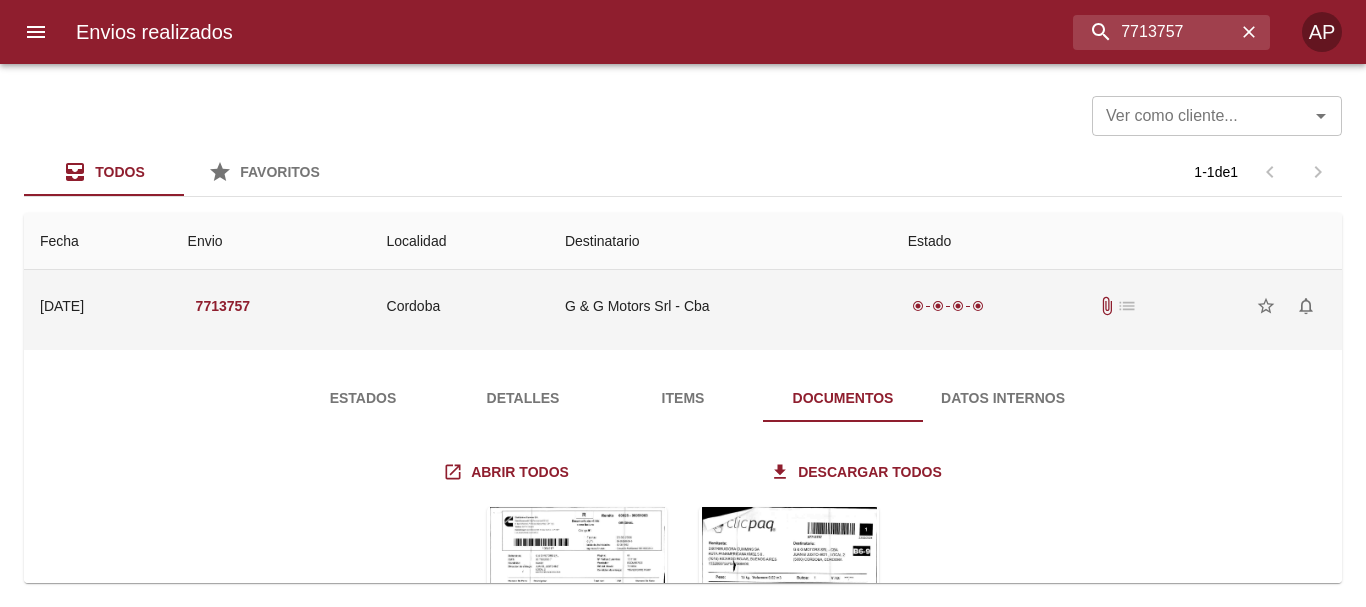 scroll, scrollTop: 231, scrollLeft: 0, axis: vertical 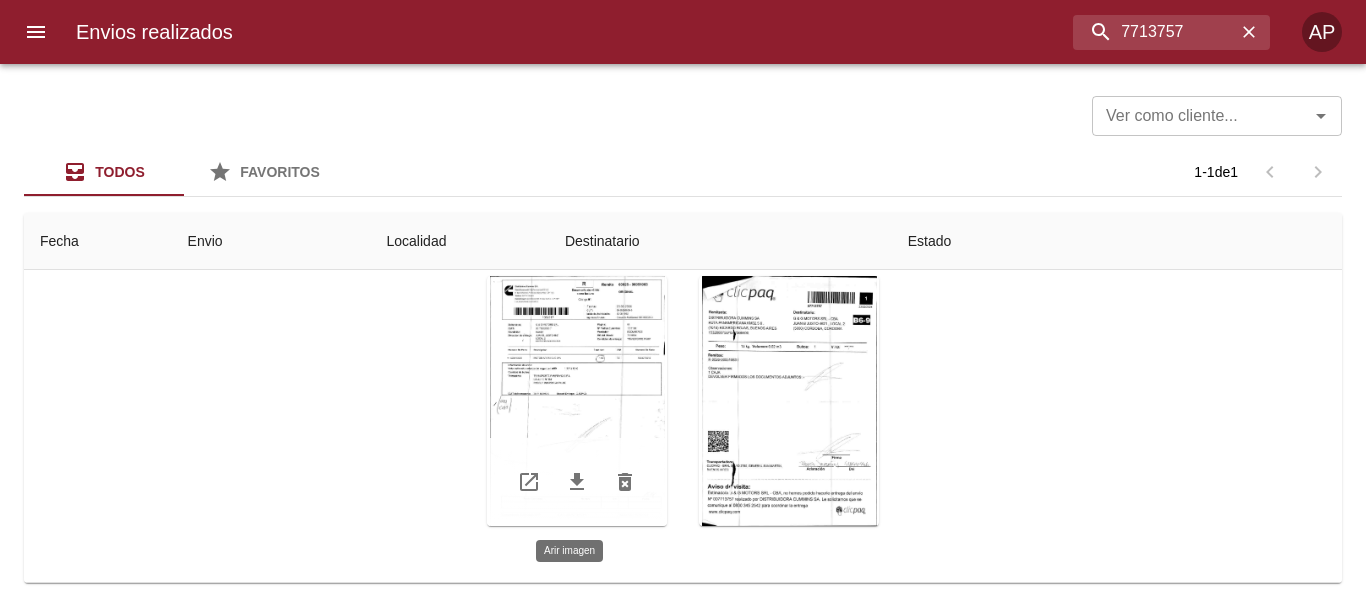 click at bounding box center [577, 401] 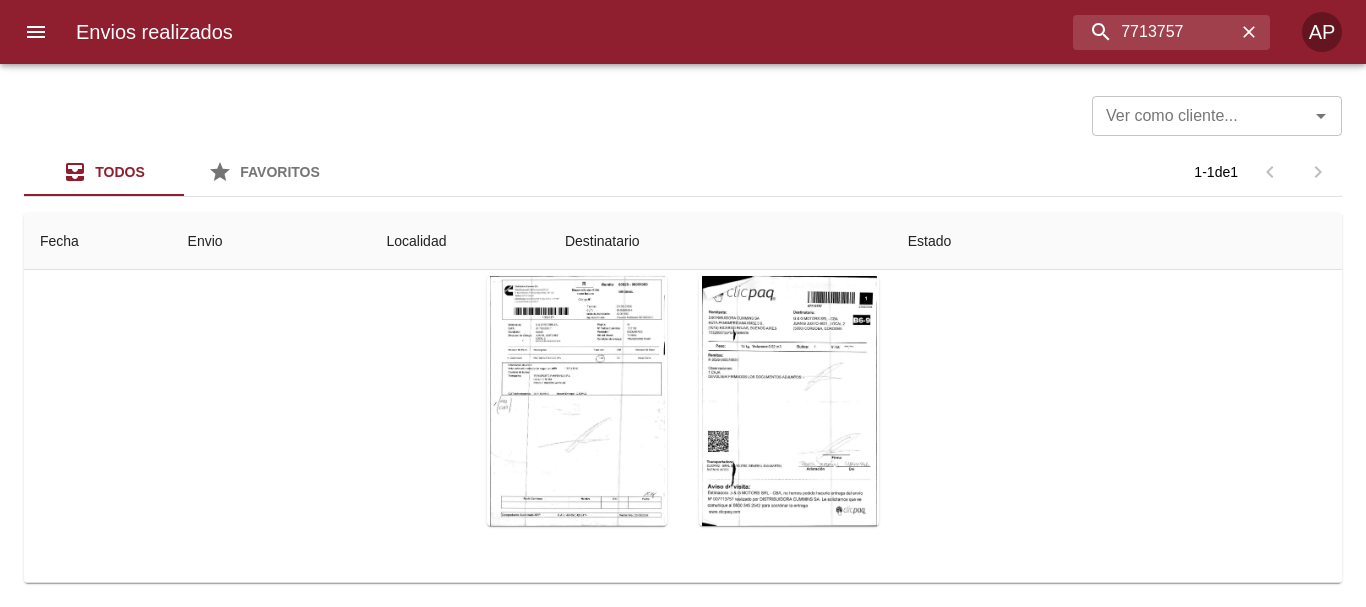 click at bounding box center (683, 1781) 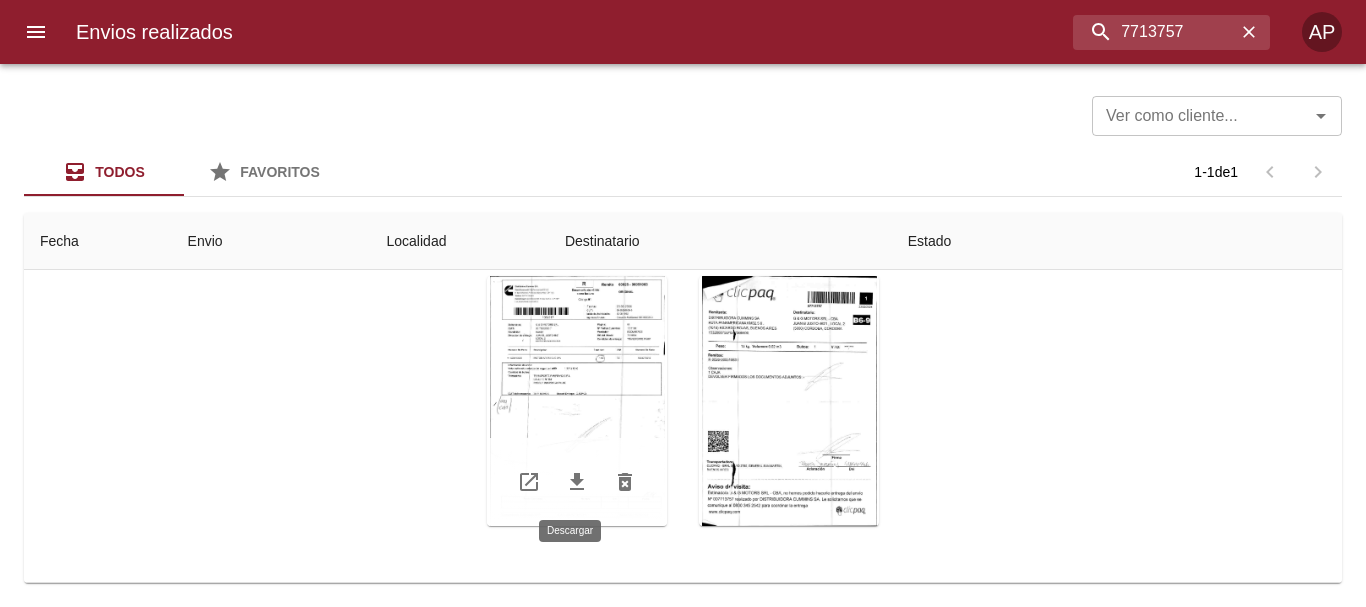 click 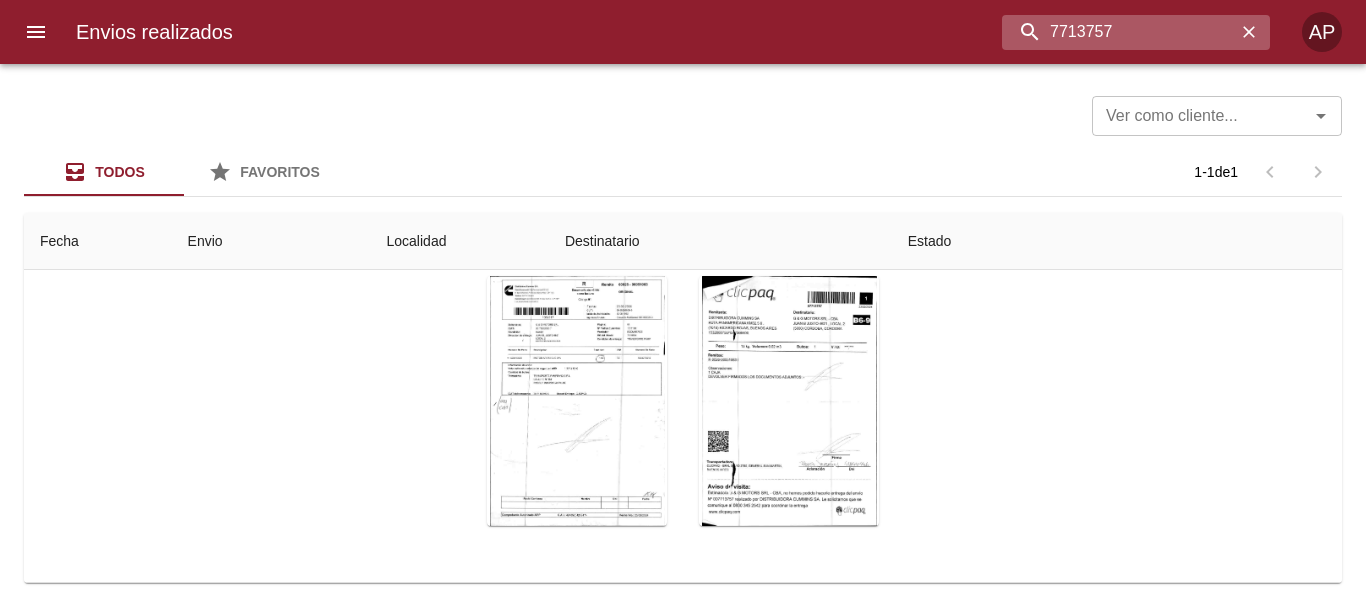 click on "7713757" at bounding box center (1119, 32) 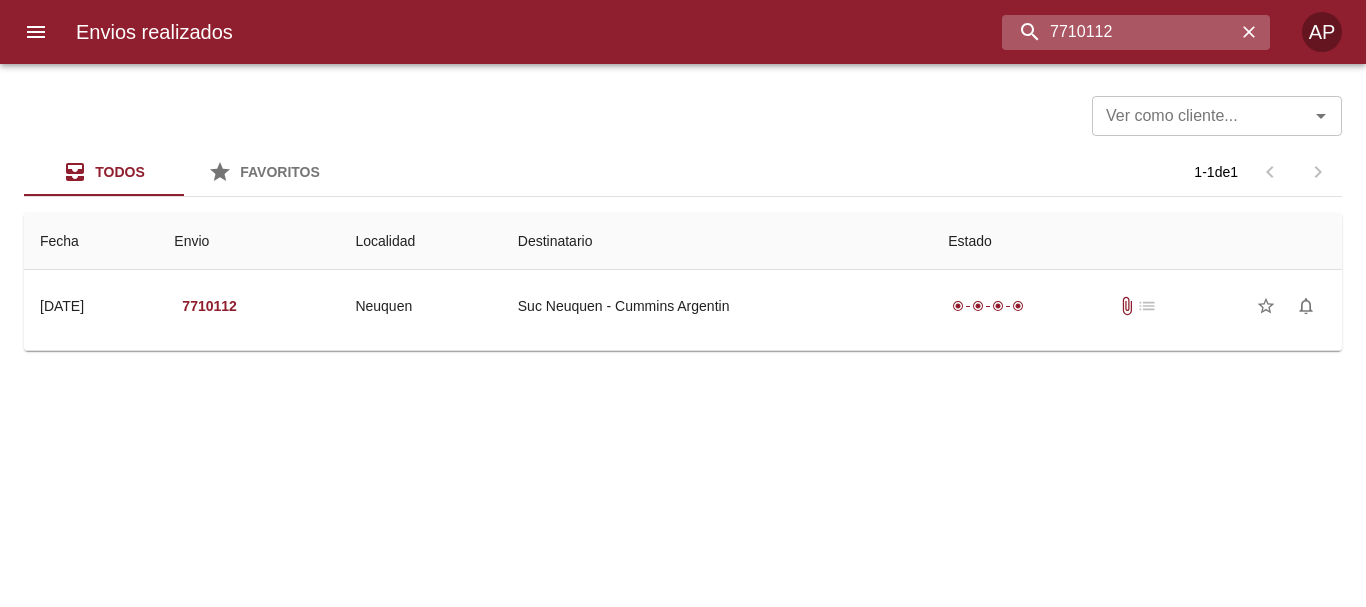 scroll, scrollTop: 0, scrollLeft: 0, axis: both 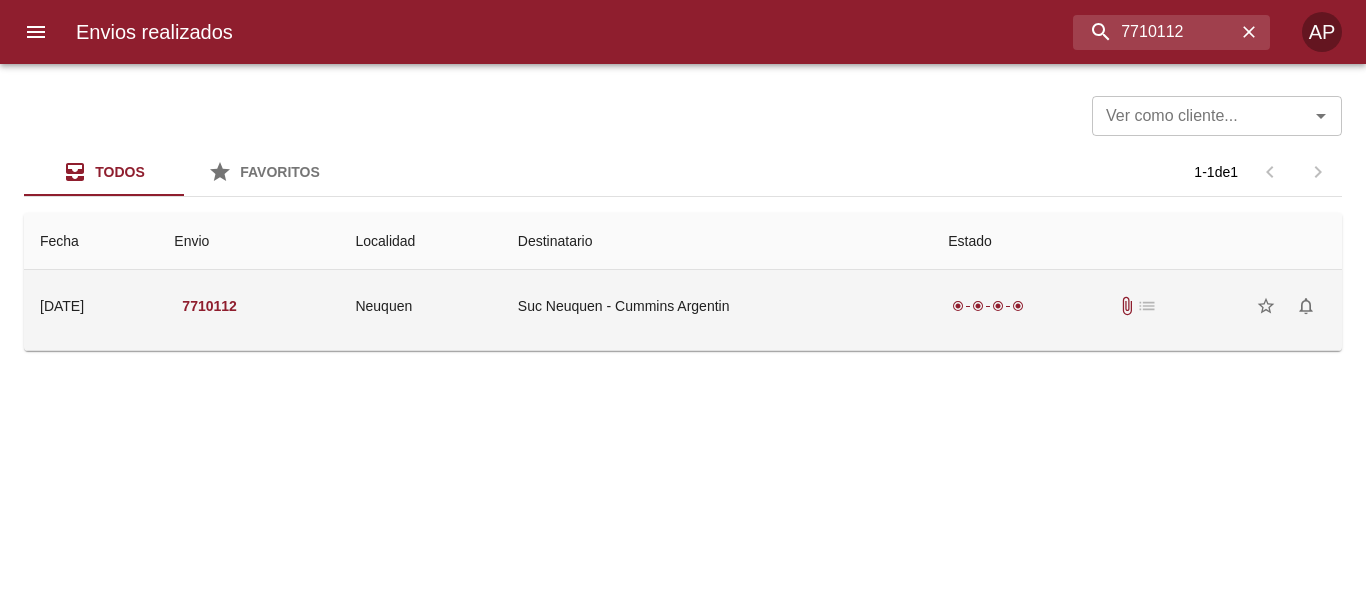 drag, startPoint x: 1107, startPoint y: 310, endPoint x: 1110, endPoint y: 295, distance: 15.297058 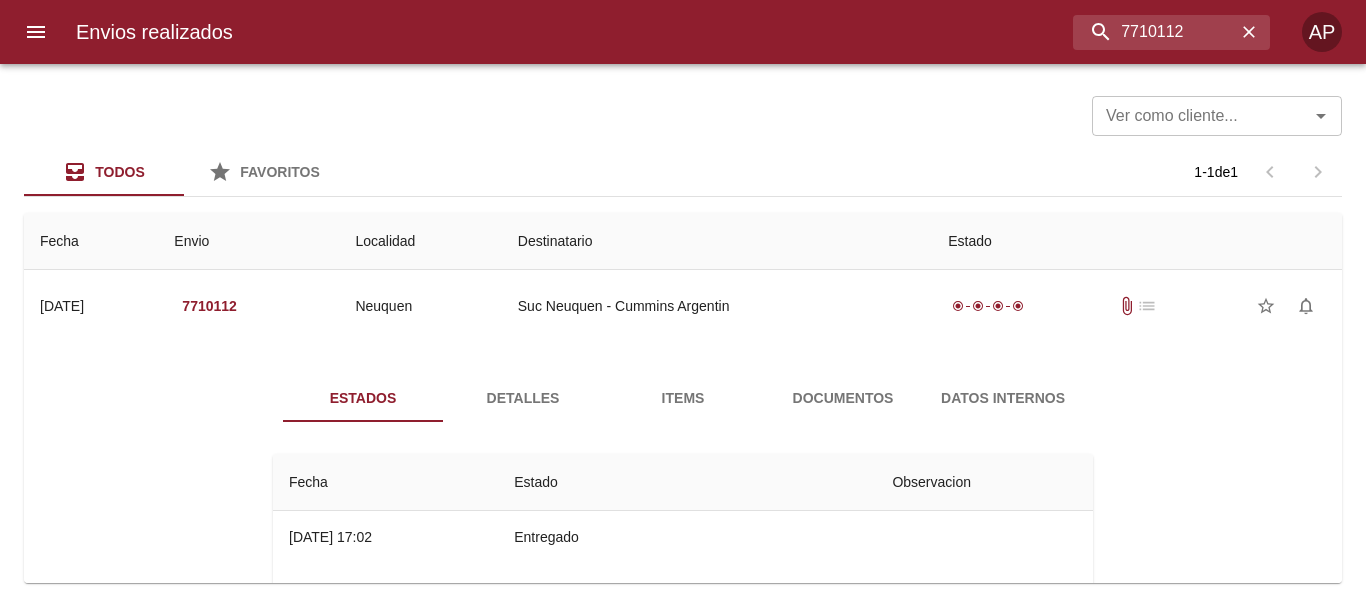 click on "Documentos" at bounding box center (843, 398) 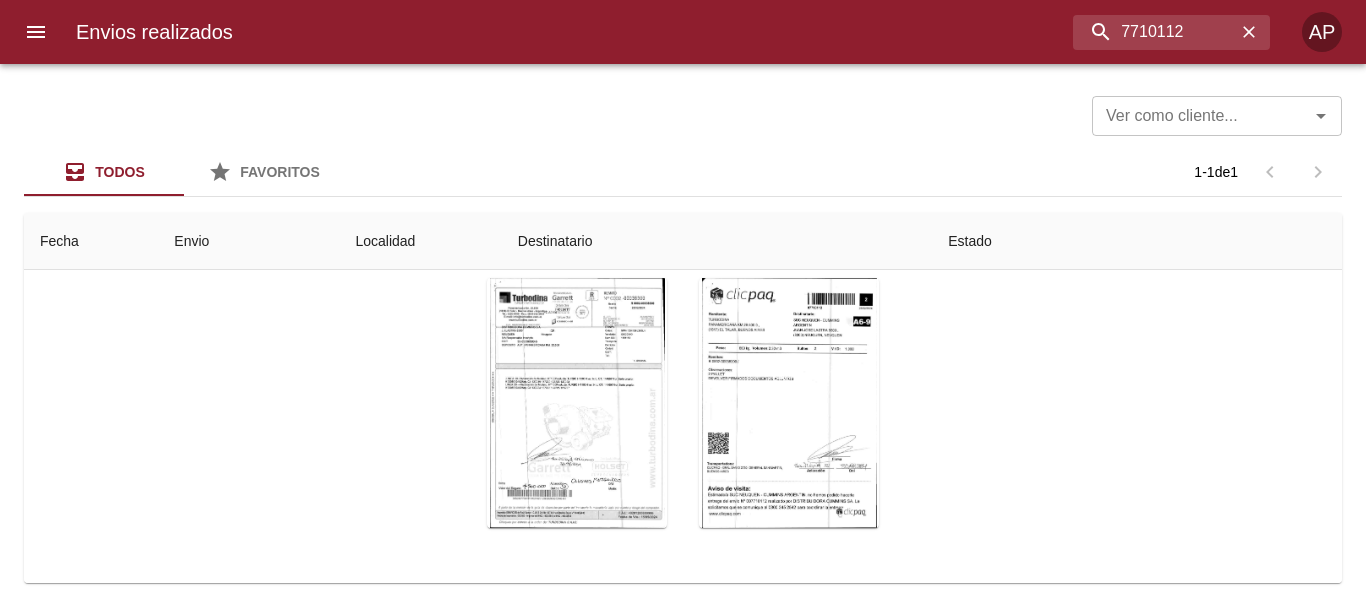 scroll, scrollTop: 231, scrollLeft: 0, axis: vertical 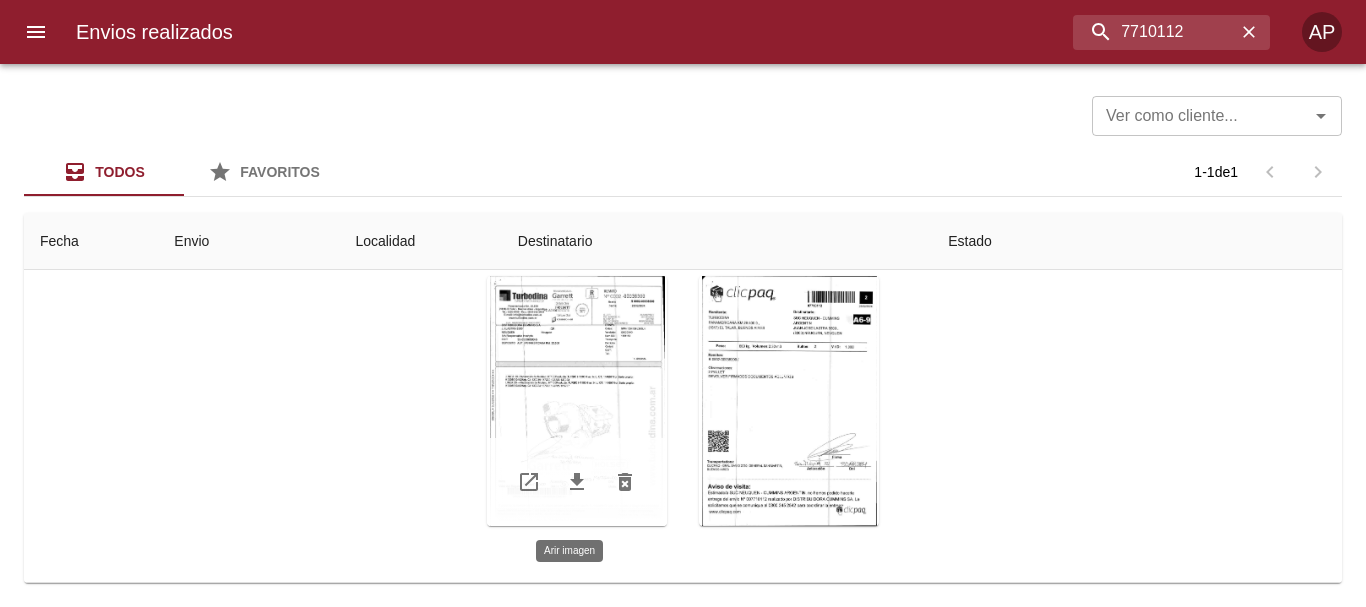 click at bounding box center [577, 401] 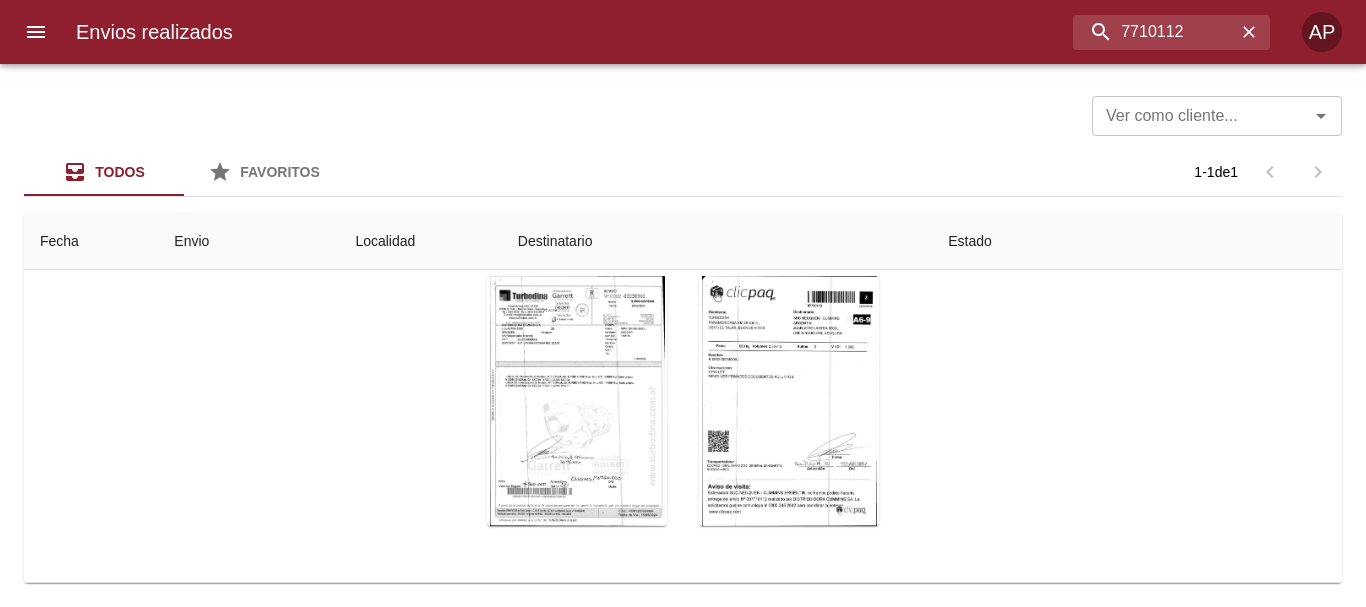 click at bounding box center (683, 1781) 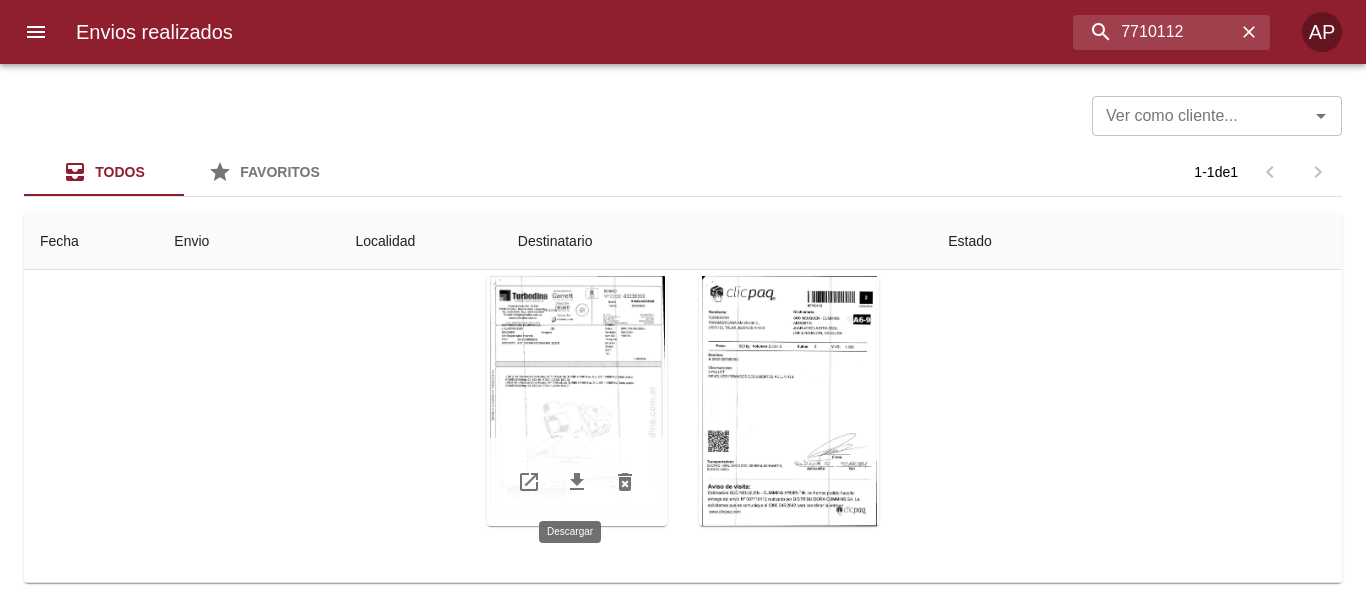 click 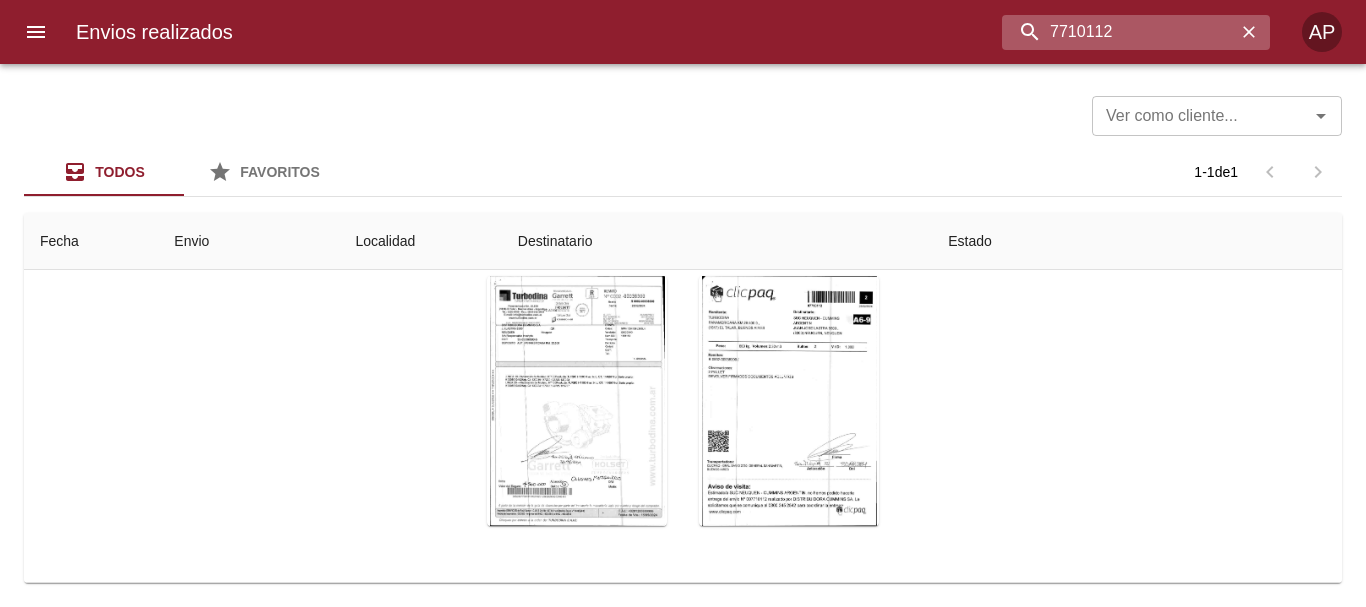 click on "7710112" at bounding box center (1119, 32) 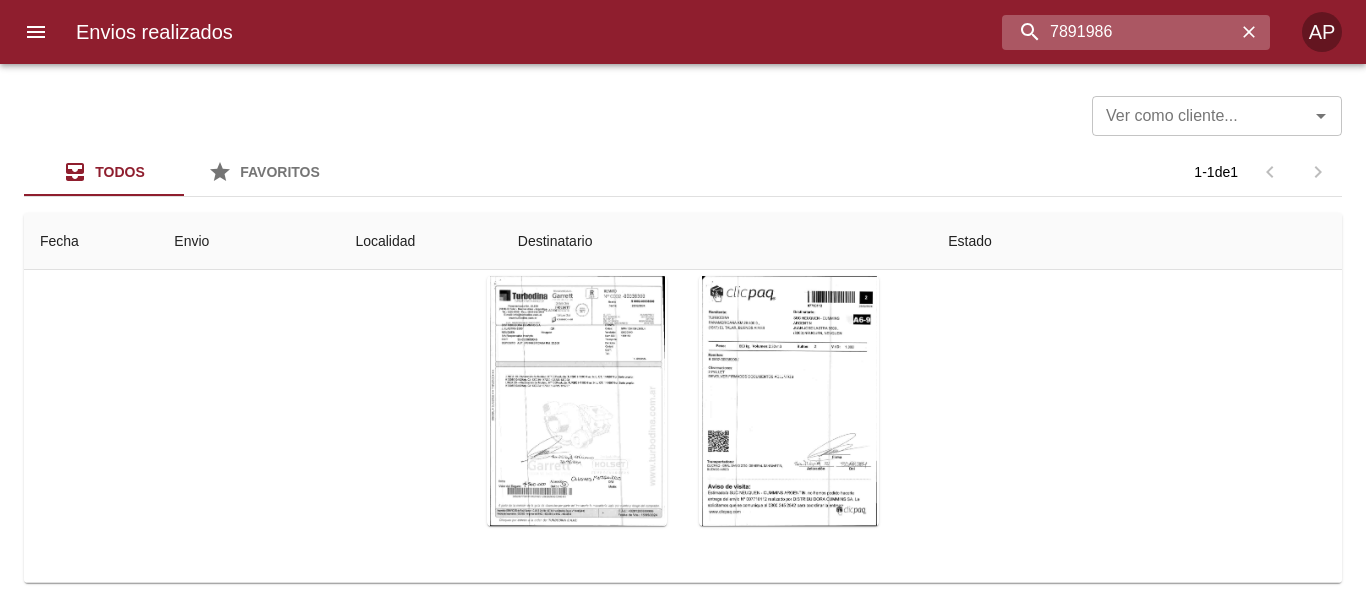 type on "7891986" 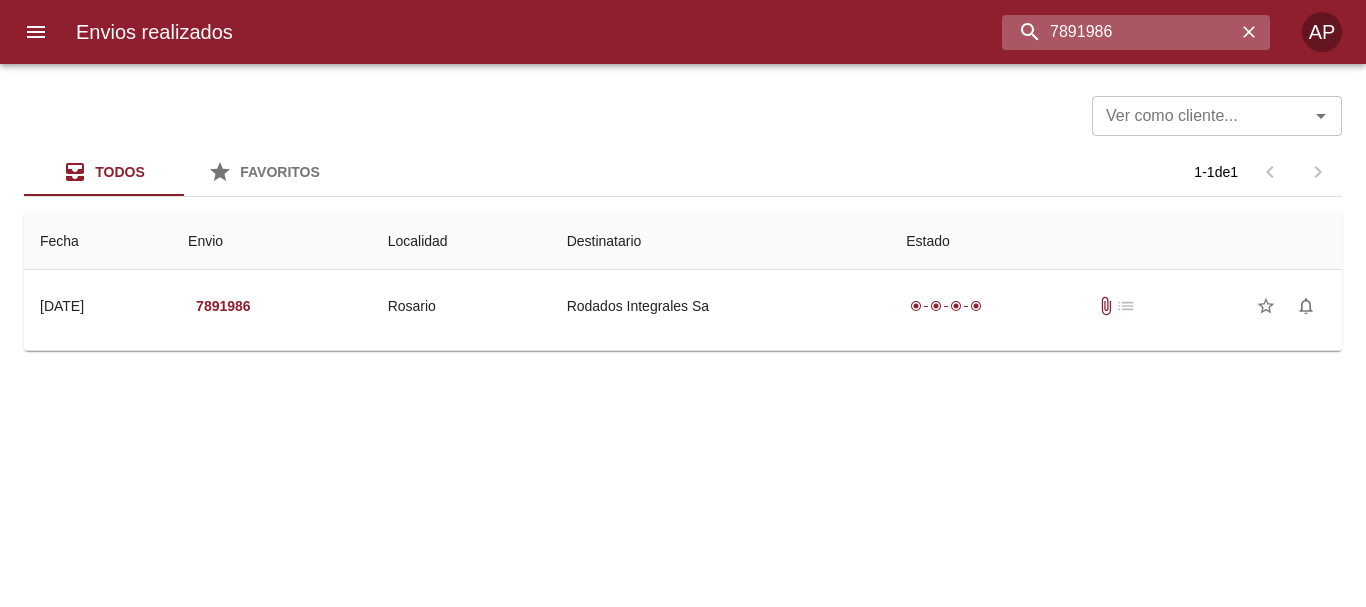 scroll, scrollTop: 0, scrollLeft: 0, axis: both 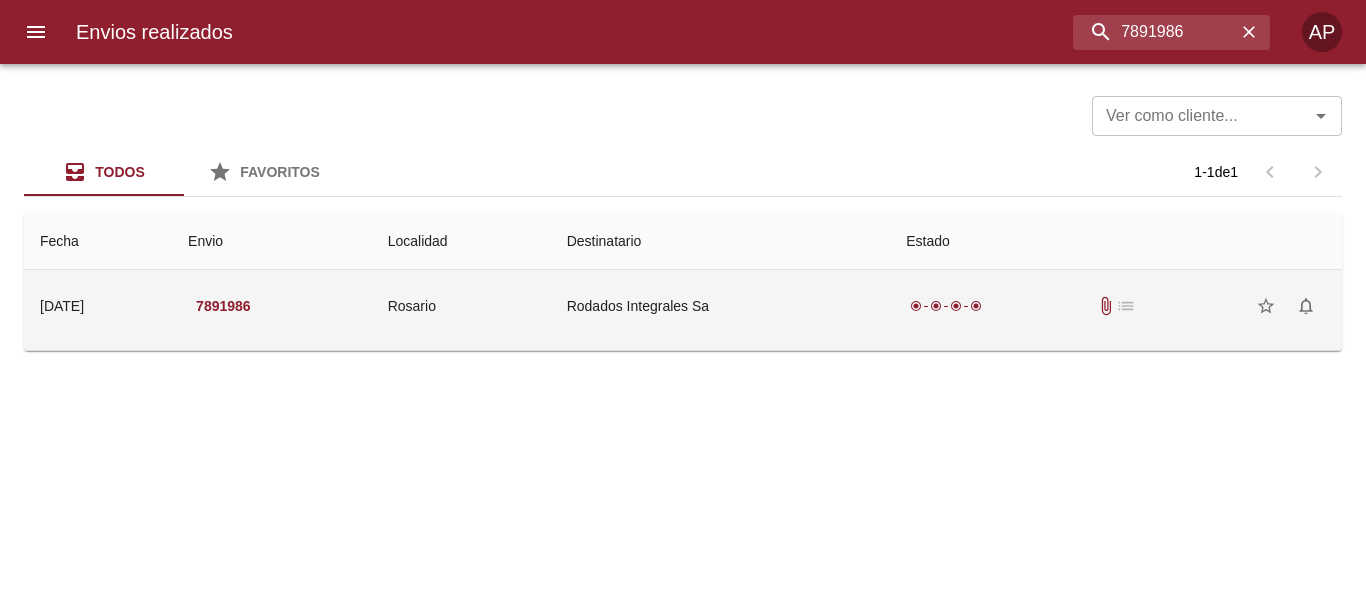 drag, startPoint x: 1047, startPoint y: 310, endPoint x: 1056, endPoint y: 297, distance: 15.811388 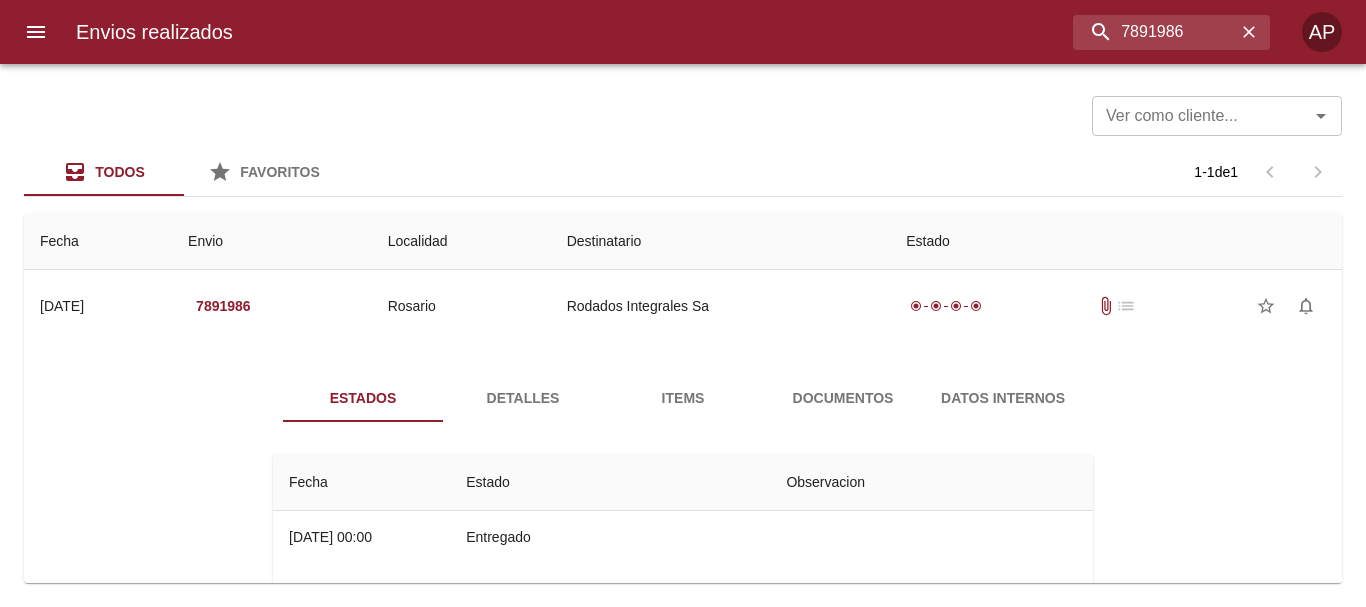 click on "Documentos" at bounding box center (843, 398) 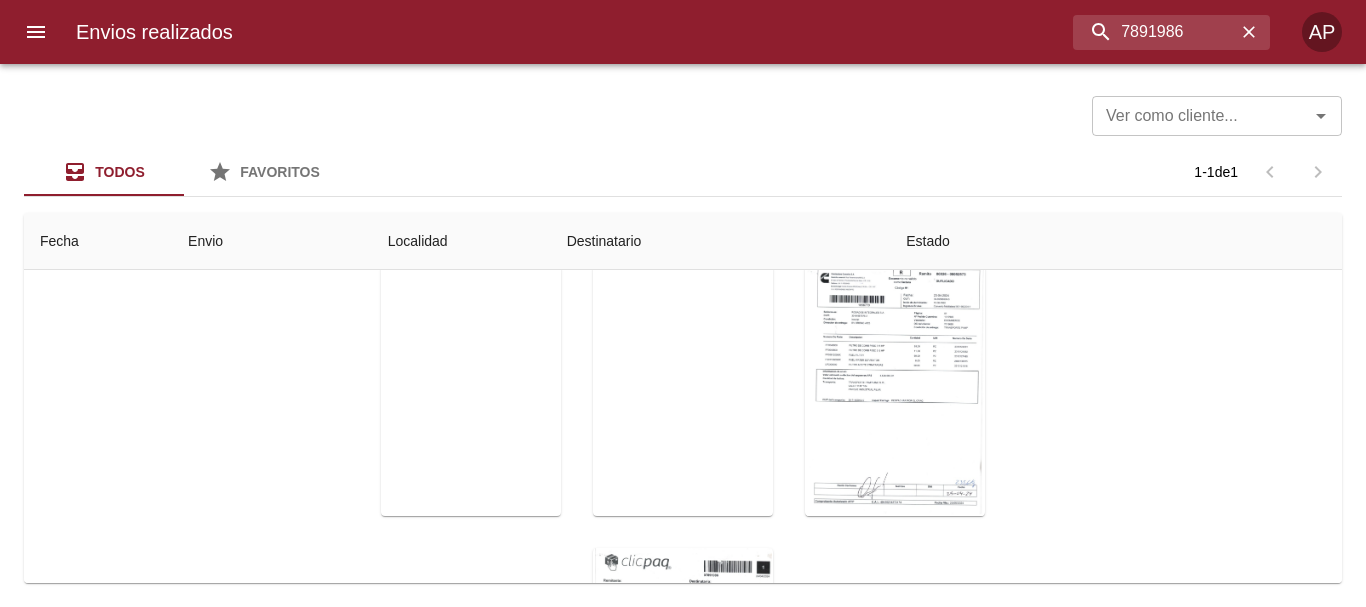 scroll, scrollTop: 280, scrollLeft: 0, axis: vertical 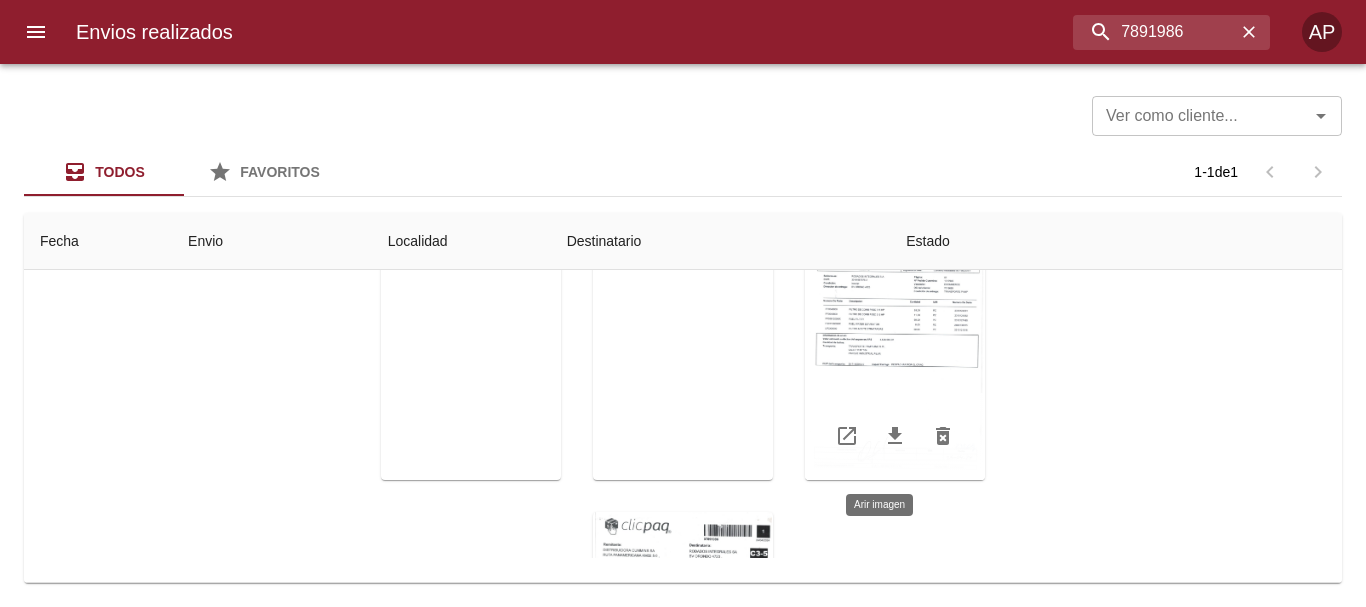 click at bounding box center (895, 355) 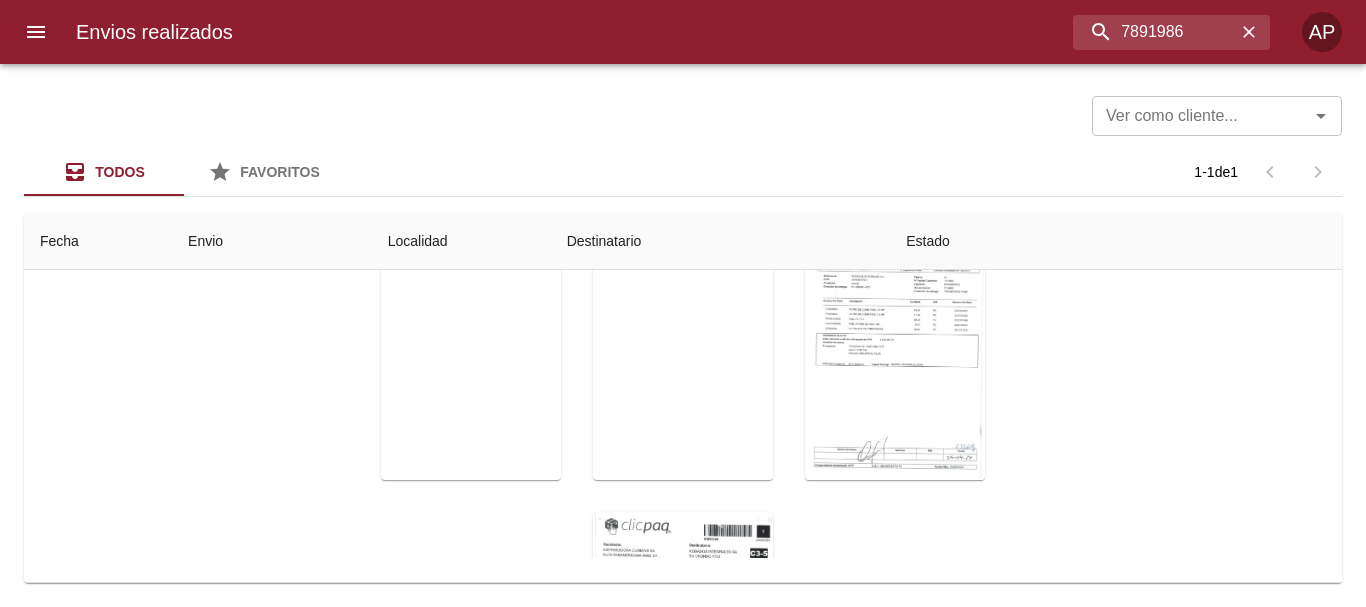 drag, startPoint x: 940, startPoint y: 168, endPoint x: 858, endPoint y: 142, distance: 86.023254 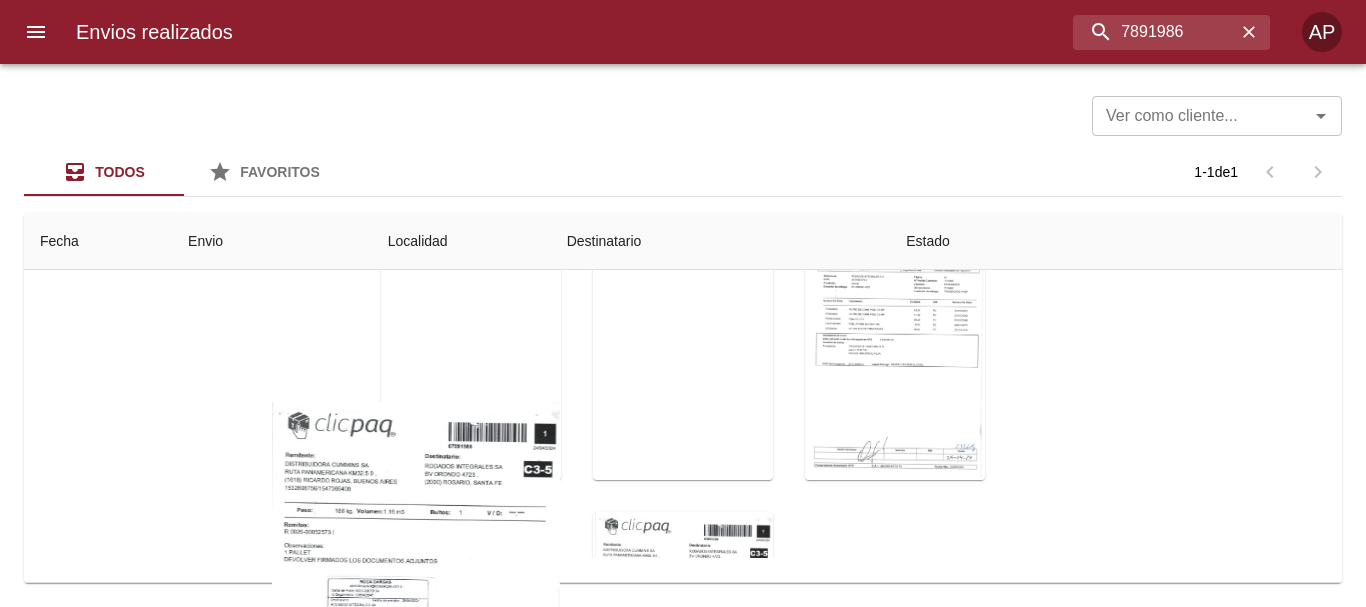 click at bounding box center (24, 2391) 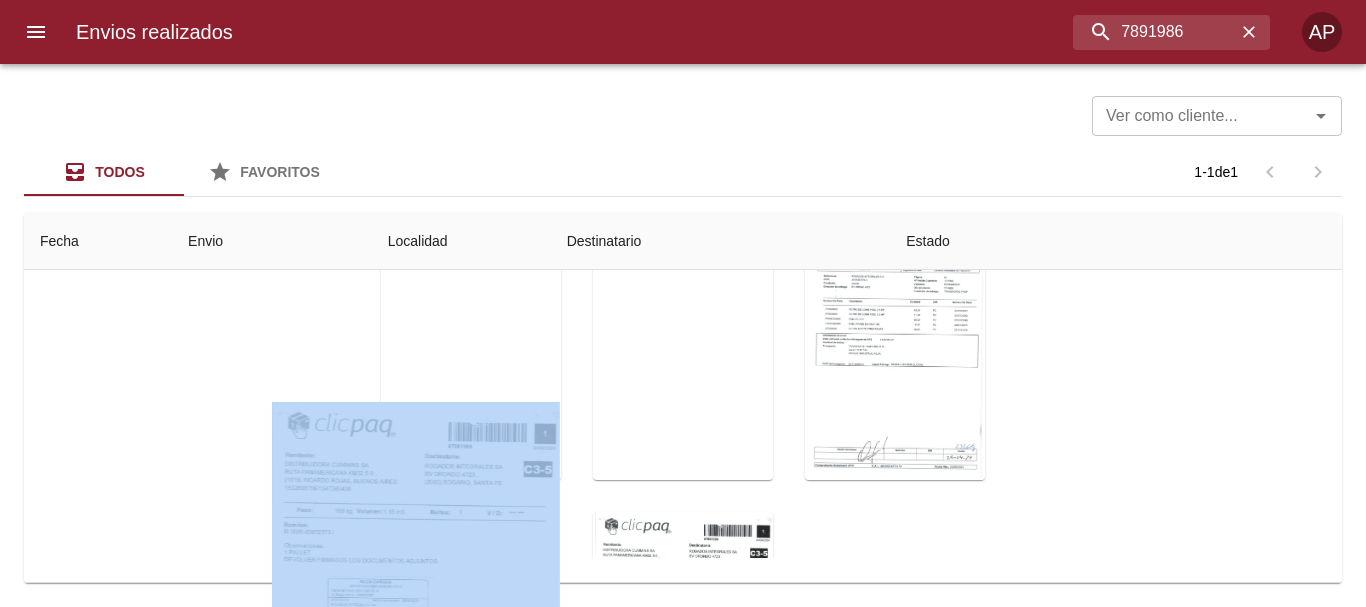click on "This image failed to load" at bounding box center (683, 1250) 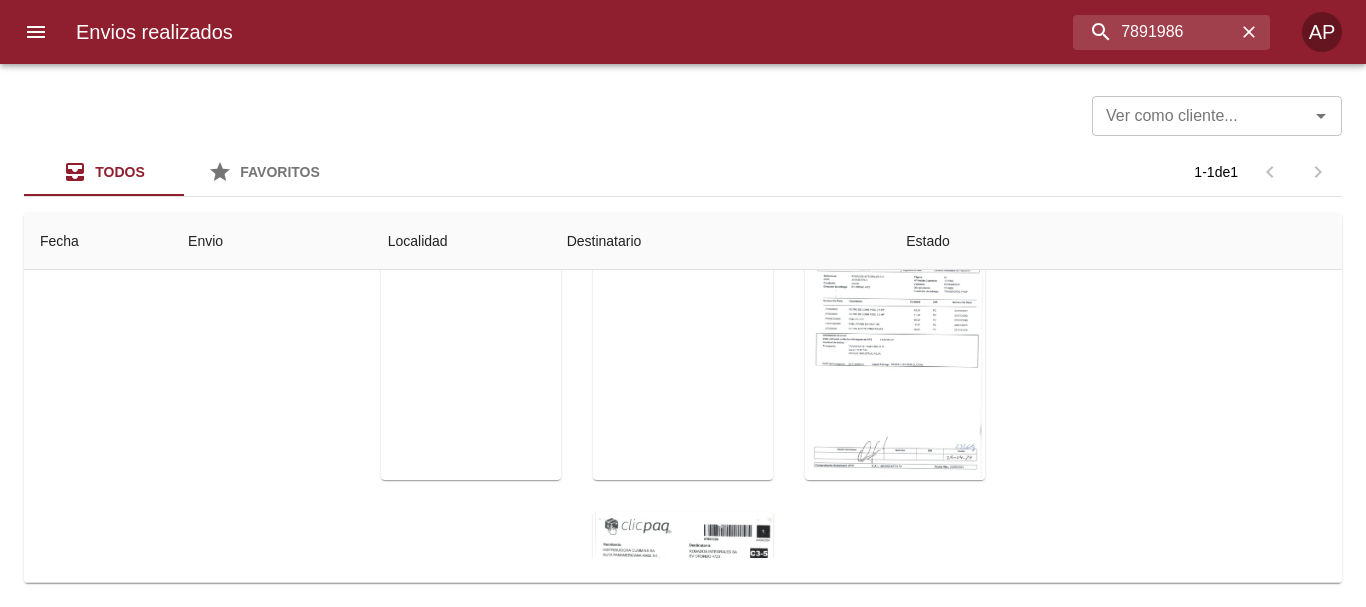 click at bounding box center [8, 2391] 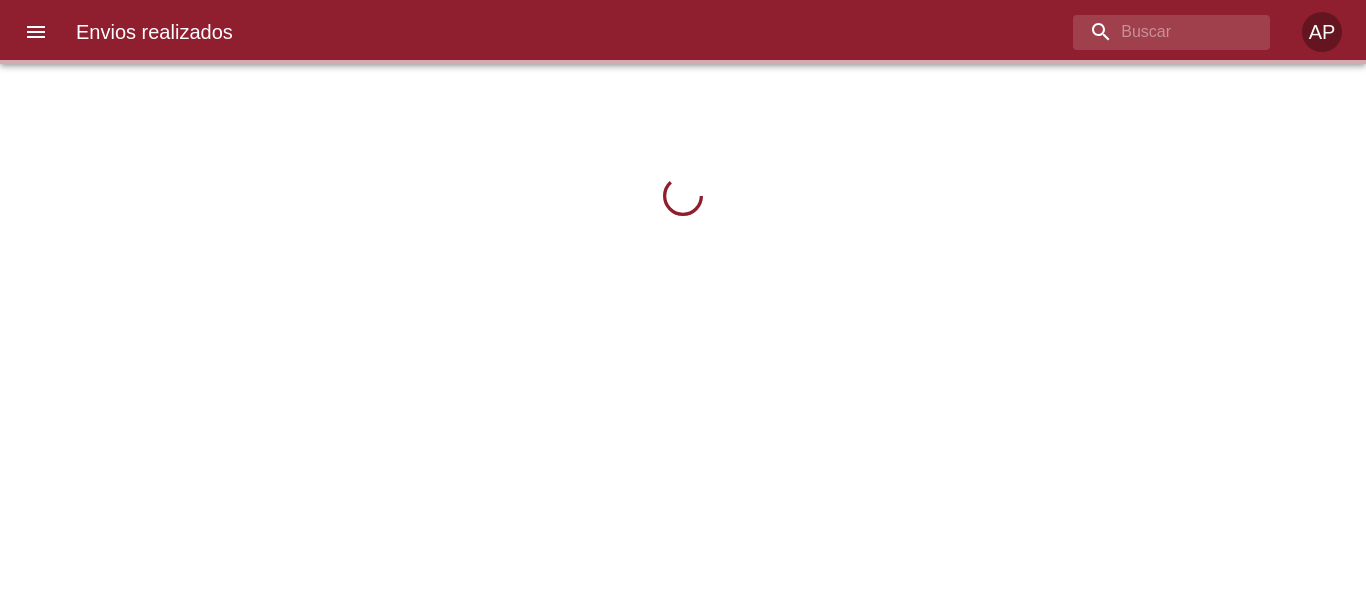 scroll, scrollTop: 0, scrollLeft: 0, axis: both 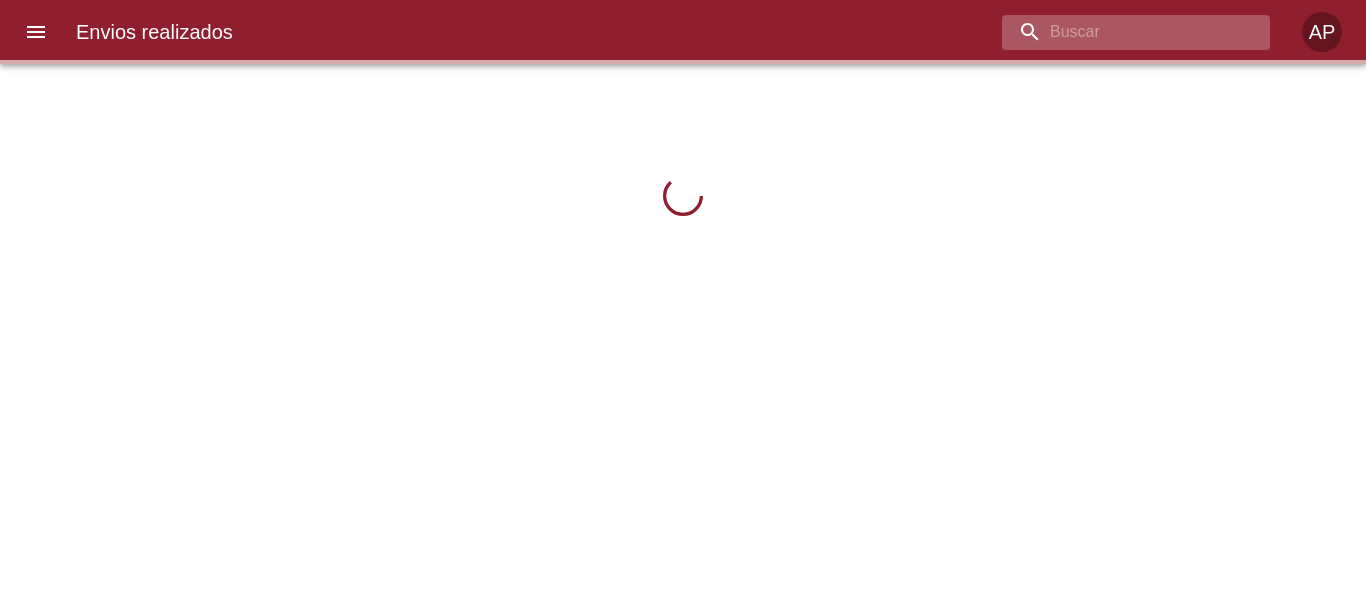 click at bounding box center [1119, 32] 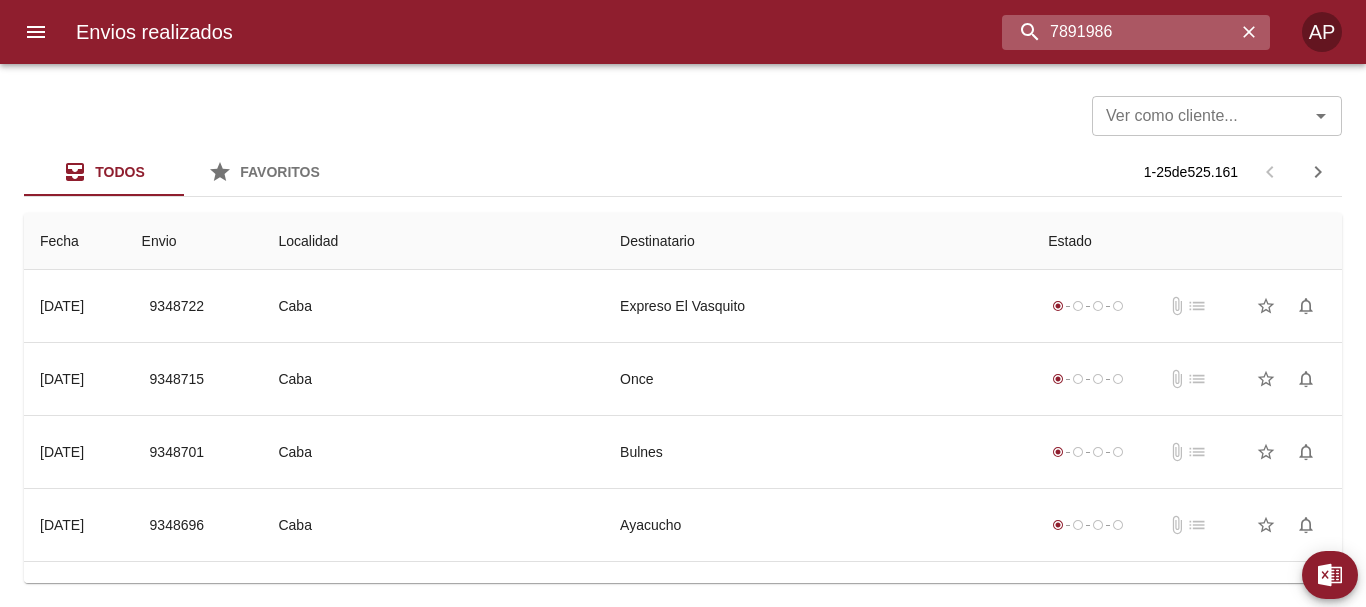 type on "7891986" 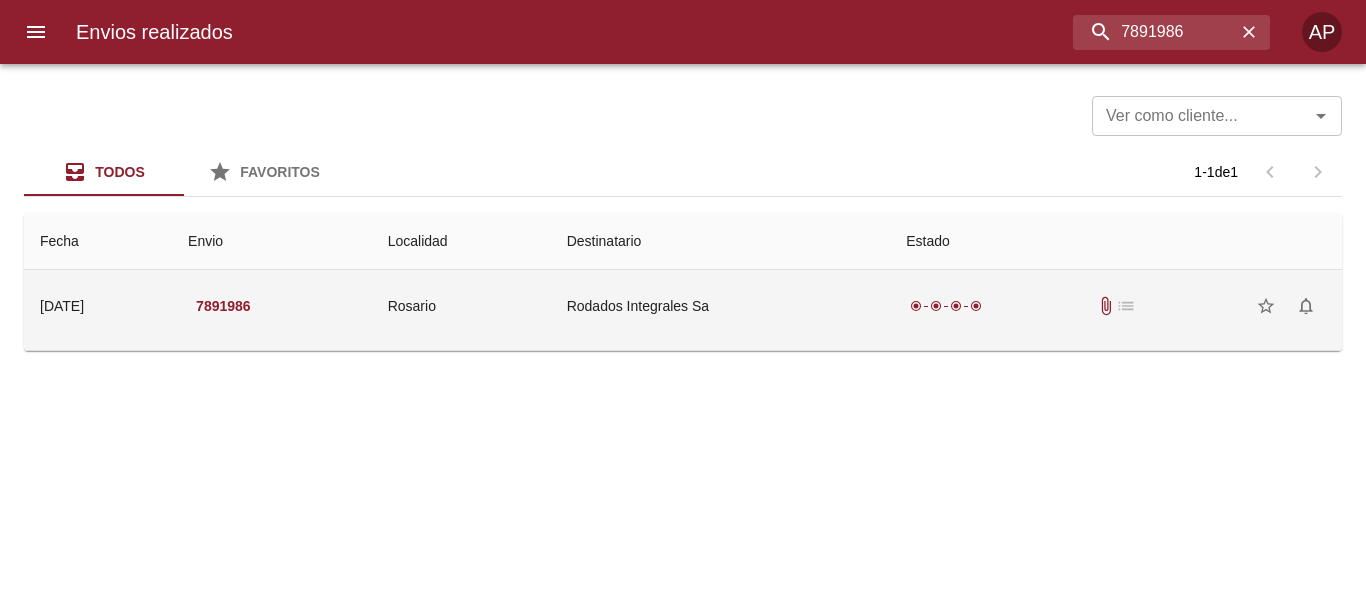 drag, startPoint x: 1069, startPoint y: 319, endPoint x: 1054, endPoint y: 304, distance: 21.213203 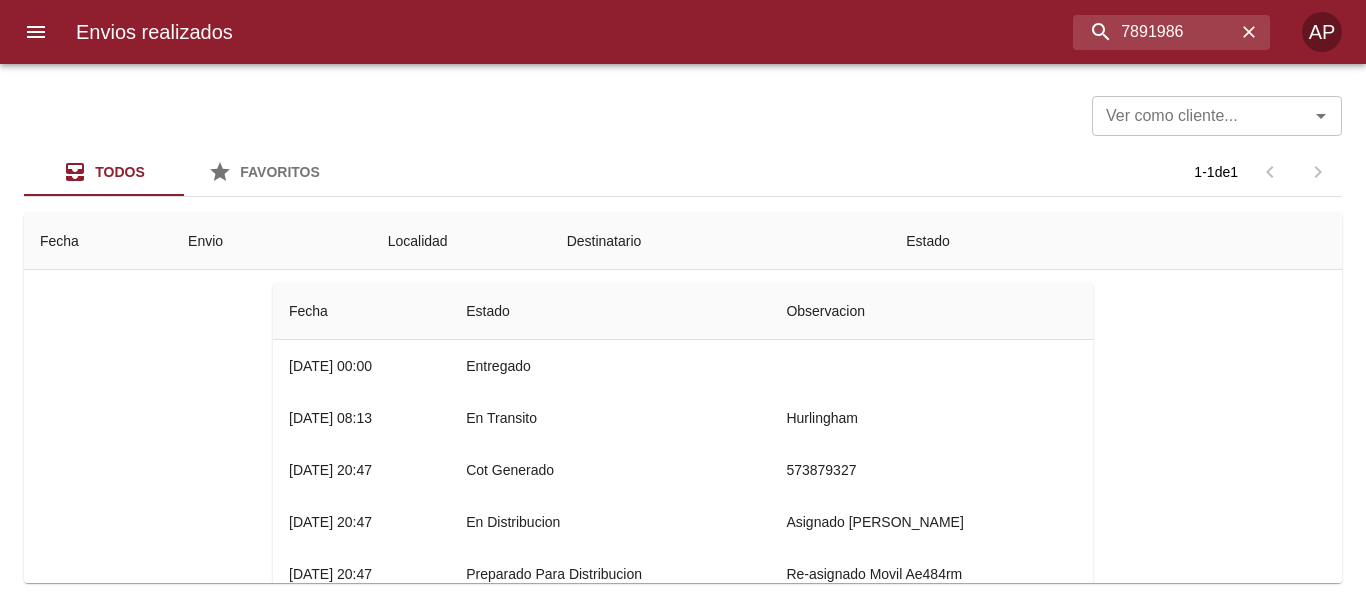 scroll, scrollTop: 0, scrollLeft: 0, axis: both 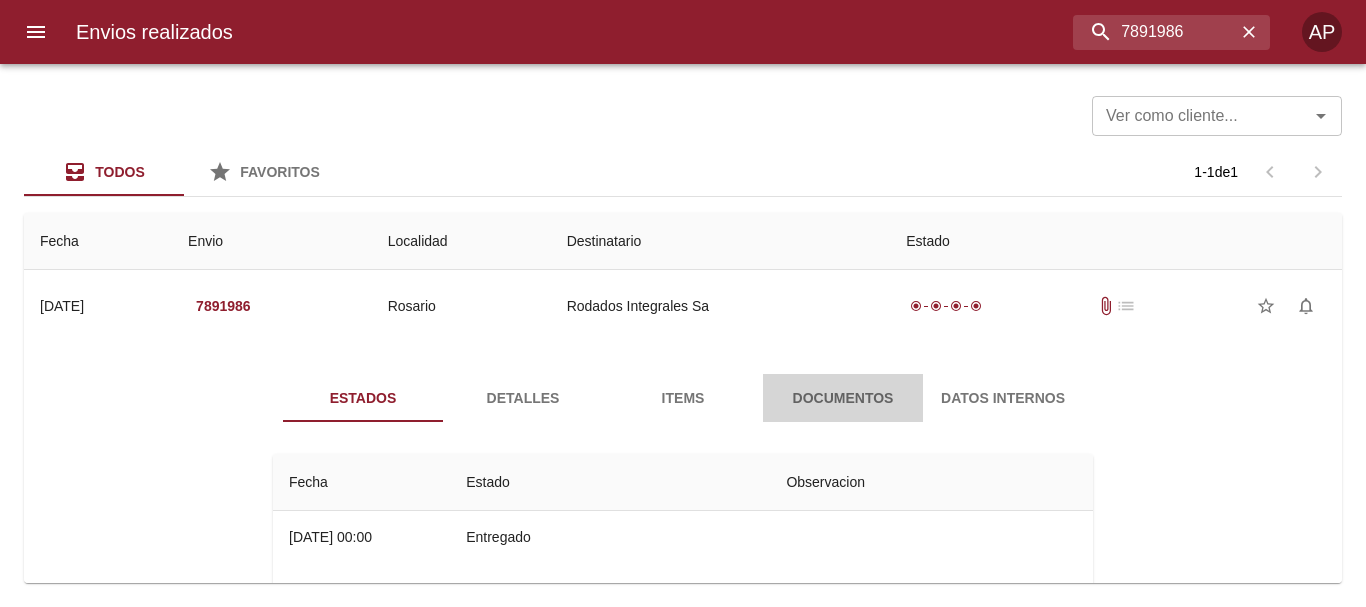 click on "Documentos" at bounding box center [843, 398] 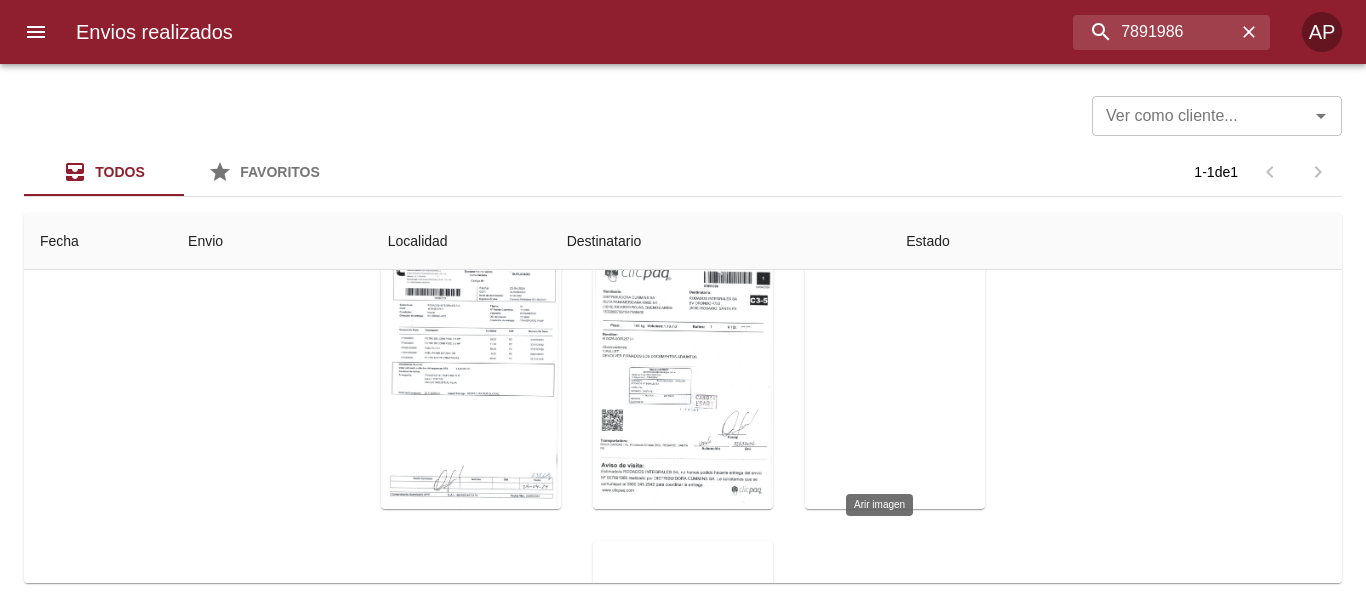scroll, scrollTop: 280, scrollLeft: 0, axis: vertical 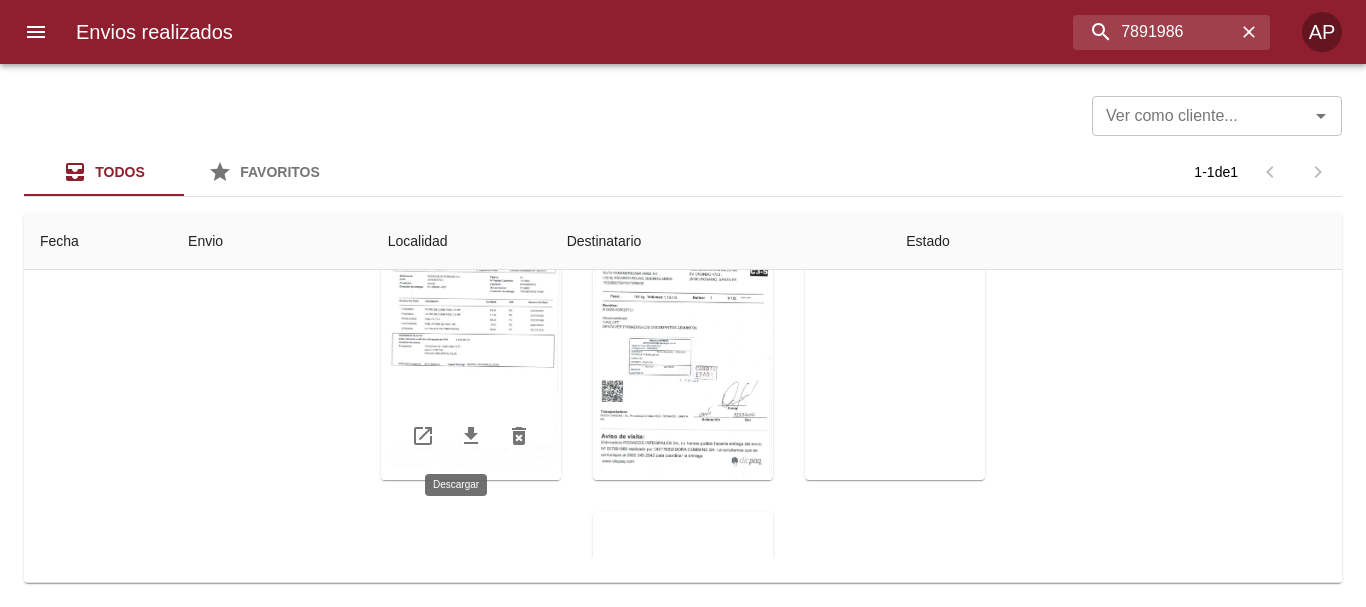 click 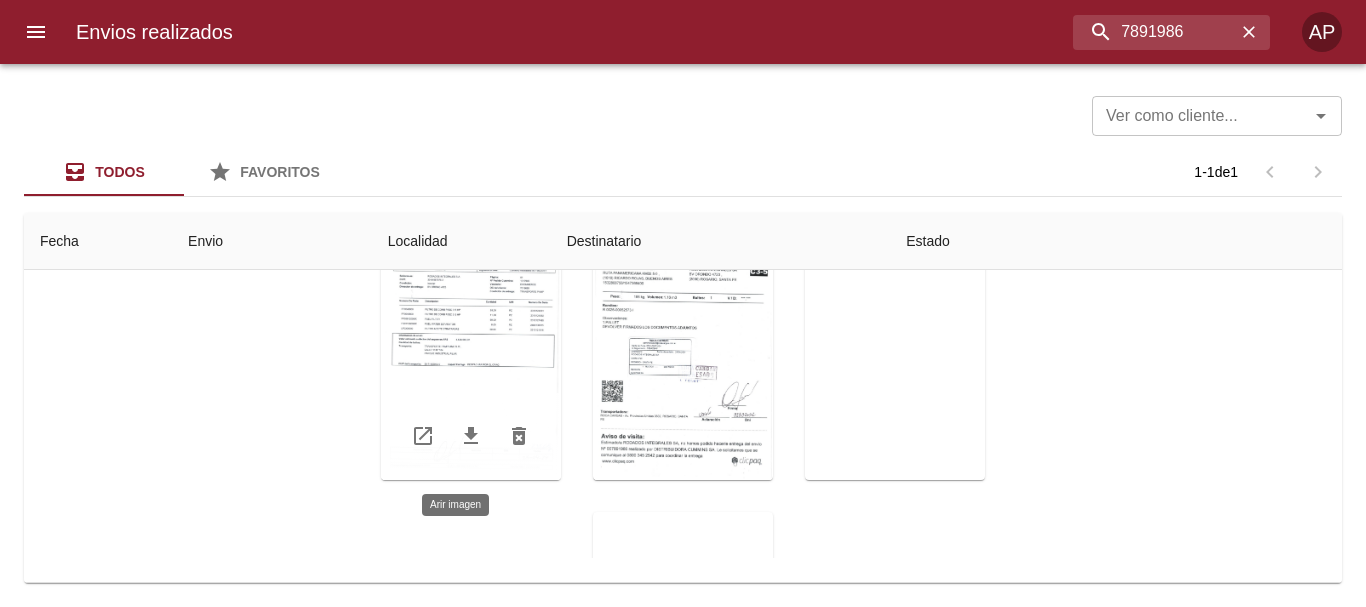 click at bounding box center [471, 355] 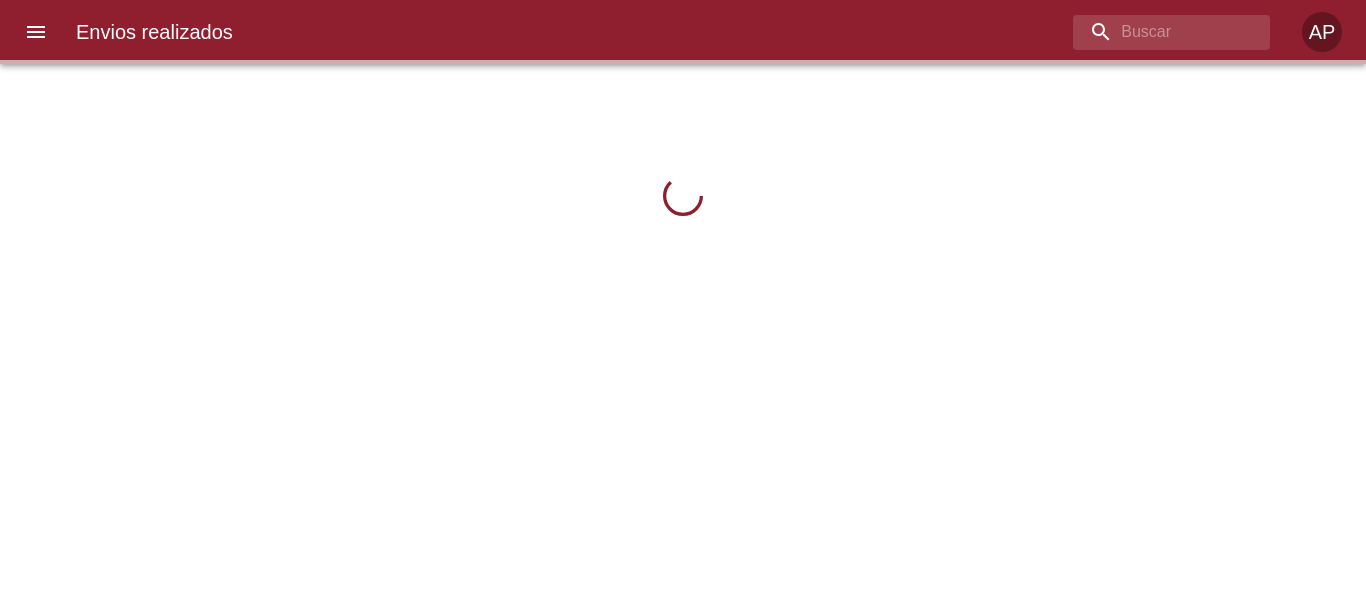 scroll, scrollTop: 0, scrollLeft: 0, axis: both 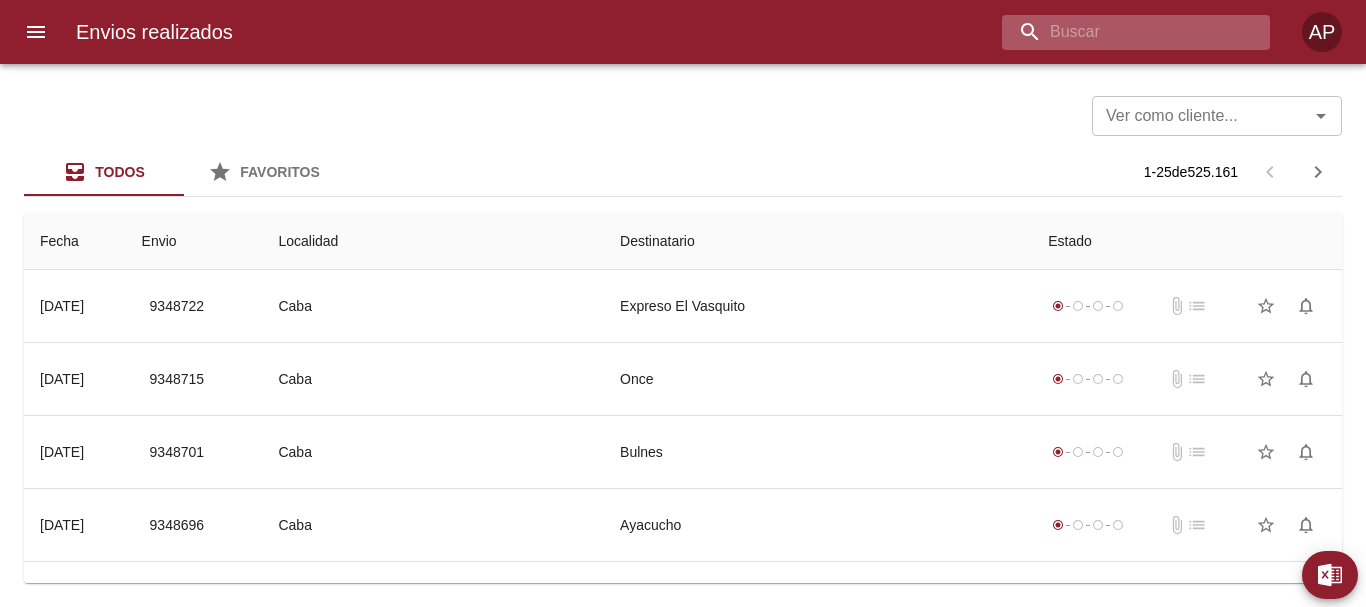click at bounding box center [1119, 32] 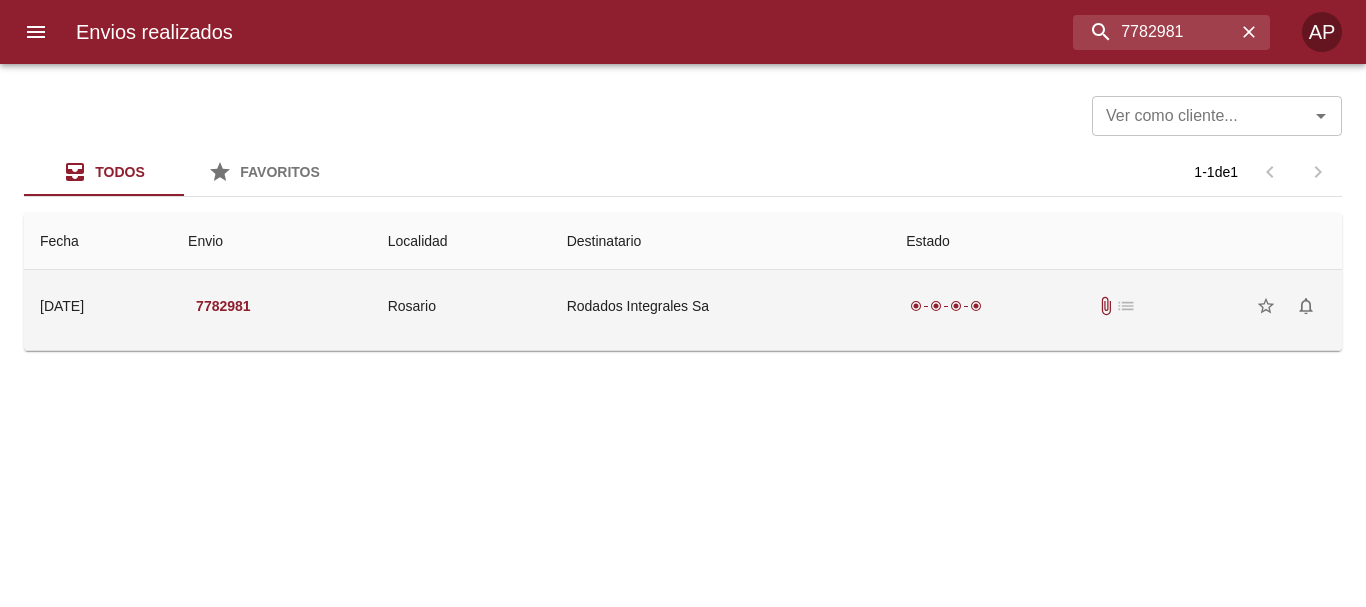 drag, startPoint x: 1024, startPoint y: 299, endPoint x: 1029, endPoint y: 288, distance: 12.083046 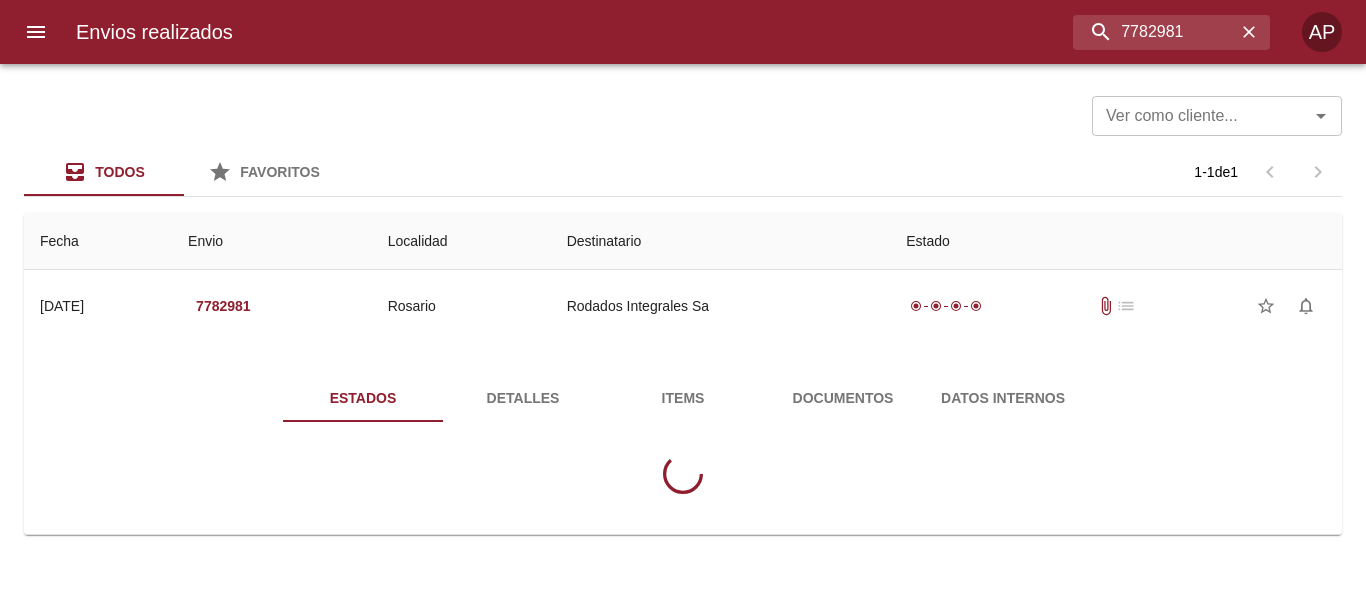 click on "Documentos" at bounding box center [843, 398] 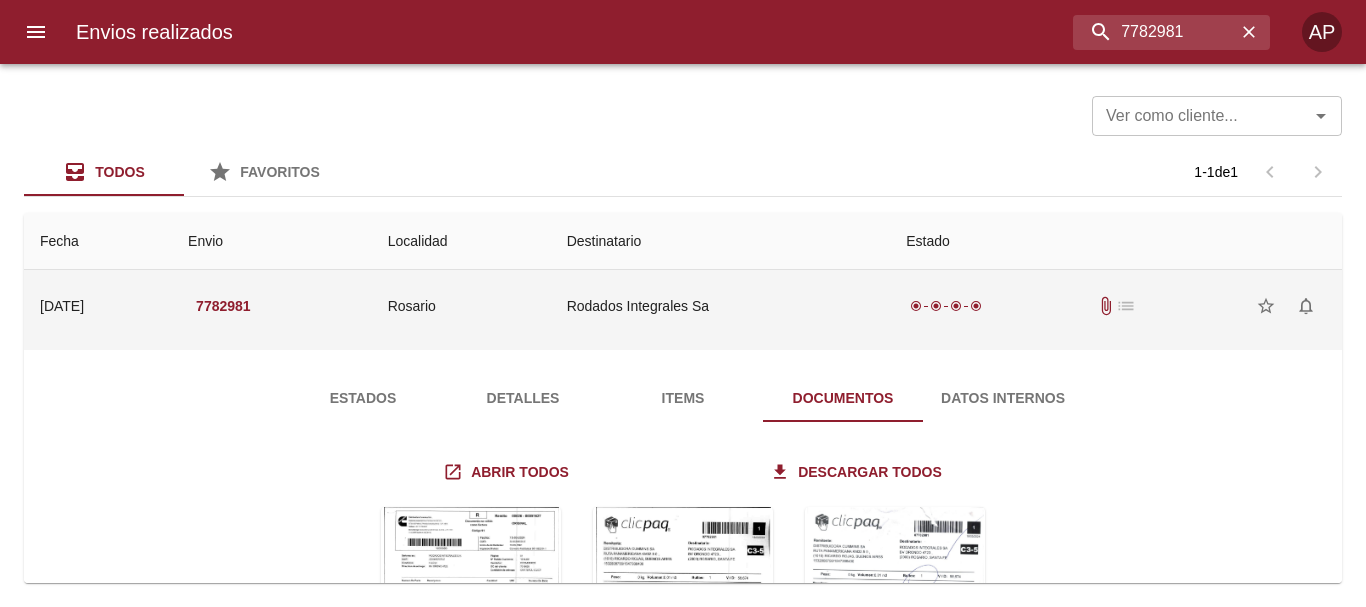 scroll, scrollTop: 277, scrollLeft: 0, axis: vertical 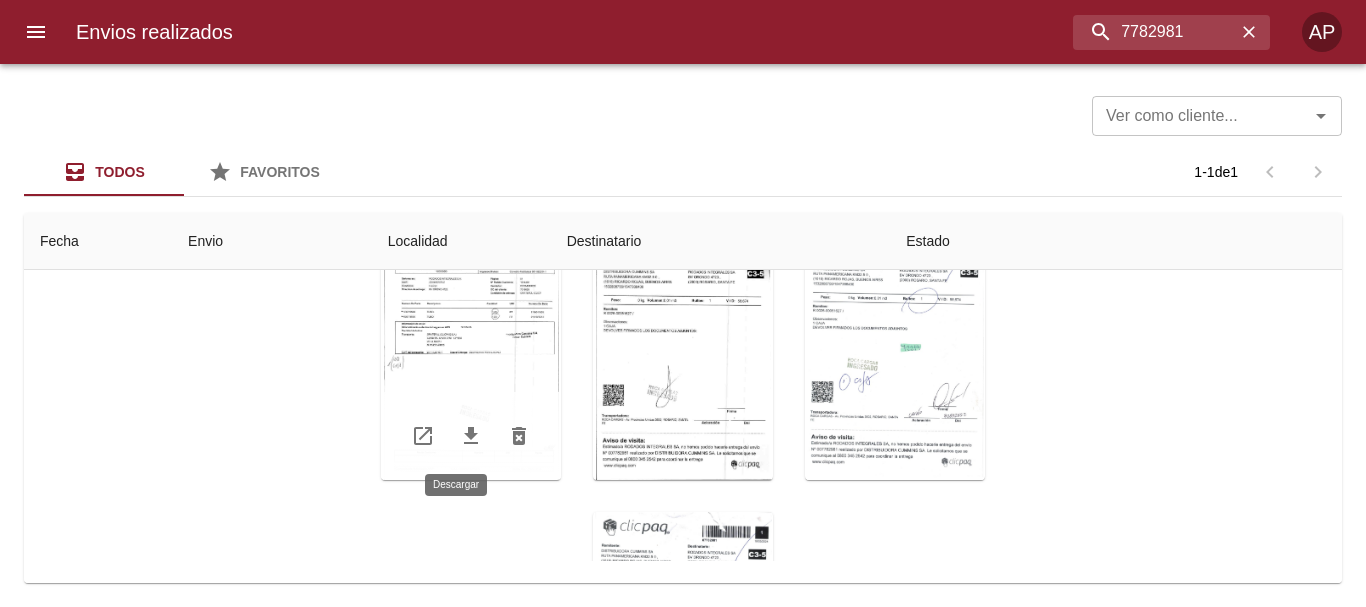 click 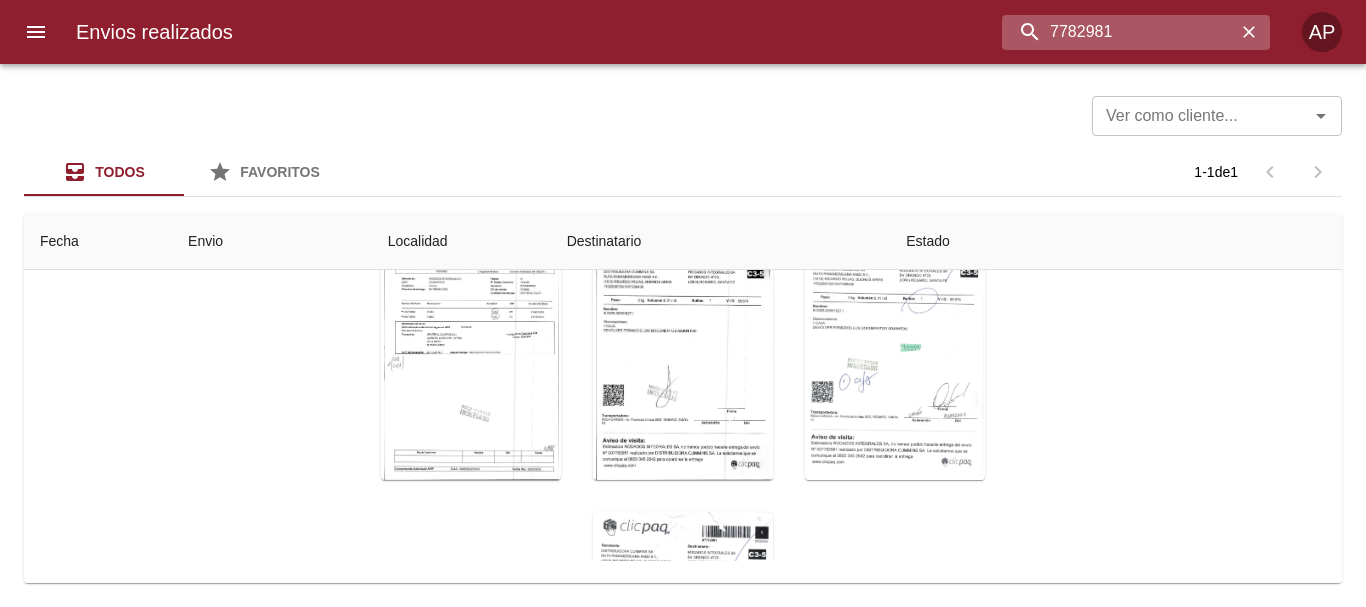 click on "7782981" at bounding box center (1119, 32) 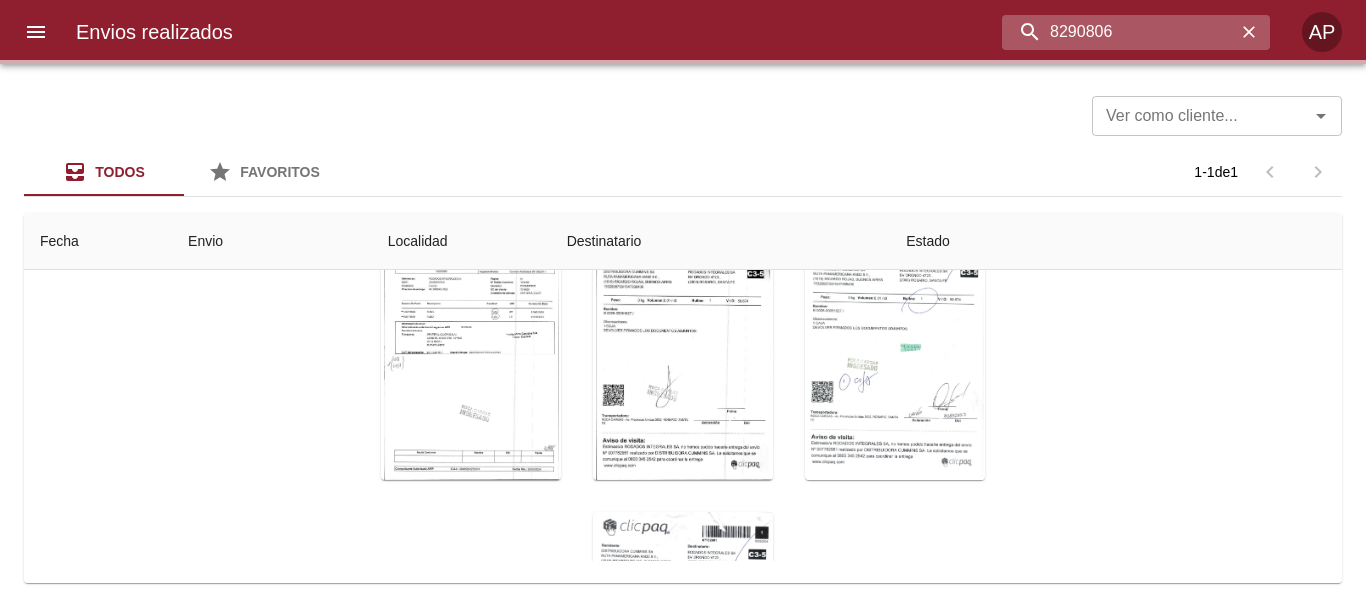 scroll, scrollTop: 0, scrollLeft: 0, axis: both 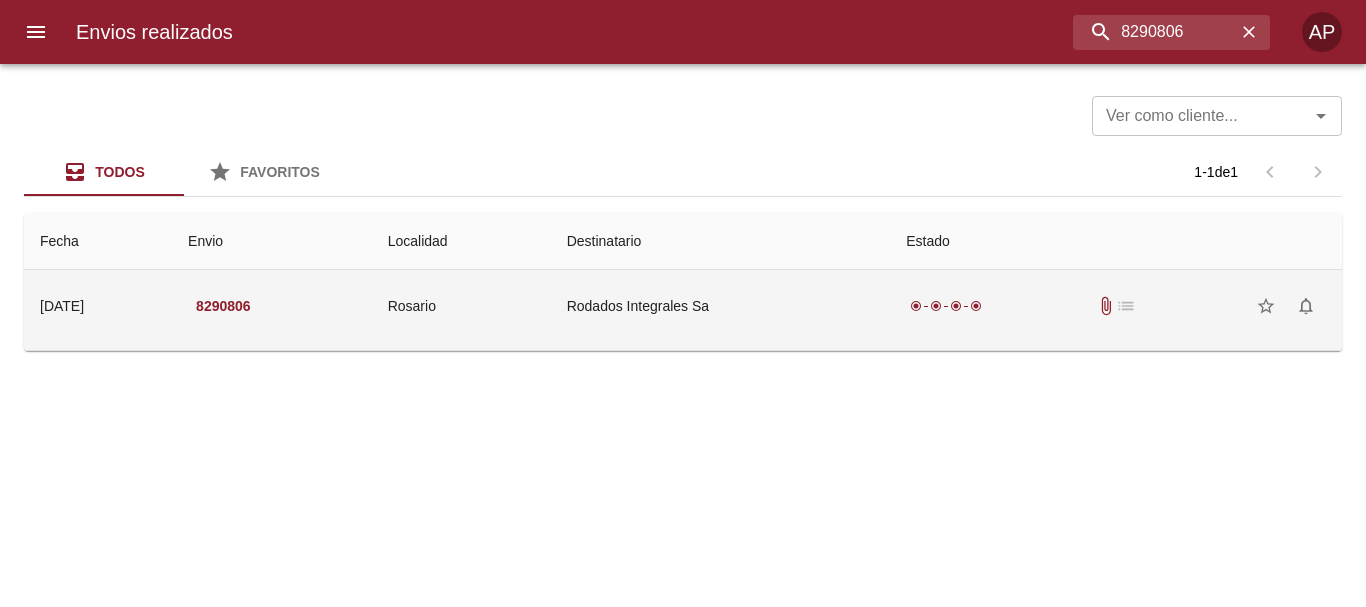 click on "radio_button_checked radio_button_checked radio_button_checked radio_button_checked attach_file list star_border notifications_none" at bounding box center [1116, 306] 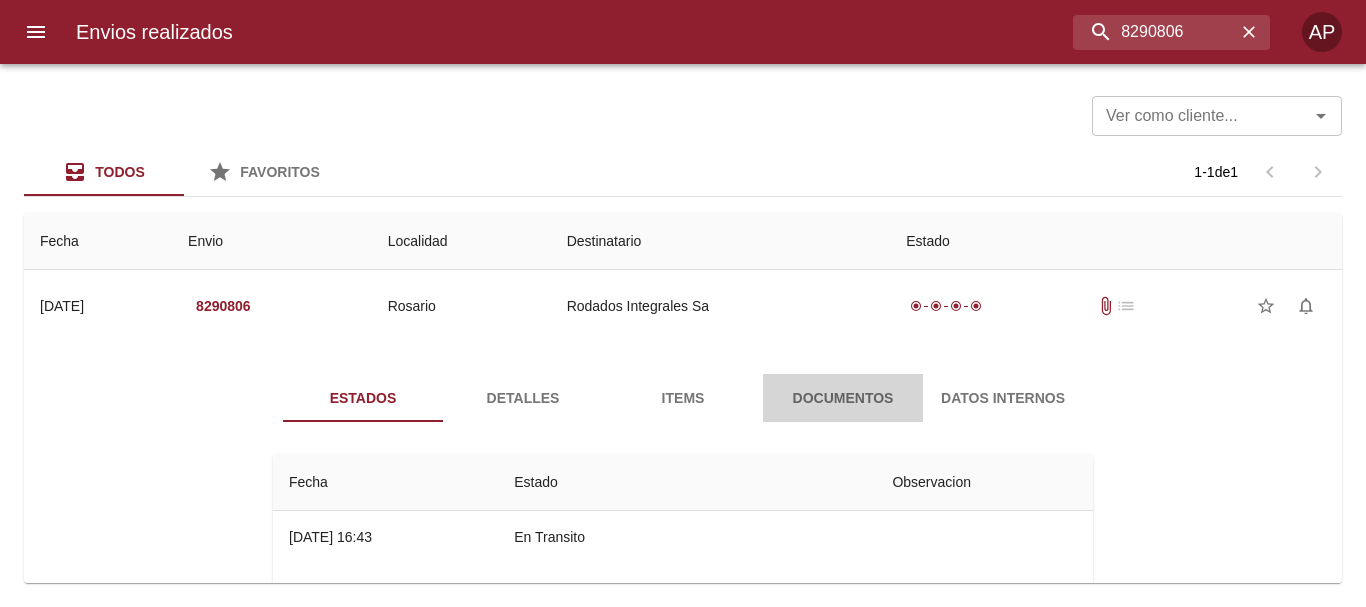 click on "Documentos" at bounding box center (843, 398) 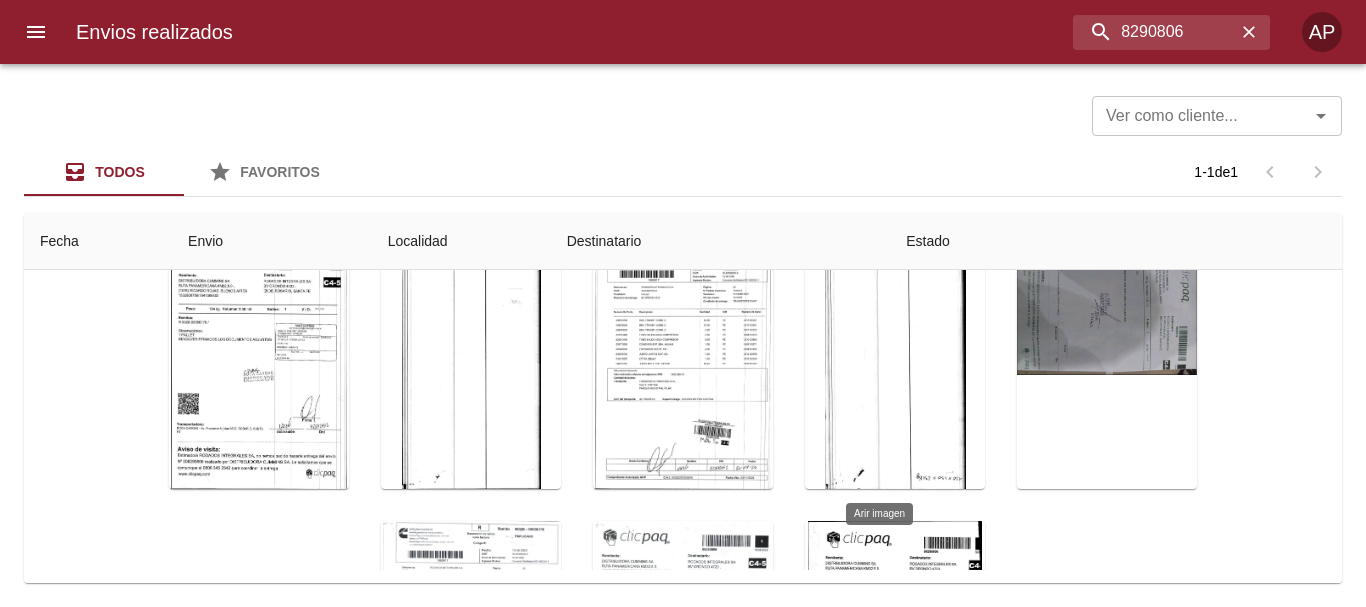 scroll, scrollTop: 280, scrollLeft: 0, axis: vertical 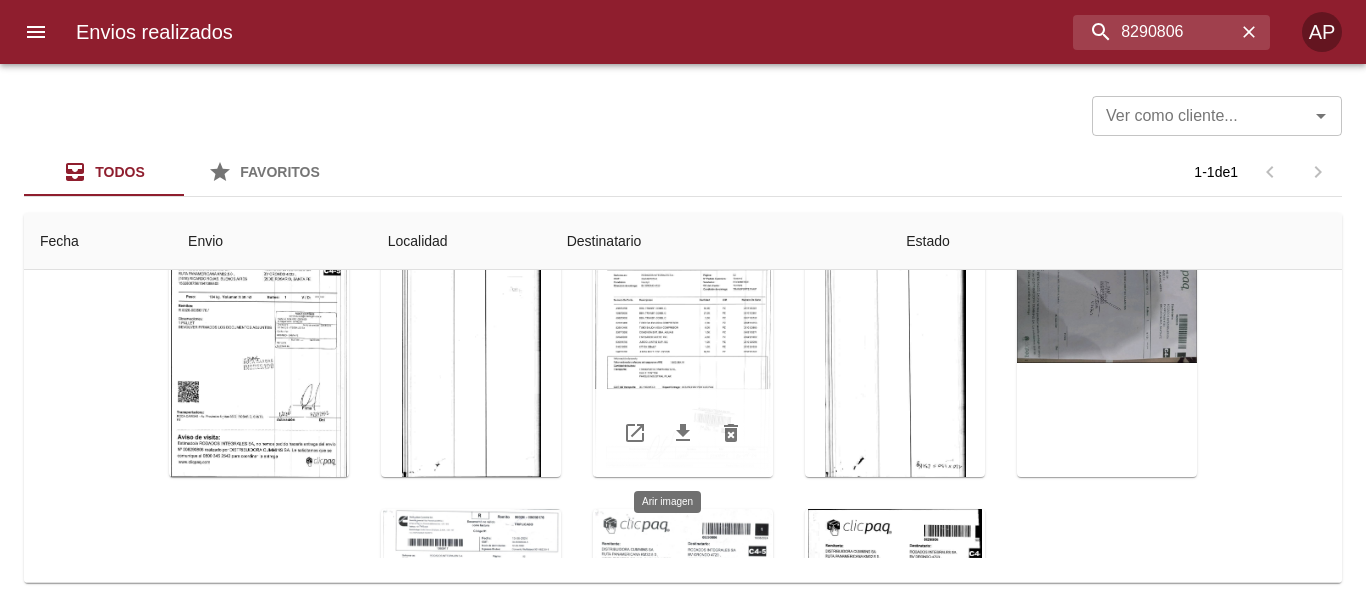 click at bounding box center (683, 352) 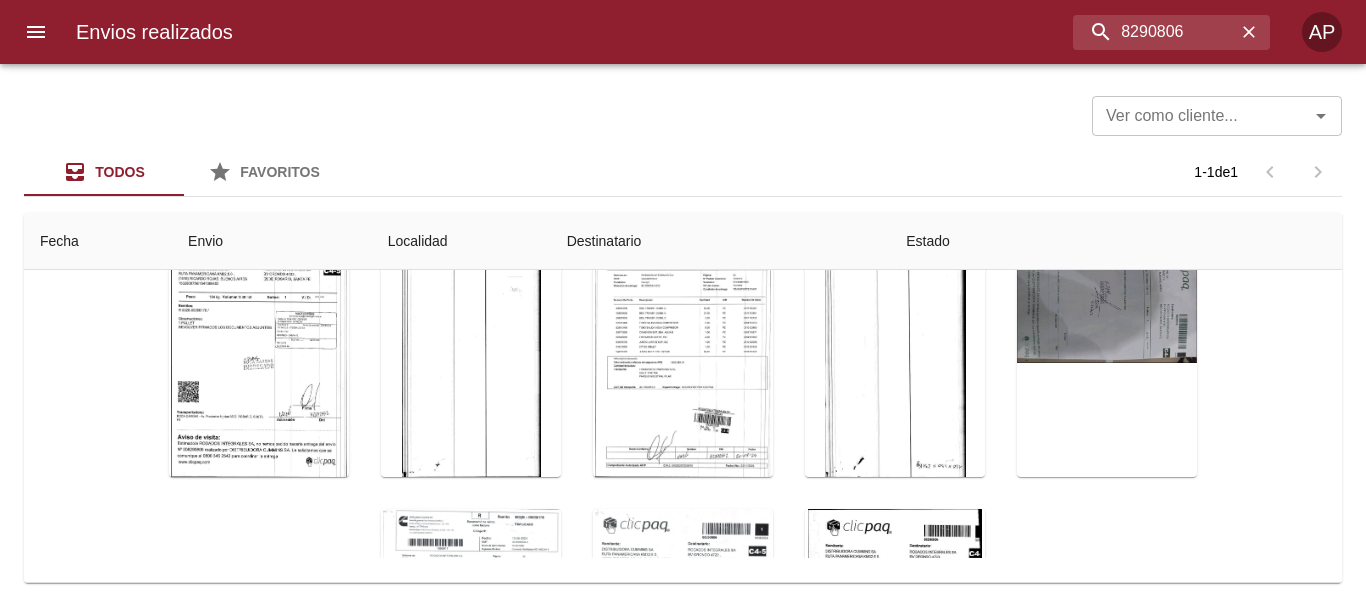 click at bounding box center [683, 1772] 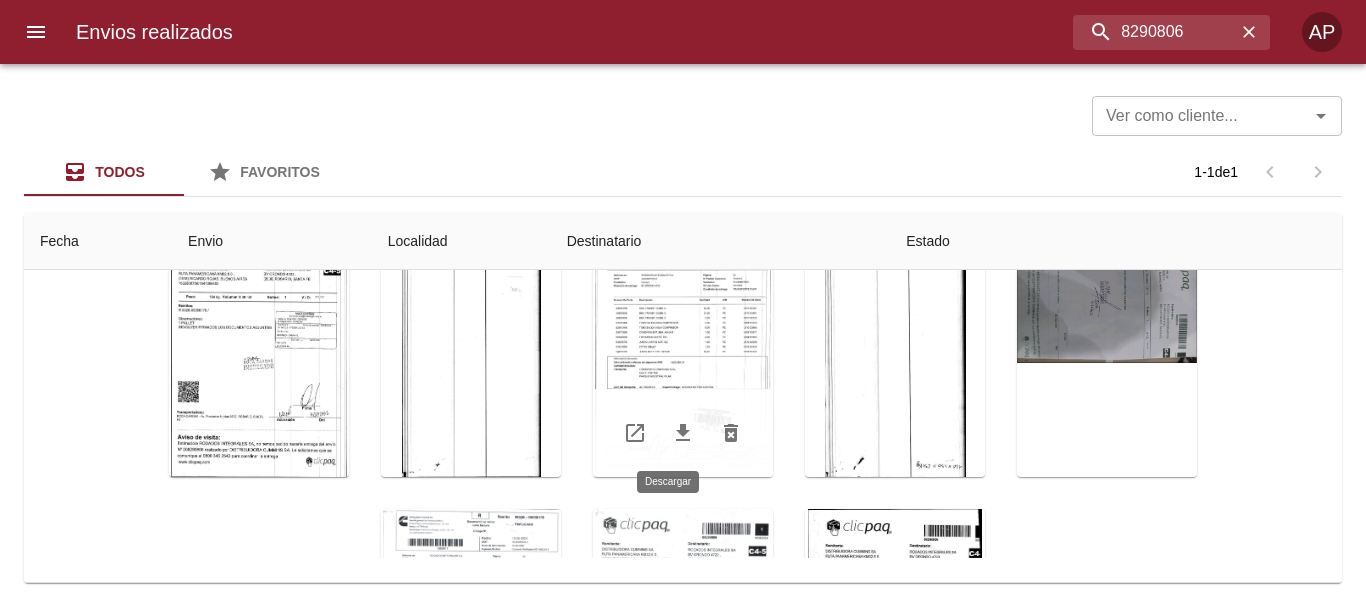 click 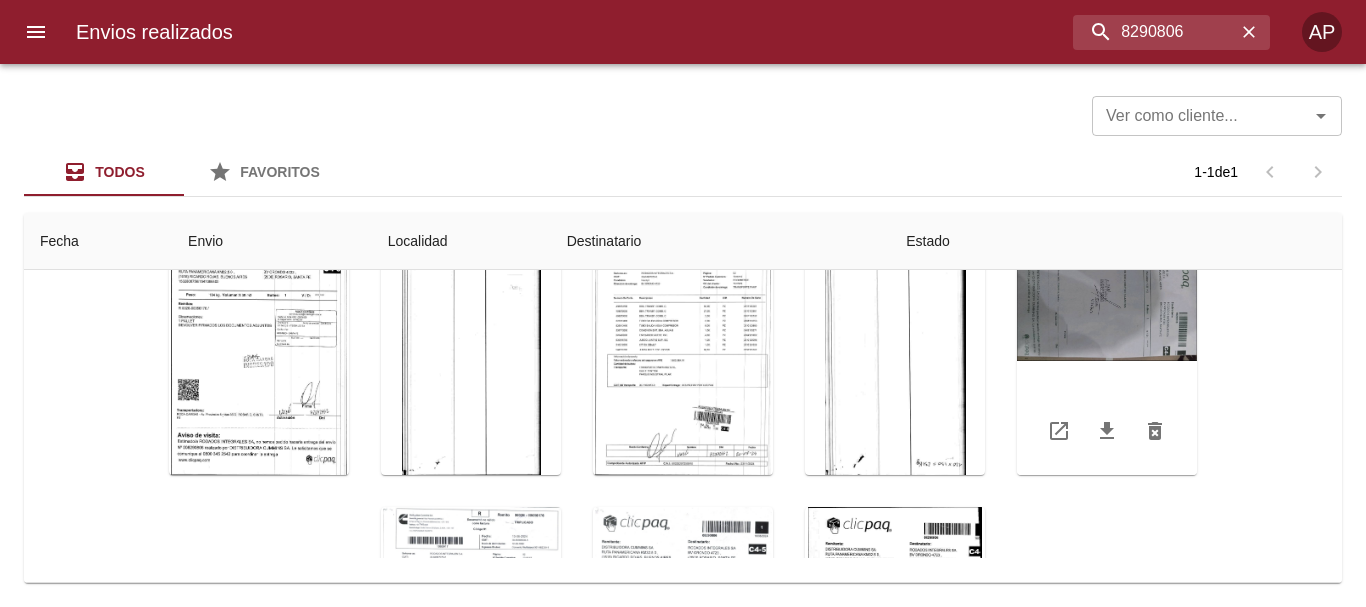 scroll, scrollTop: 0, scrollLeft: 0, axis: both 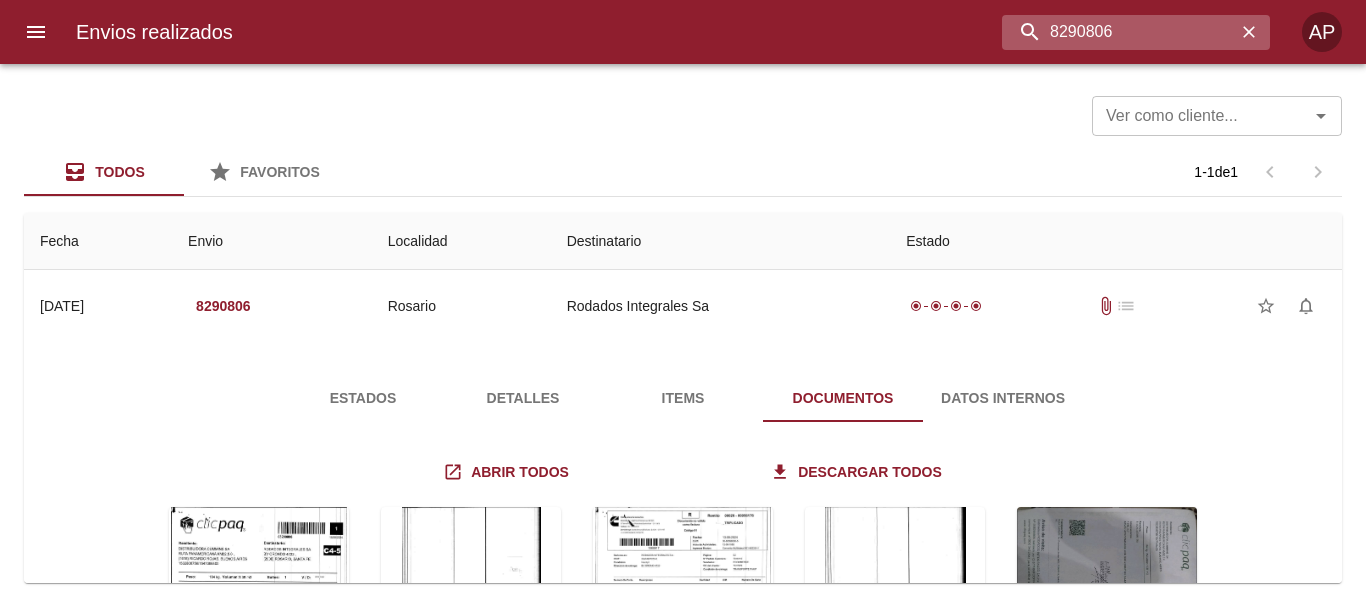 click on "8290806" at bounding box center (1119, 32) 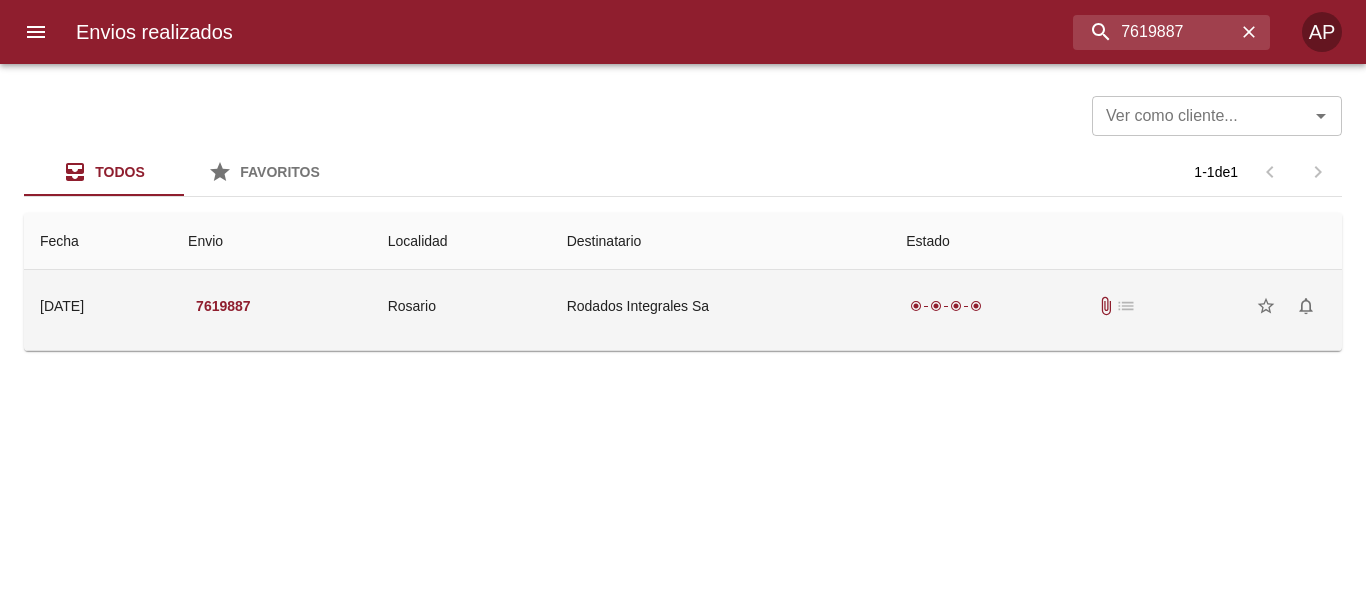 click on "radio_button_checked radio_button_checked radio_button_checked radio_button_checked attach_file list star_border notifications_none" at bounding box center [1116, 306] 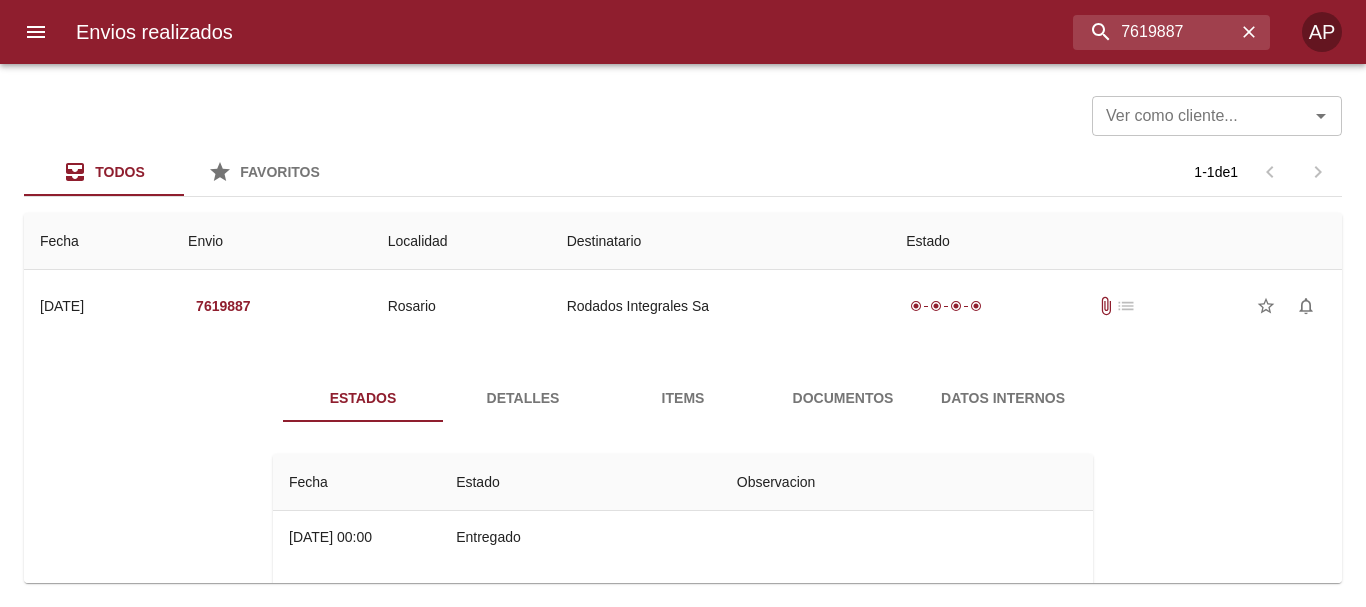 click on "Documentos" at bounding box center [843, 398] 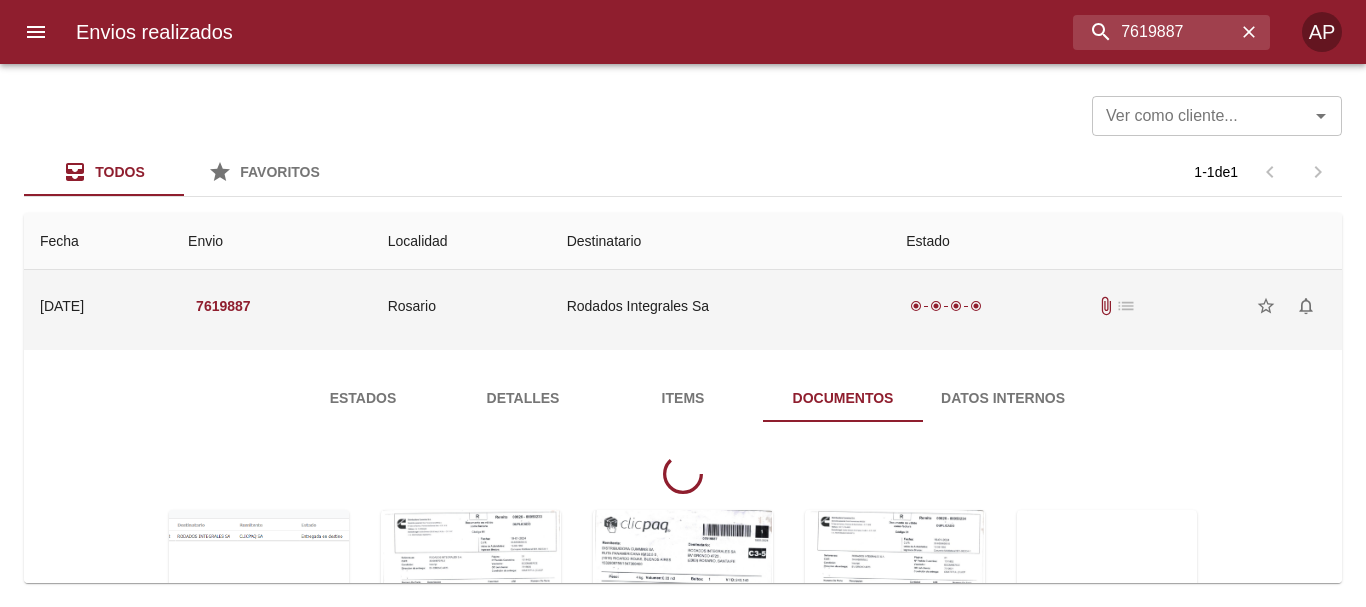 scroll, scrollTop: 200, scrollLeft: 0, axis: vertical 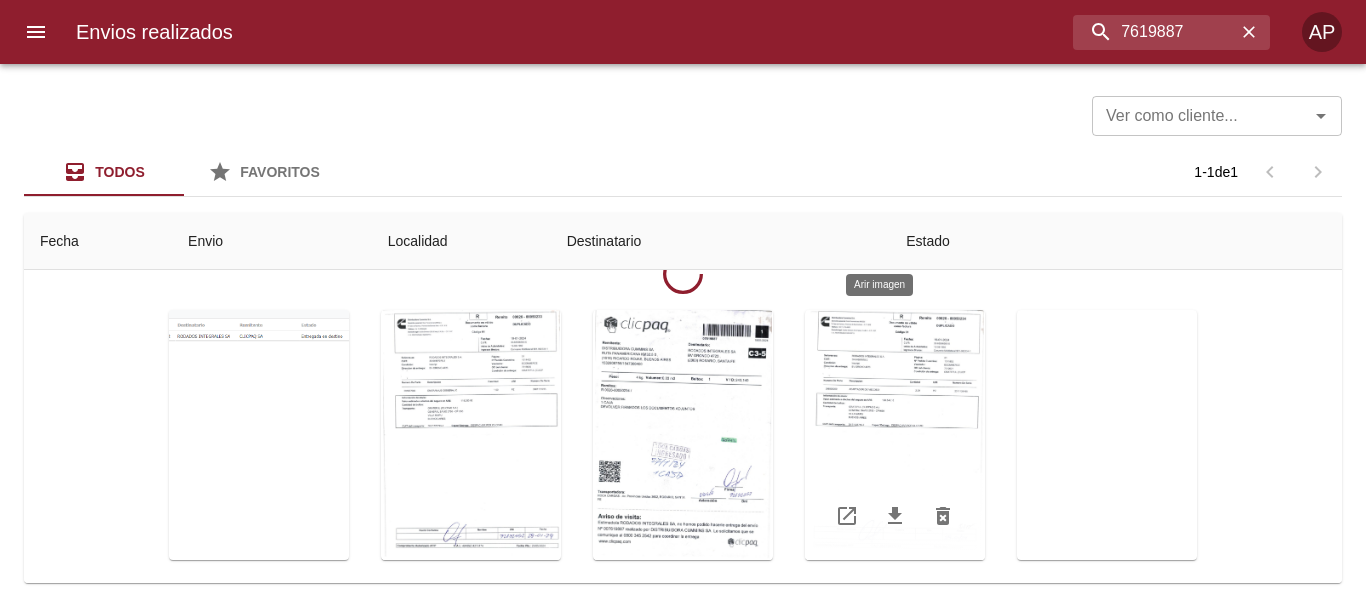 click at bounding box center (895, 435) 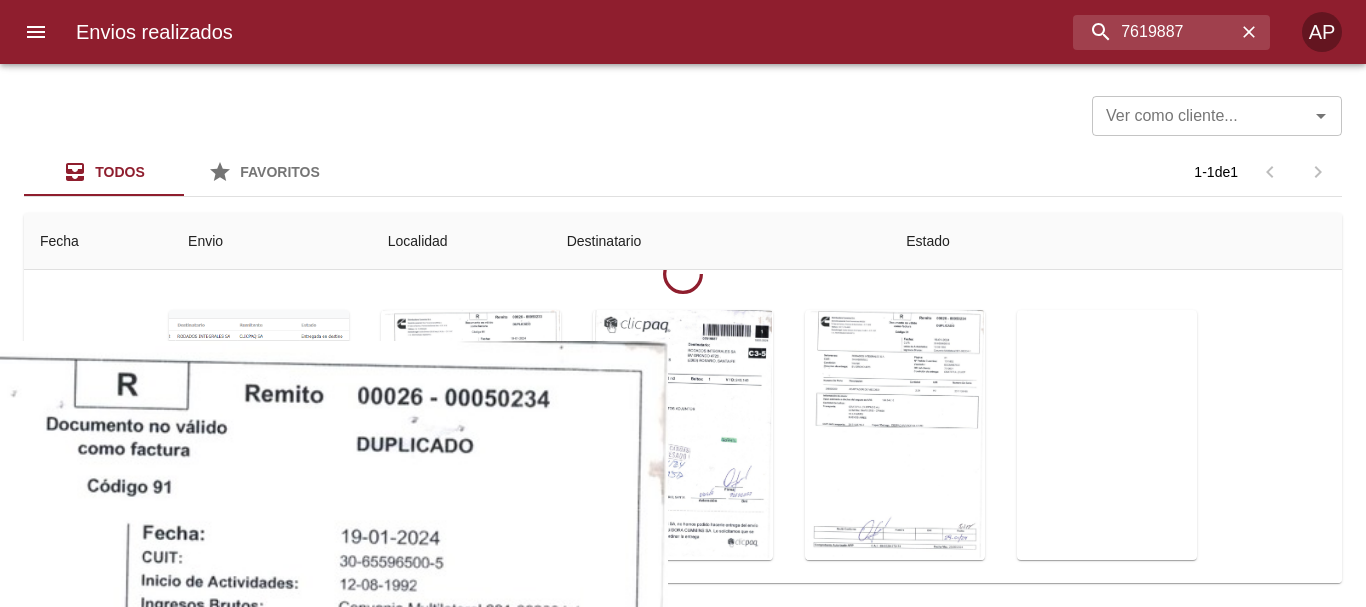 click on "This image failed to load" at bounding box center [683, 9] 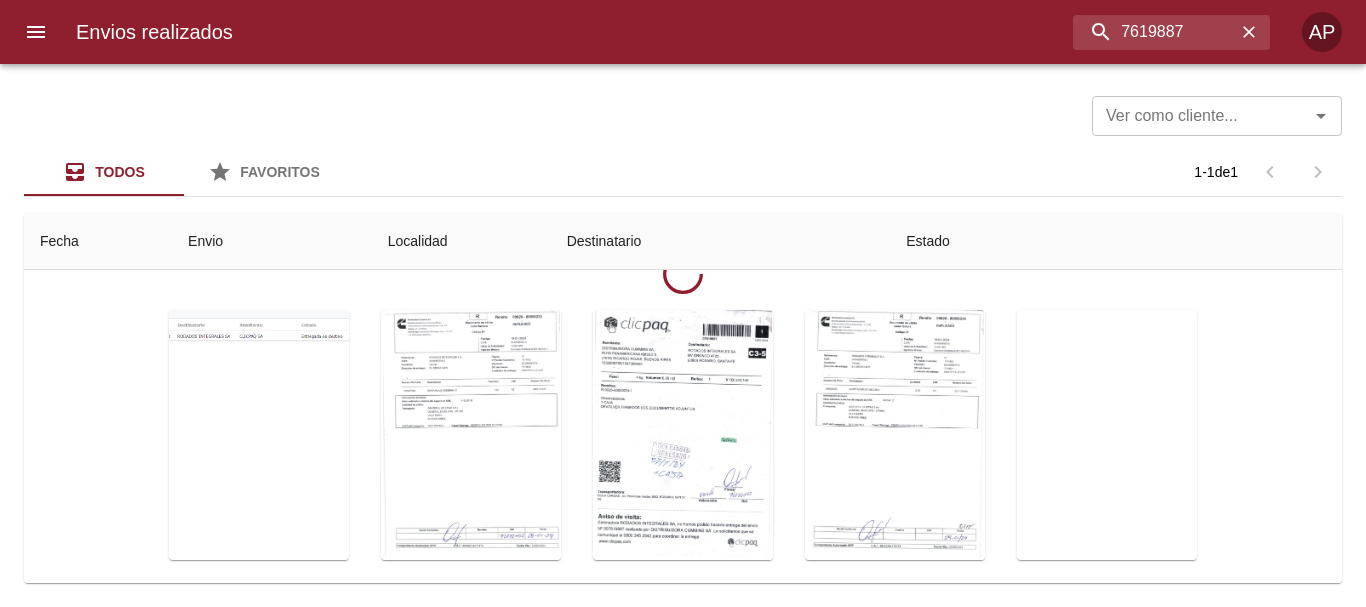 drag, startPoint x: 1133, startPoint y: 413, endPoint x: 1114, endPoint y: 405, distance: 20.615528 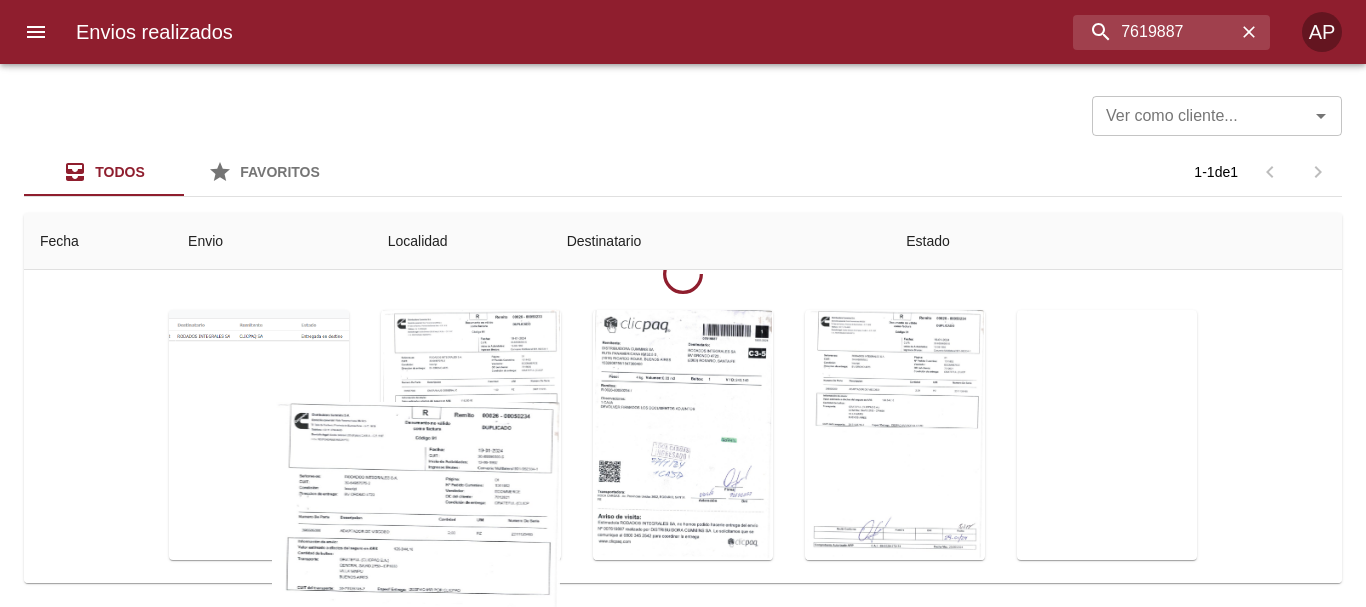 drag, startPoint x: 36, startPoint y: 304, endPoint x: 76, endPoint y: 294, distance: 41.231056 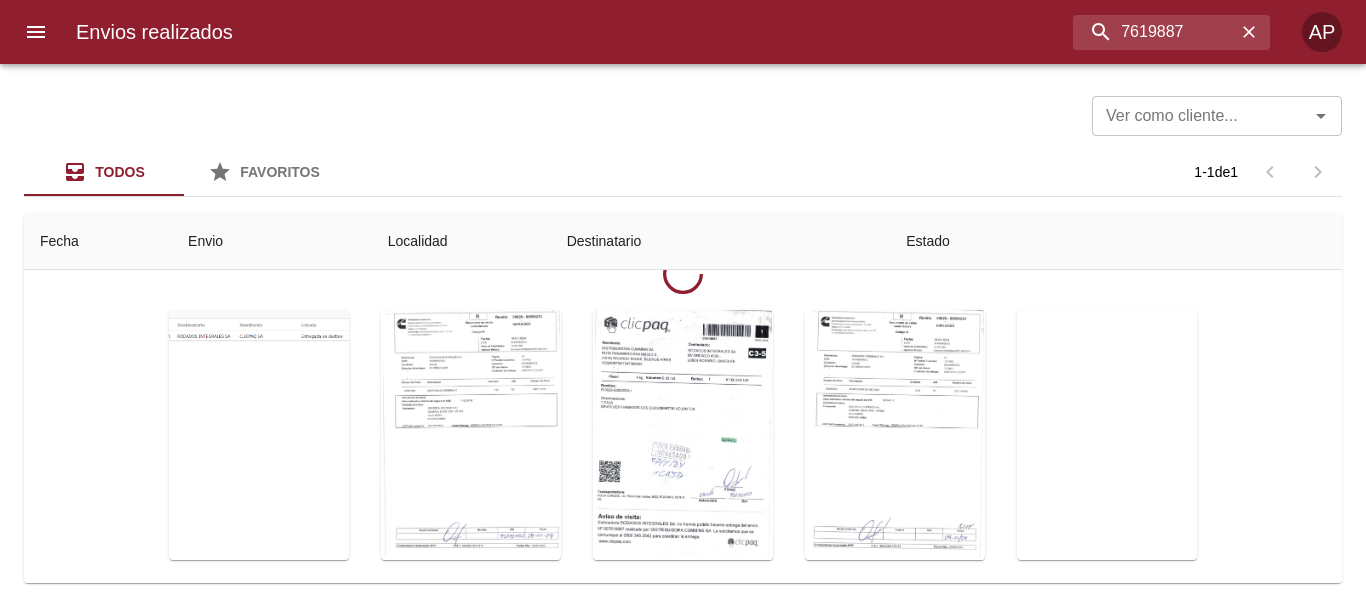 drag, startPoint x: 283, startPoint y: 202, endPoint x: 483, endPoint y: 163, distance: 203.76703 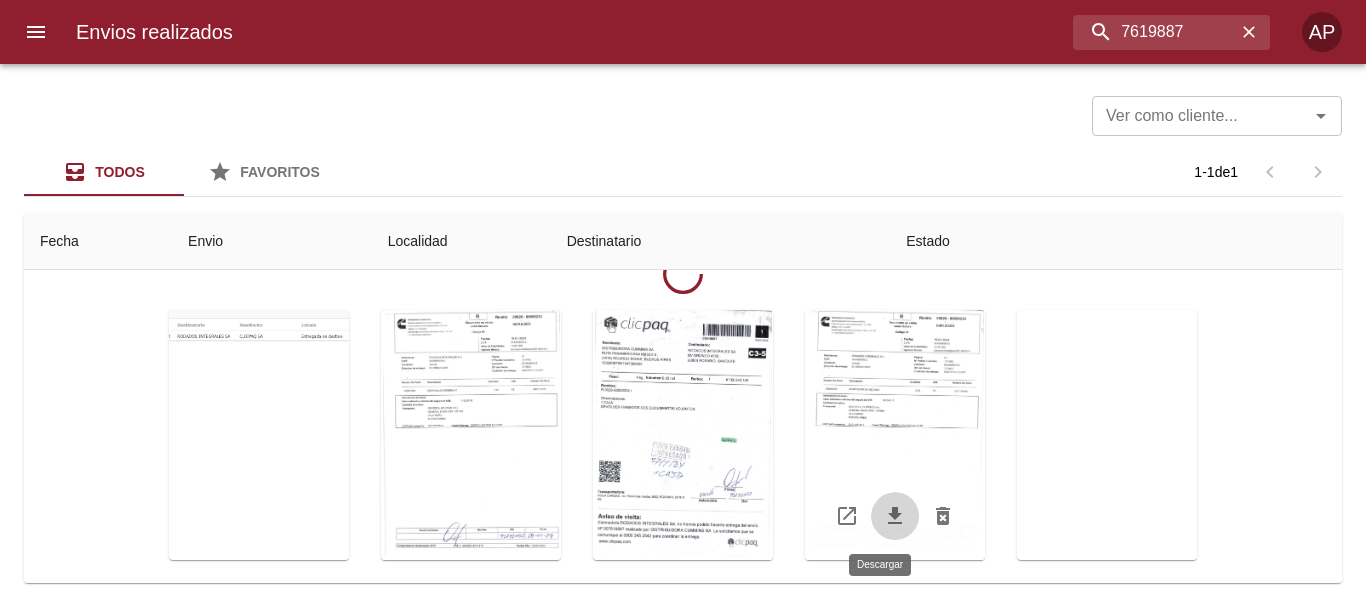 click 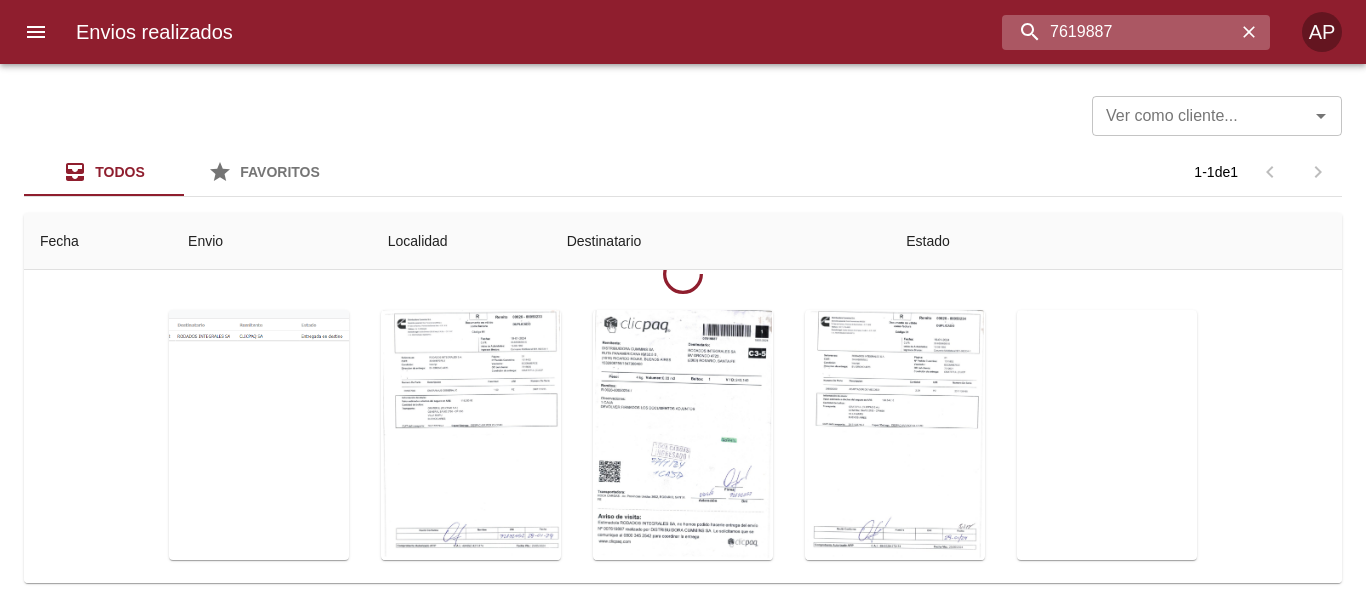 click on "7619887" at bounding box center (1119, 32) 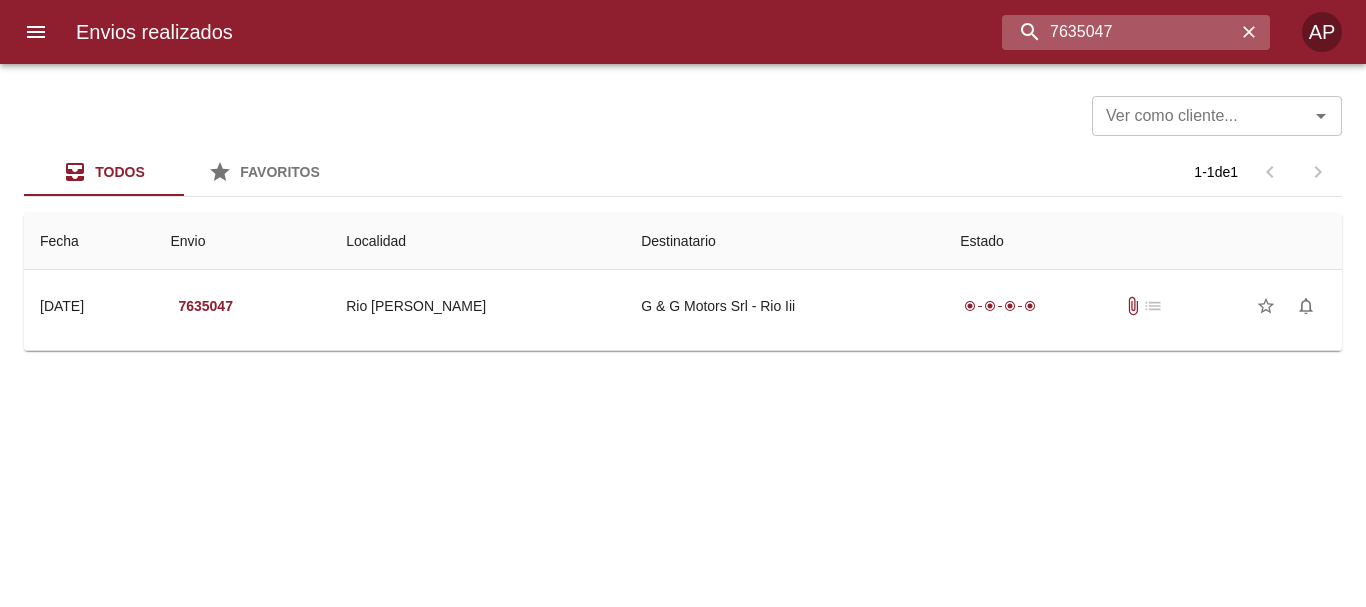 scroll, scrollTop: 0, scrollLeft: 0, axis: both 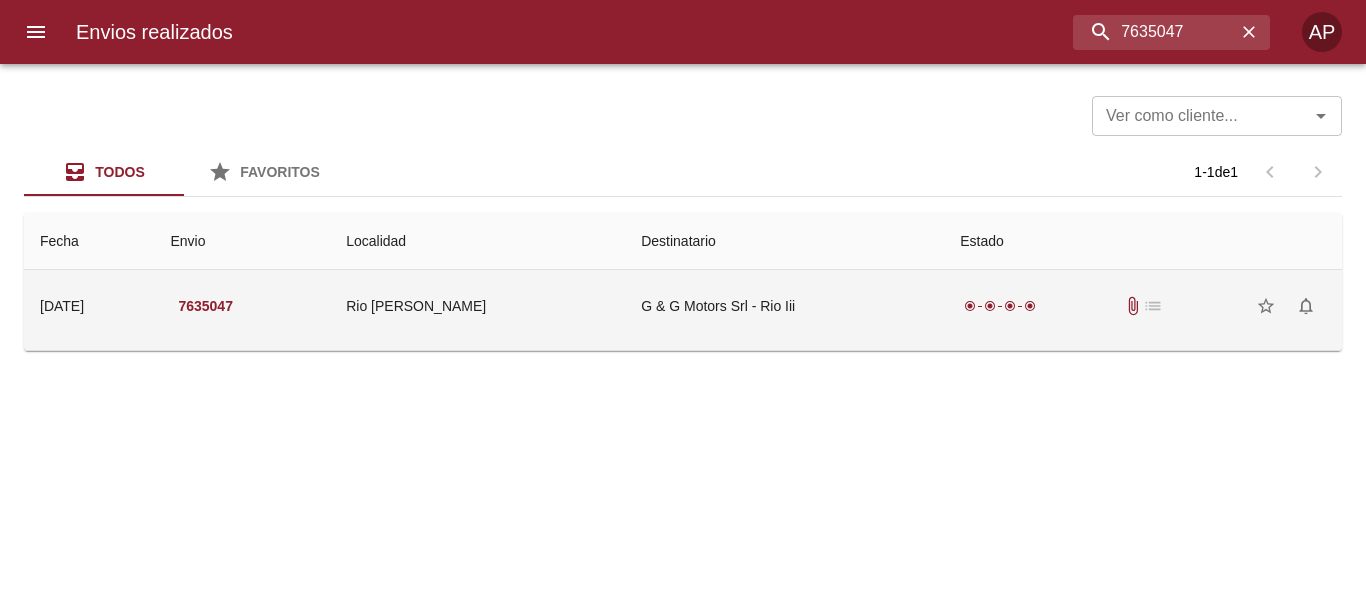 click on "radio_button_checked radio_button_checked radio_button_checked radio_button_checked attach_file list star_border notifications_none" at bounding box center [1143, 306] 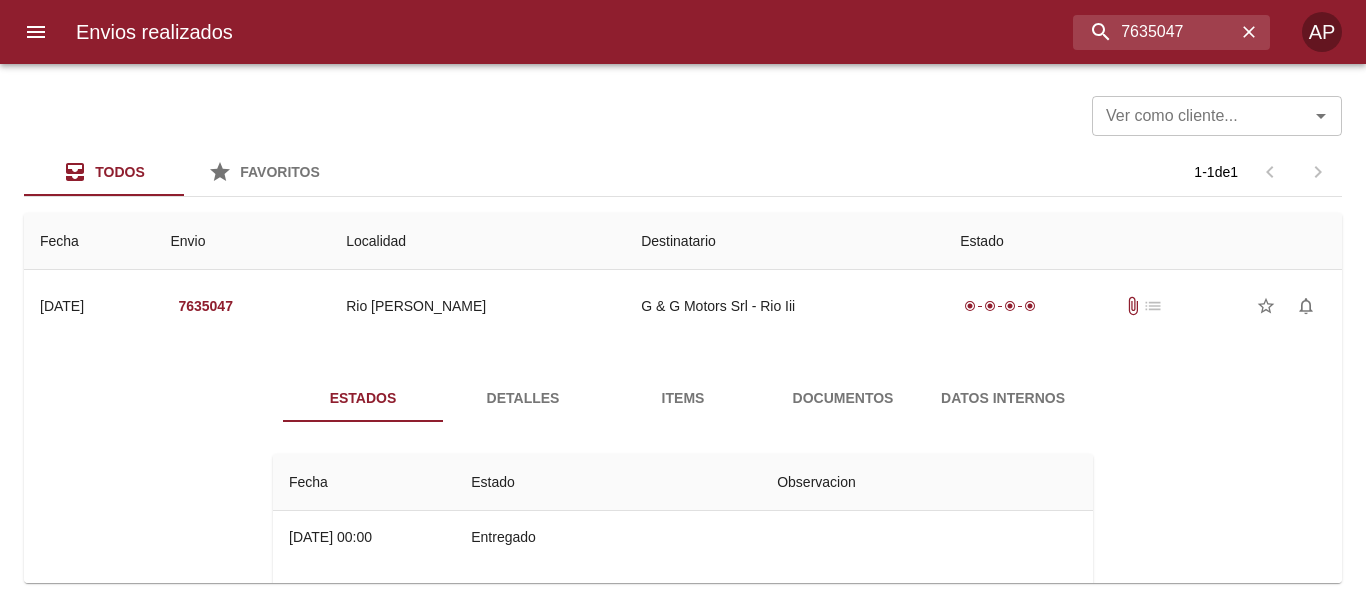 click on "Documentos" at bounding box center (843, 398) 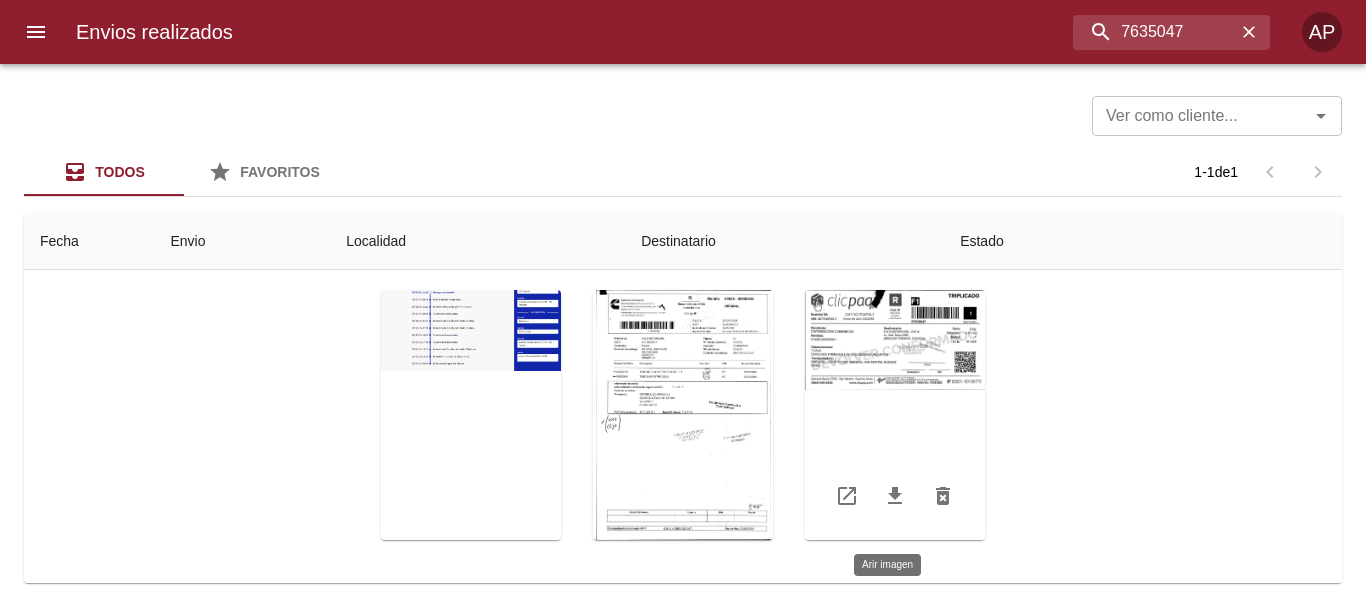 scroll, scrollTop: 231, scrollLeft: 0, axis: vertical 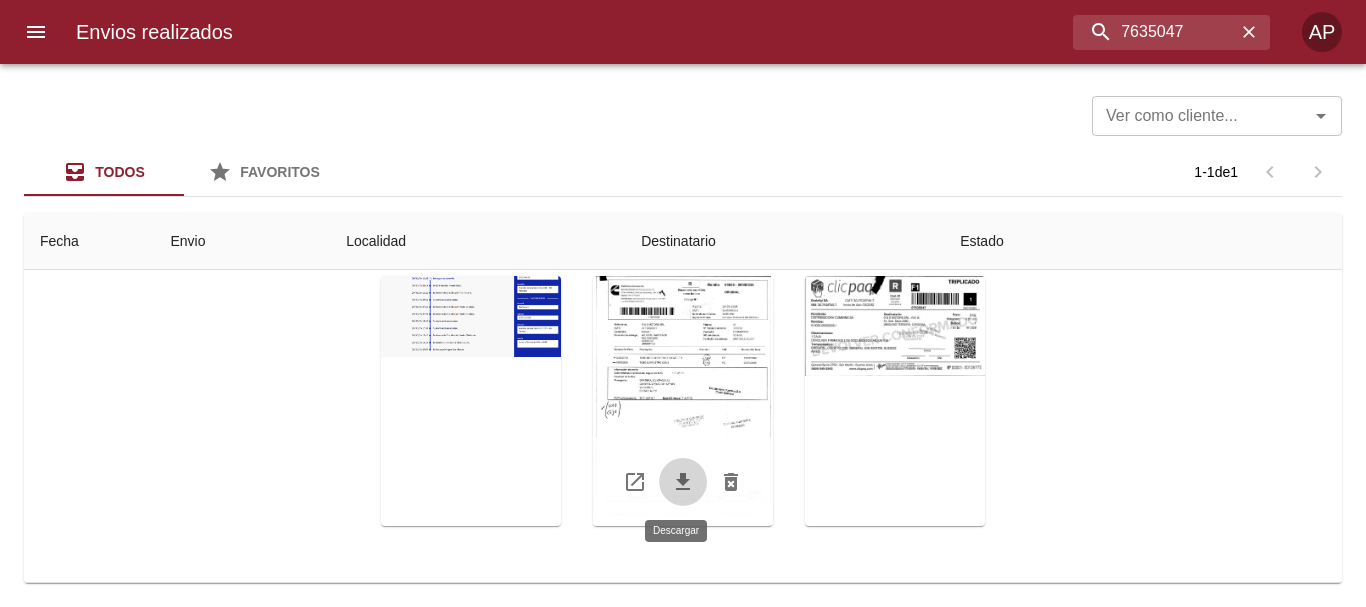click 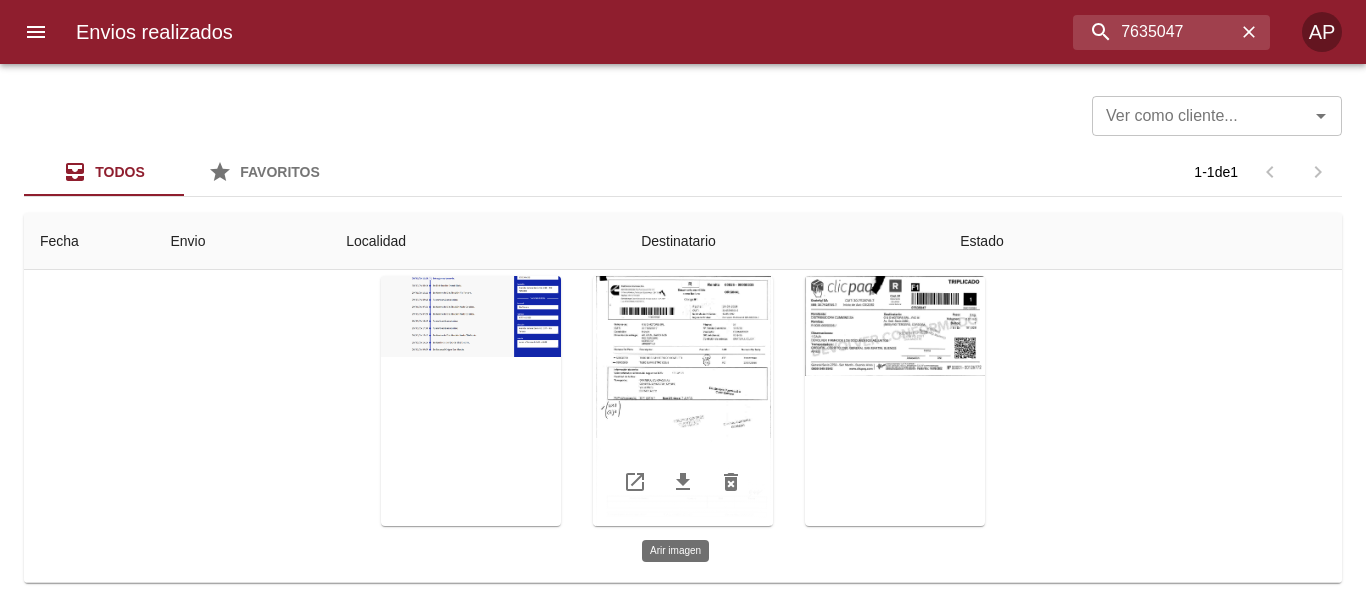 click at bounding box center (683, 401) 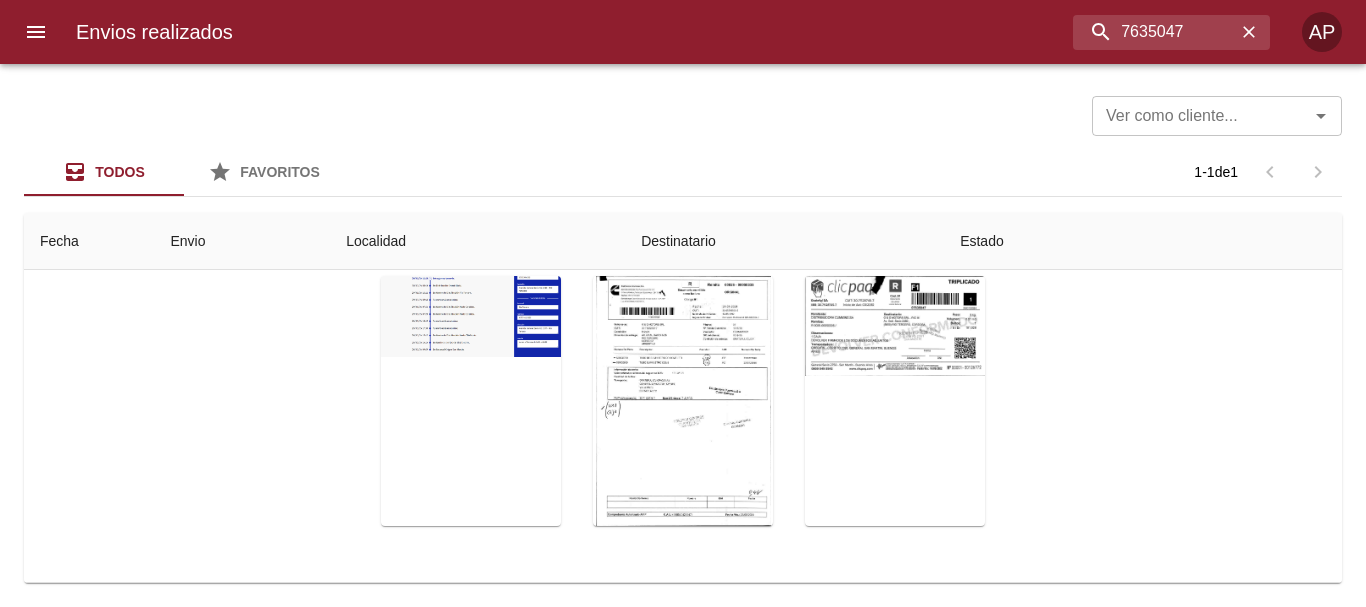 click at bounding box center (683, 1094) 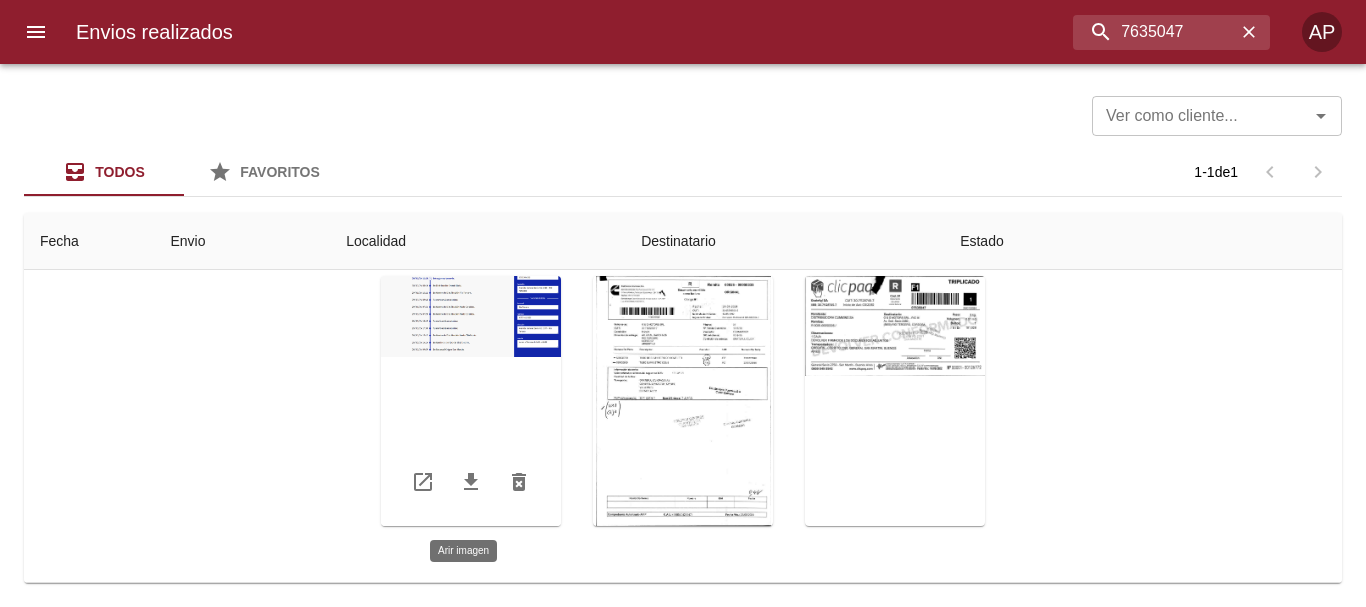click at bounding box center [471, 401] 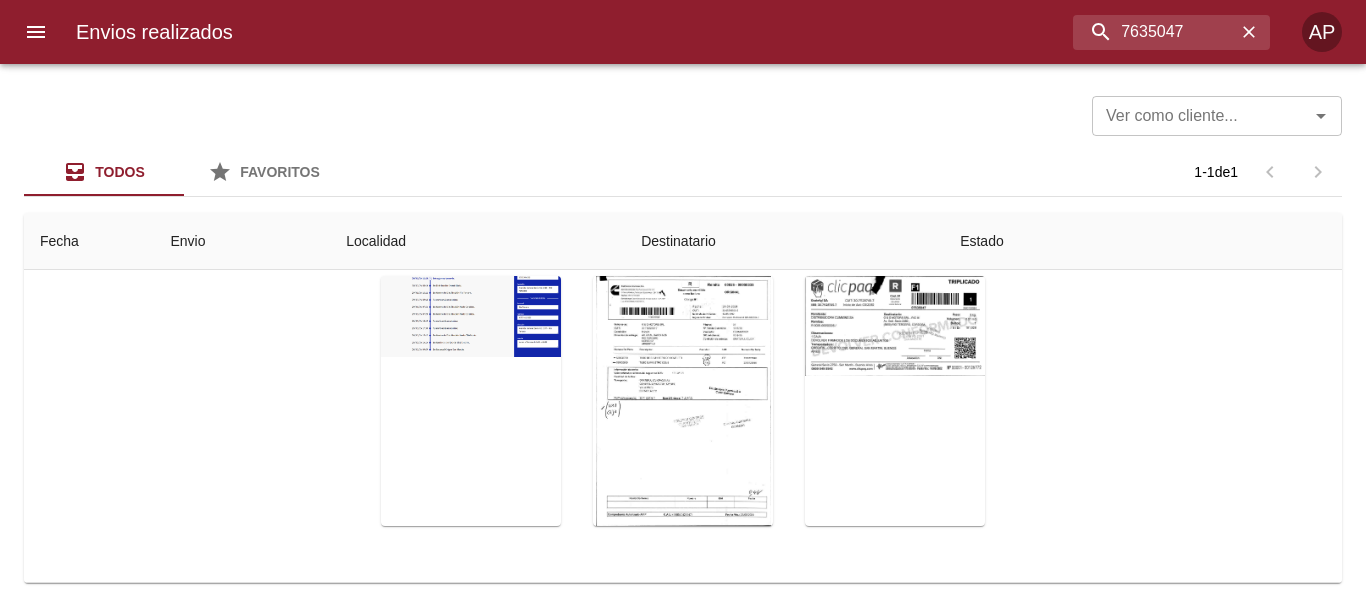 drag, startPoint x: 1278, startPoint y: 420, endPoint x: 1212, endPoint y: 397, distance: 69.89278 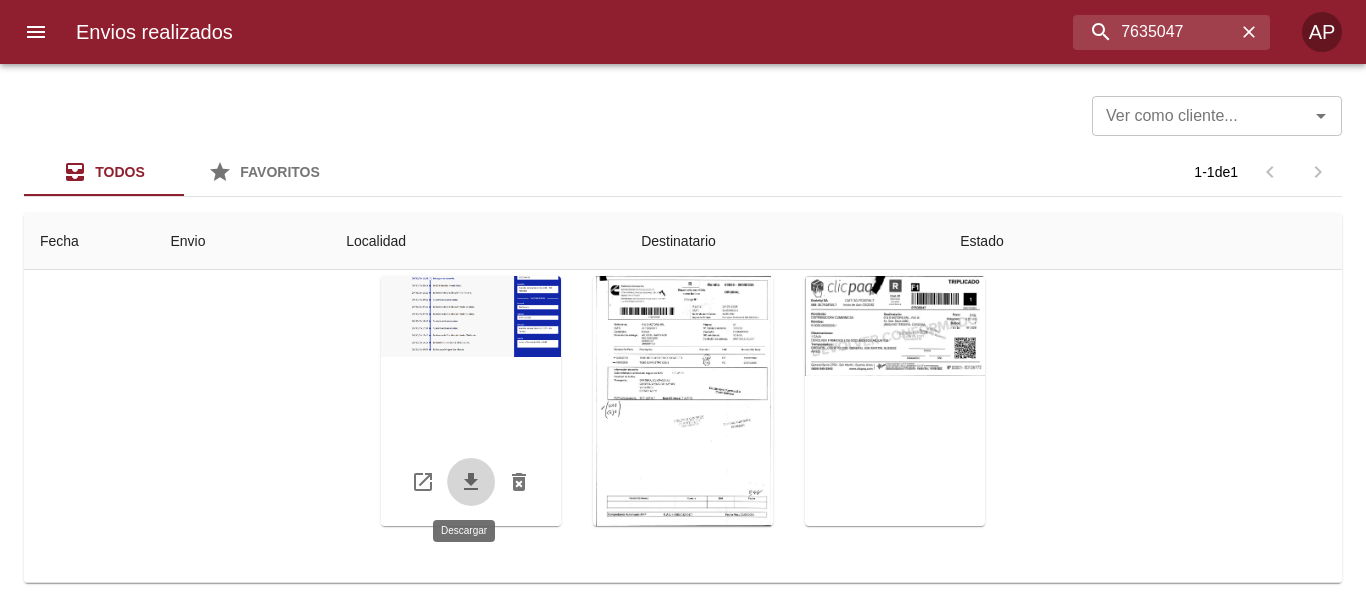 click 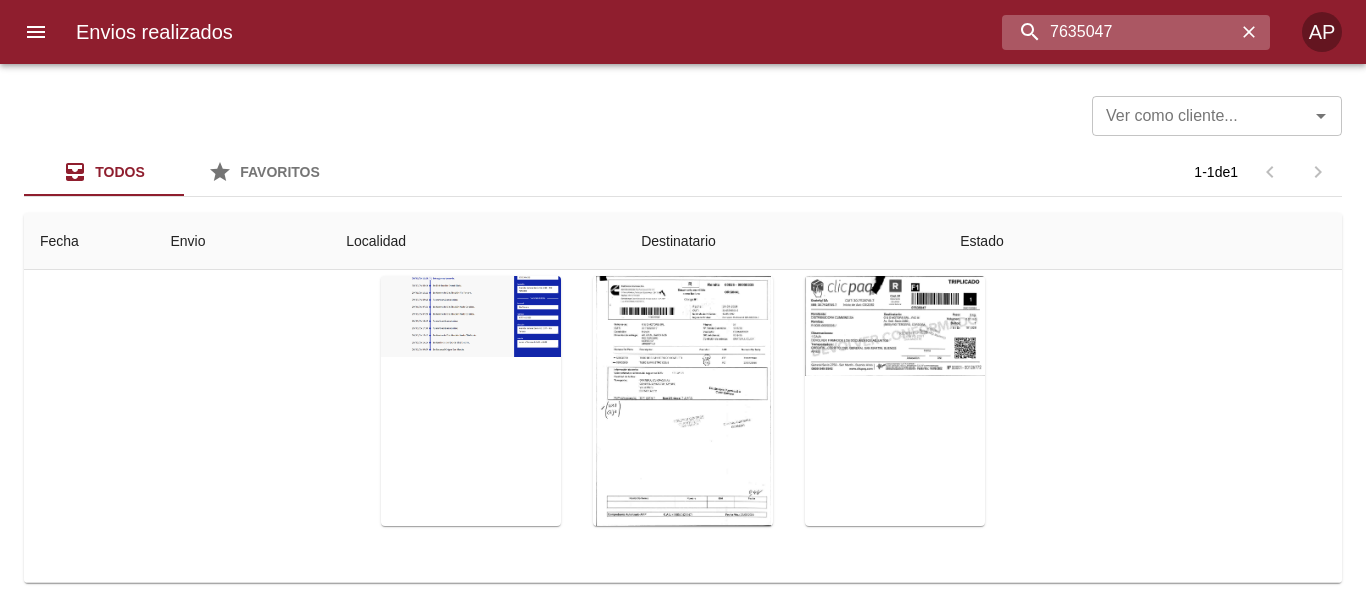 click on "7635047" at bounding box center (1119, 32) 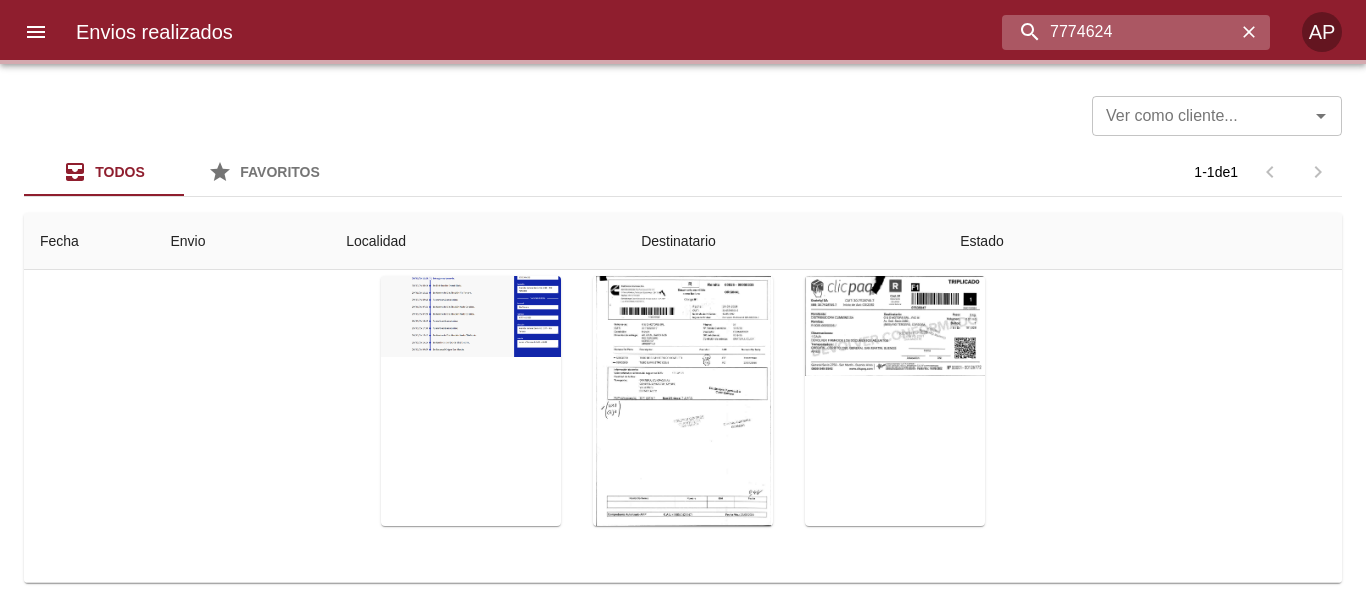 scroll, scrollTop: 0, scrollLeft: 0, axis: both 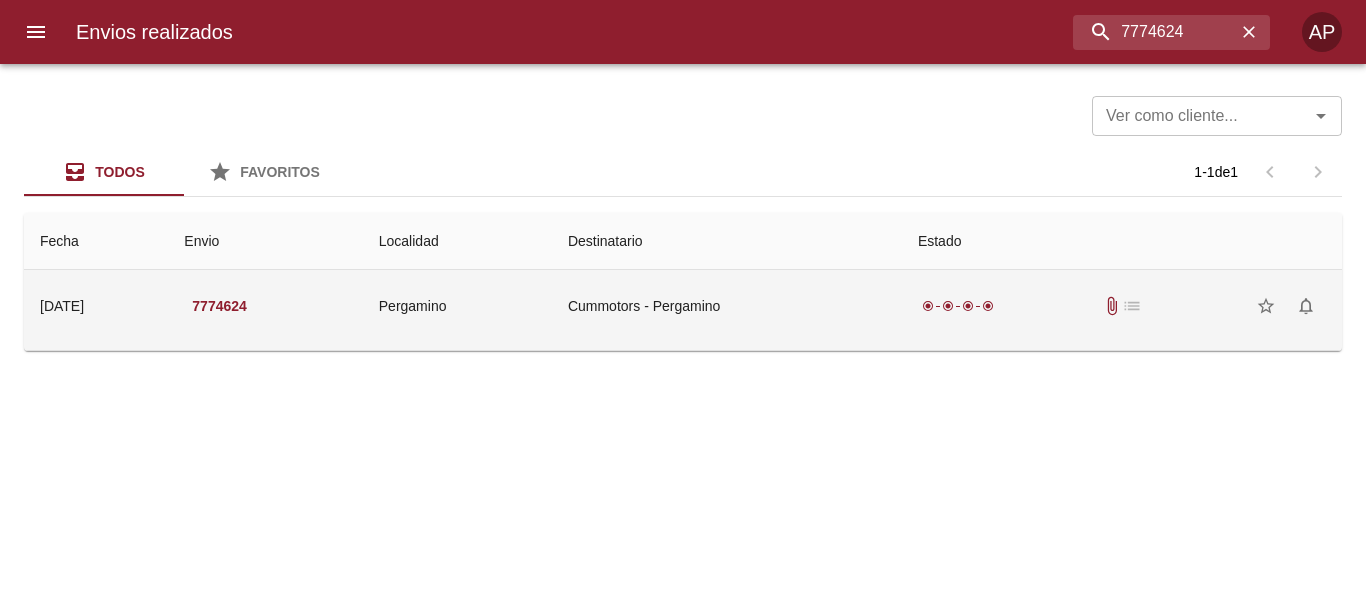 click on "radio_button_checked radio_button_checked radio_button_checked radio_button_checked" at bounding box center (958, 306) 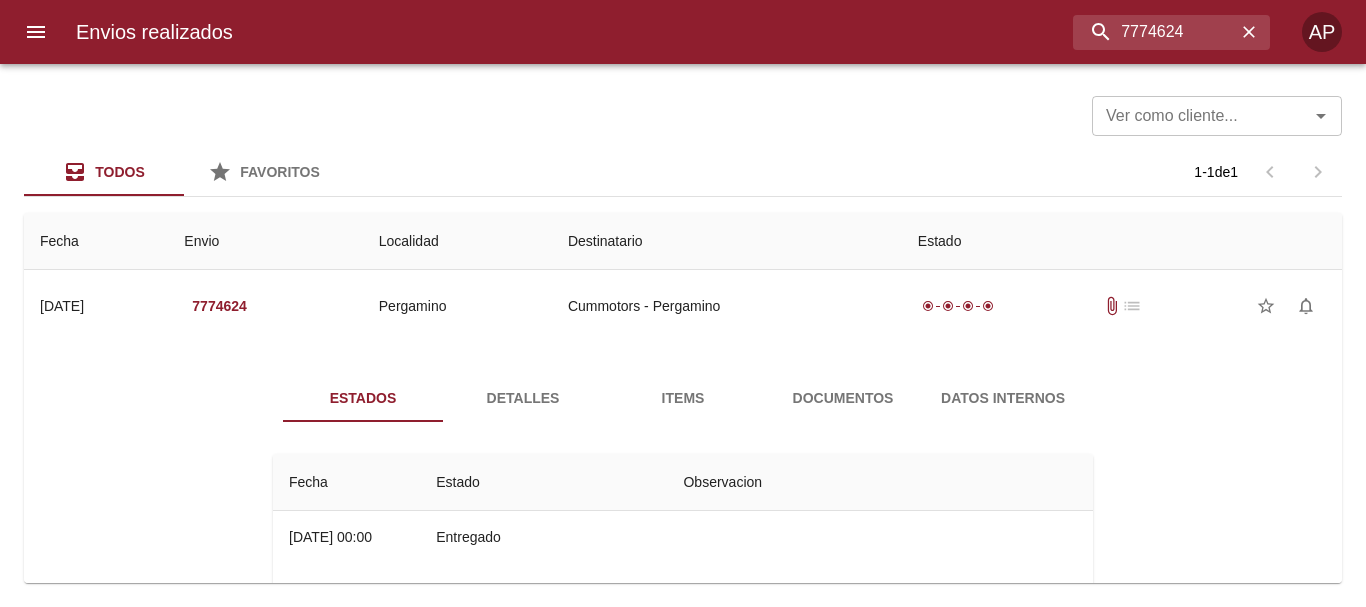 click on "Documentos" at bounding box center (843, 398) 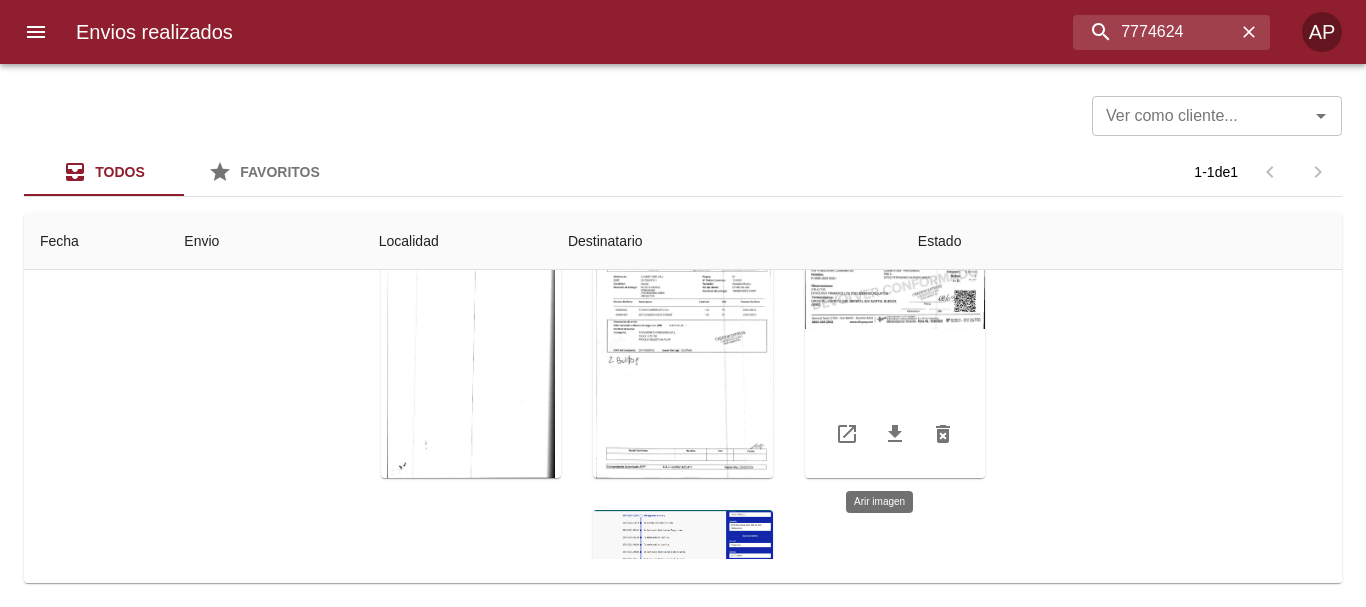 scroll, scrollTop: 280, scrollLeft: 0, axis: vertical 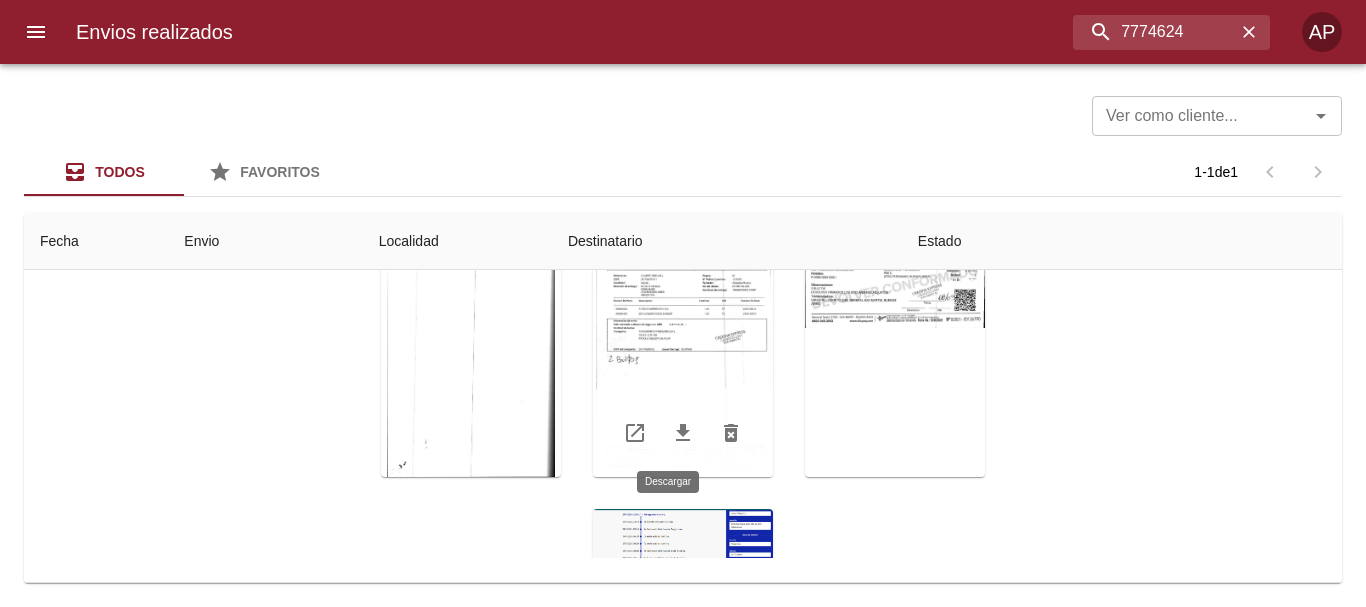 click 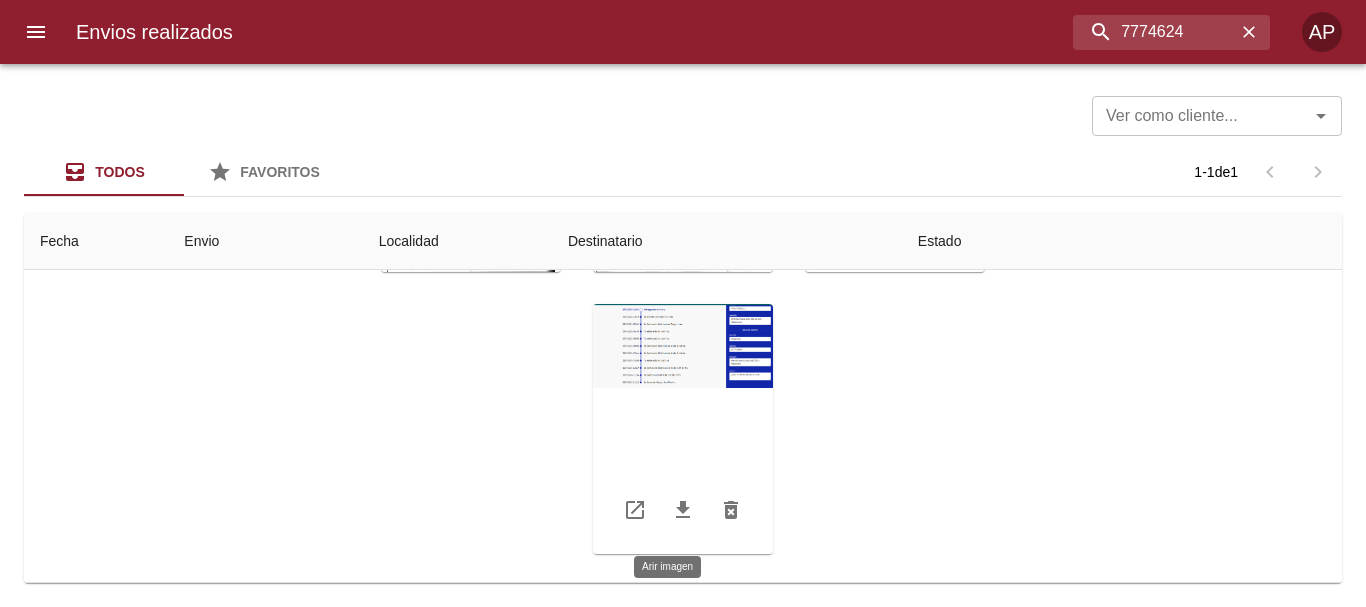 scroll, scrollTop: 217, scrollLeft: 0, axis: vertical 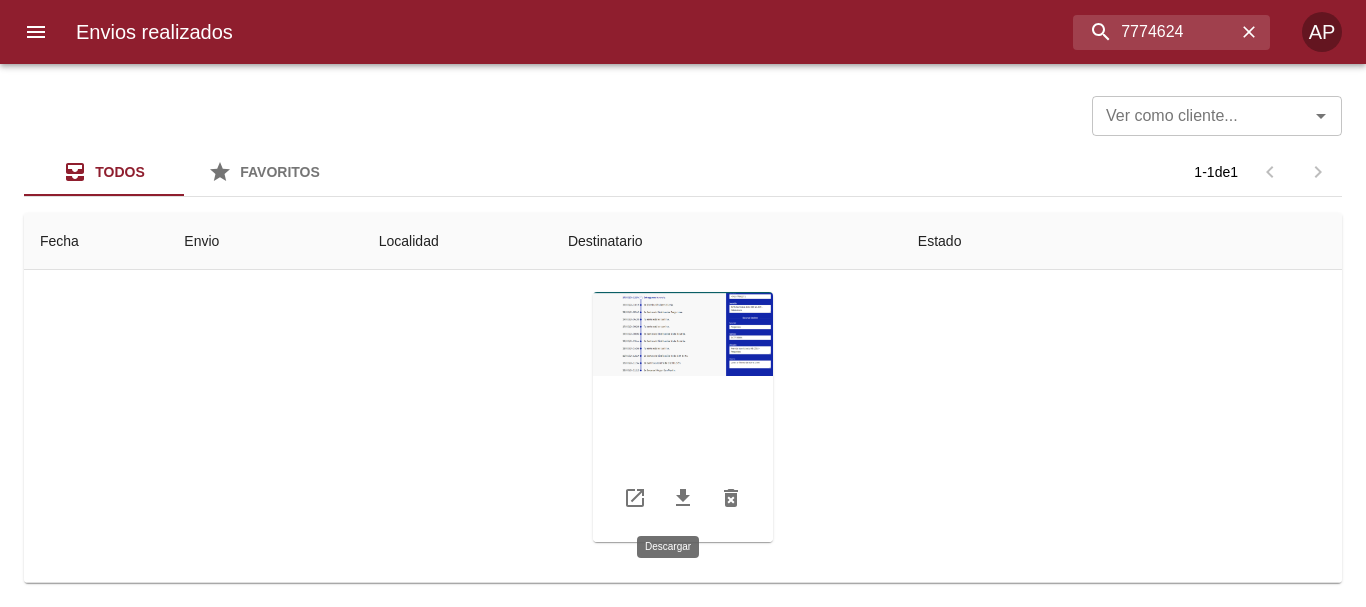 click 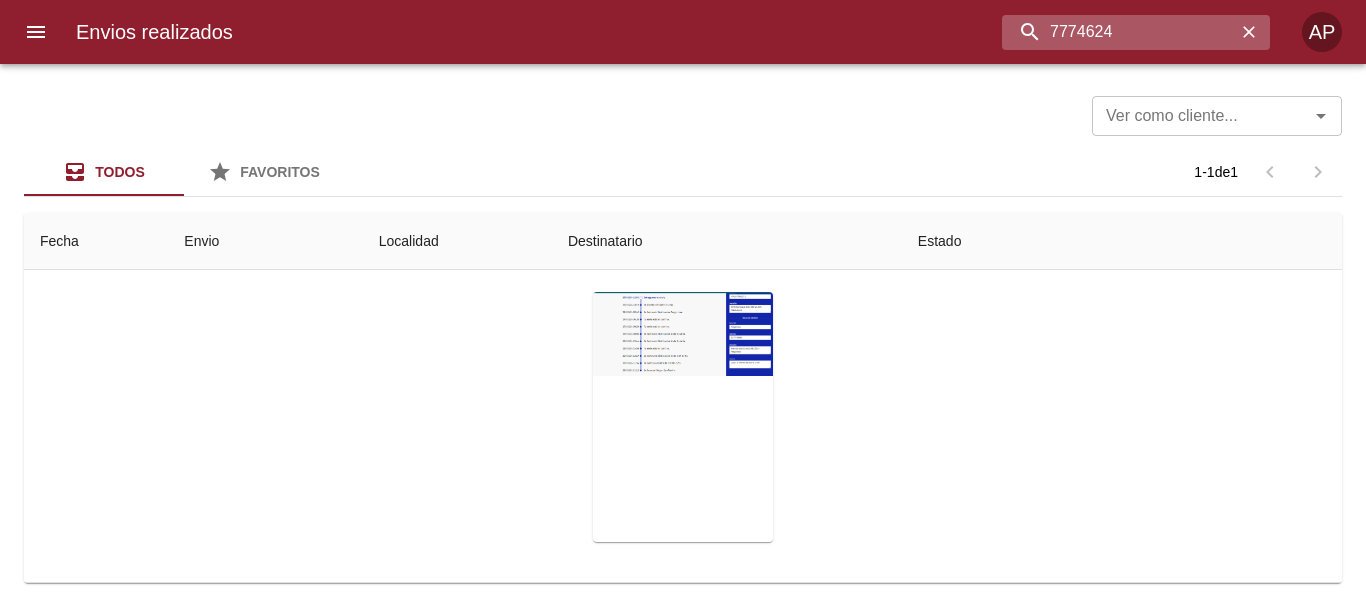 click on "7774624" at bounding box center [1119, 32] 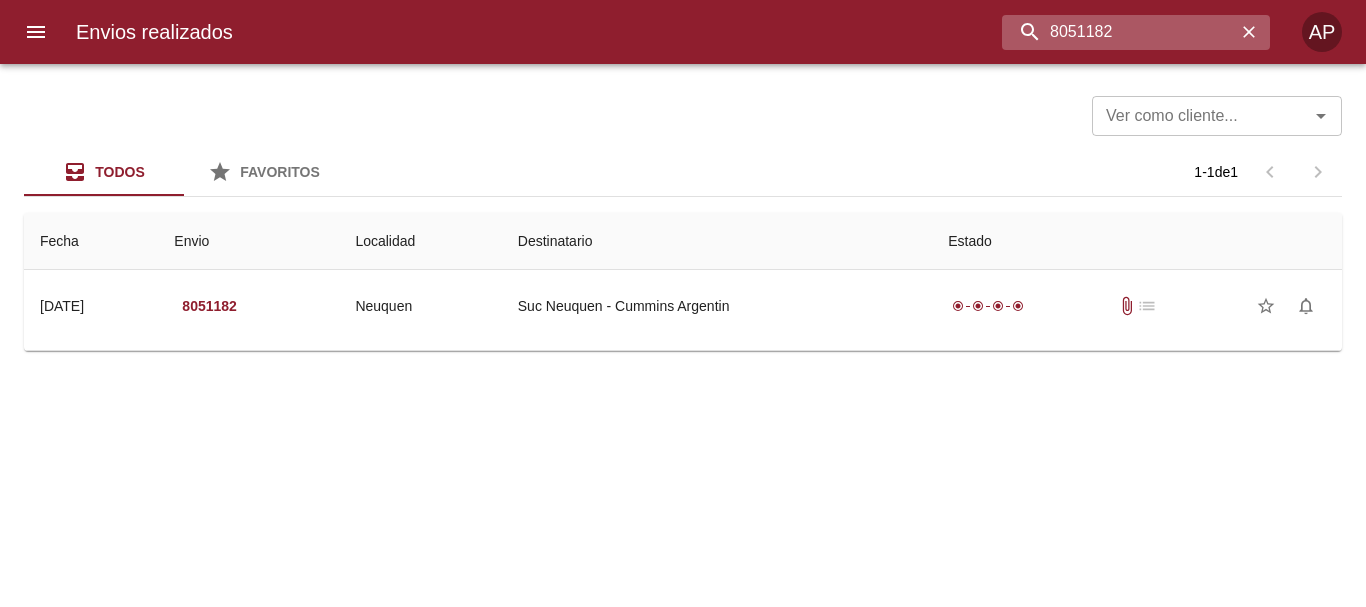 scroll, scrollTop: 0, scrollLeft: 0, axis: both 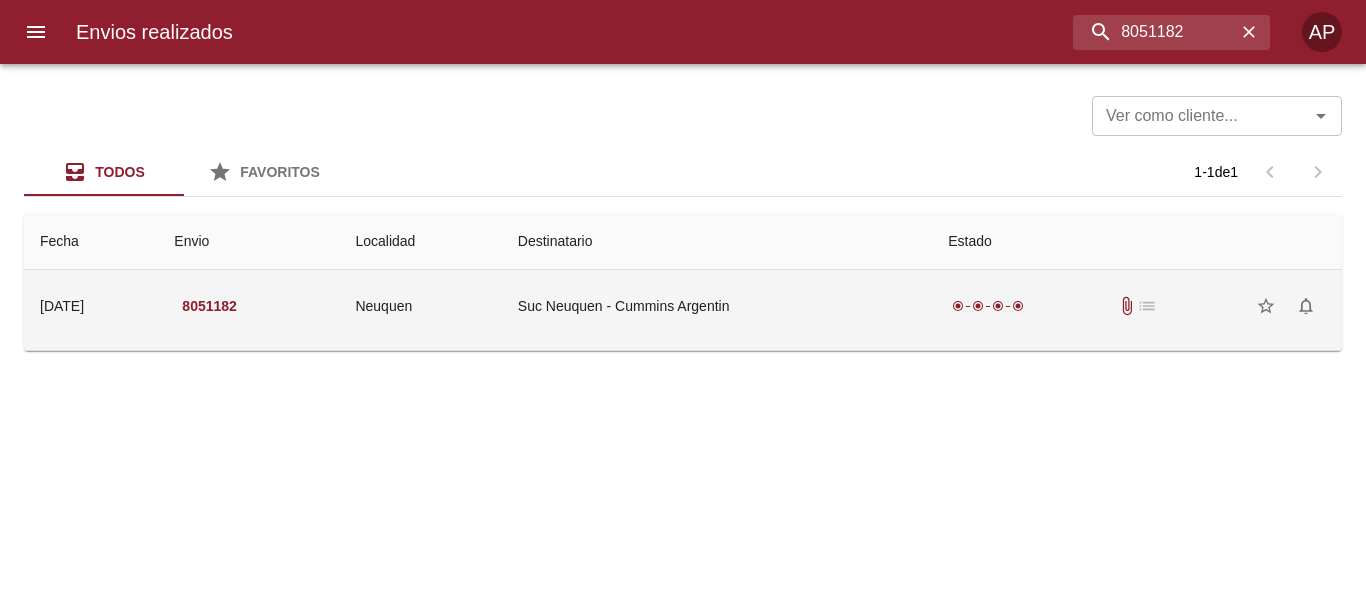 drag, startPoint x: 1077, startPoint y: 309, endPoint x: 1068, endPoint y: 276, distance: 34.20526 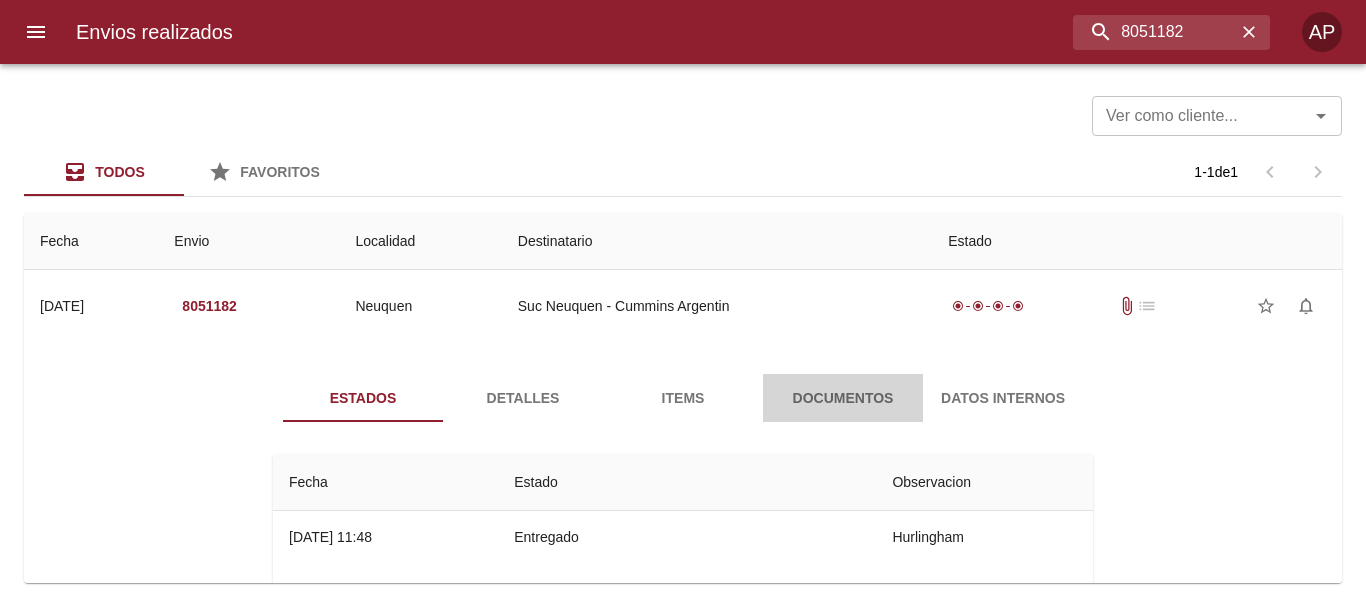click on "Documentos" at bounding box center (843, 398) 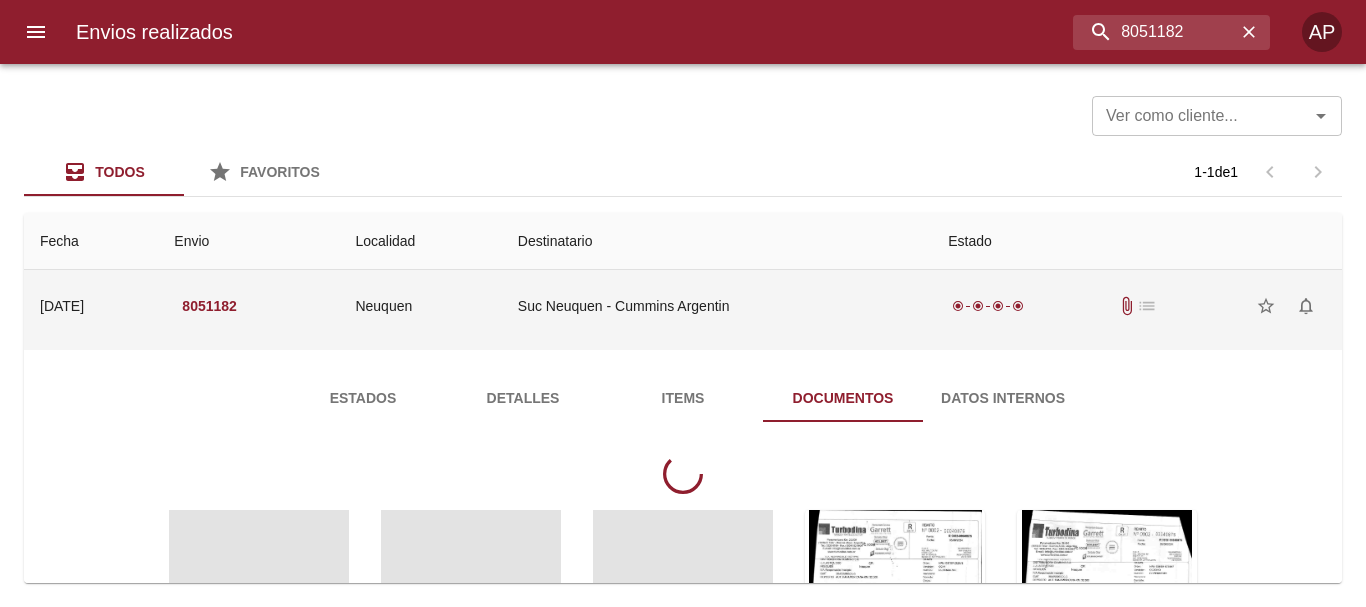 scroll, scrollTop: 200, scrollLeft: 0, axis: vertical 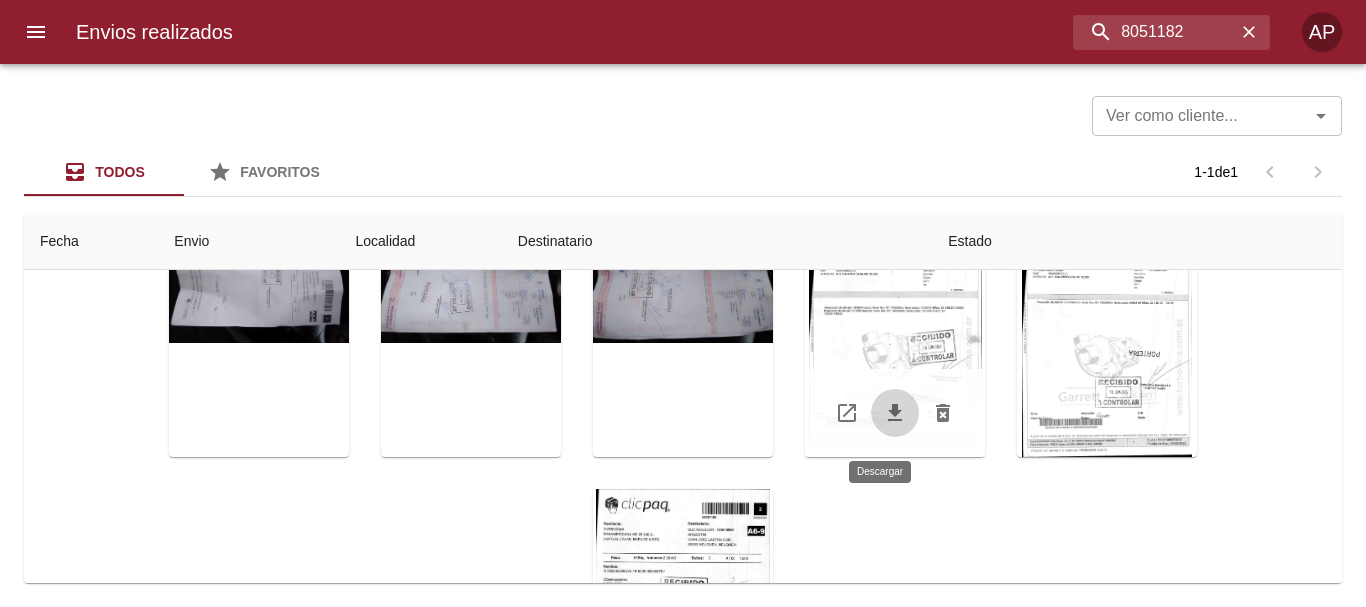 click 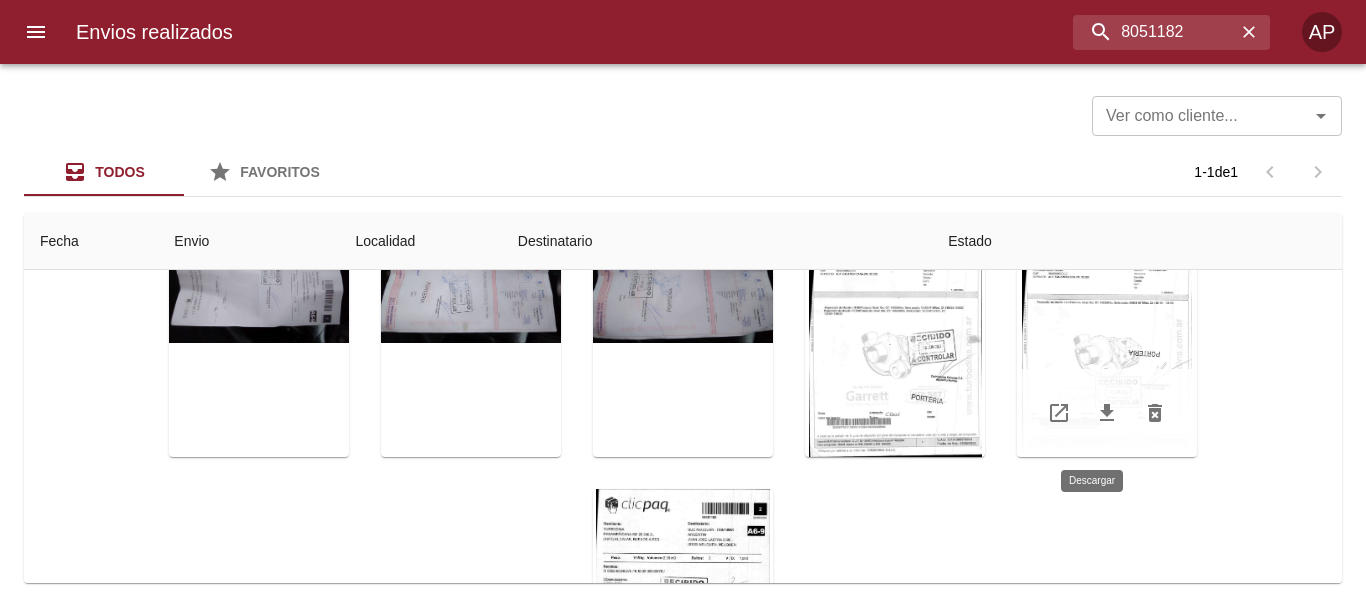 click 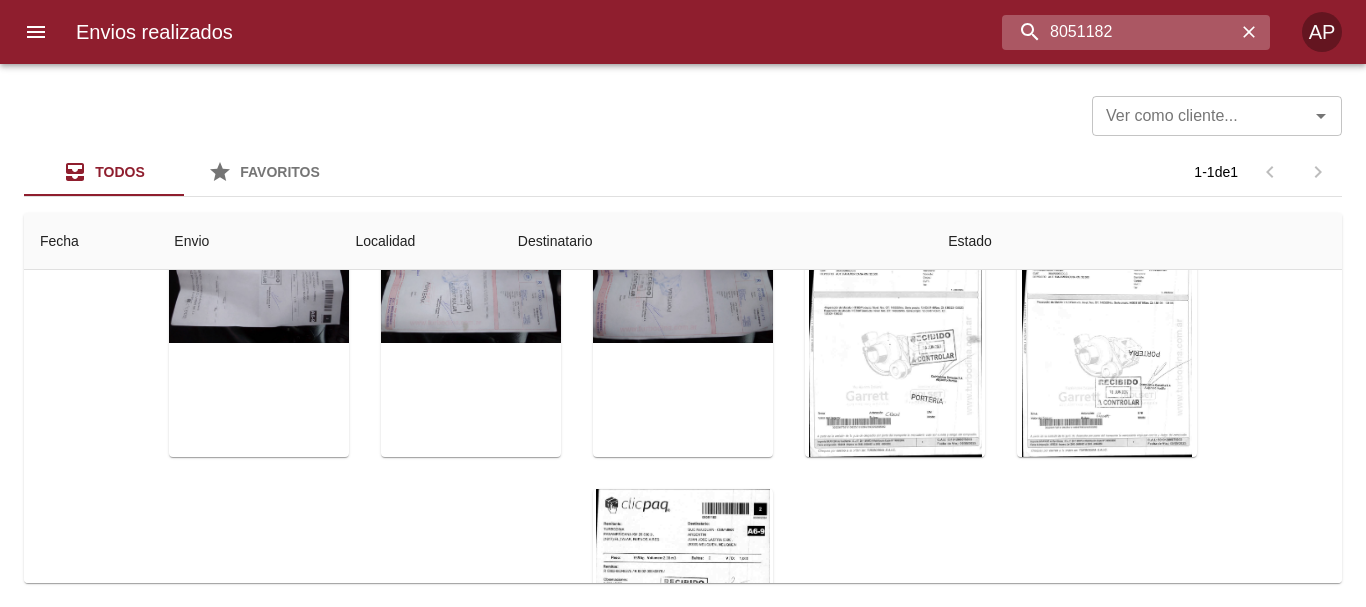 click on "8051182" at bounding box center [1119, 32] 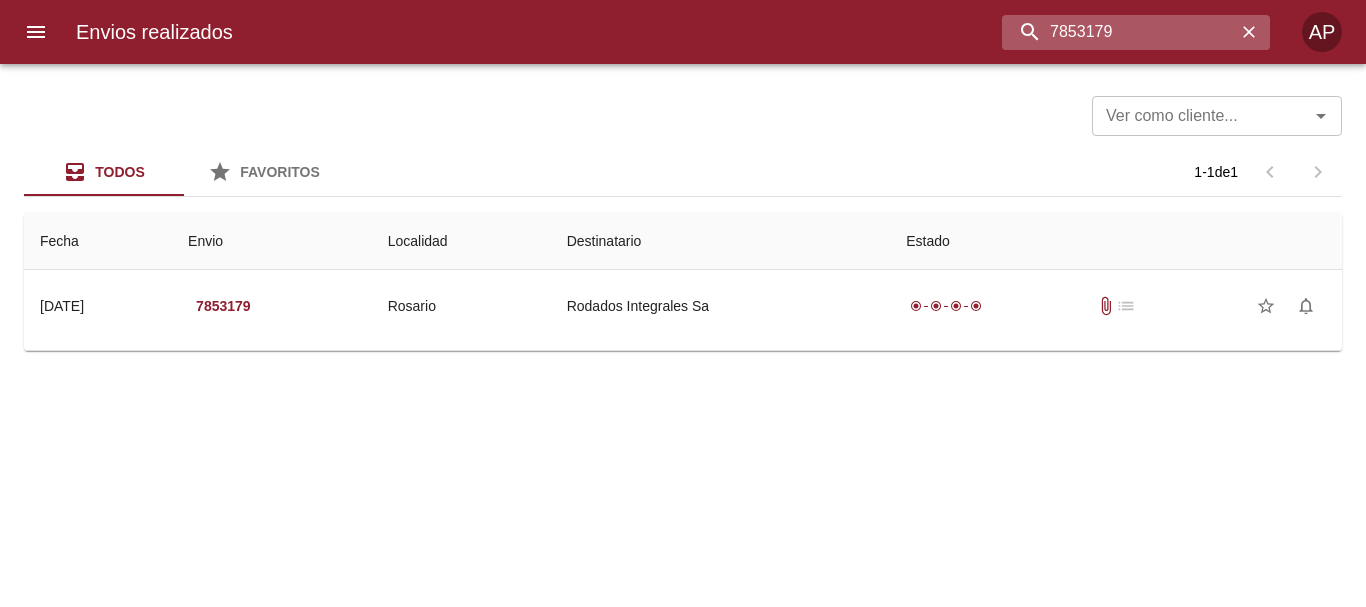 scroll, scrollTop: 0, scrollLeft: 0, axis: both 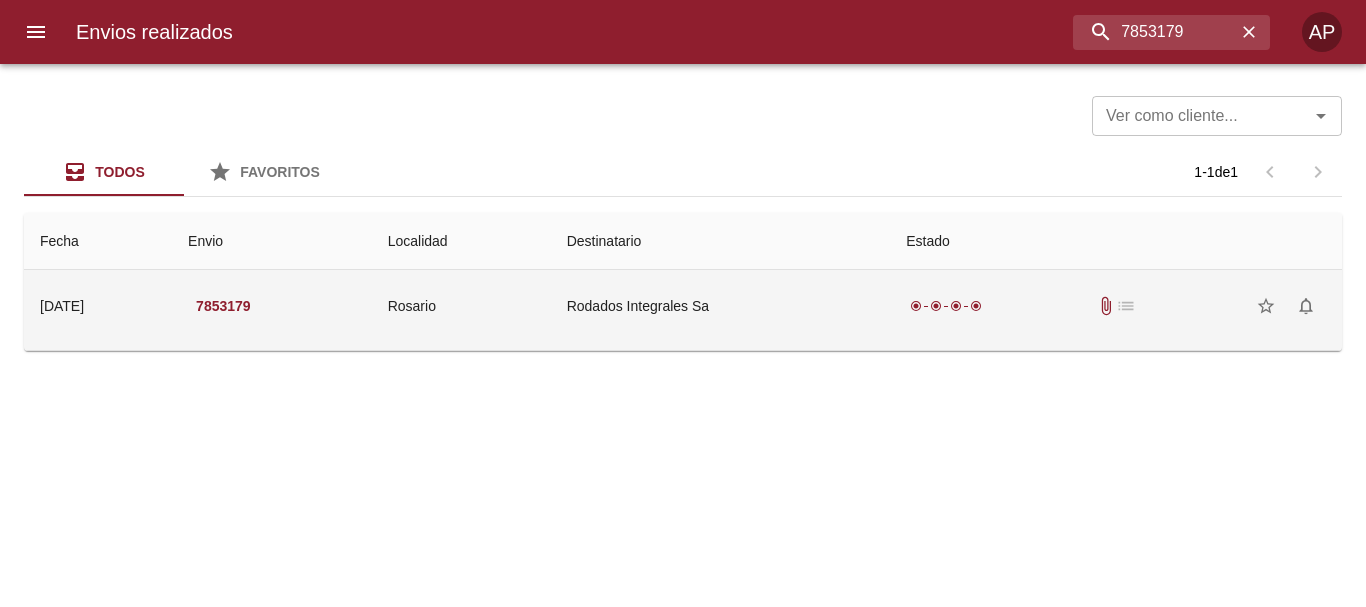 click on "radio_button_checked radio_button_checked radio_button_checked radio_button_checked attach_file list star_border notifications_none" at bounding box center (1116, 306) 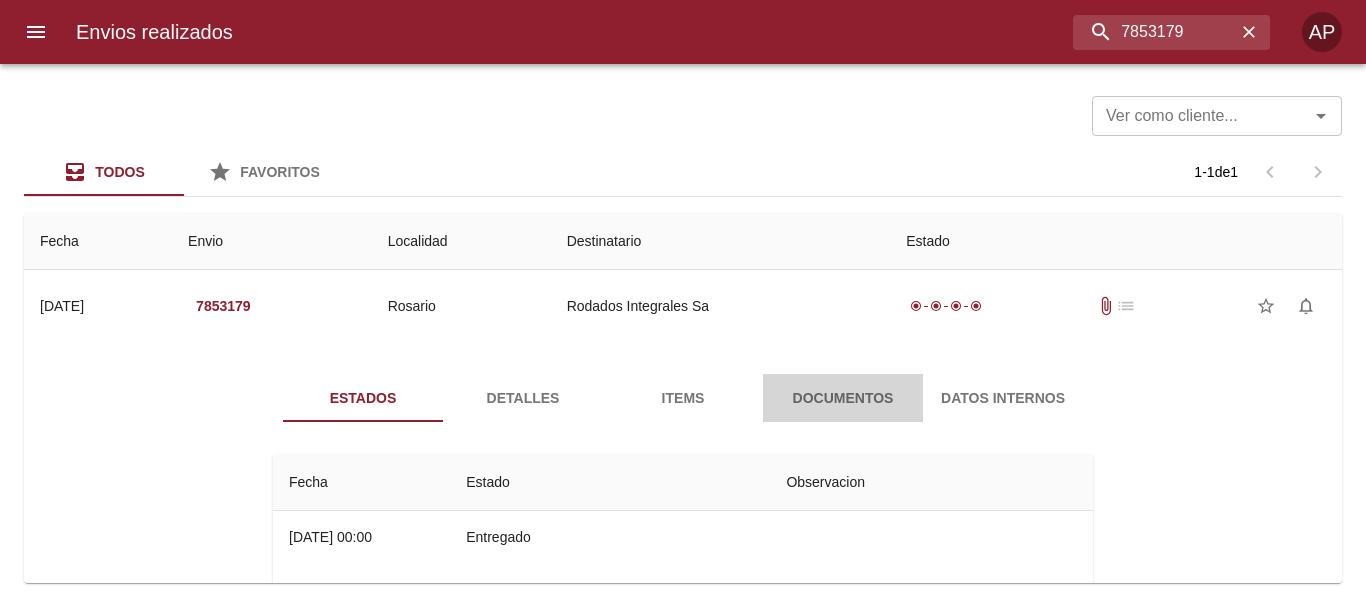 click on "Documentos" at bounding box center [843, 398] 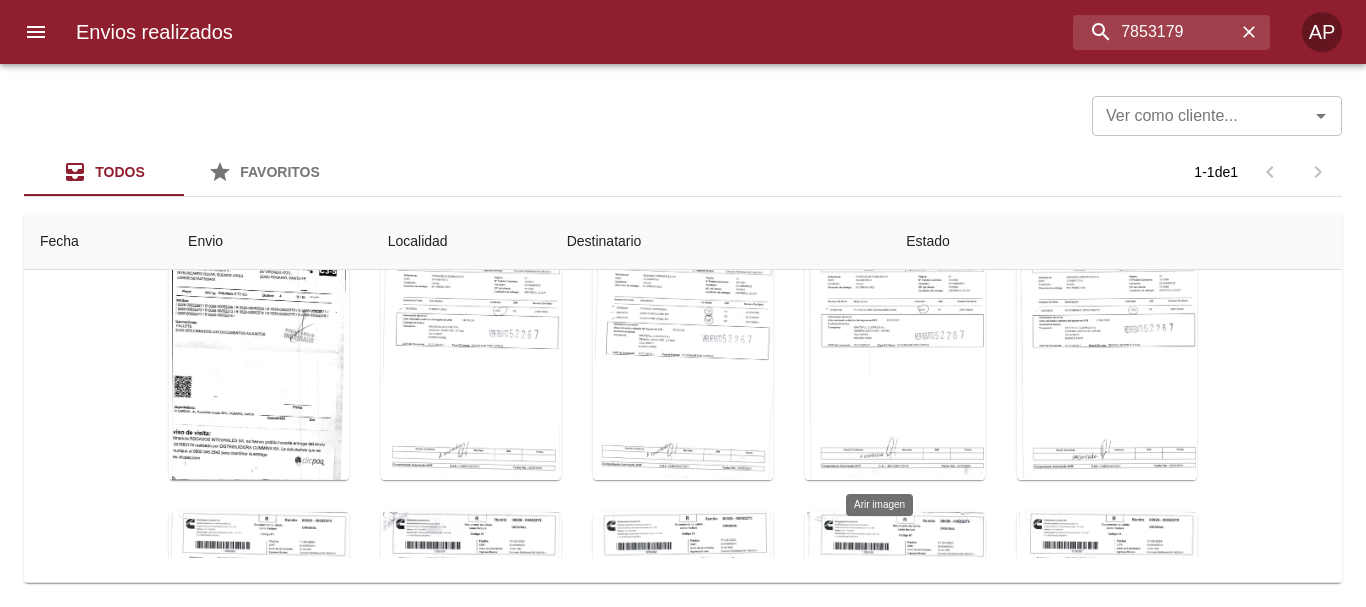 scroll, scrollTop: 277, scrollLeft: 0, axis: vertical 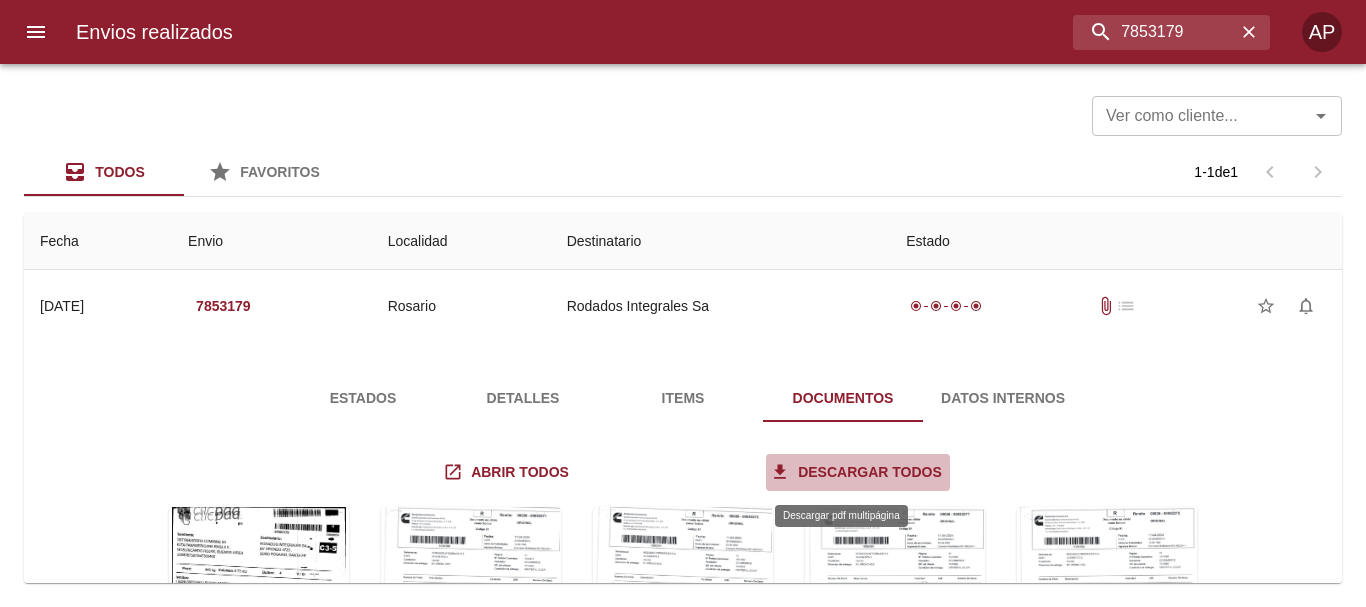 click on "Descargar todos" at bounding box center (858, 472) 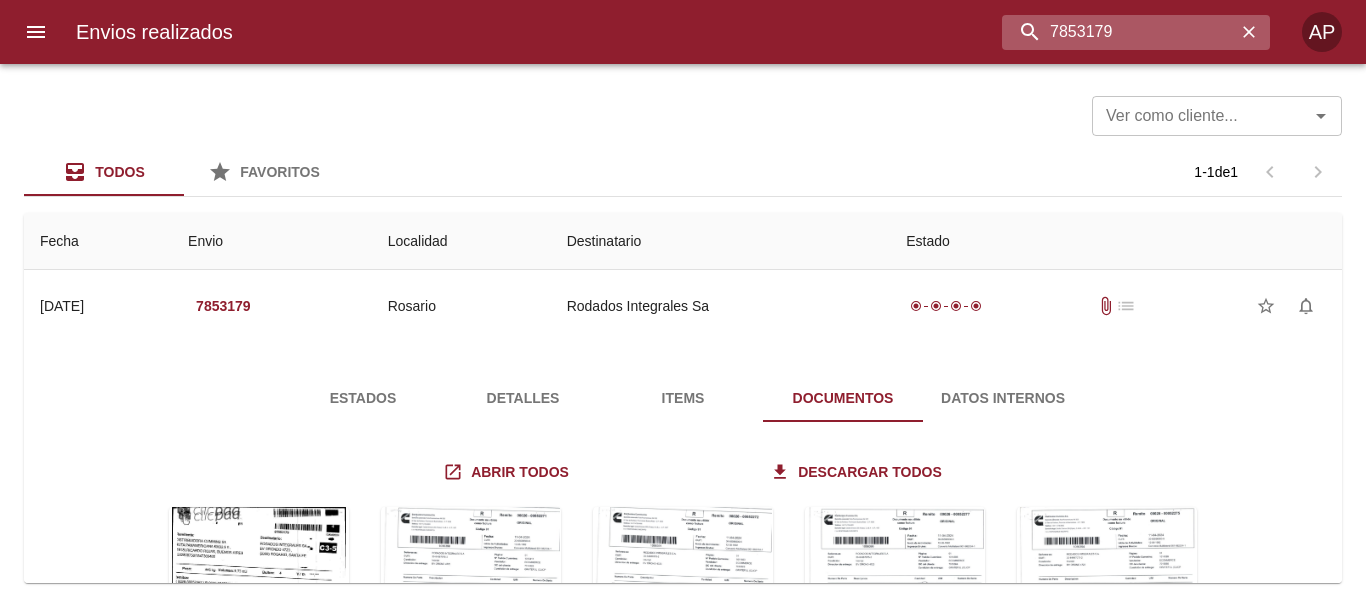 click on "7853179" at bounding box center (1119, 32) 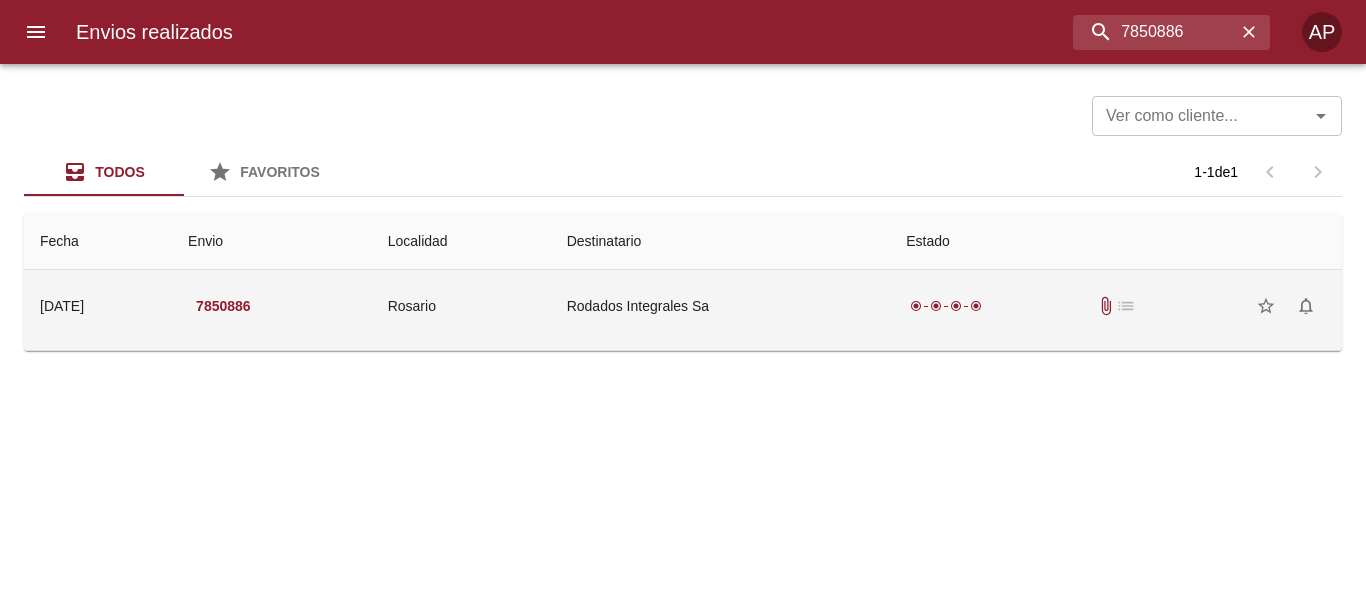 drag, startPoint x: 1075, startPoint y: 324, endPoint x: 1045, endPoint y: 307, distance: 34.48188 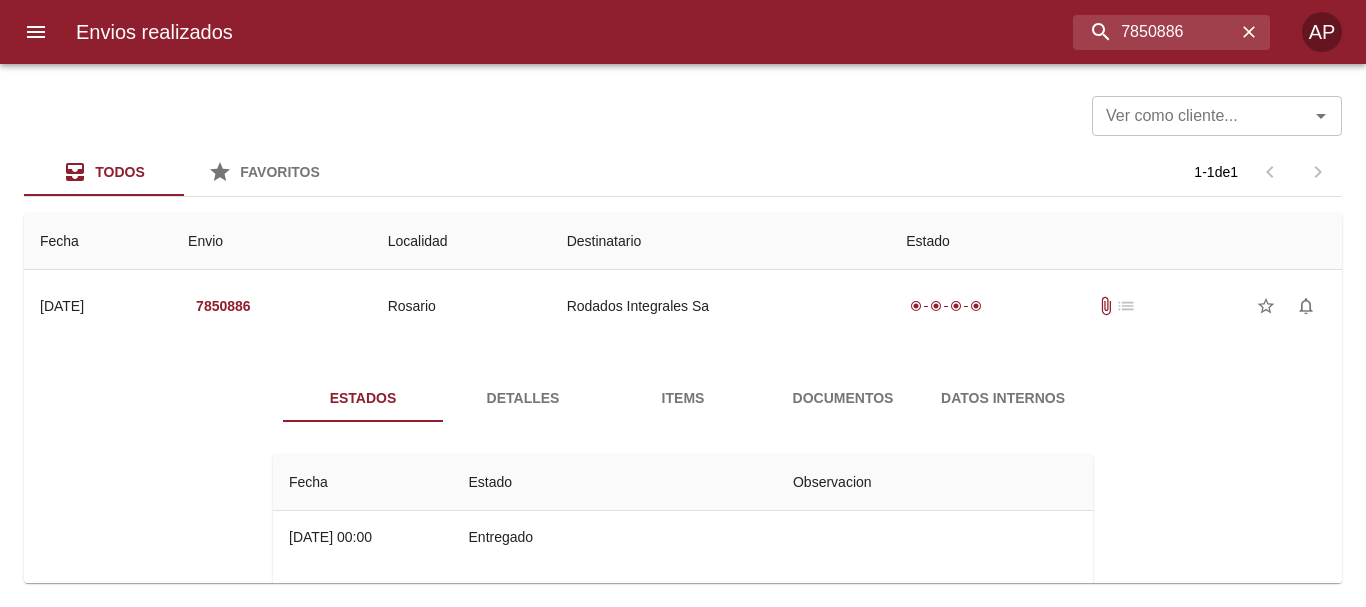 click on "Documentos" at bounding box center (843, 398) 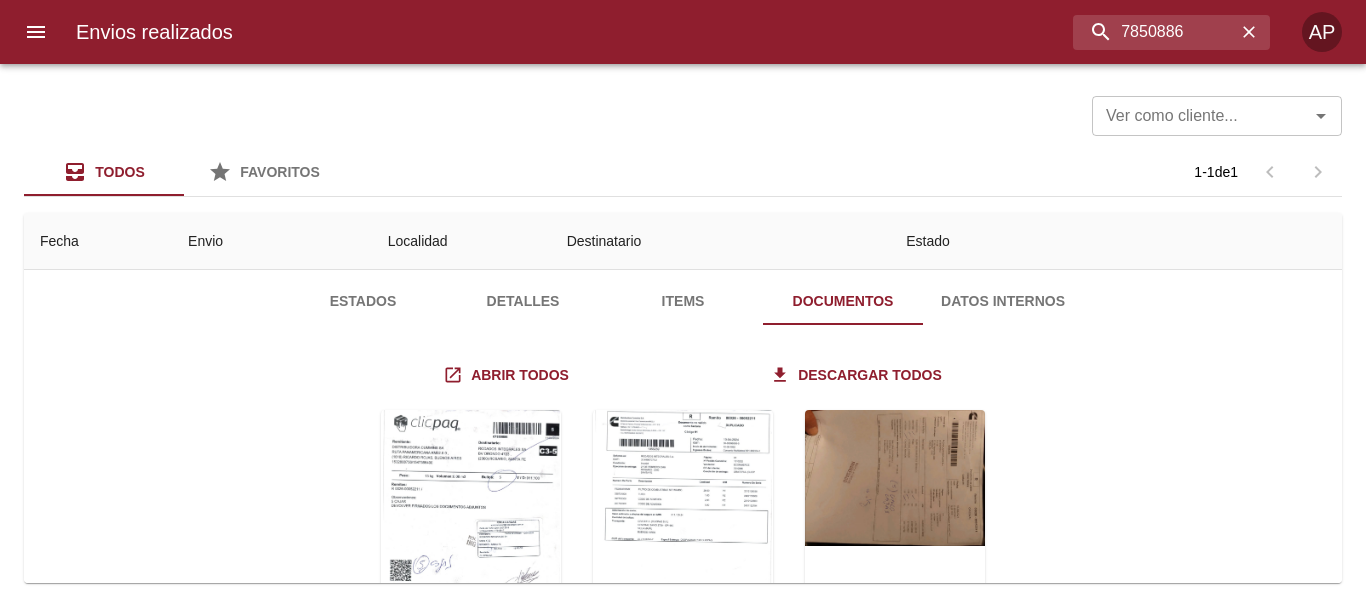 scroll, scrollTop: 77, scrollLeft: 0, axis: vertical 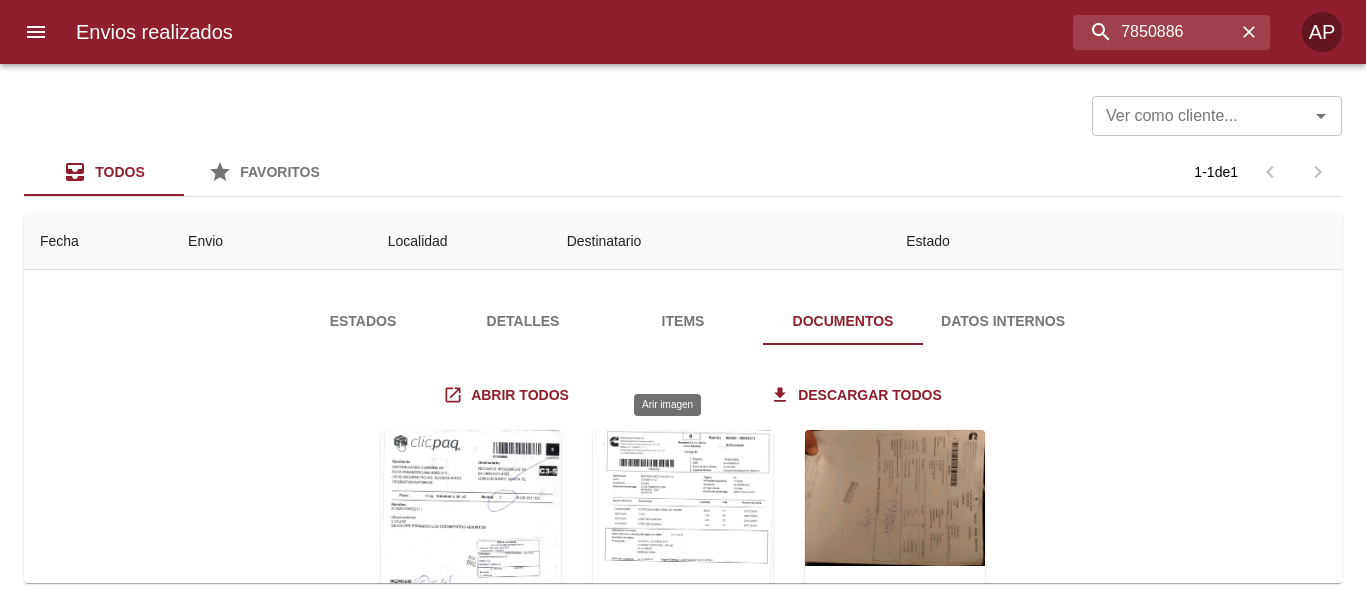 click at bounding box center [683, 555] 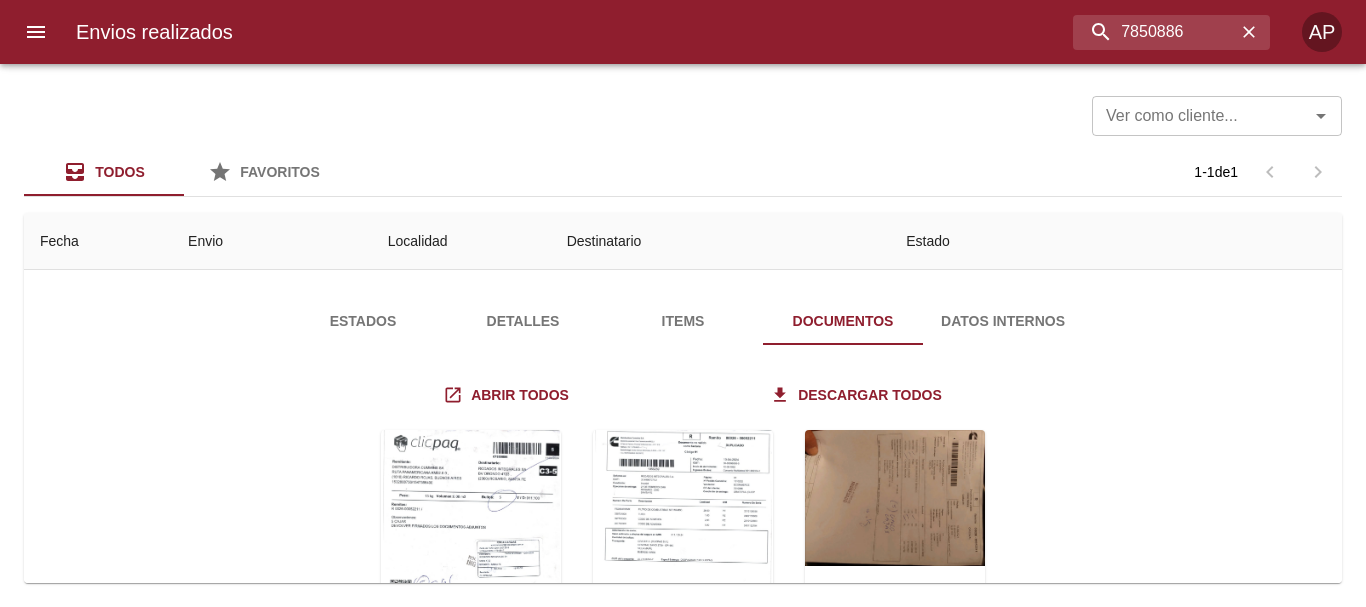 click at bounding box center [683, 1794] 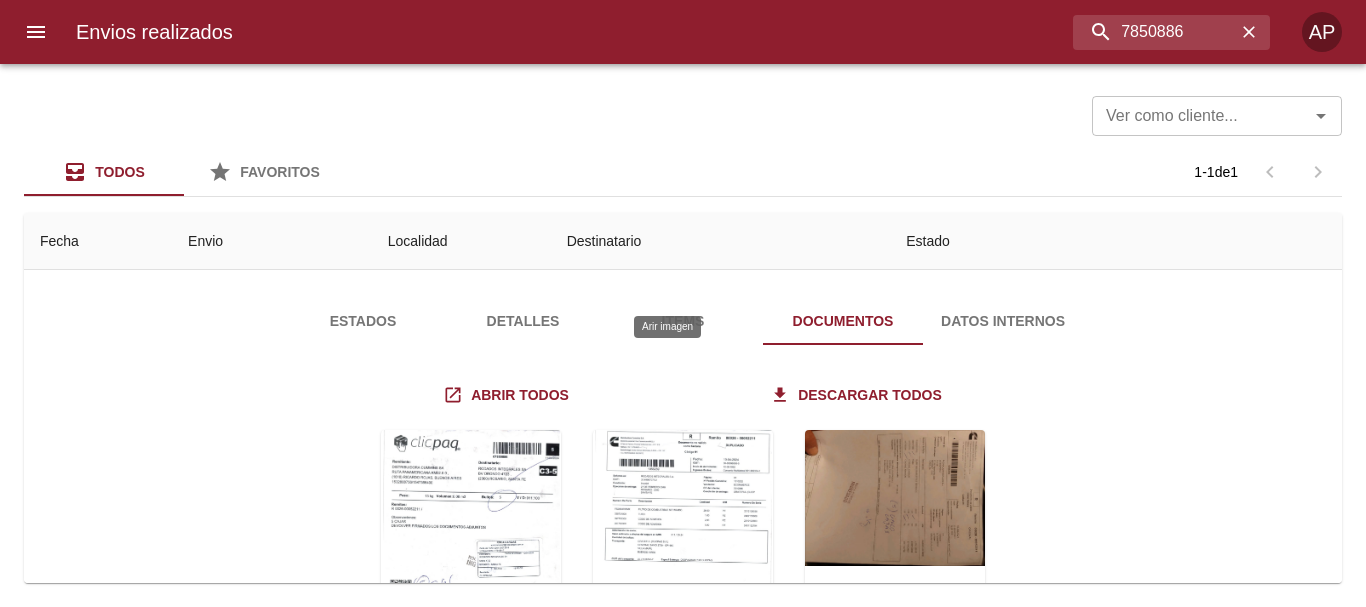 scroll, scrollTop: 200, scrollLeft: 0, axis: vertical 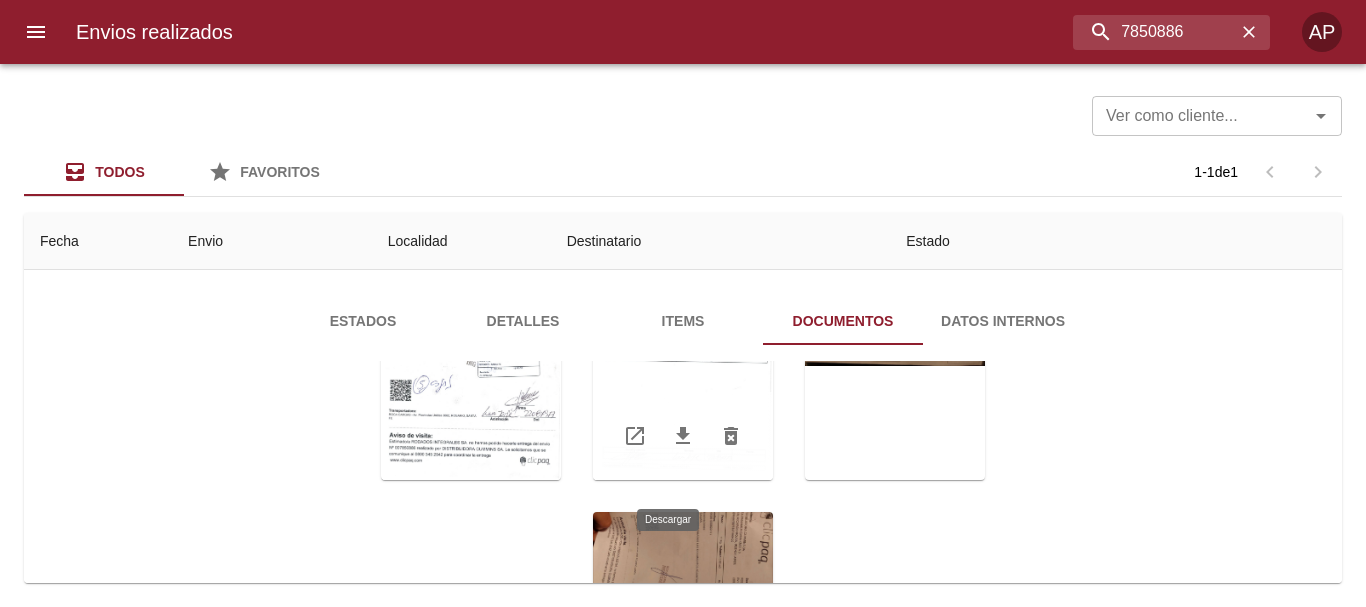 click at bounding box center [683, 436] 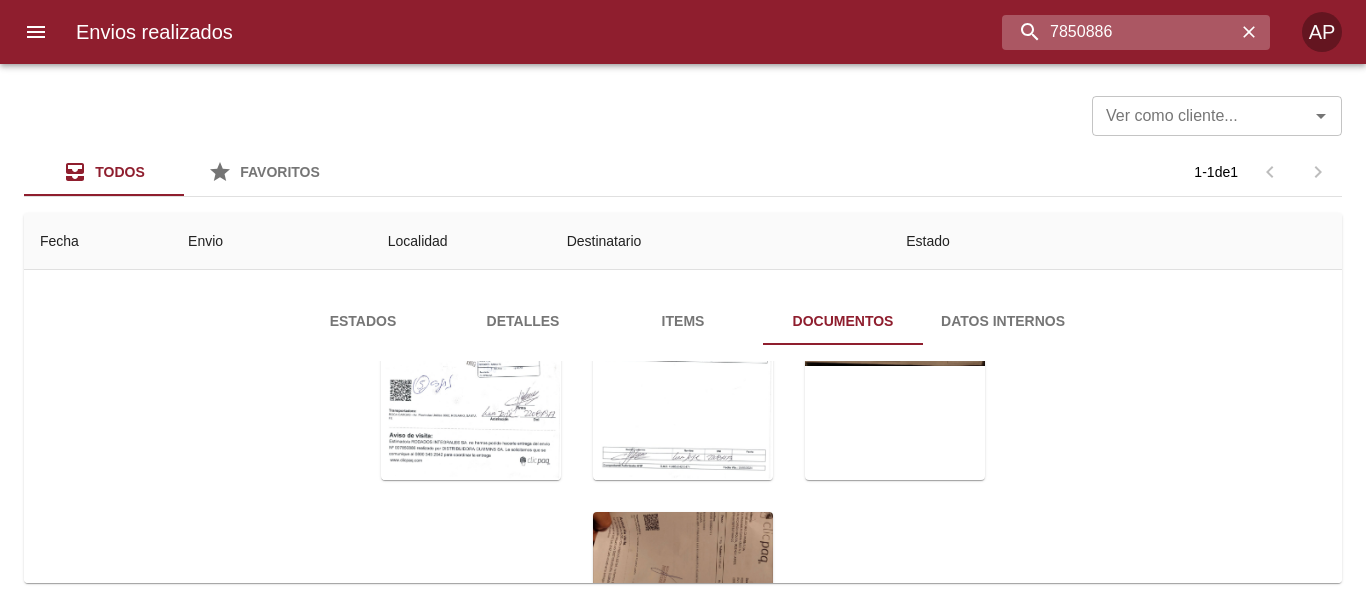 click on "7850886" at bounding box center (1119, 32) 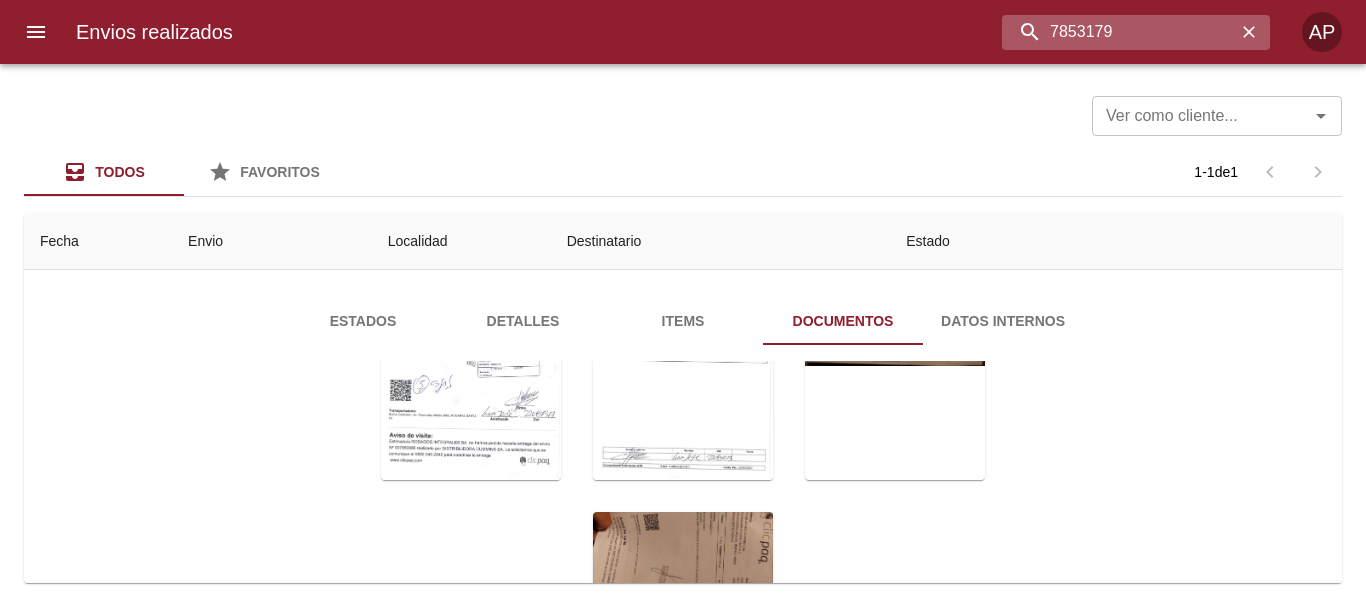 type on "7853179" 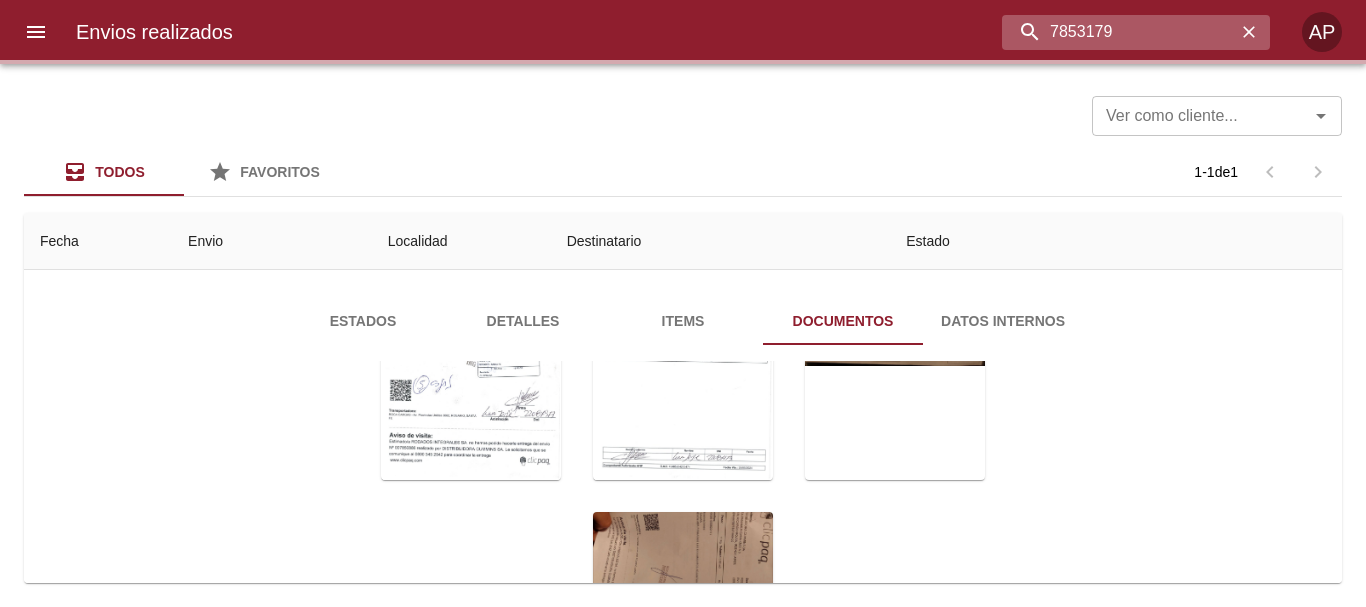 scroll, scrollTop: 0, scrollLeft: 0, axis: both 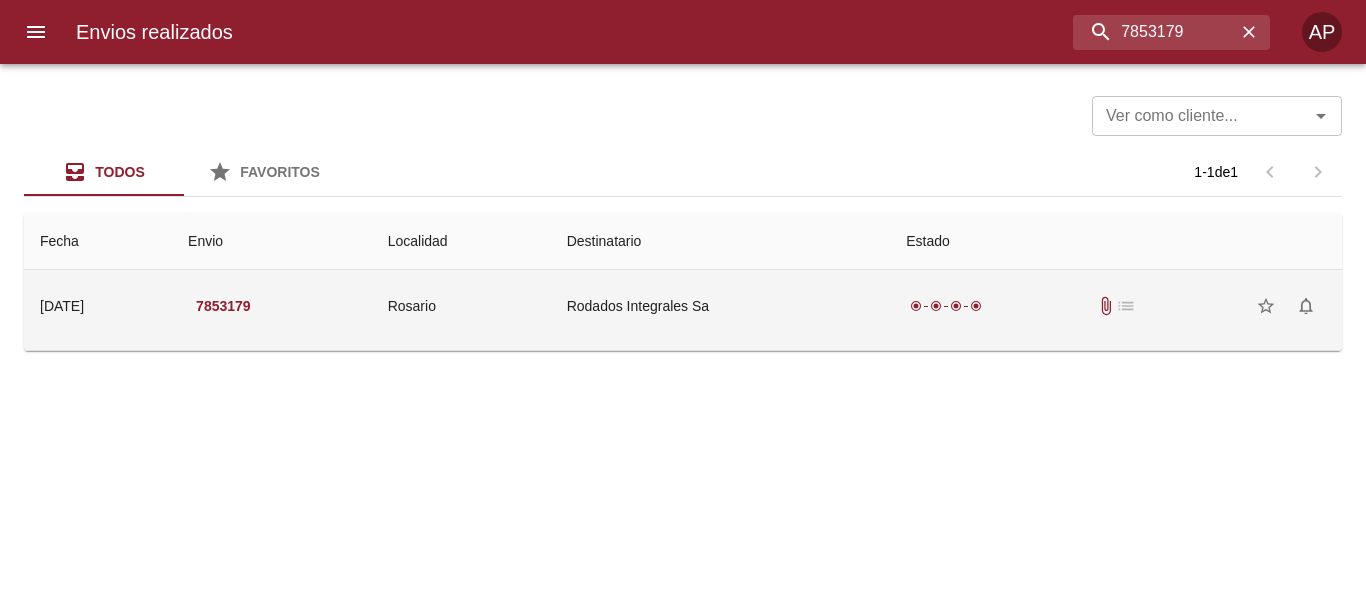 click on "radio_button_checked radio_button_checked radio_button_checked radio_button_checked attach_file list star_border notifications_none" at bounding box center [1116, 306] 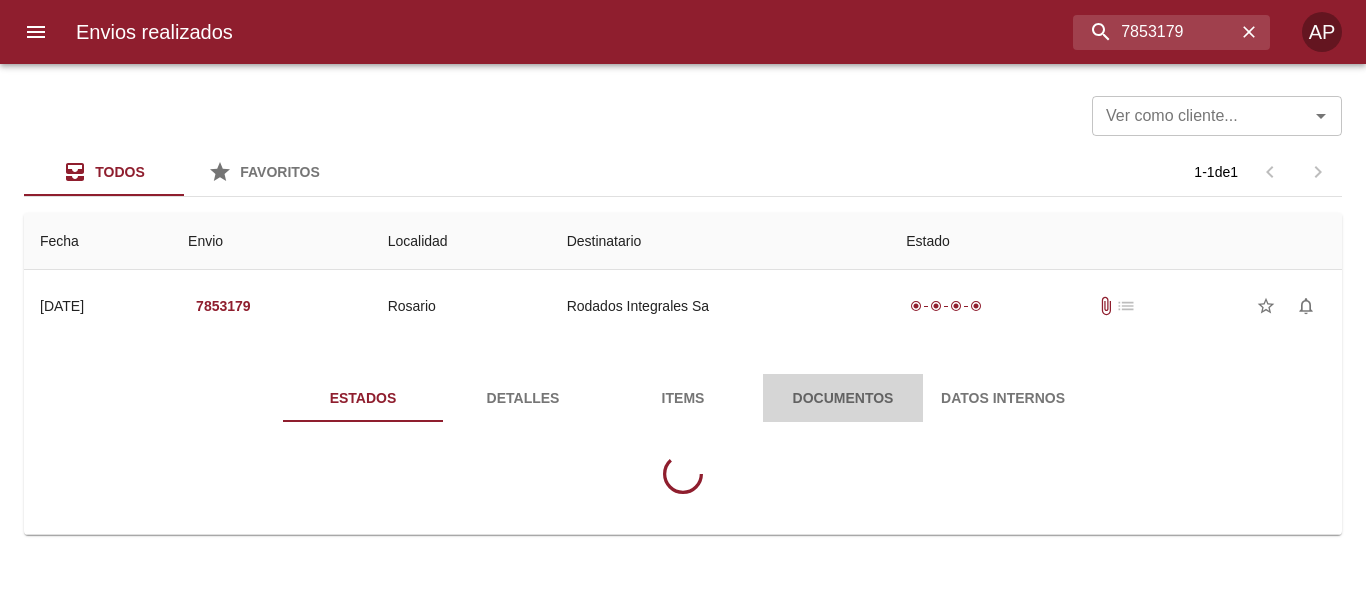 click on "Documentos" at bounding box center (843, 398) 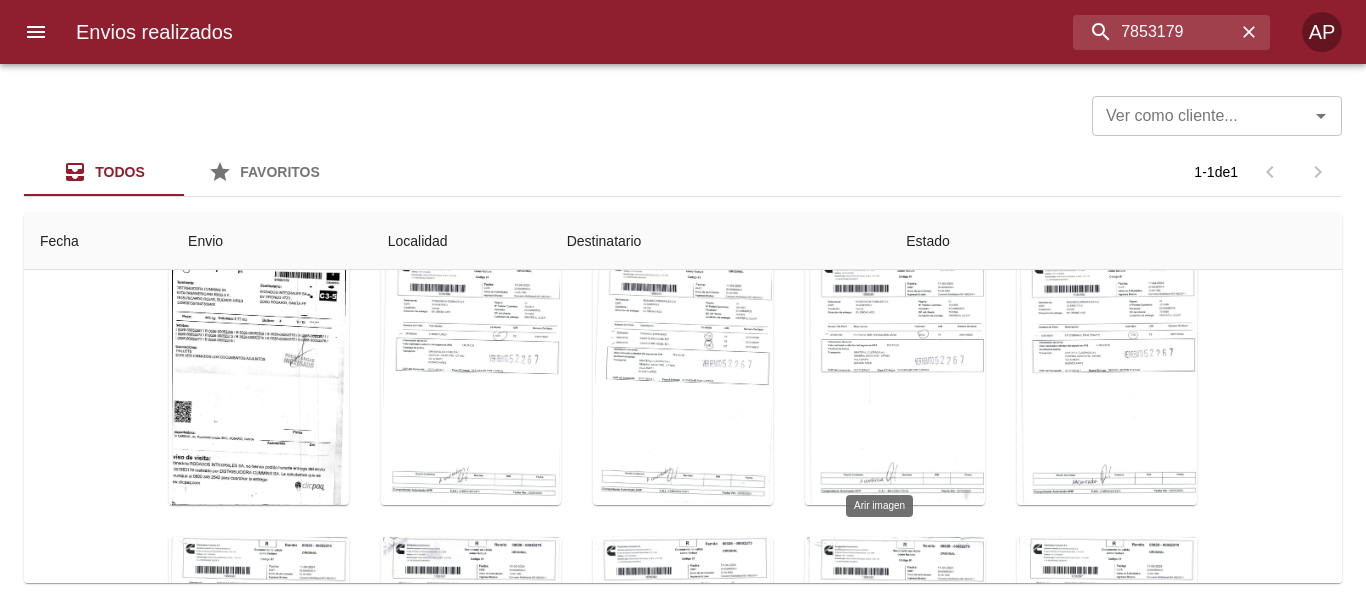 scroll, scrollTop: 280, scrollLeft: 0, axis: vertical 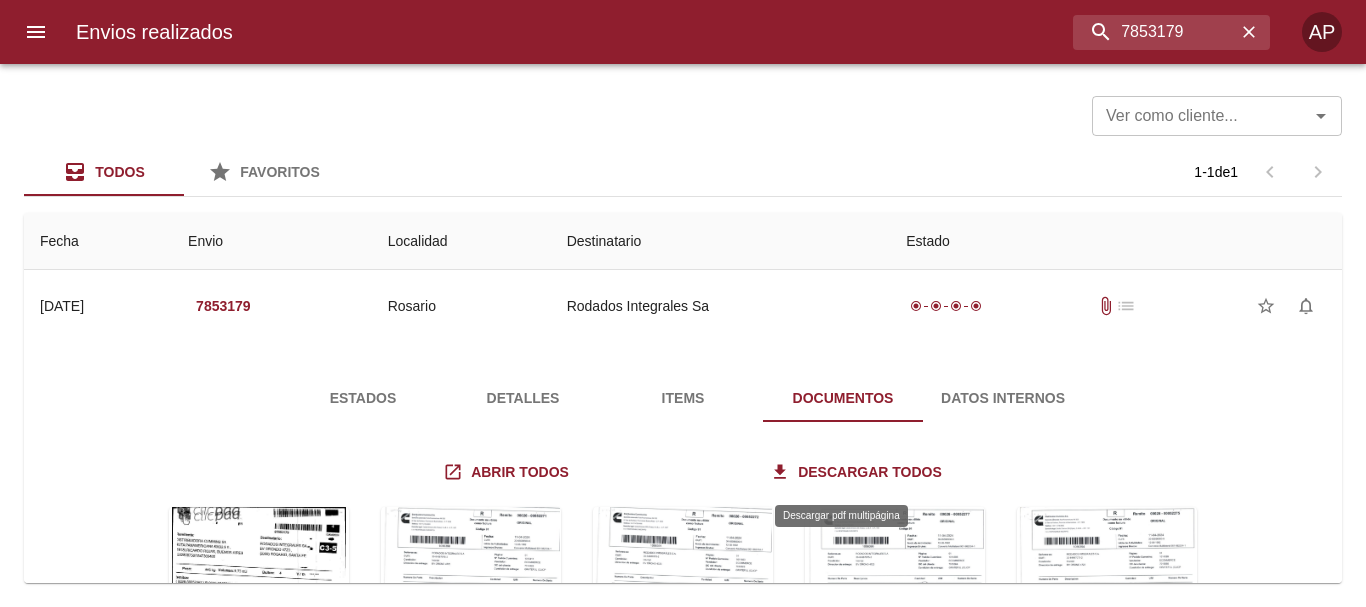 click on "Descargar todos" at bounding box center [858, 472] 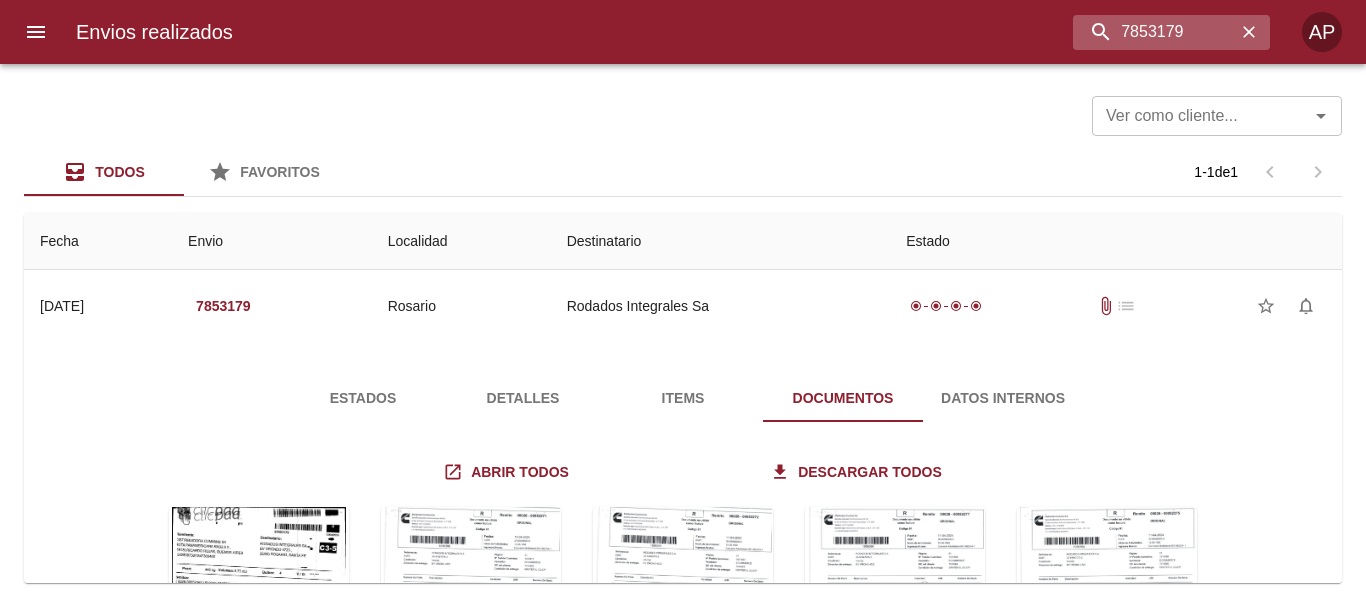 click 